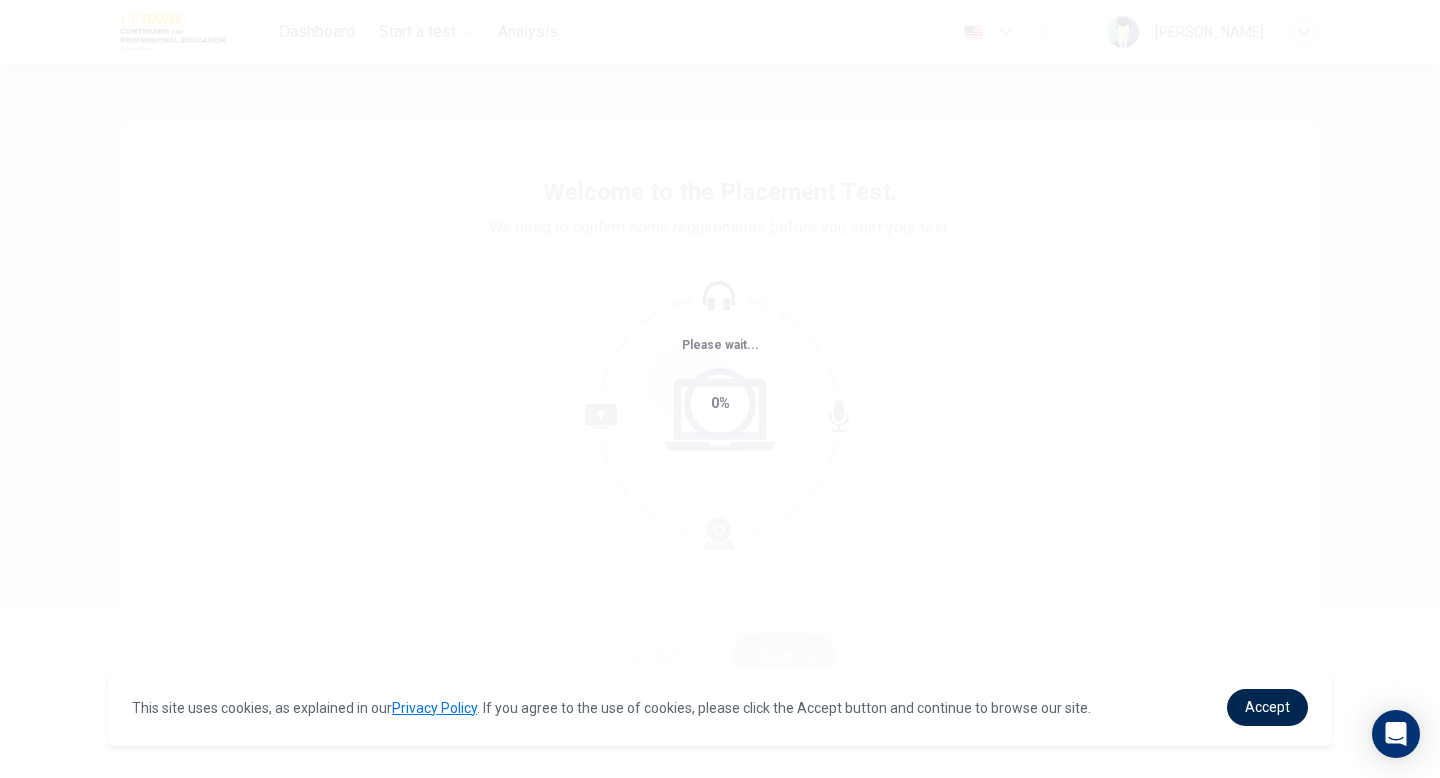 scroll, scrollTop: 0, scrollLeft: 0, axis: both 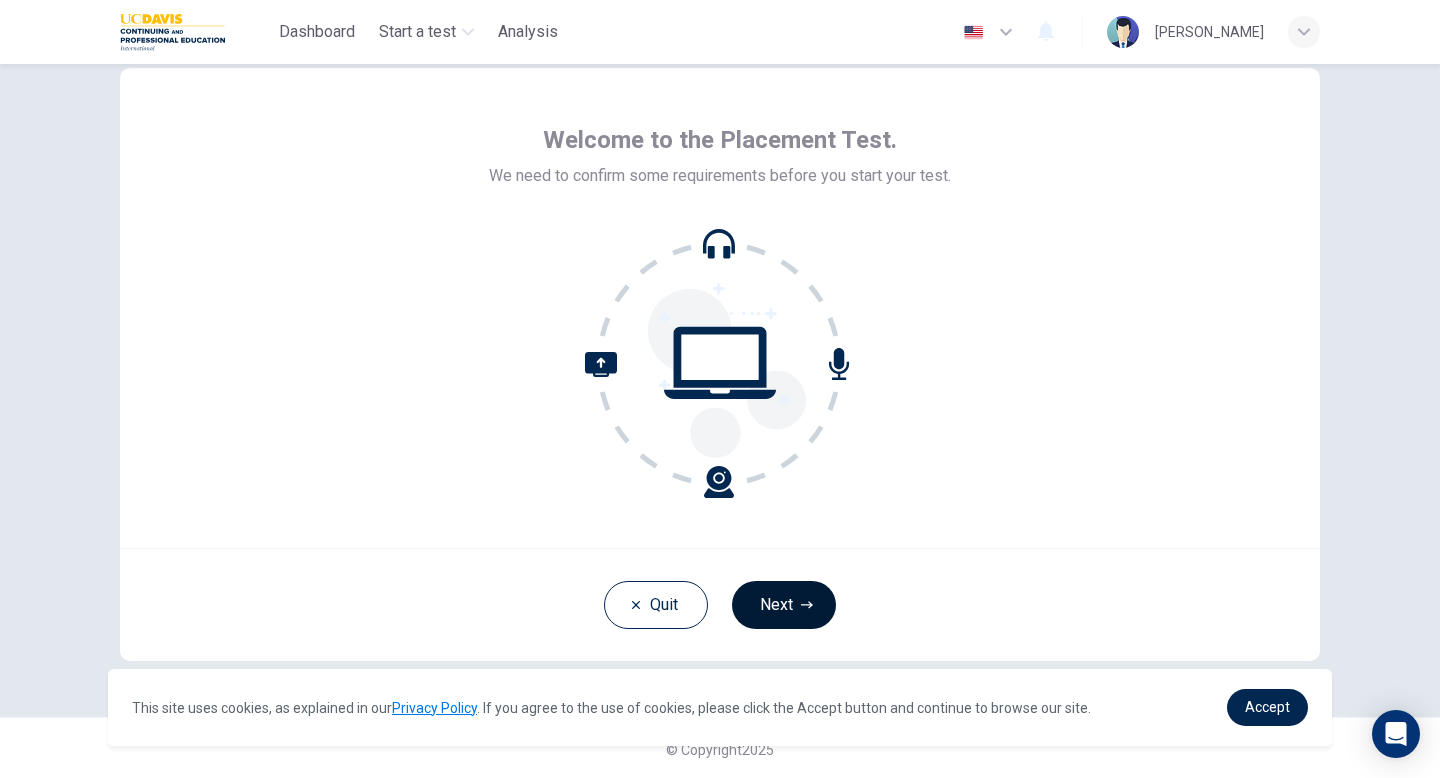 click on "Next" at bounding box center (784, 605) 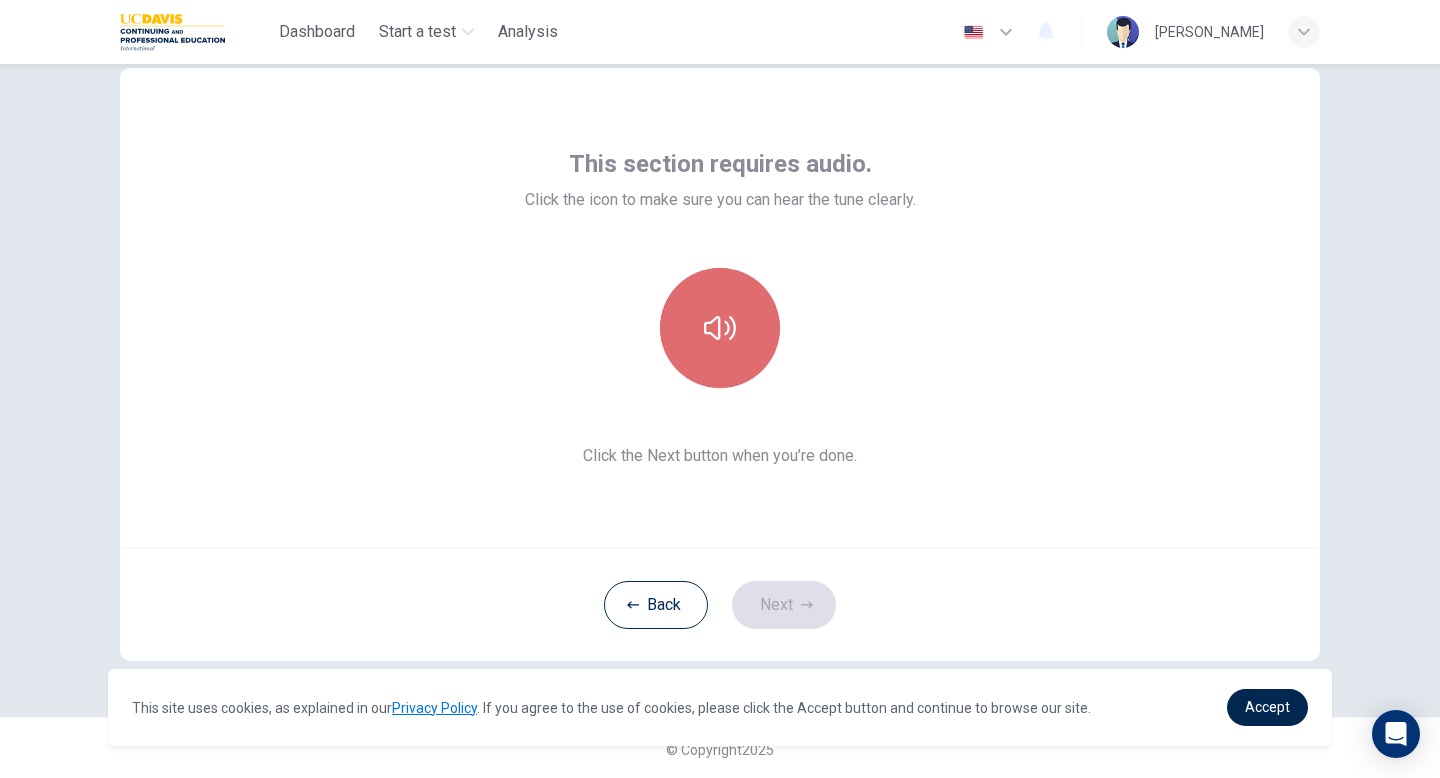 click at bounding box center [720, 328] 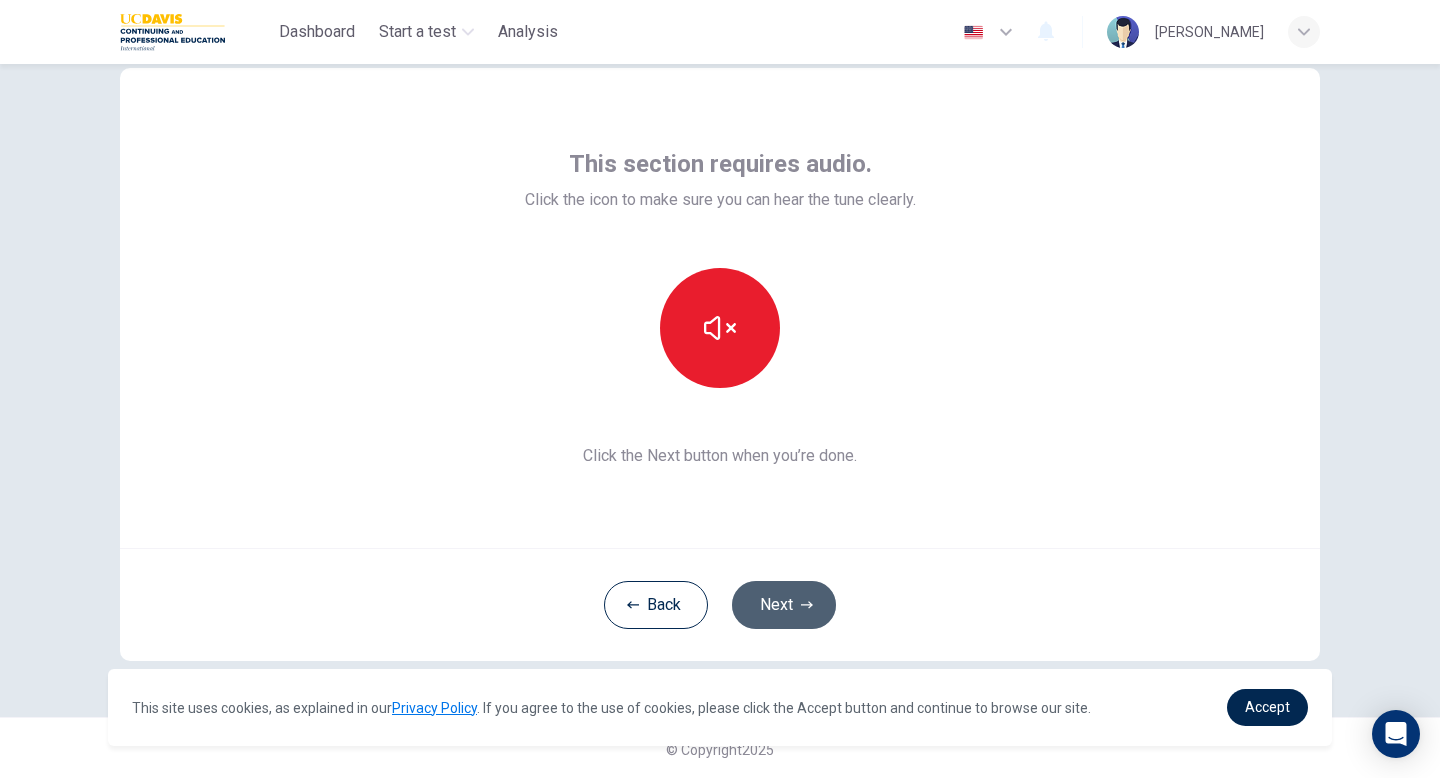 click on "Next" at bounding box center (784, 605) 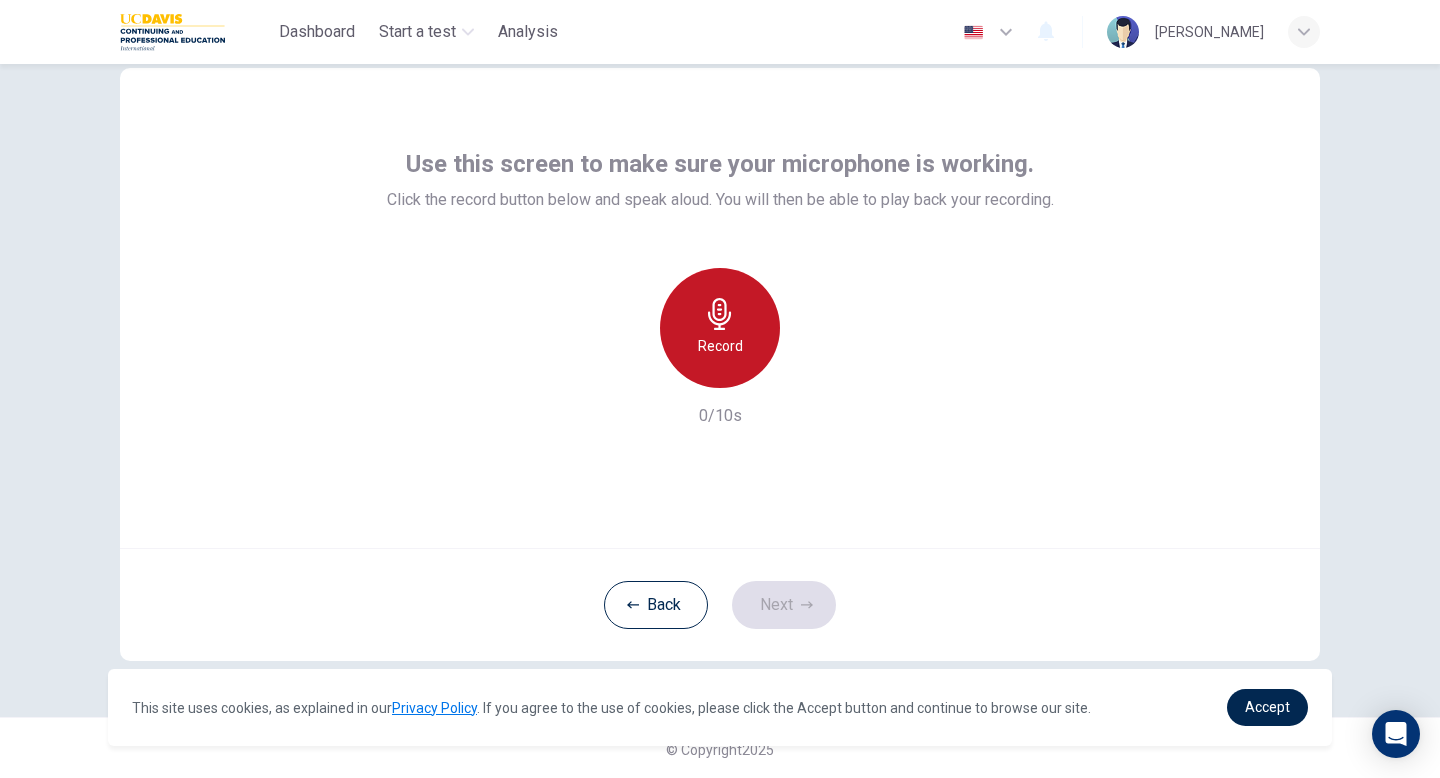 click on "Record" at bounding box center [720, 346] 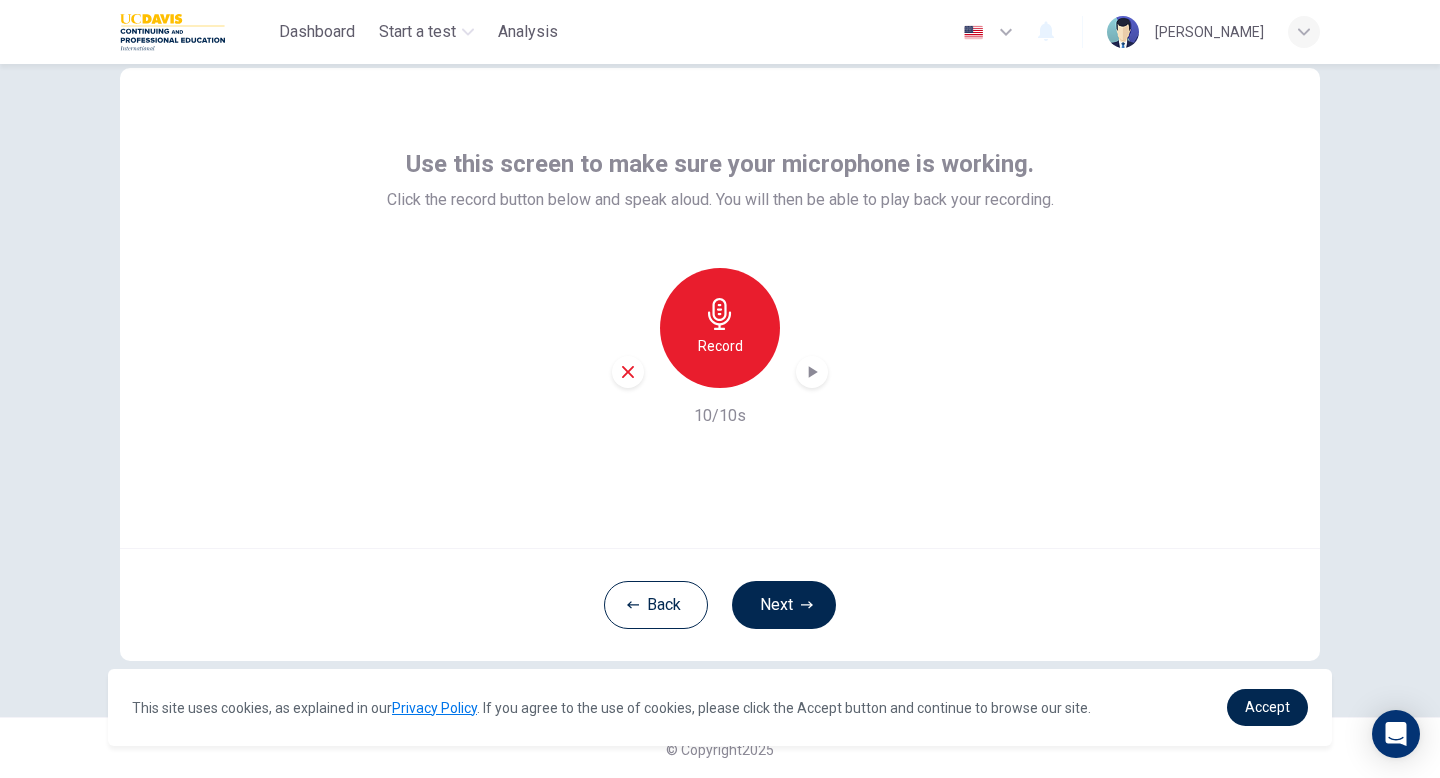 drag, startPoint x: 780, startPoint y: 597, endPoint x: 852, endPoint y: 413, distance: 197.58542 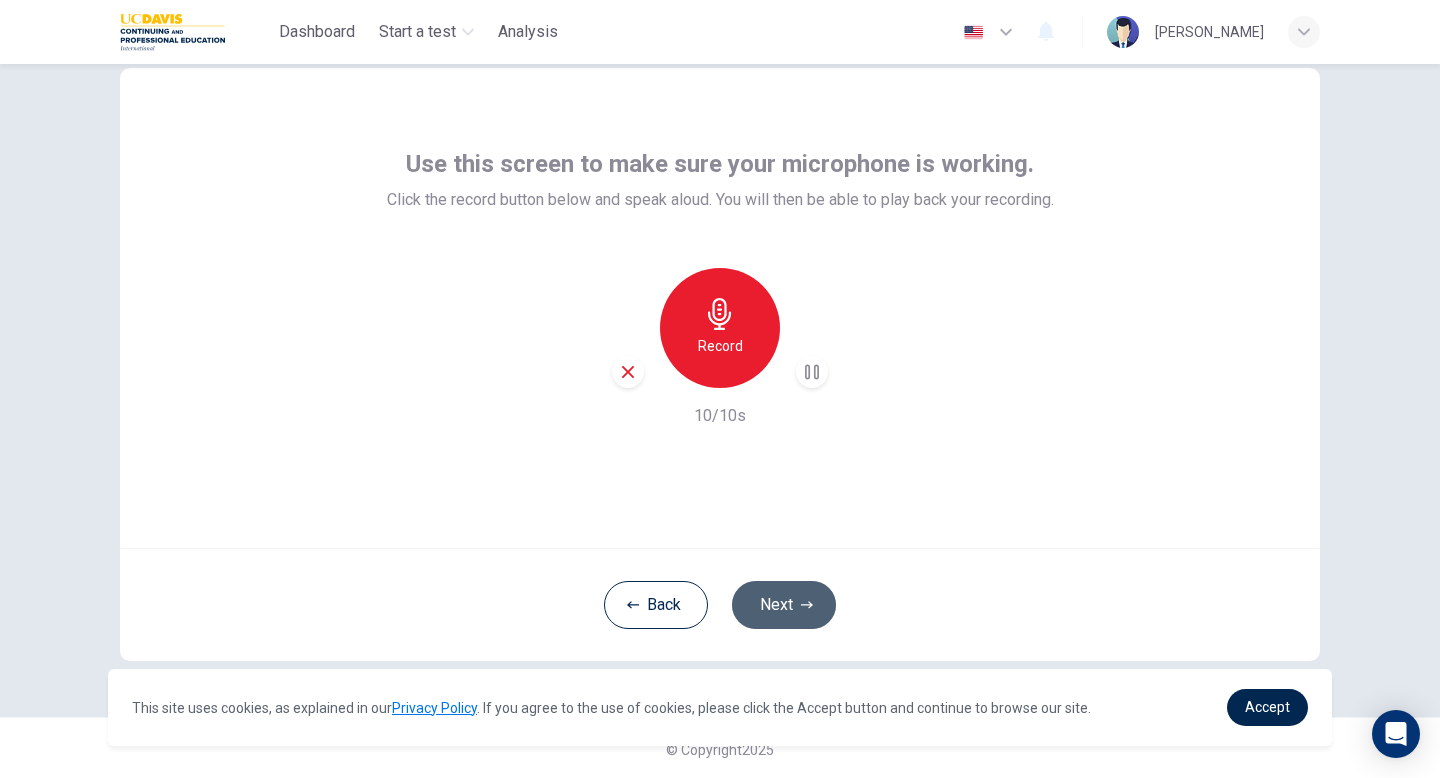 click on "Next" at bounding box center [784, 605] 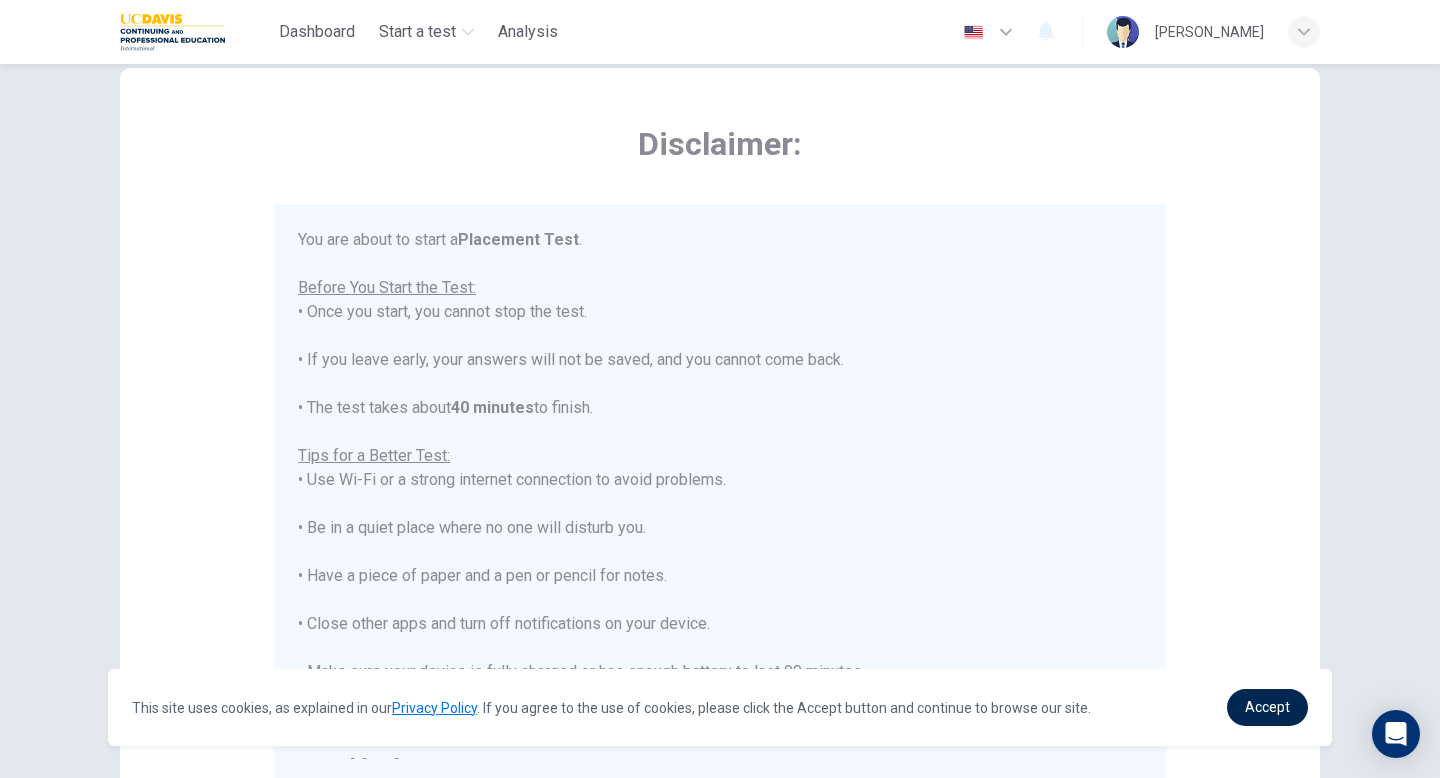 scroll, scrollTop: 23, scrollLeft: 0, axis: vertical 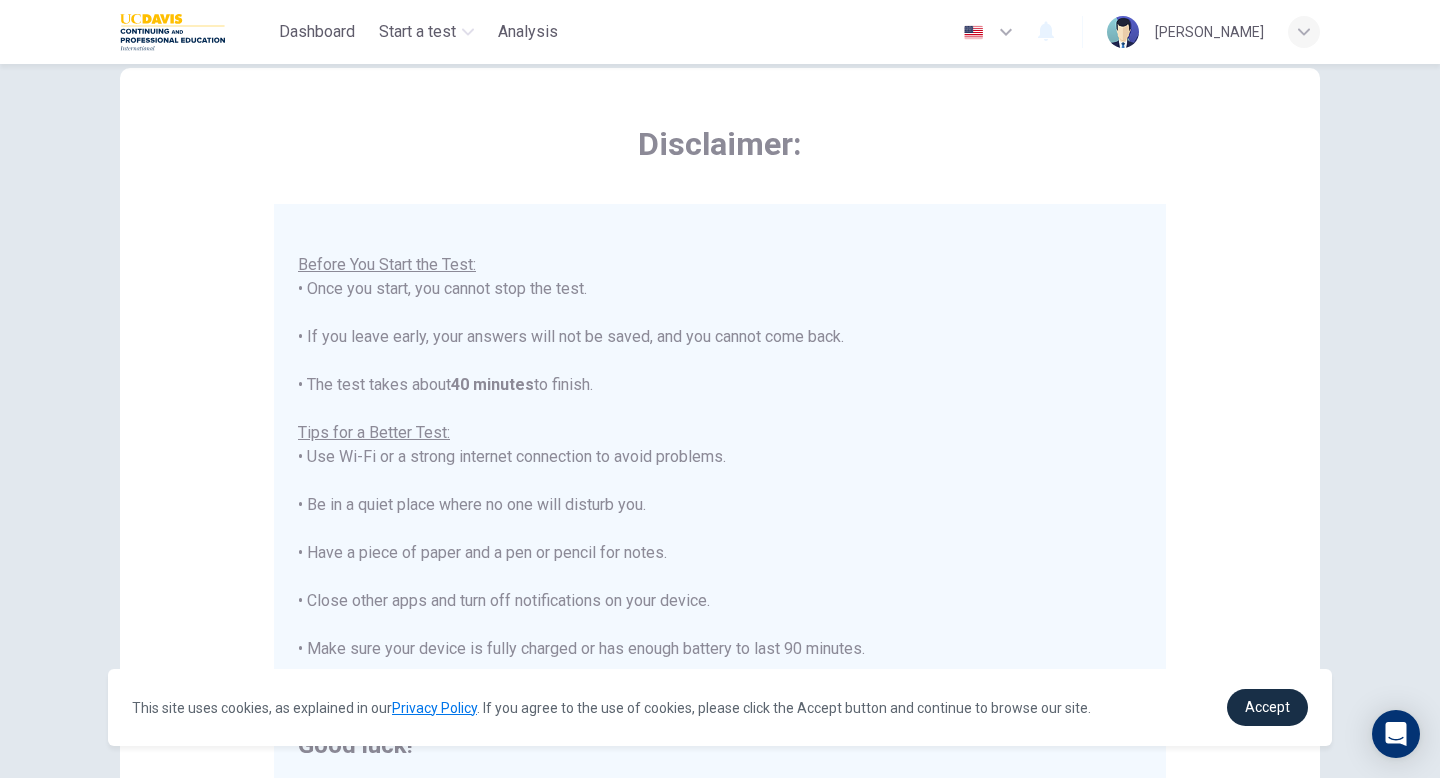 click on "Accept" at bounding box center (1267, 707) 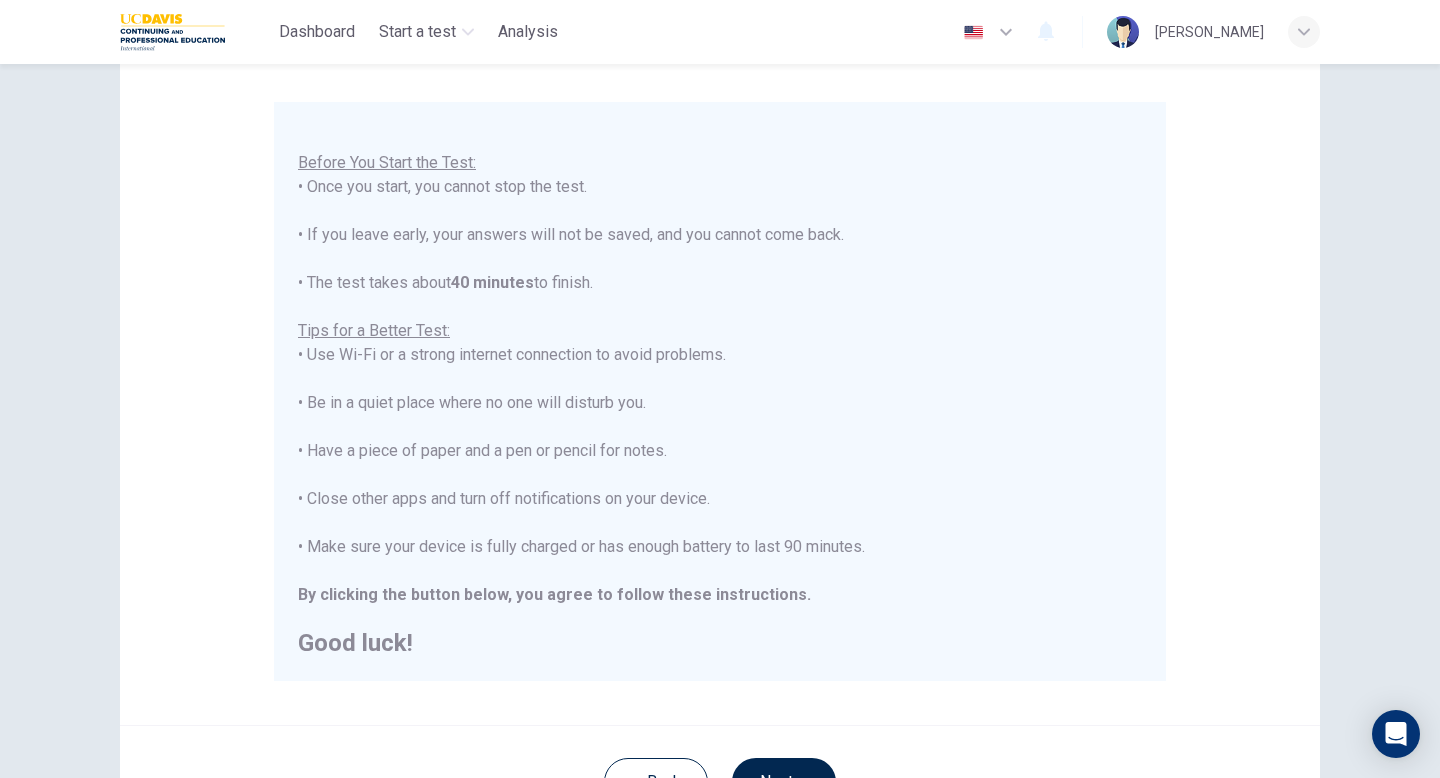 scroll, scrollTop: 334, scrollLeft: 0, axis: vertical 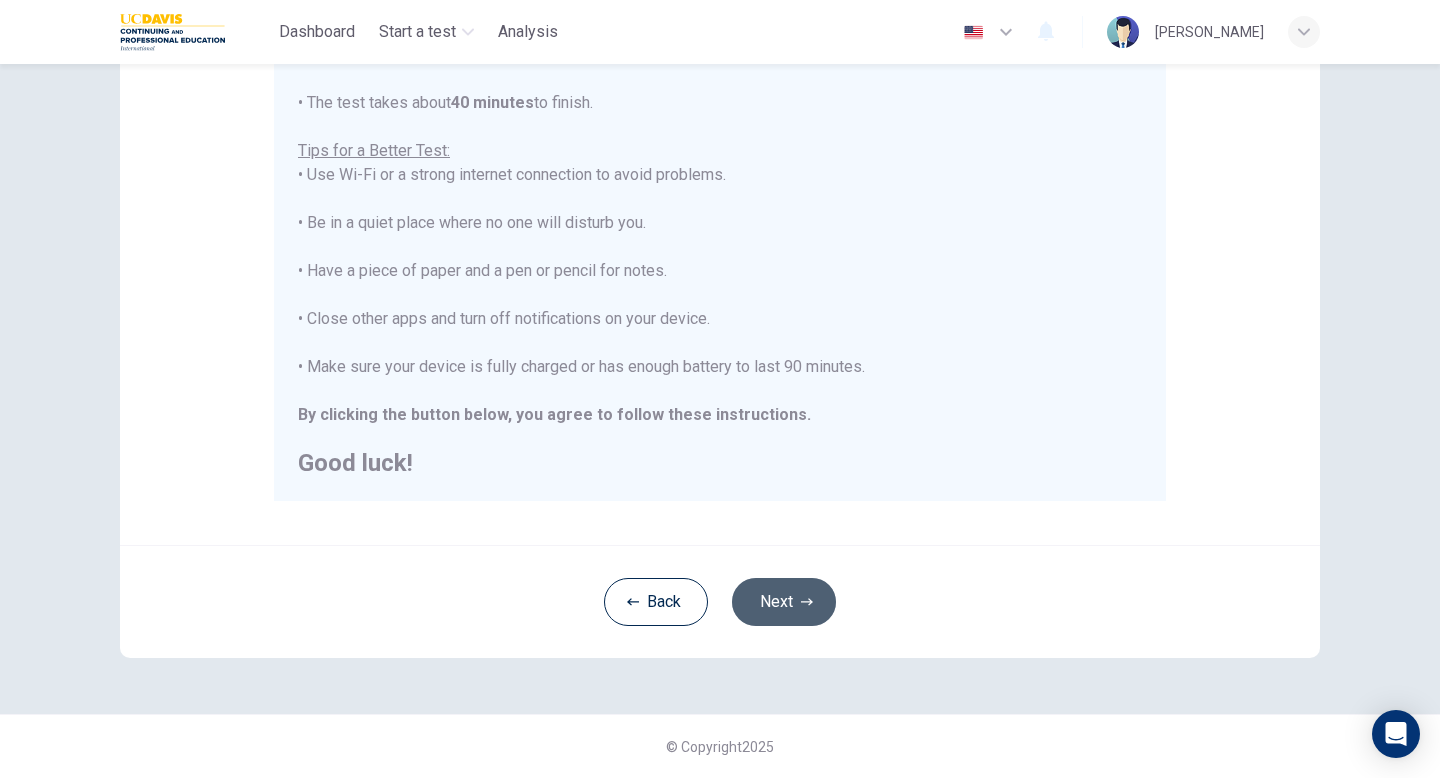 click on "Next" at bounding box center (784, 602) 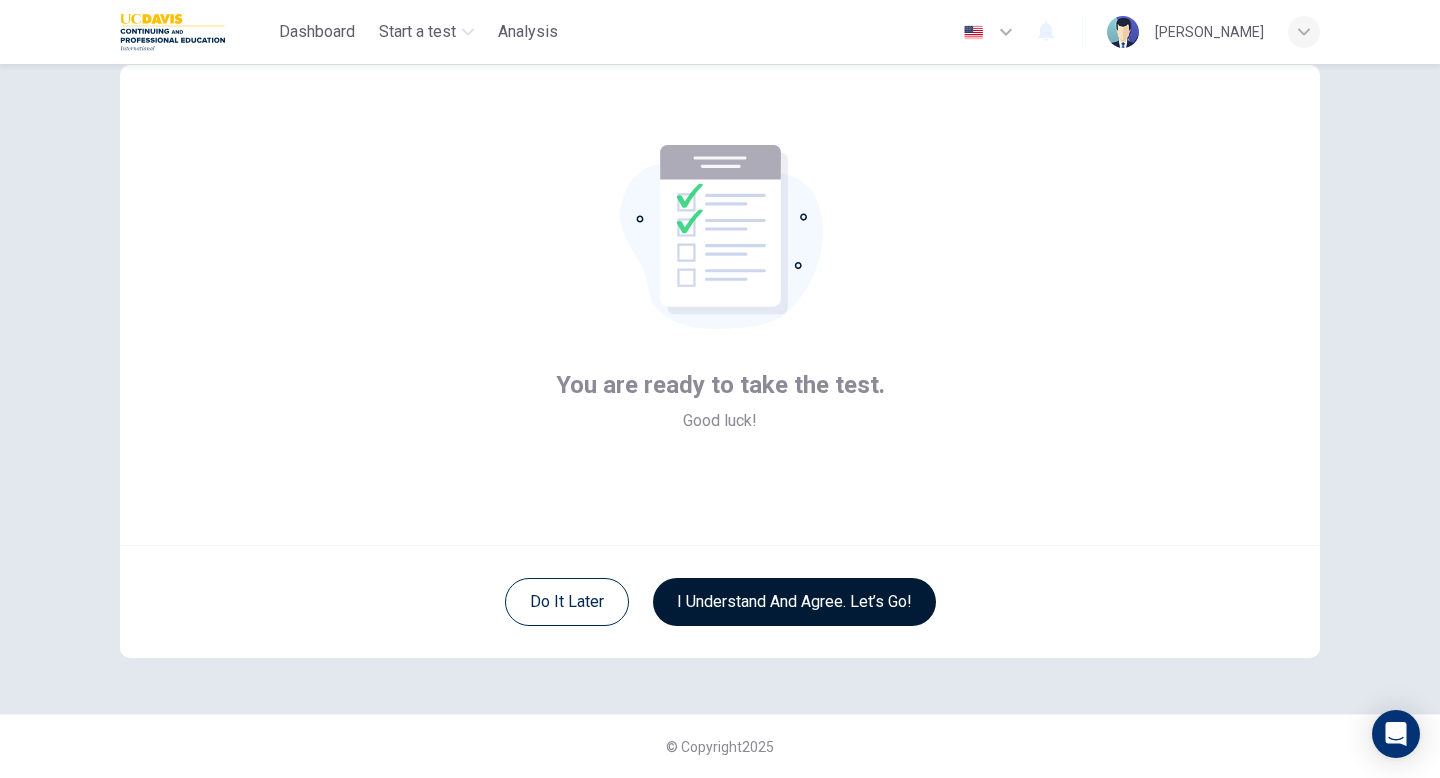 scroll, scrollTop: 55, scrollLeft: 0, axis: vertical 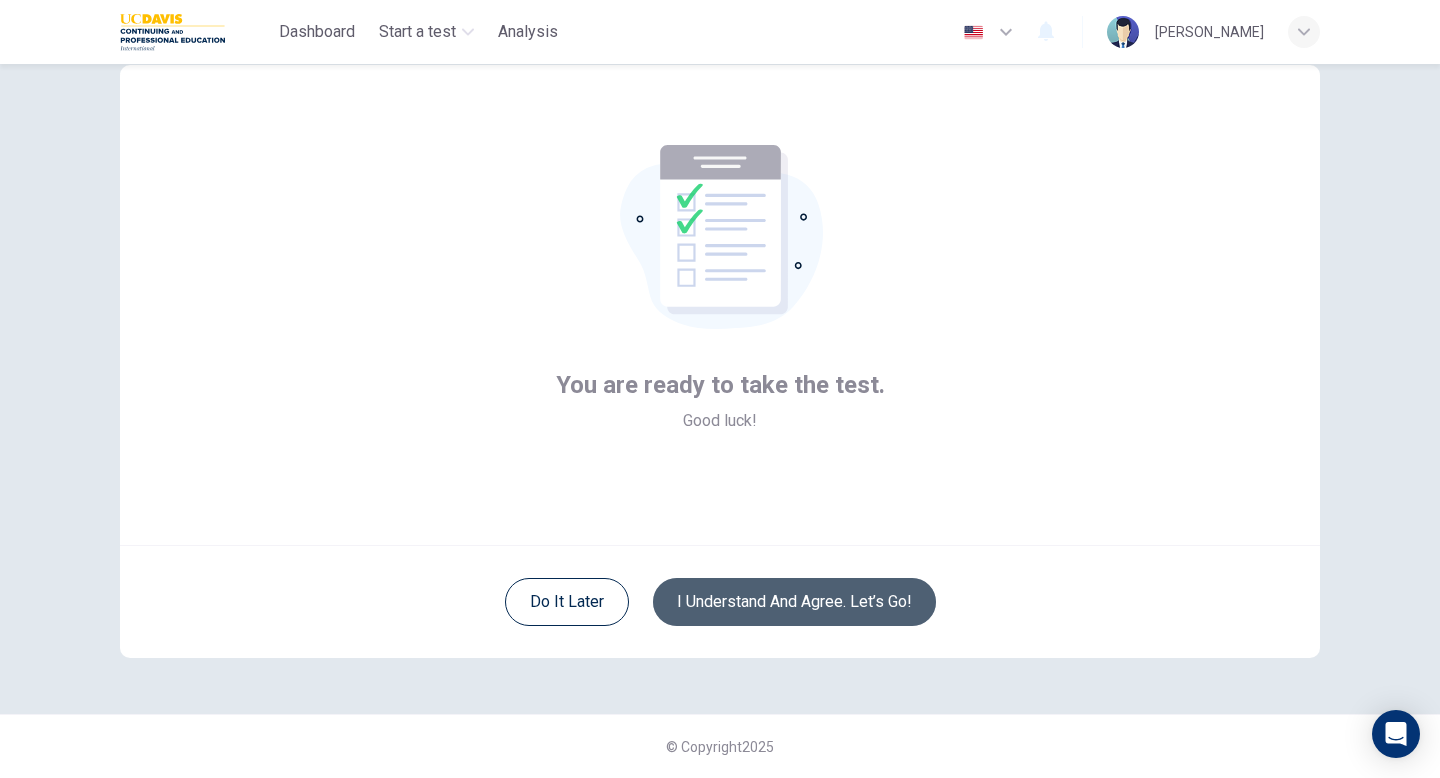 click on "I understand and agree. Let’s go!" at bounding box center (794, 602) 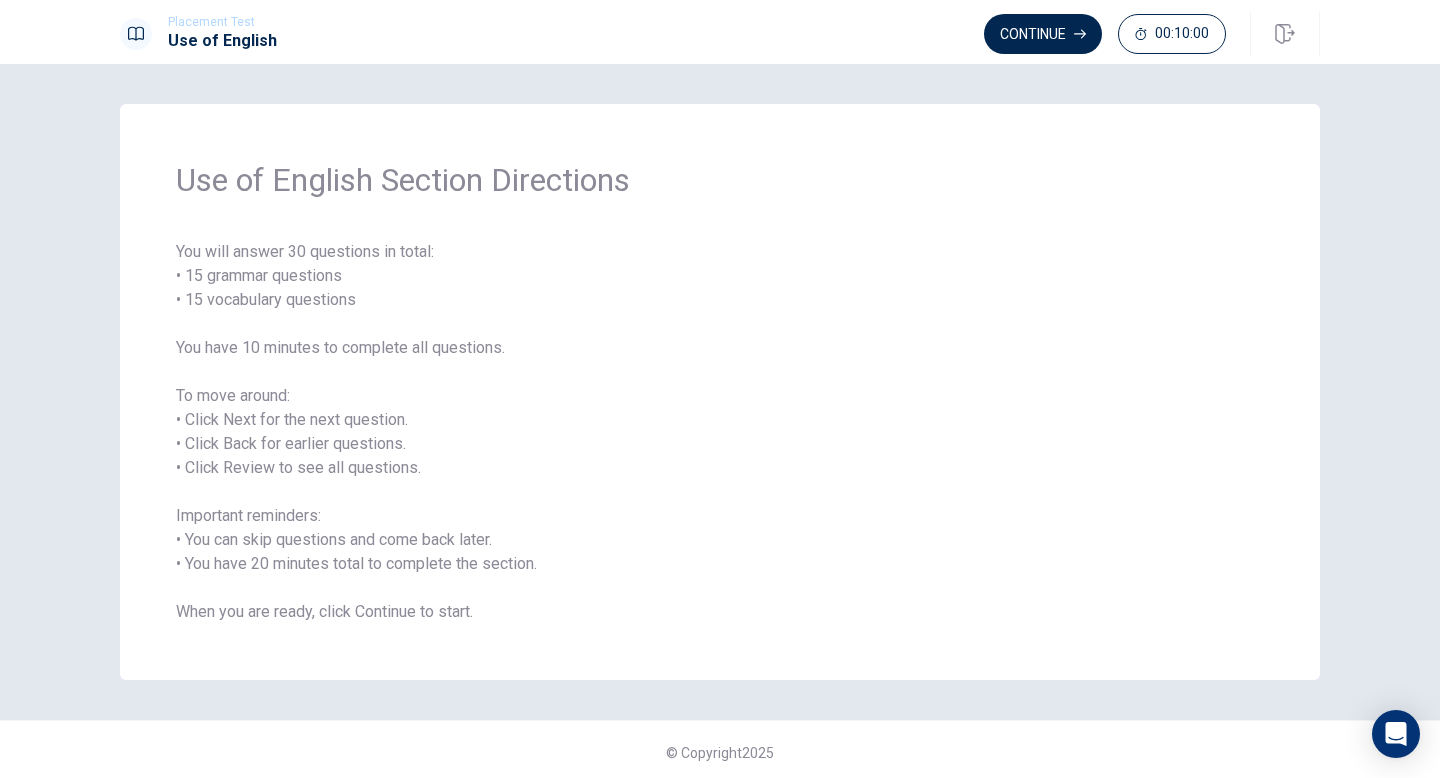 scroll, scrollTop: 6, scrollLeft: 0, axis: vertical 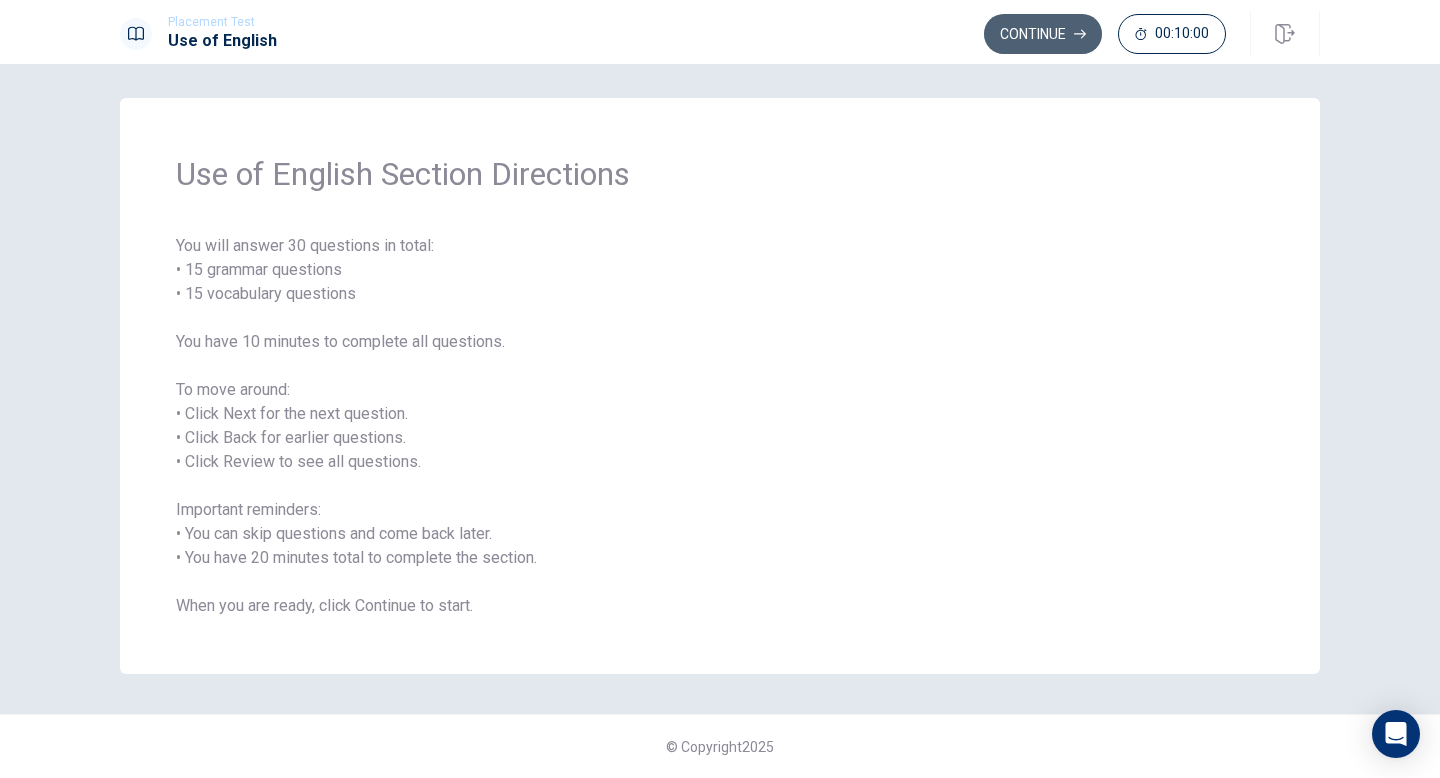 click on "Continue" at bounding box center (1043, 34) 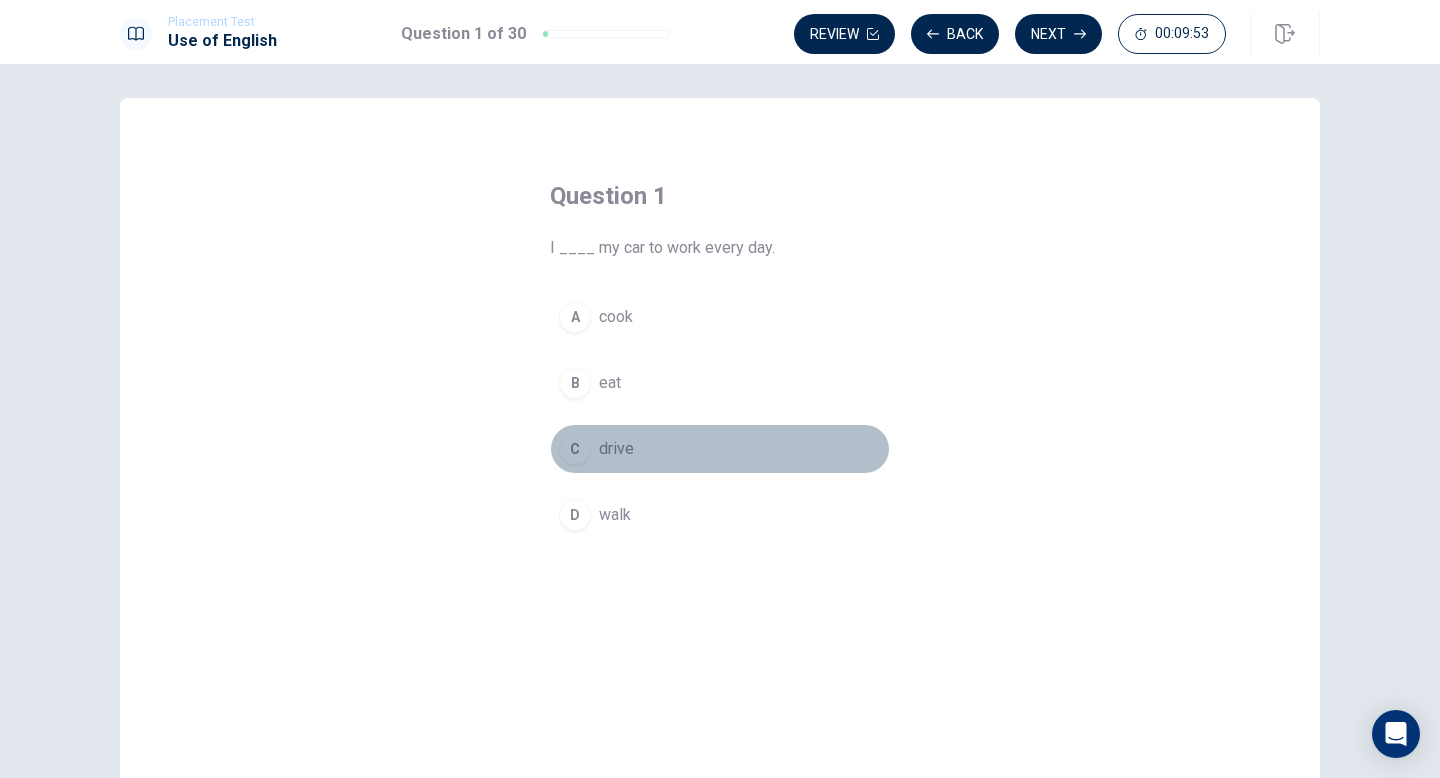 click on "C" at bounding box center (575, 449) 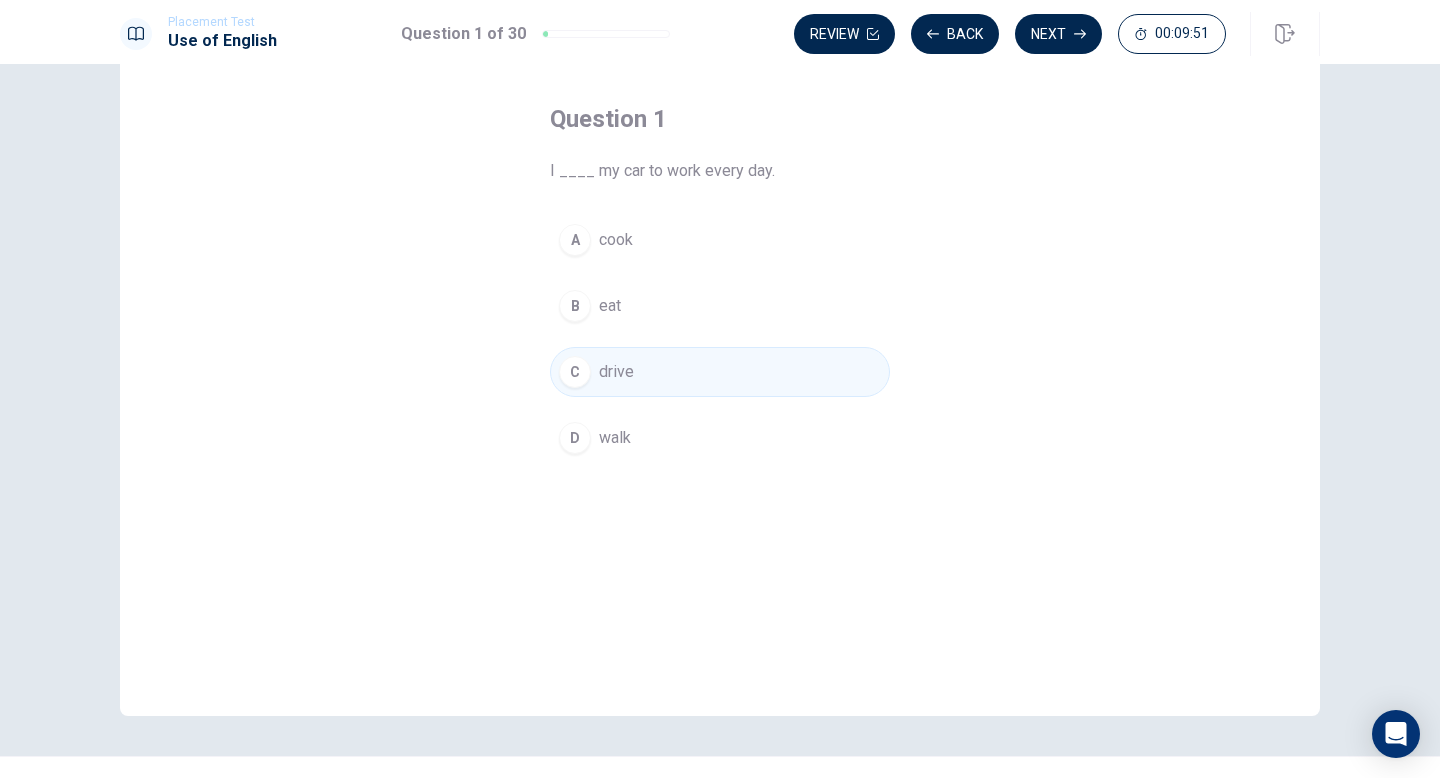 scroll, scrollTop: 0, scrollLeft: 0, axis: both 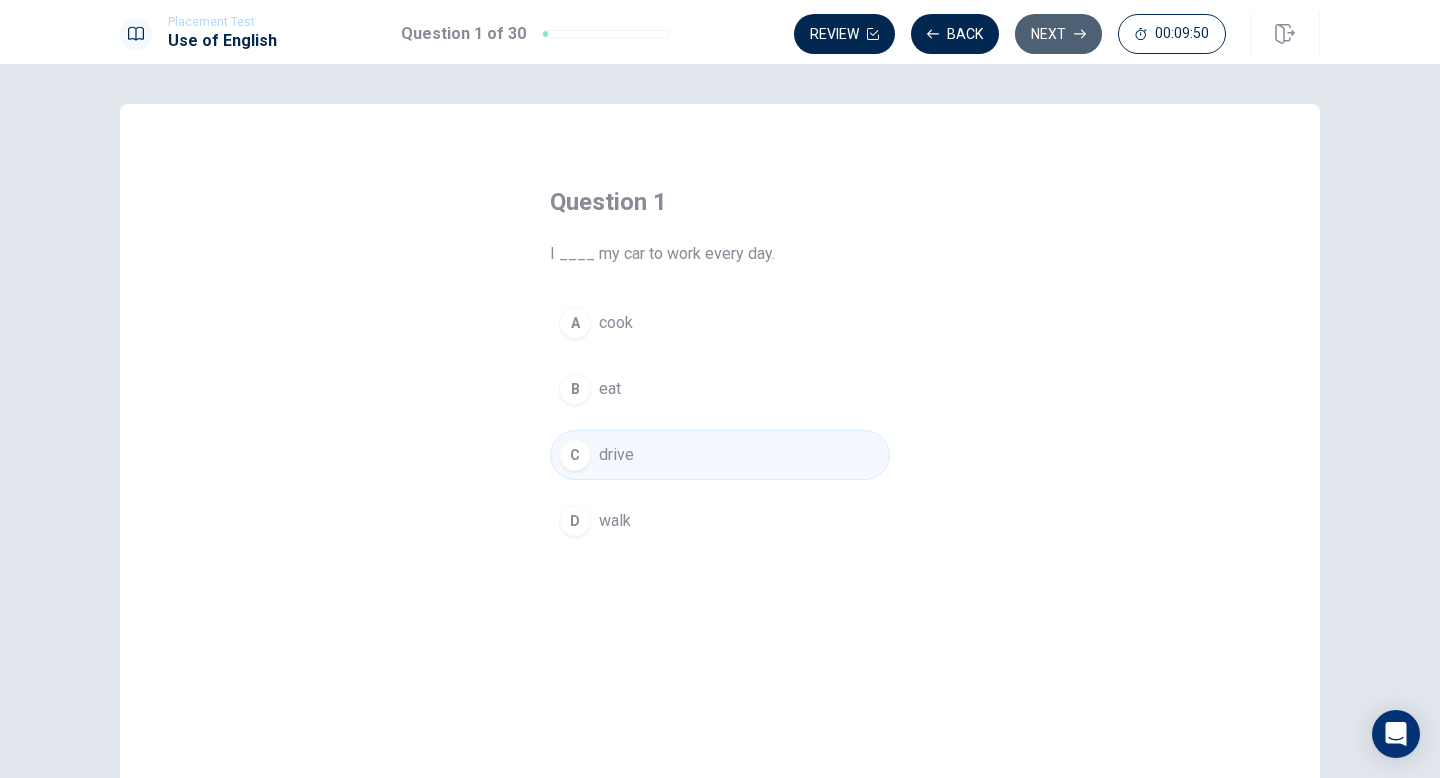 click on "Next" at bounding box center (1058, 34) 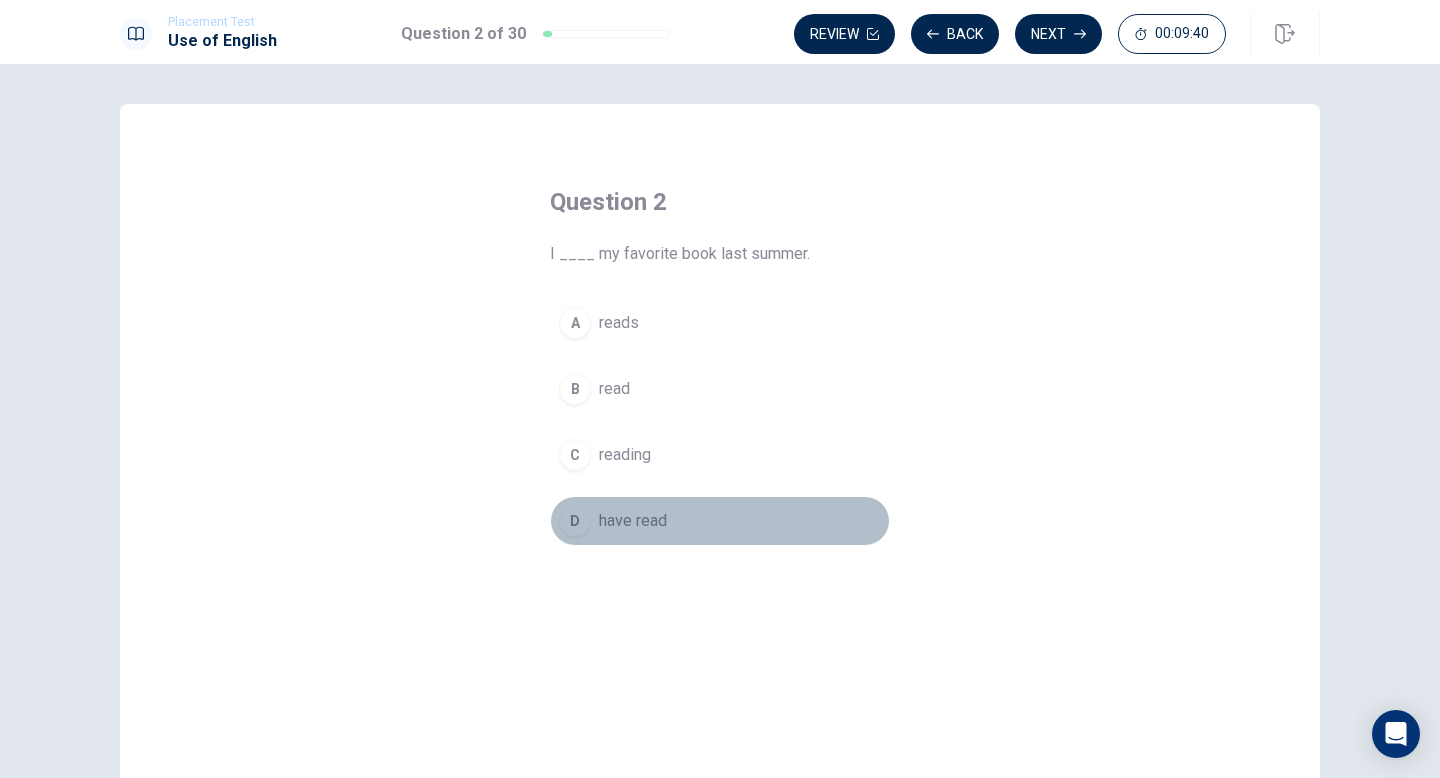 click on "have read" at bounding box center [633, 521] 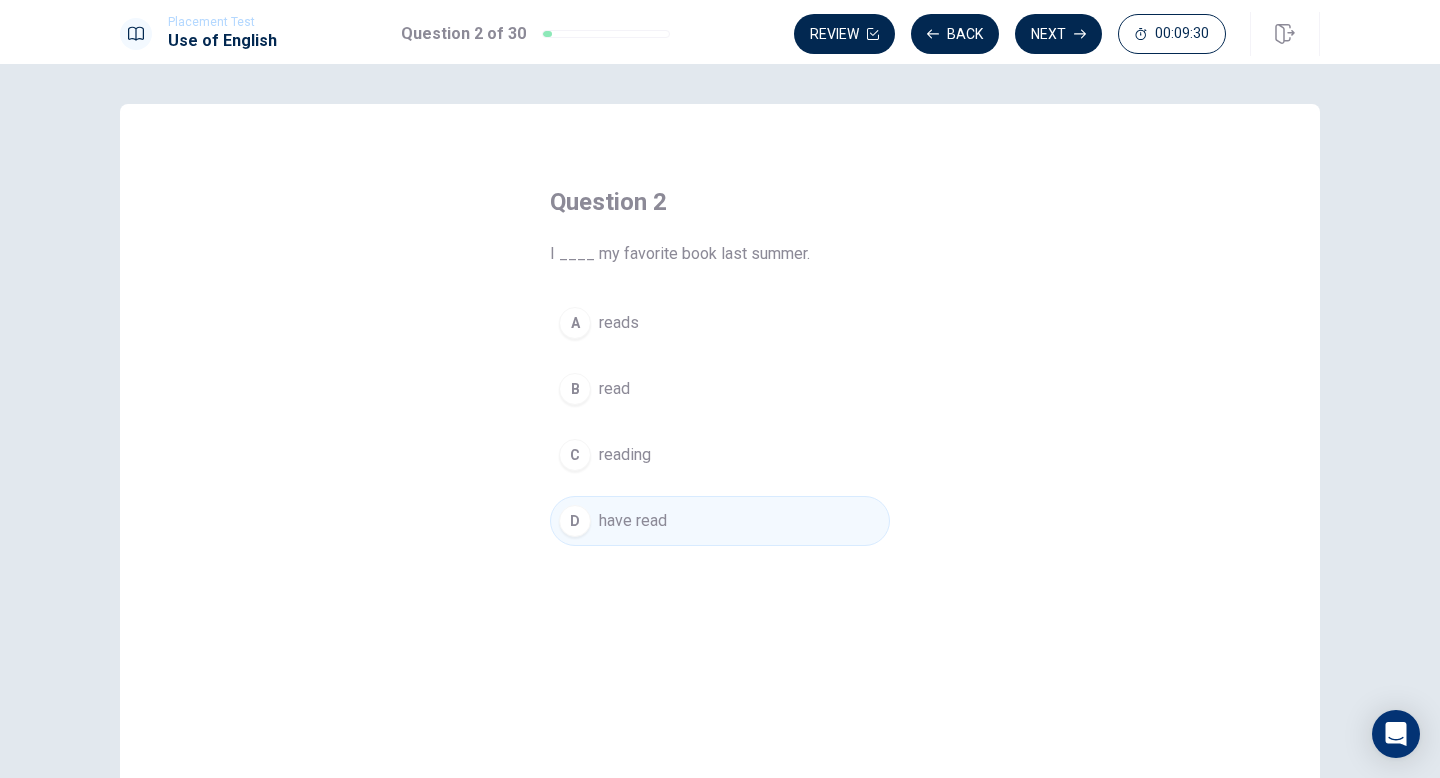 click on "B read" at bounding box center (720, 389) 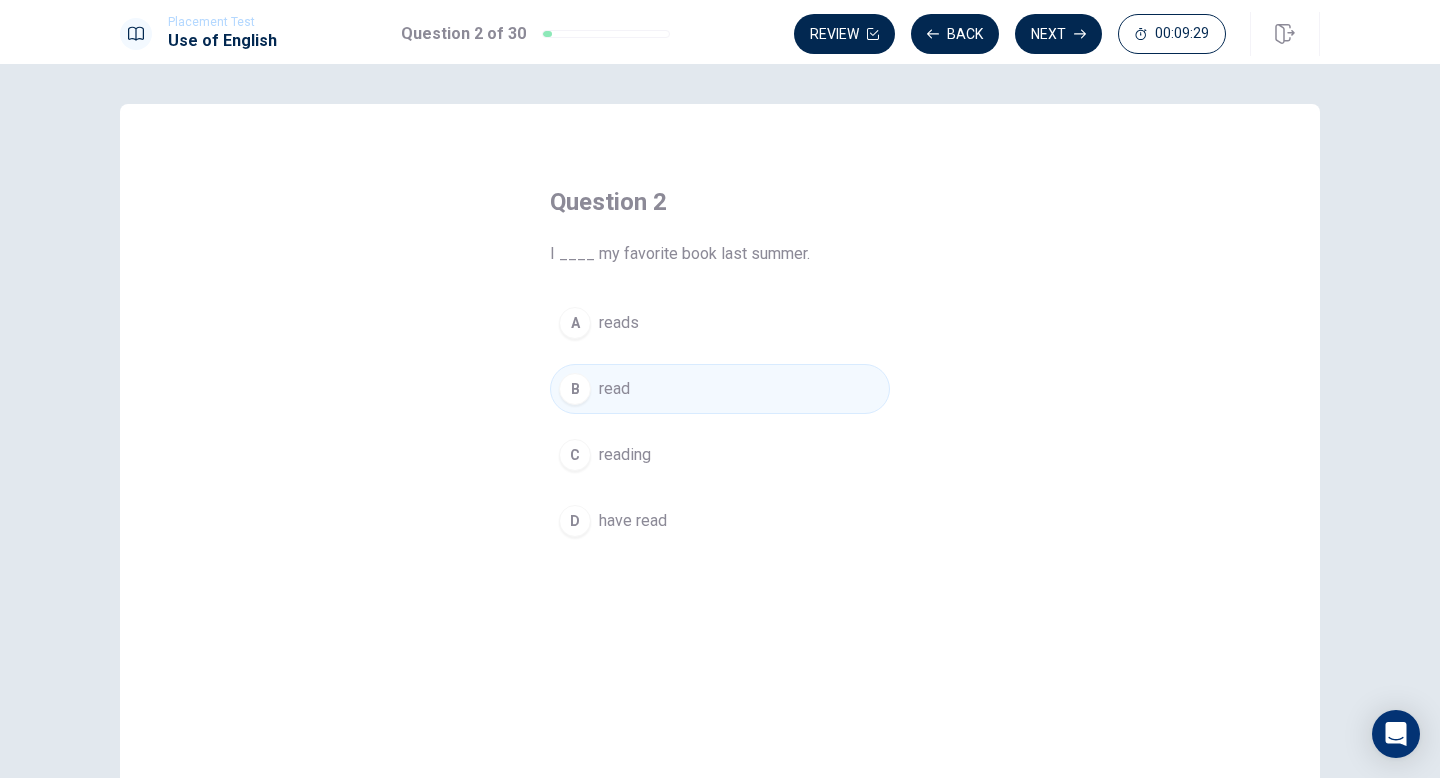 click on "Placement Test   Use of English Question 2 of 30 Review Back Next 00:09:29" at bounding box center (720, 32) 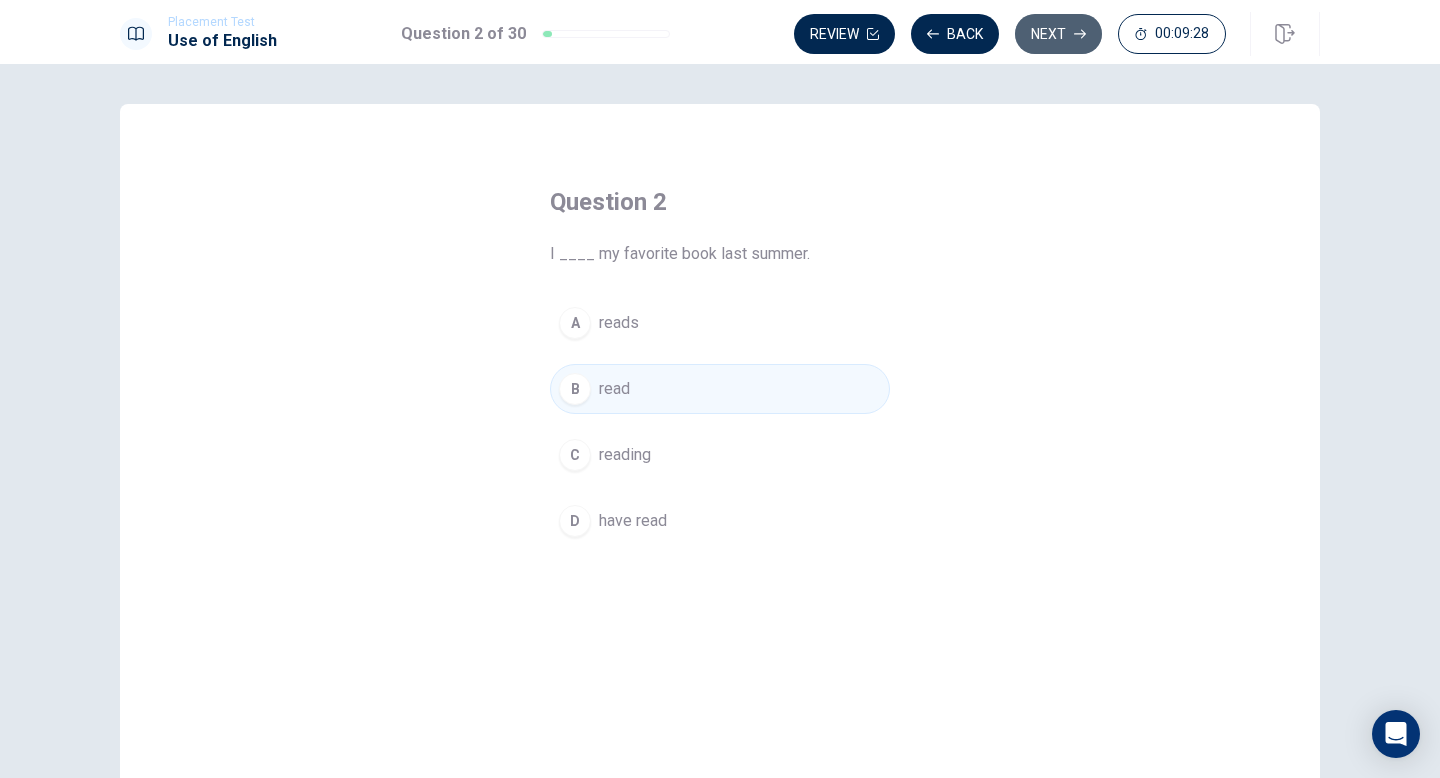 click on "Next" at bounding box center (1058, 34) 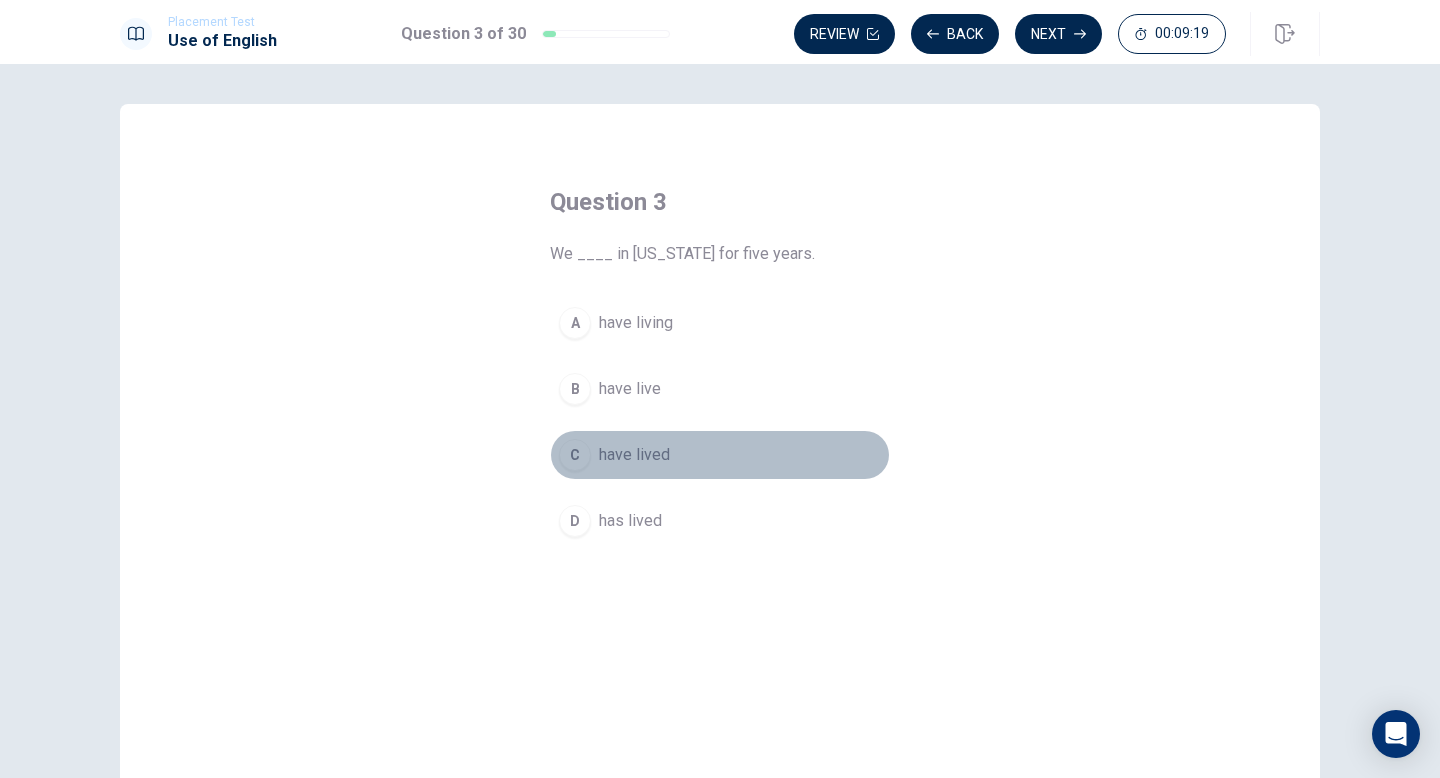 click on "C have lived" at bounding box center [720, 455] 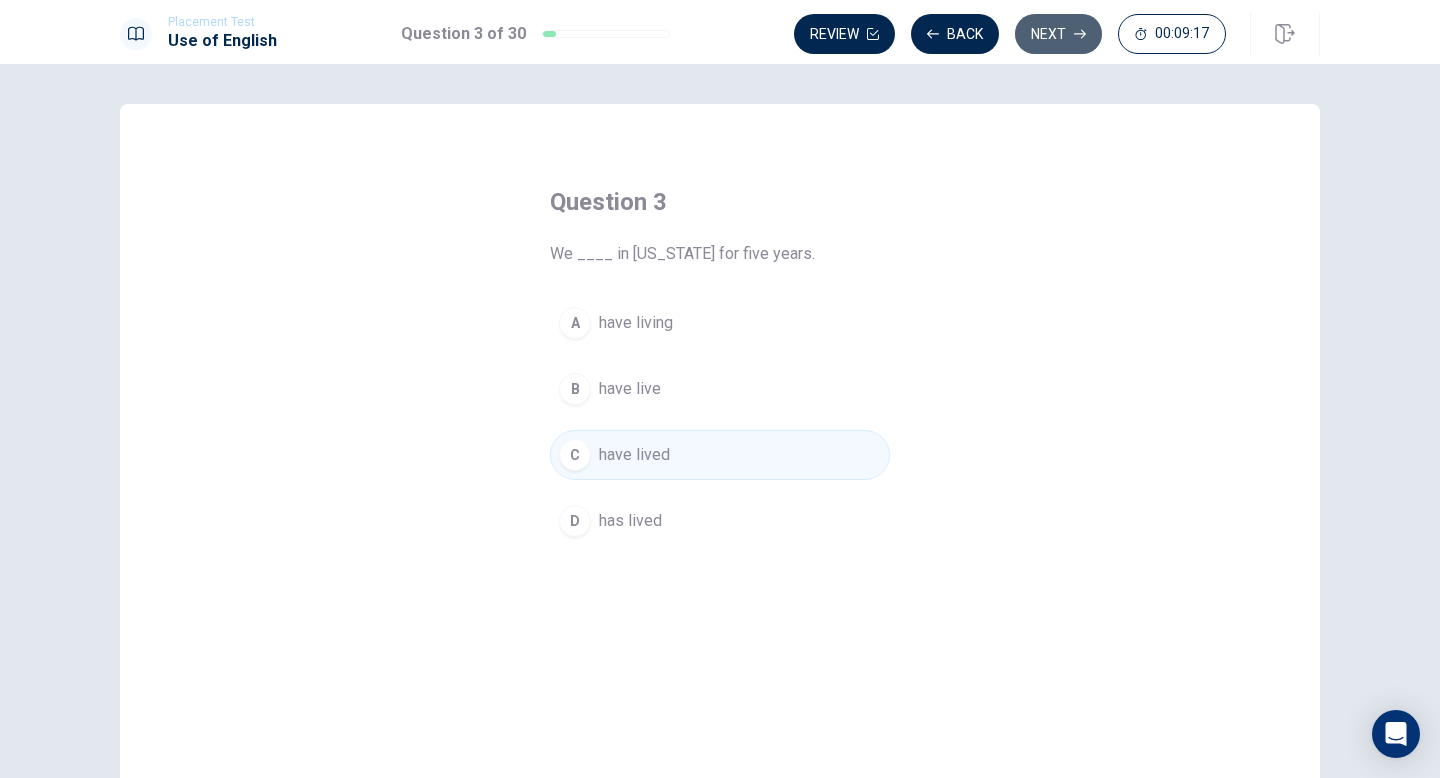 click on "Next" at bounding box center [1058, 34] 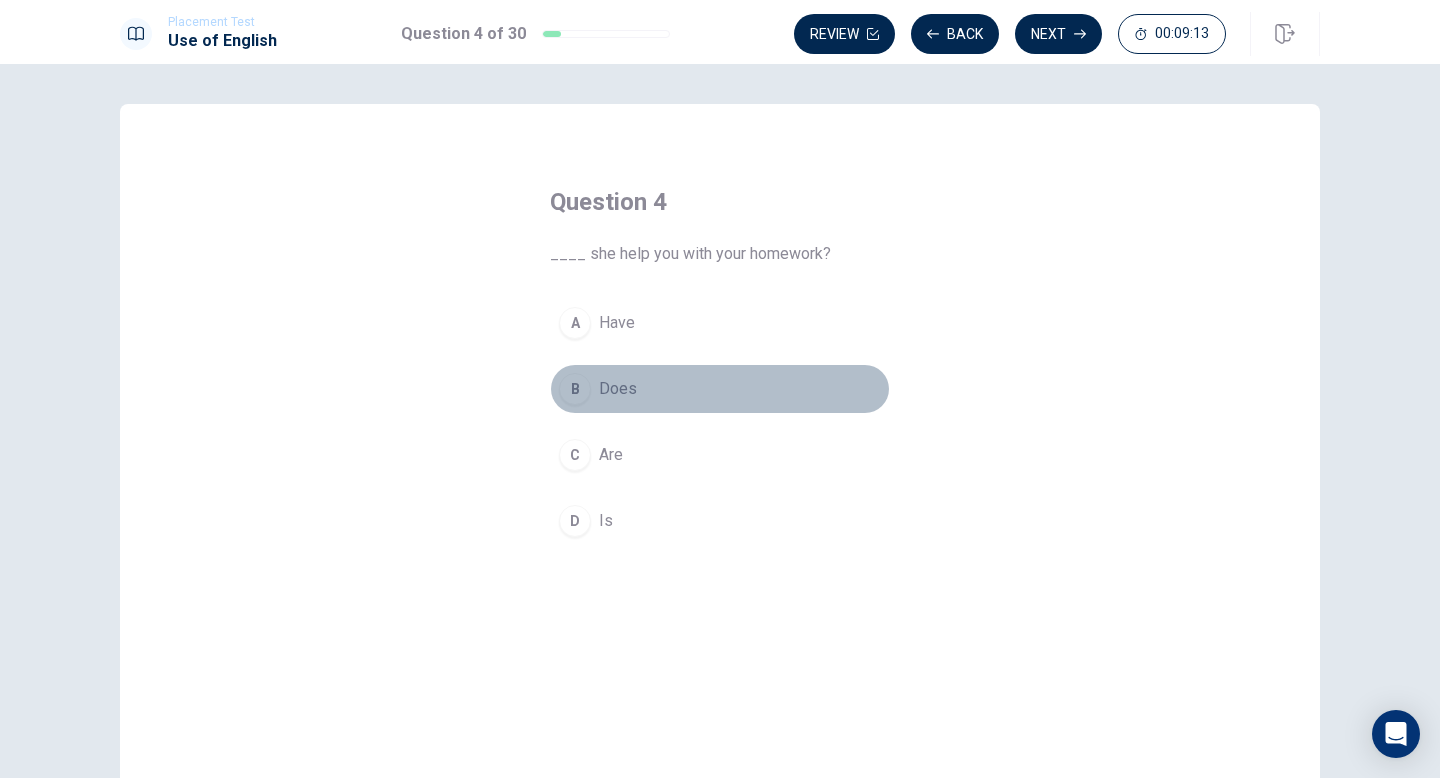click on "B" at bounding box center [575, 389] 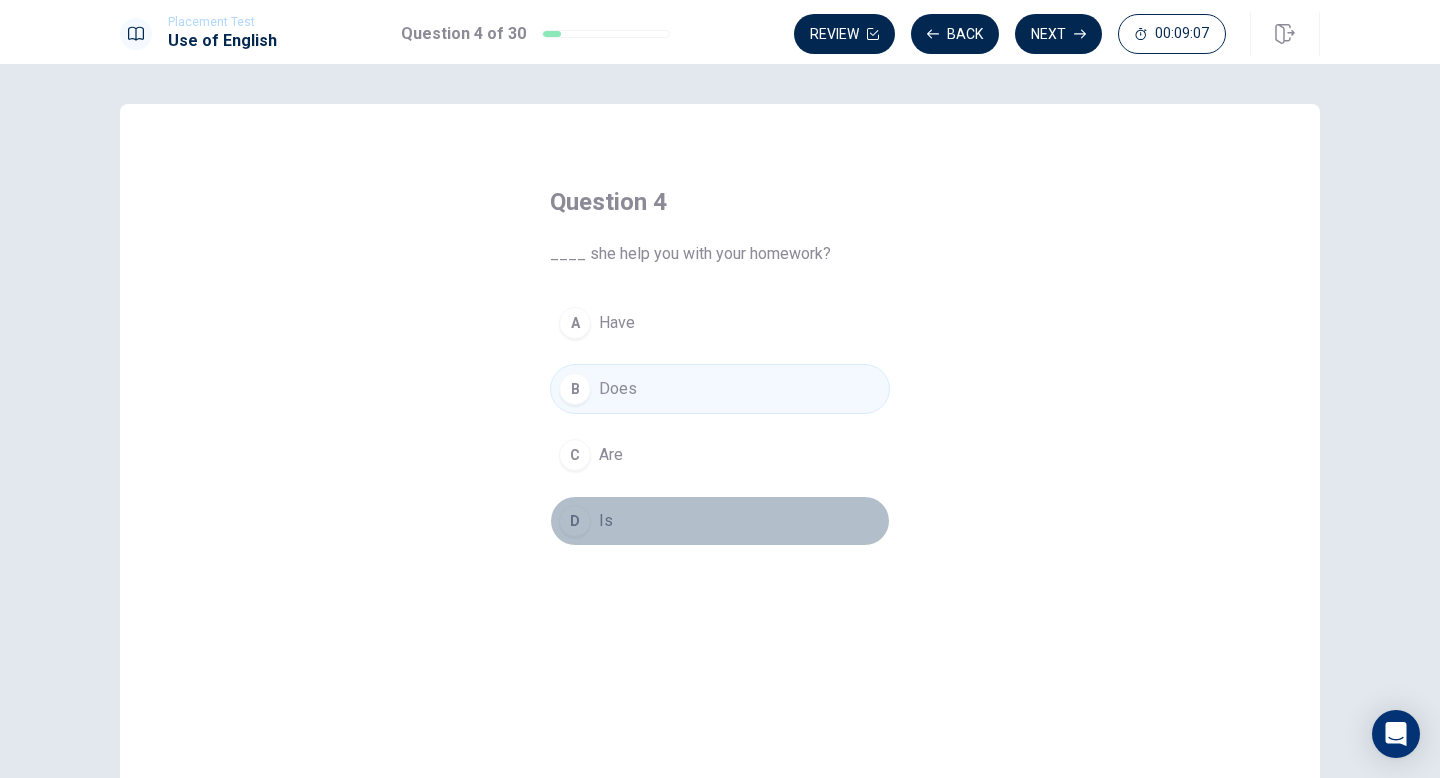 click on "D Is" at bounding box center (720, 521) 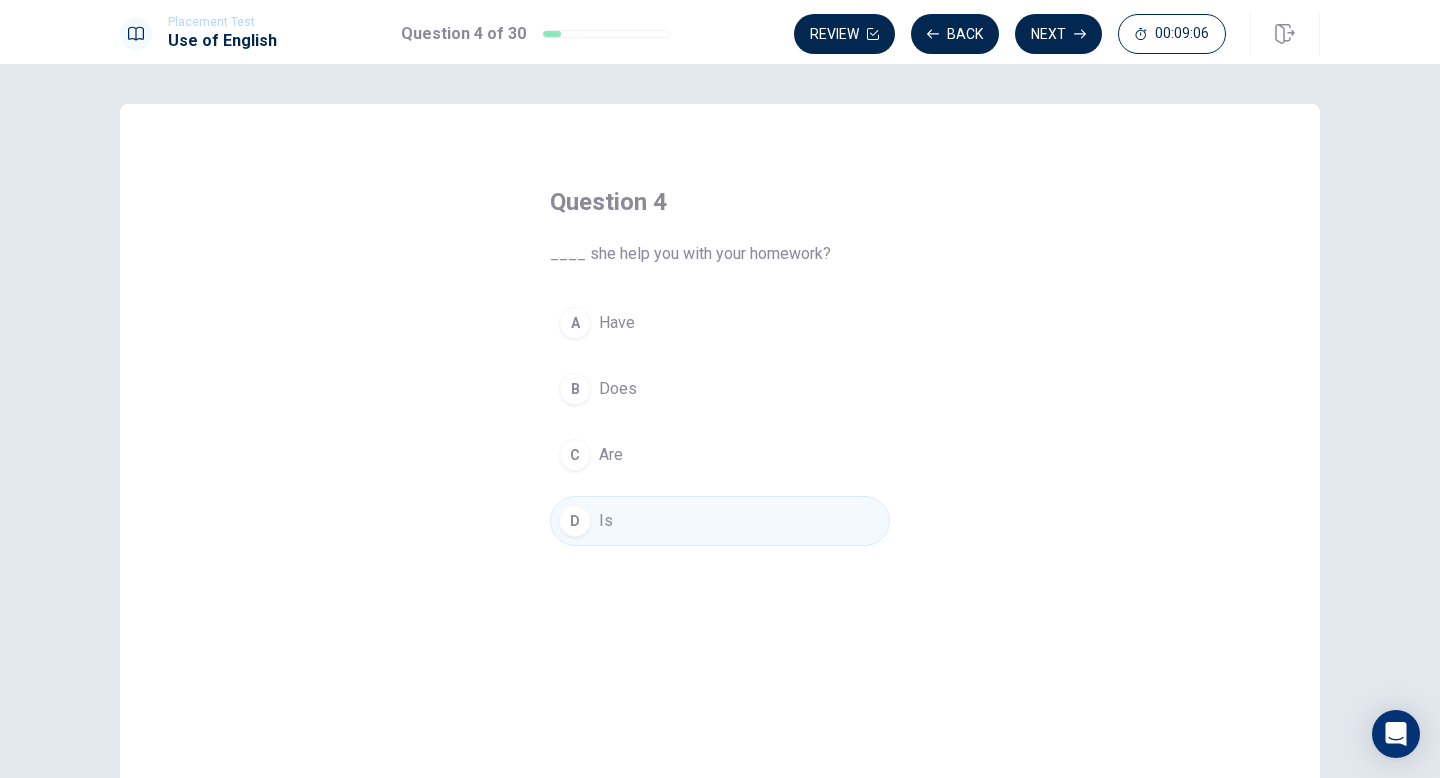 click on "B Does" at bounding box center (720, 389) 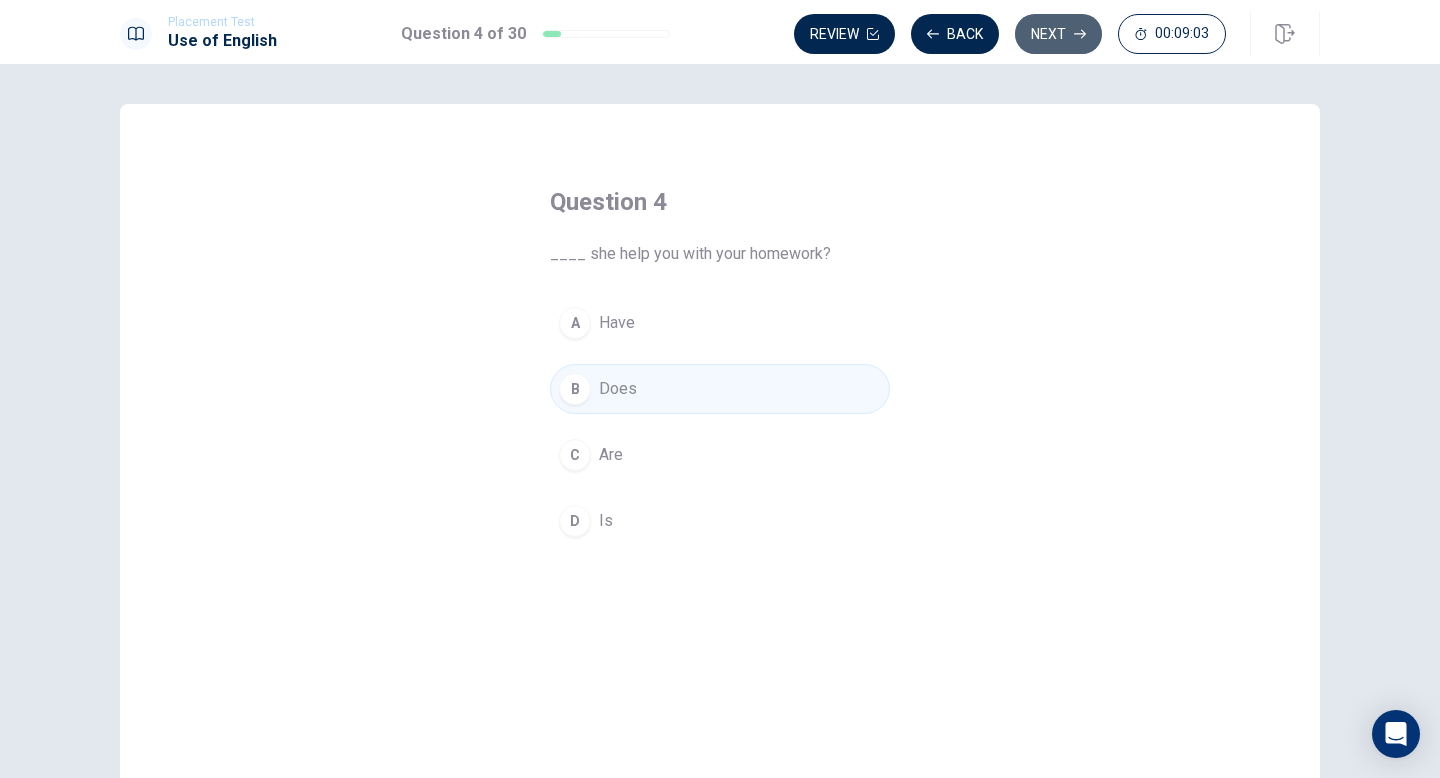 click on "Next" at bounding box center (1058, 34) 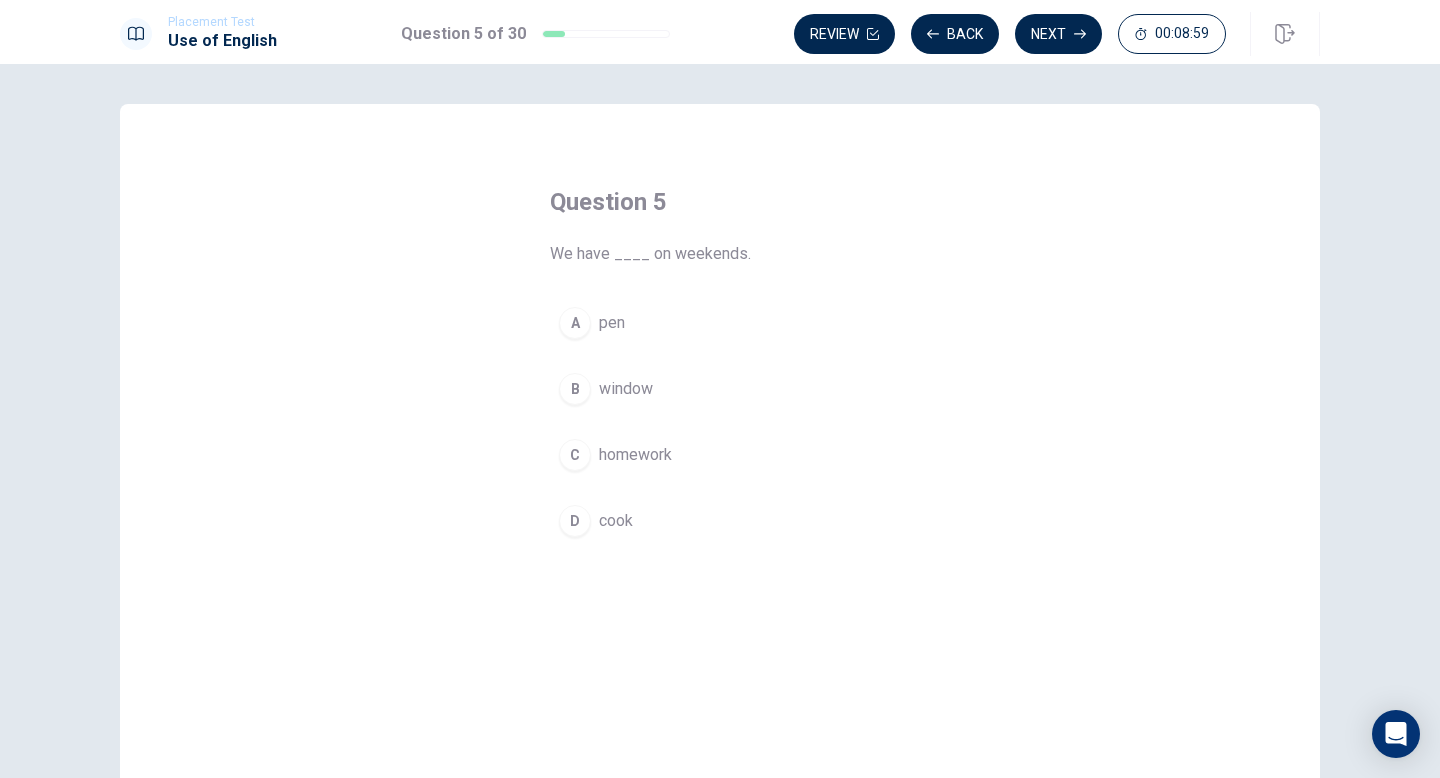 click on "C" at bounding box center [575, 455] 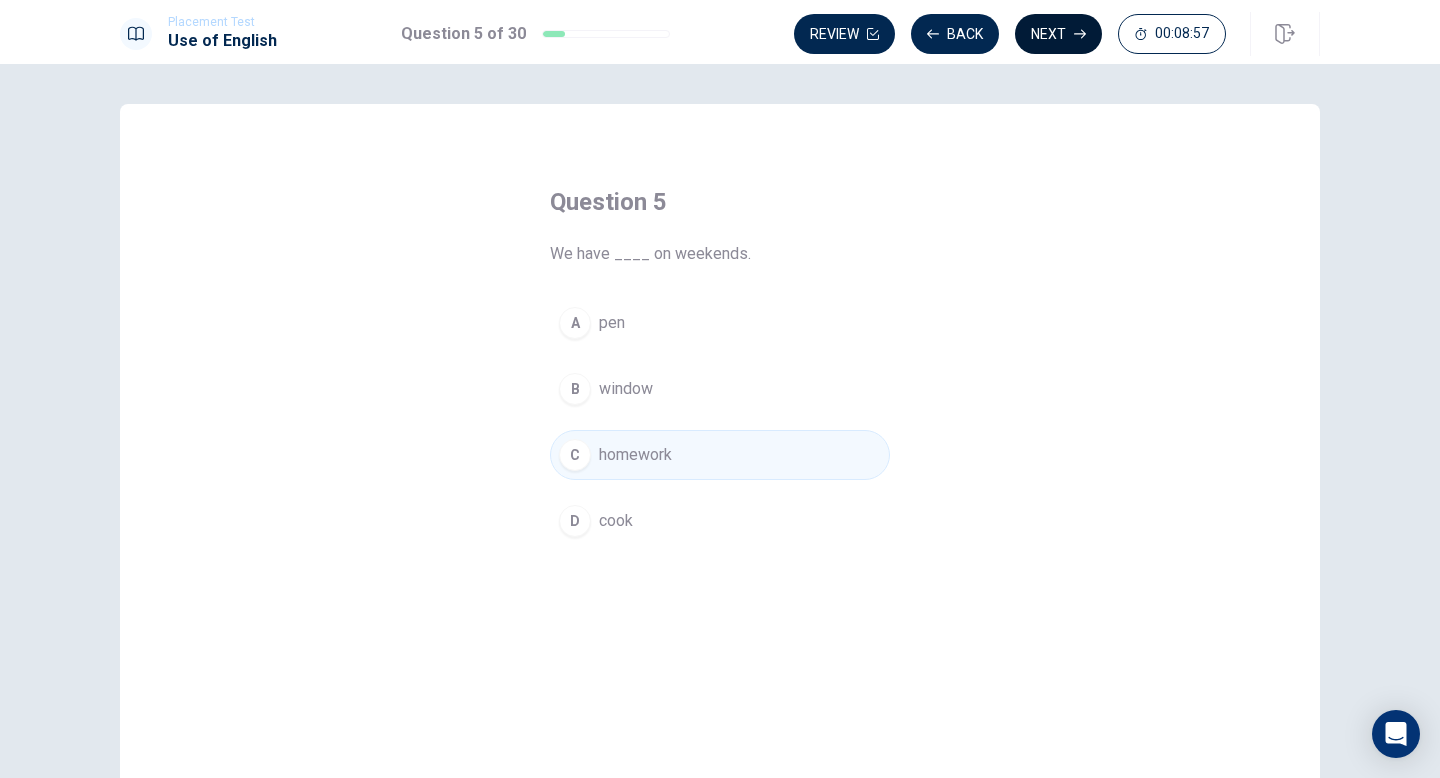 click 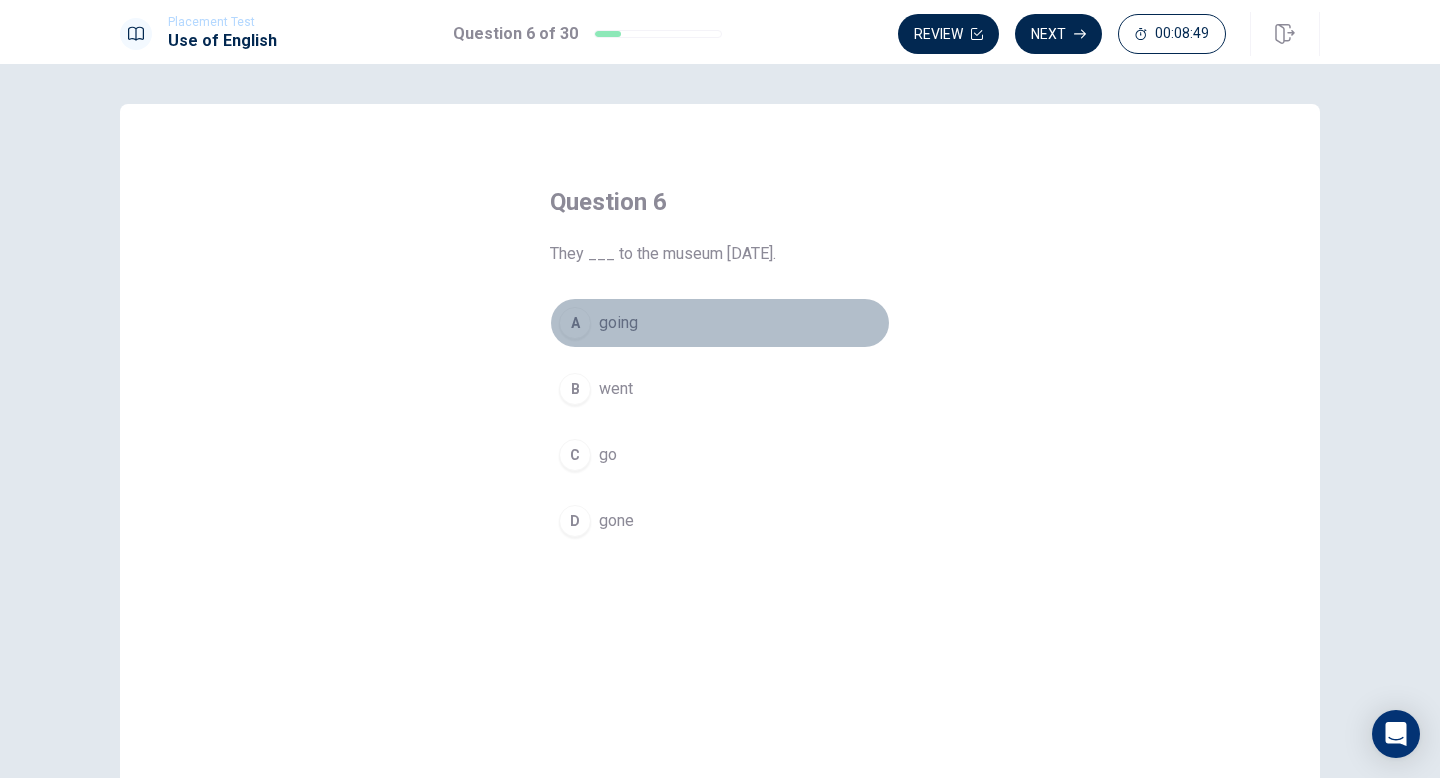 click on "going" at bounding box center [618, 323] 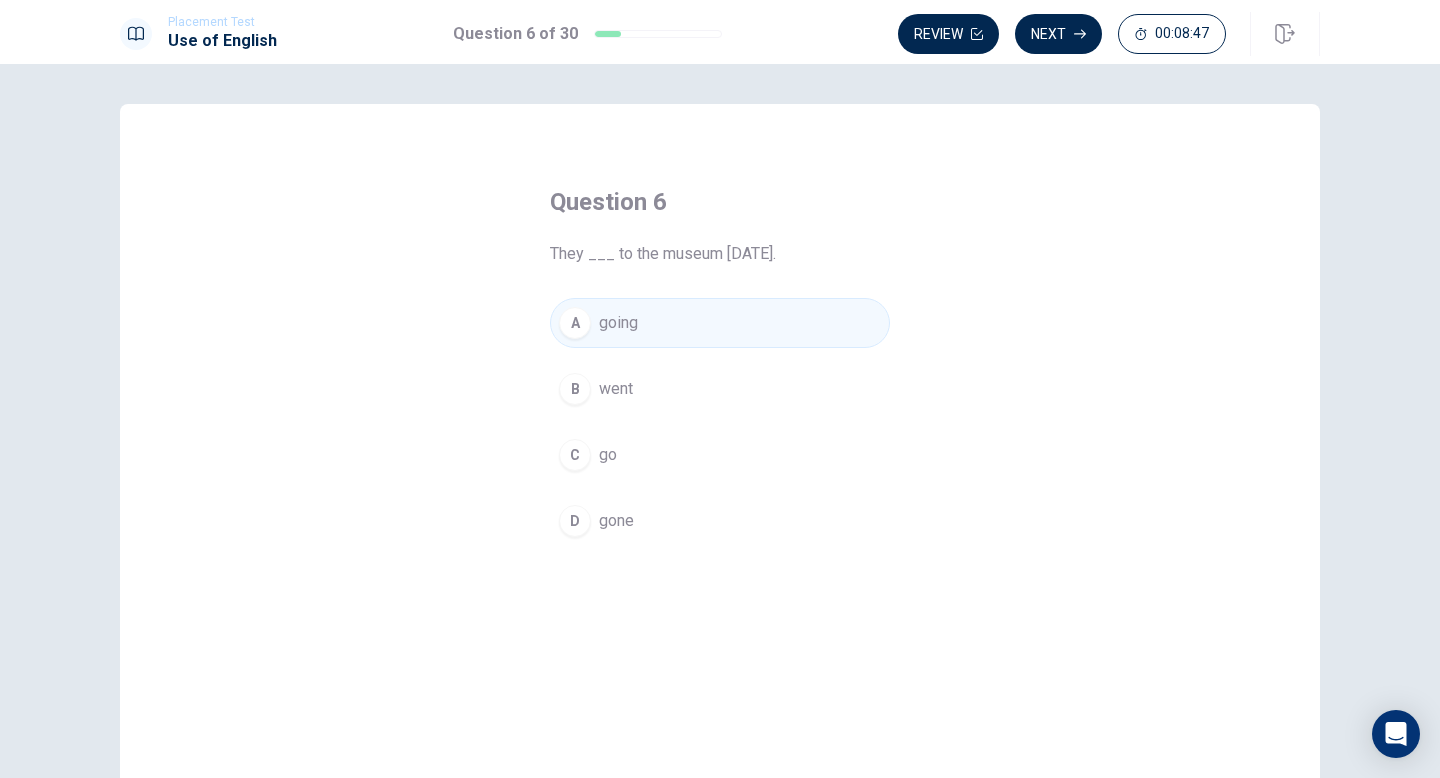 click on "went" at bounding box center (616, 389) 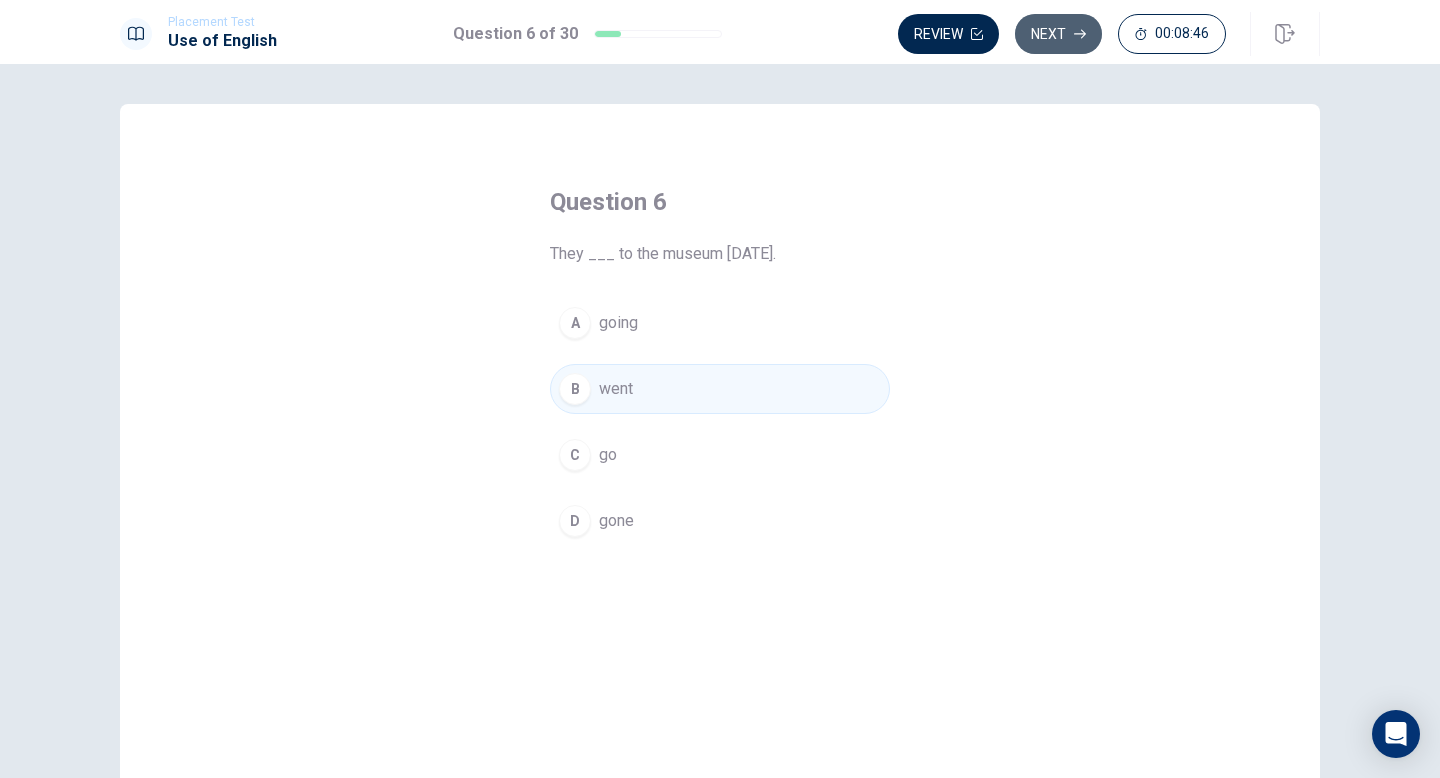 click on "Next" at bounding box center (1058, 34) 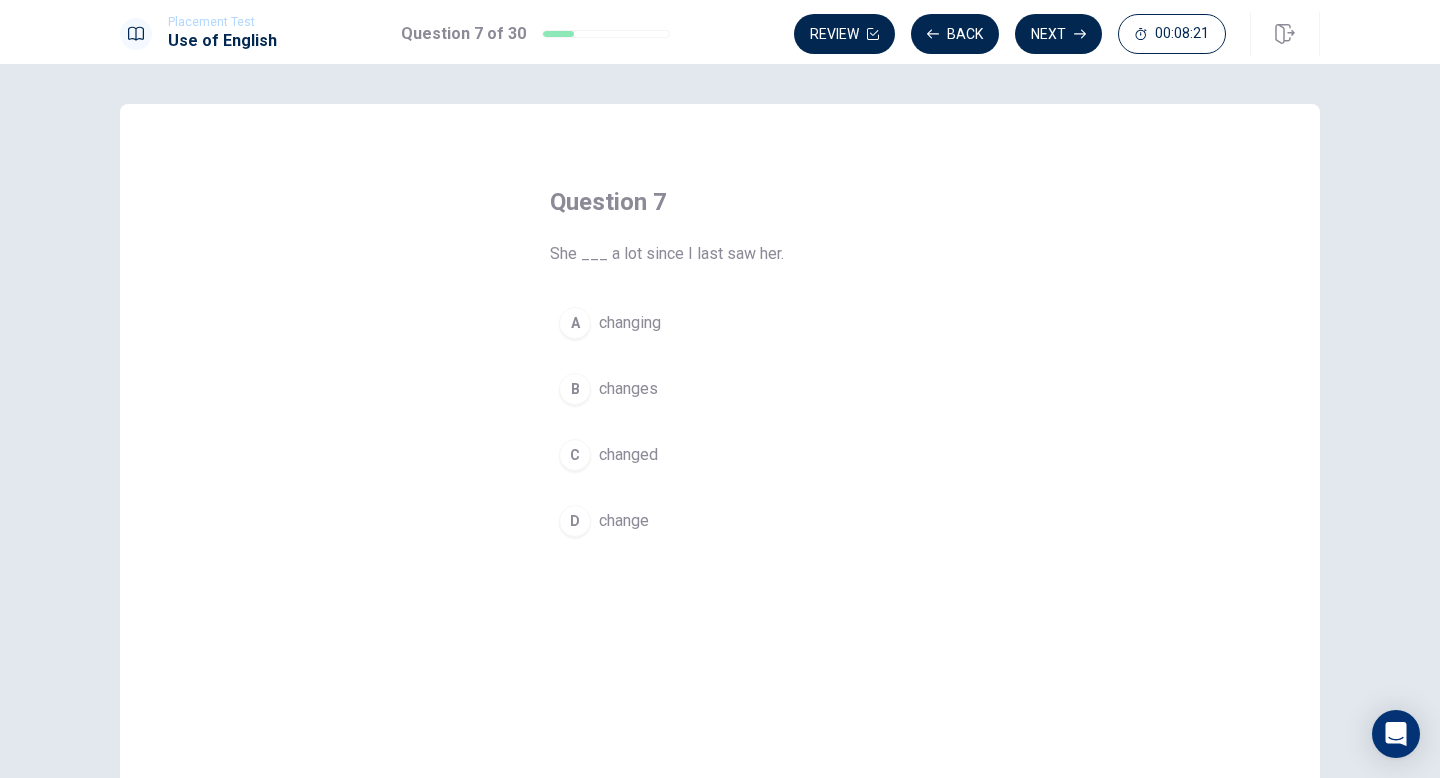 click on "changing" at bounding box center [630, 323] 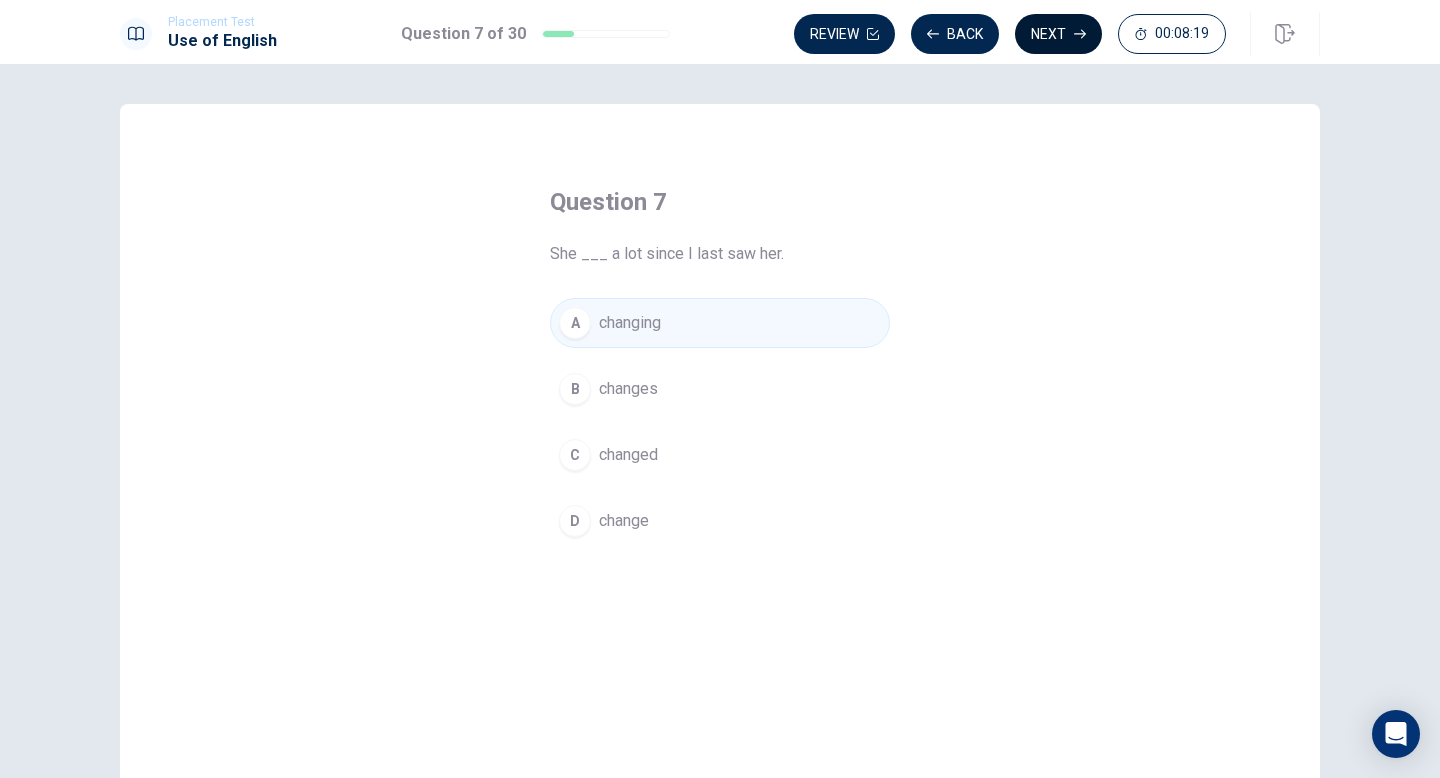 click on "Next" at bounding box center (1058, 34) 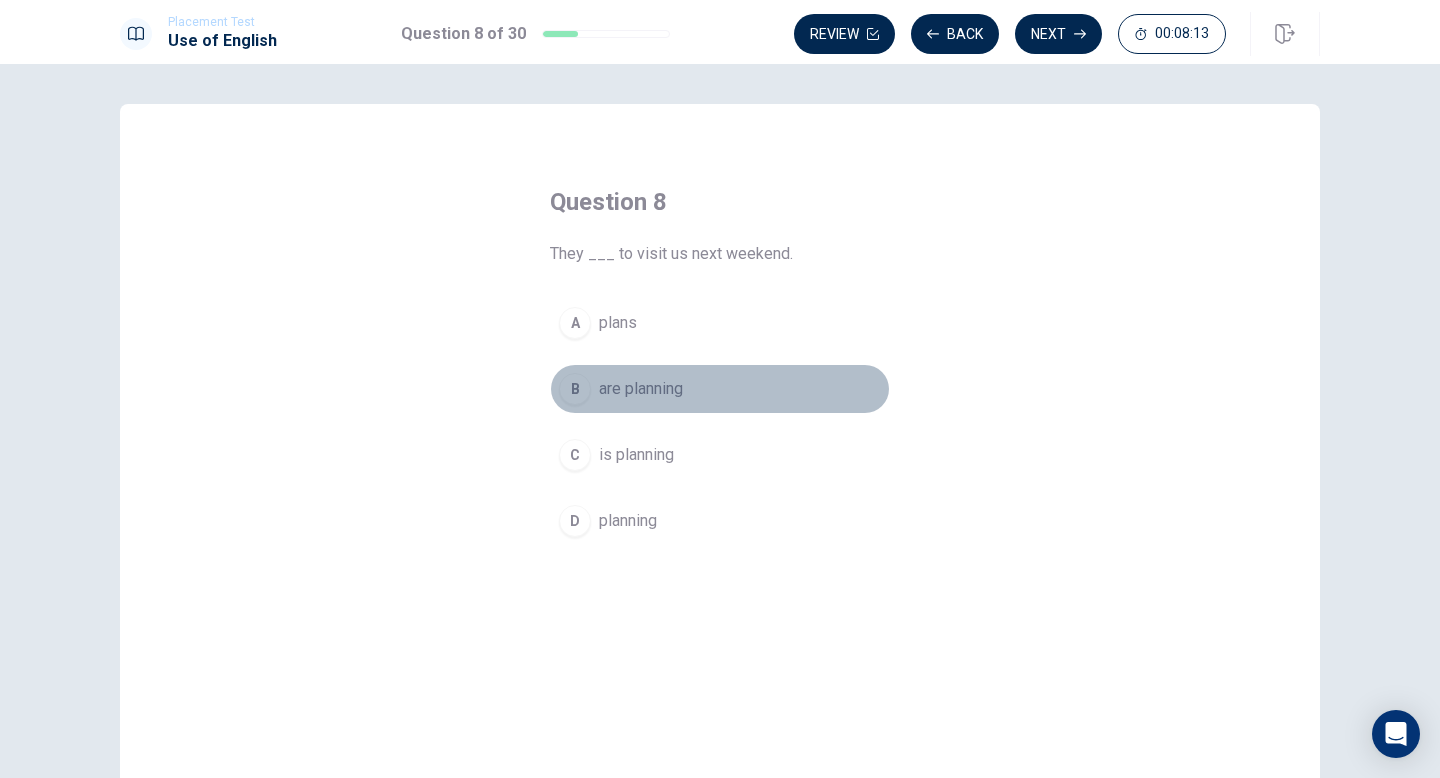click on "are planning" at bounding box center (641, 389) 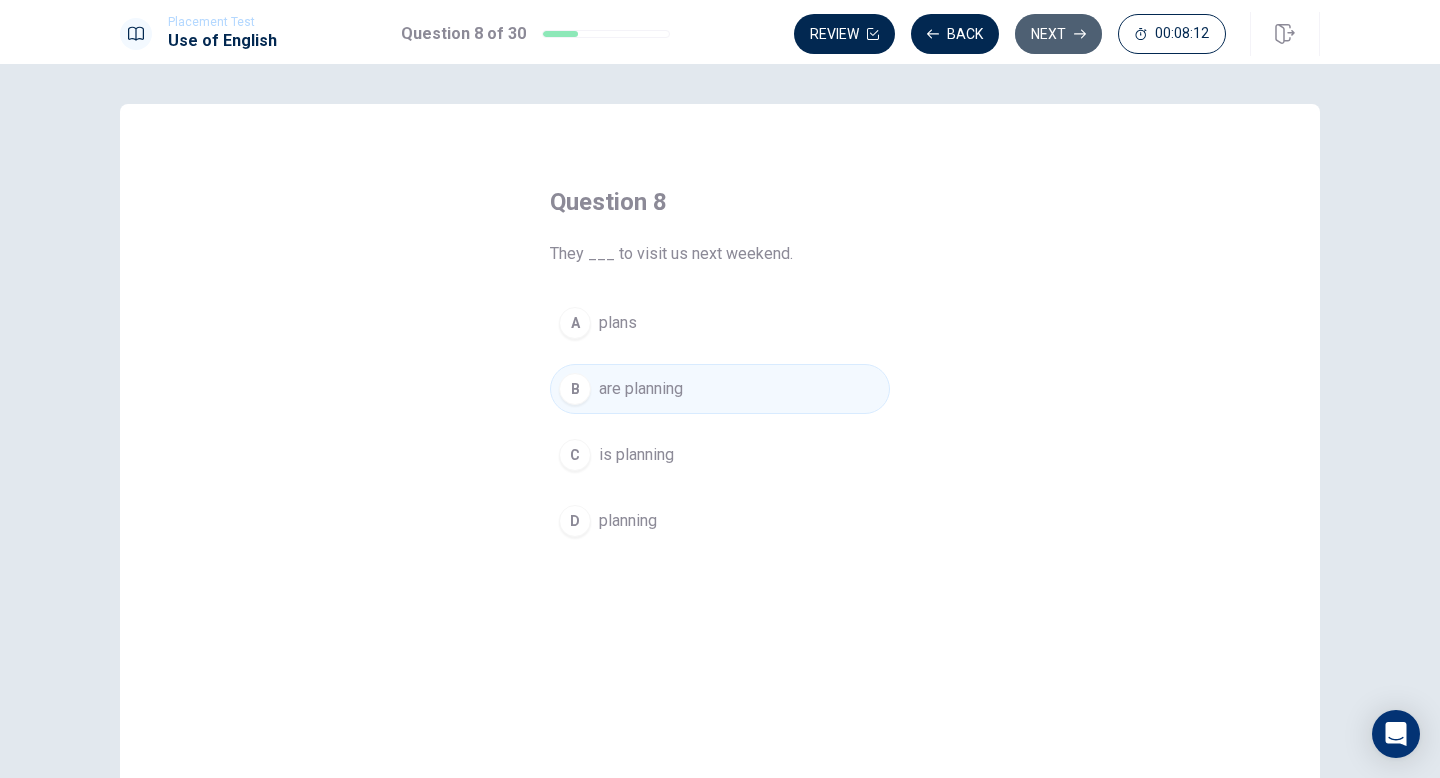 click on "Next" at bounding box center (1058, 34) 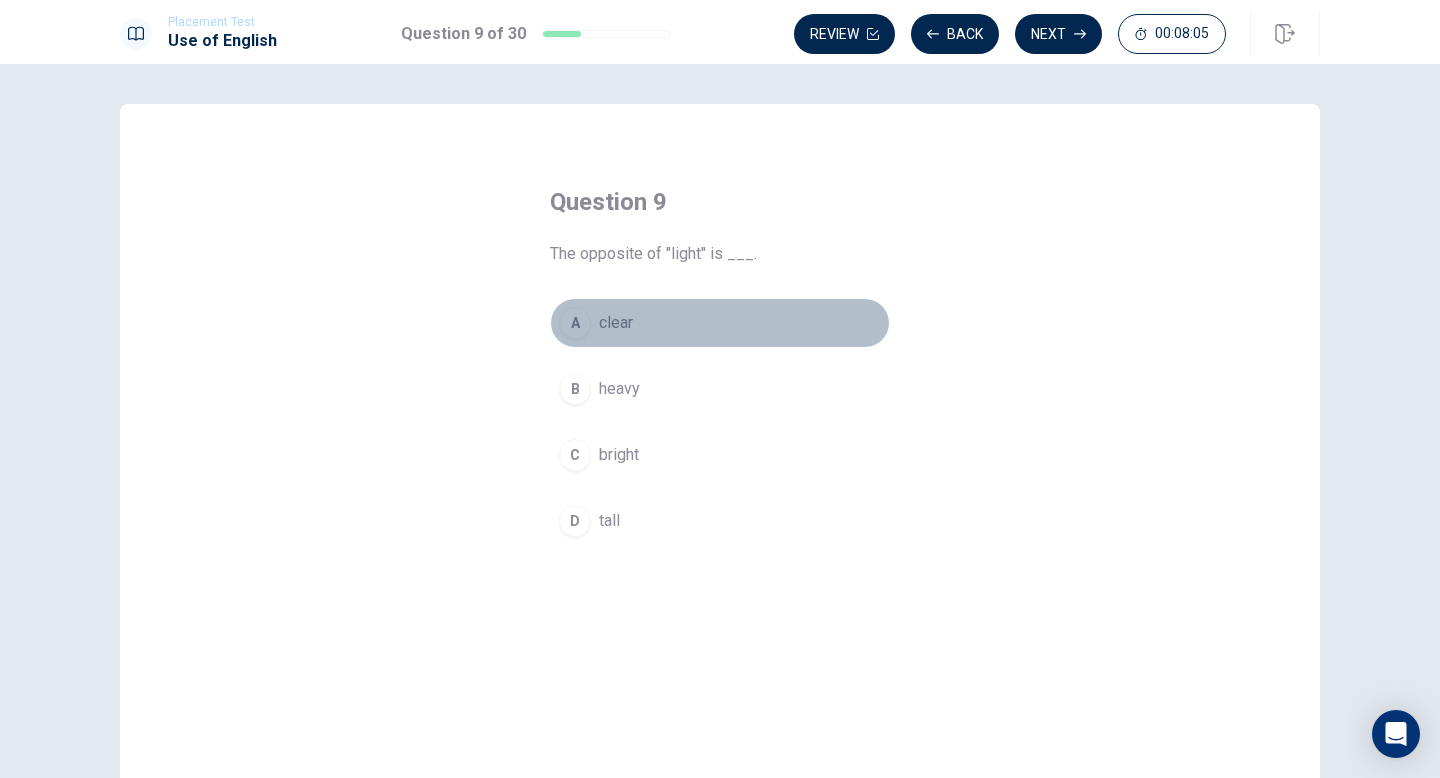 click on "A clear" at bounding box center [720, 323] 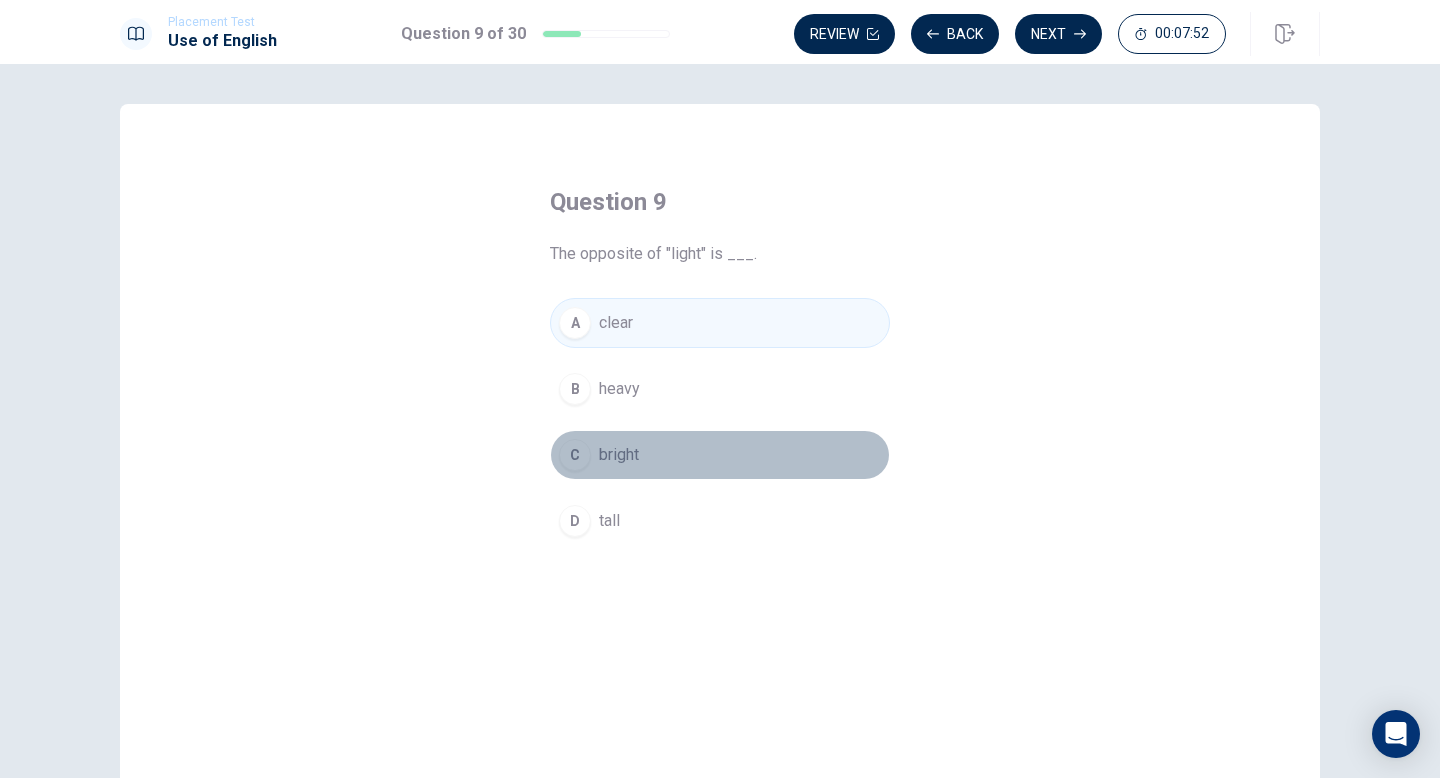 click on "C bright" at bounding box center (720, 455) 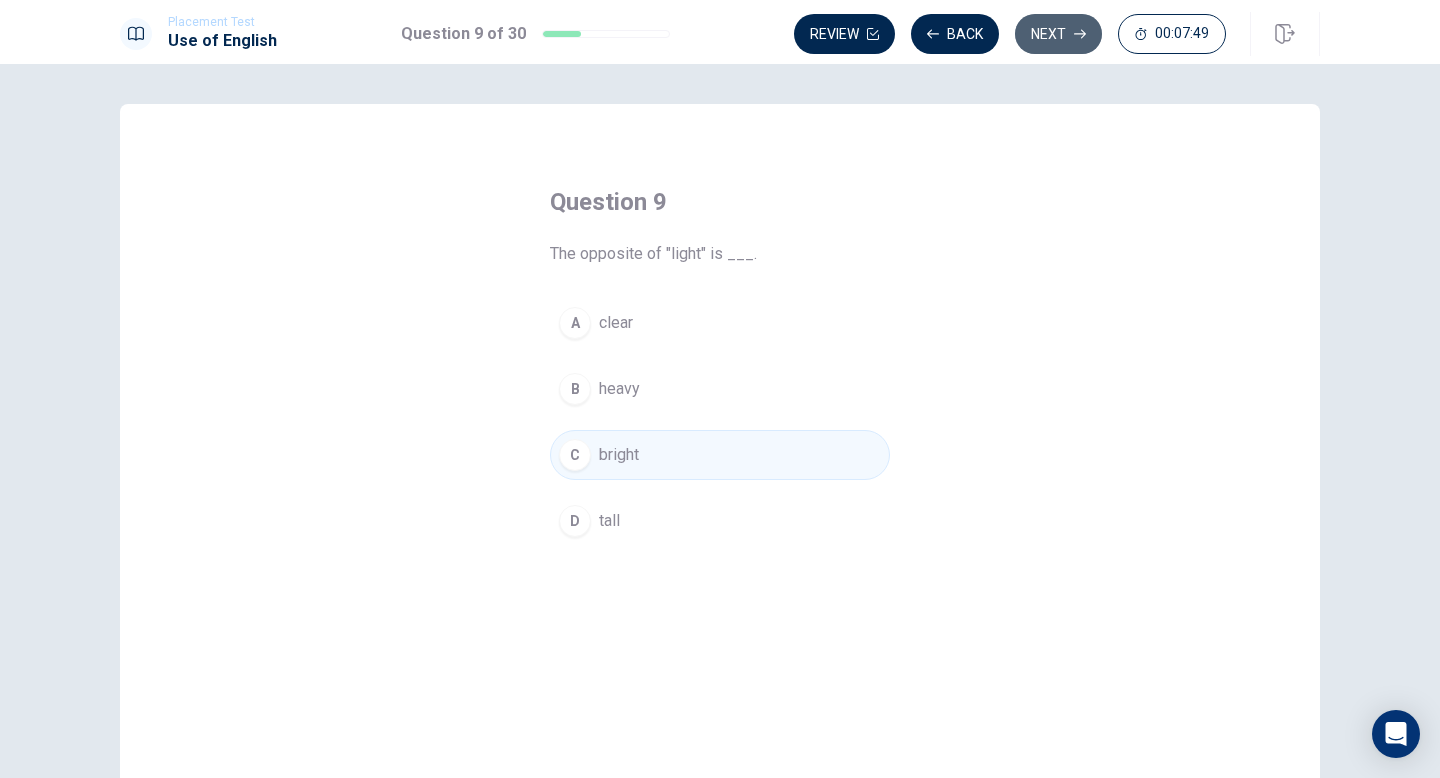 click on "Next" at bounding box center (1058, 34) 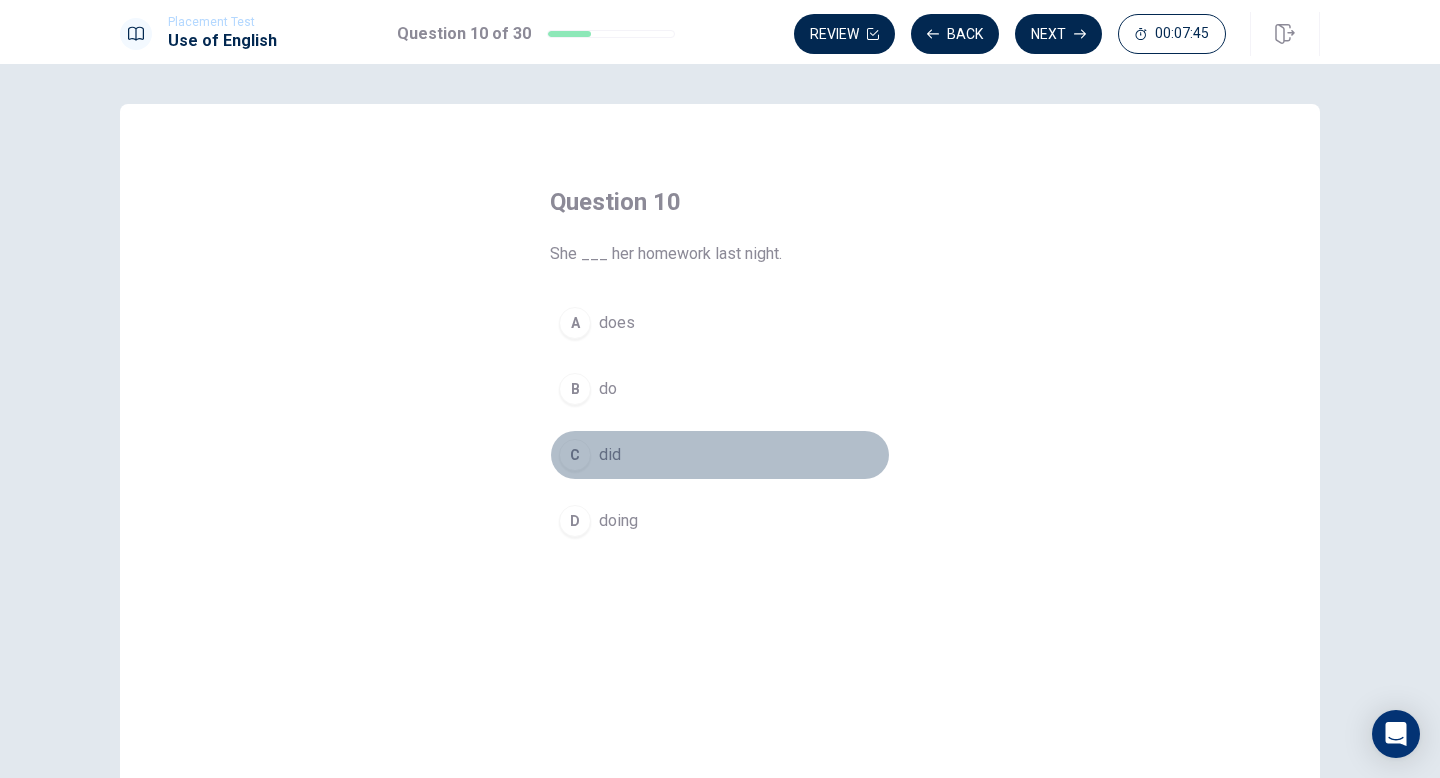 click on "did" at bounding box center (610, 455) 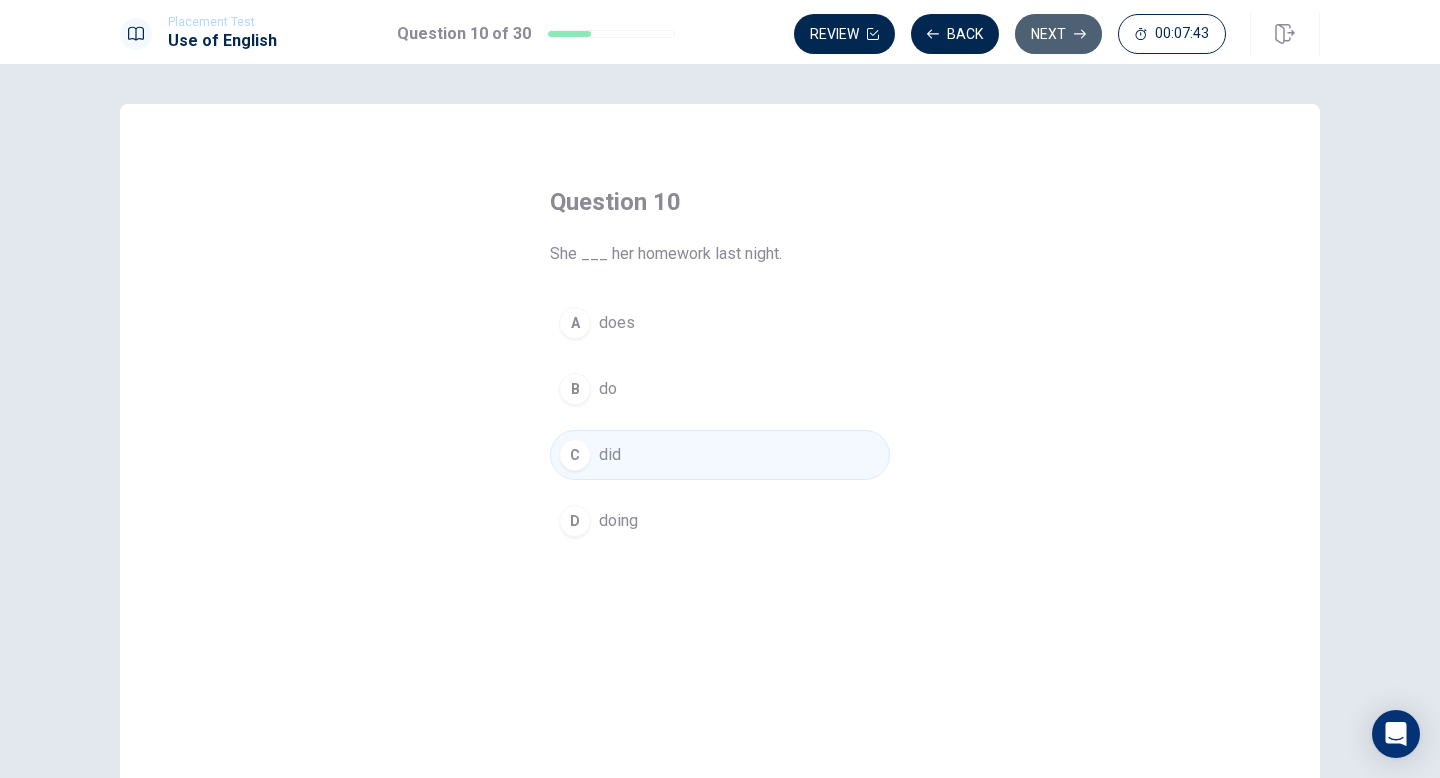 click on "Next" at bounding box center (1058, 34) 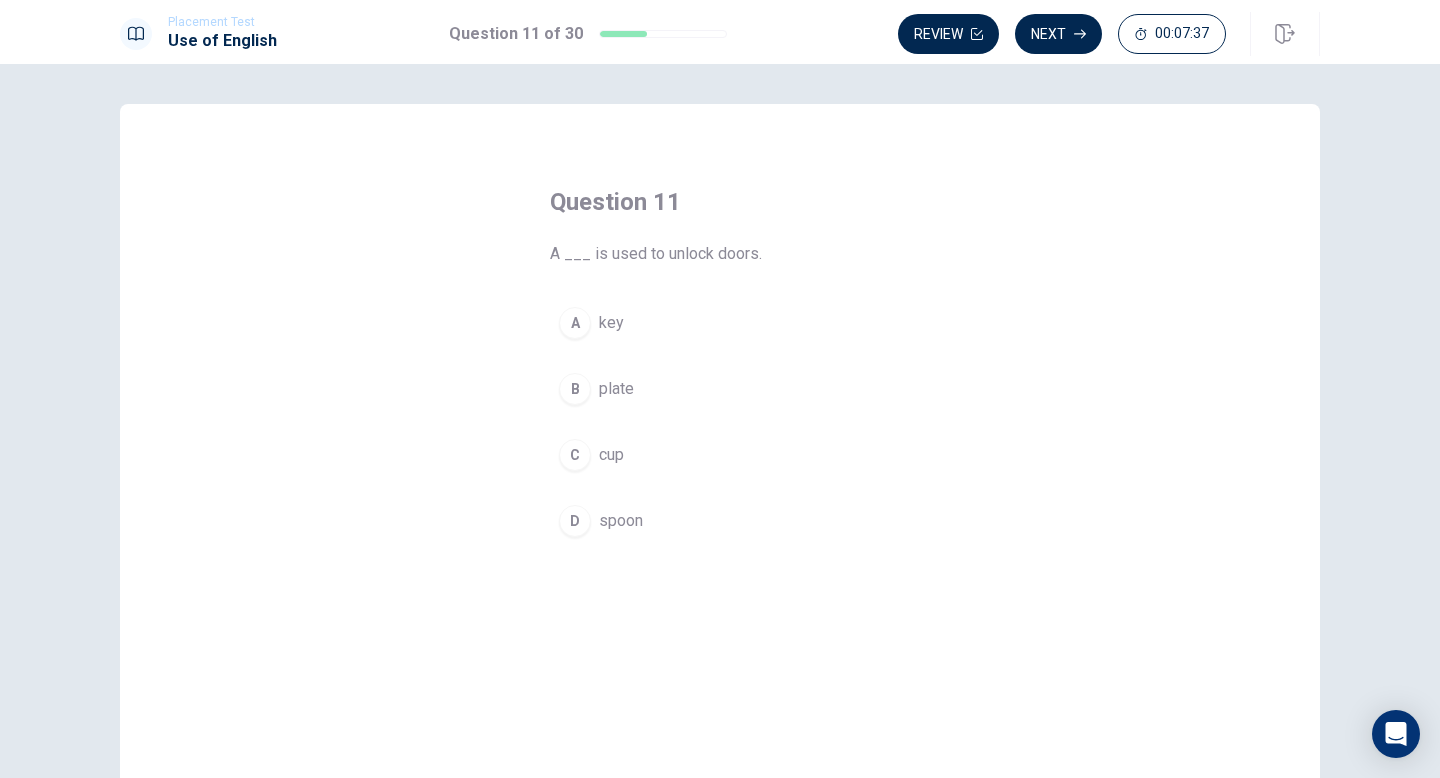 click on "key" at bounding box center [611, 323] 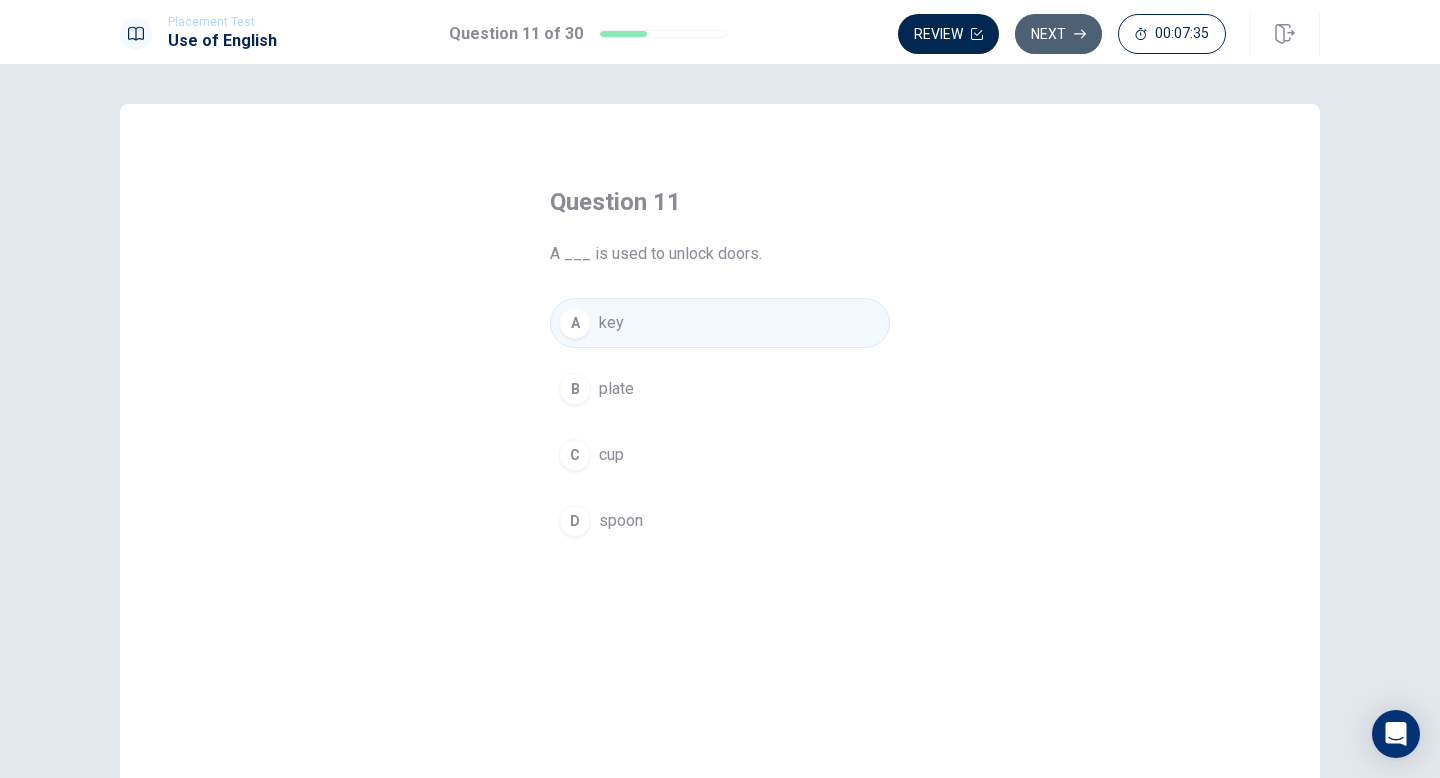 click on "Next" at bounding box center [1058, 34] 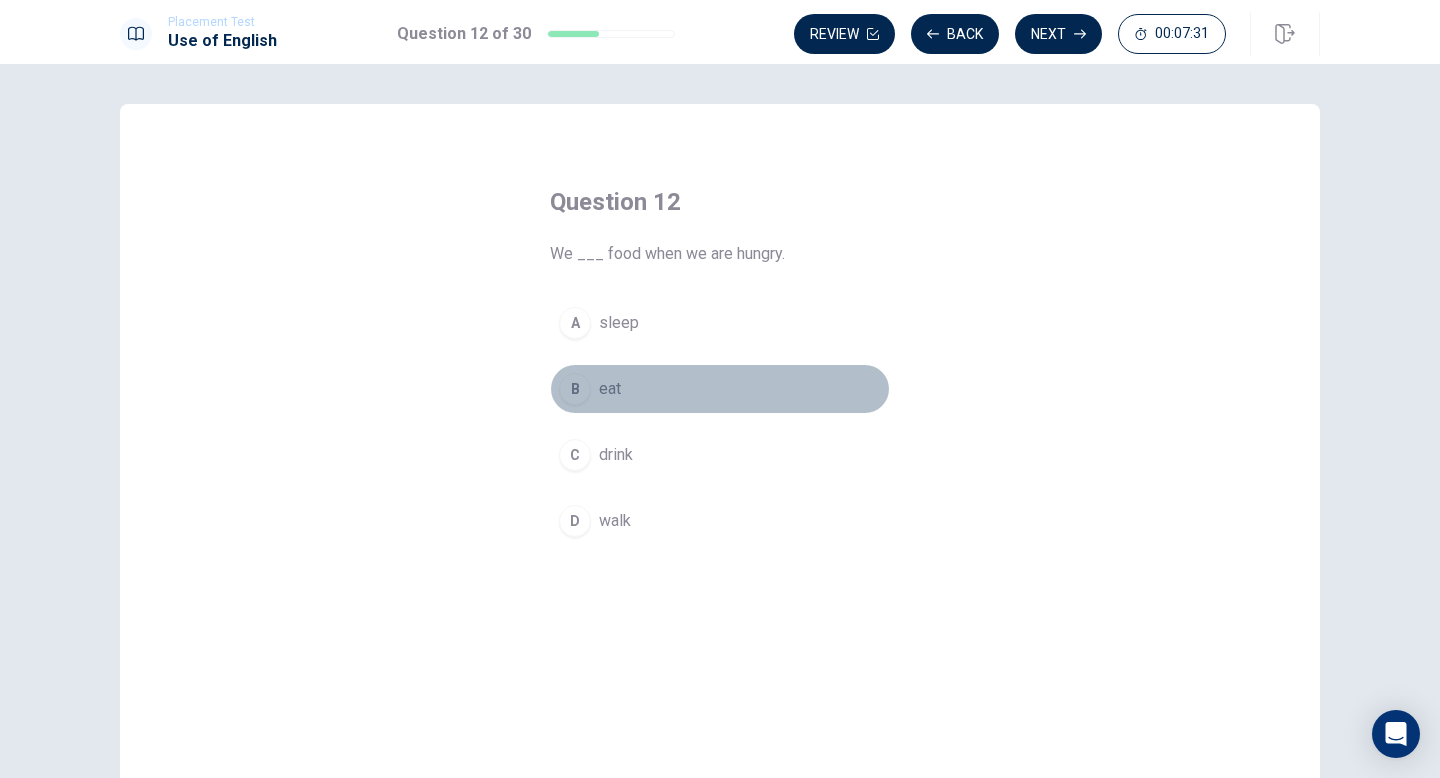 click on "eat" at bounding box center [610, 389] 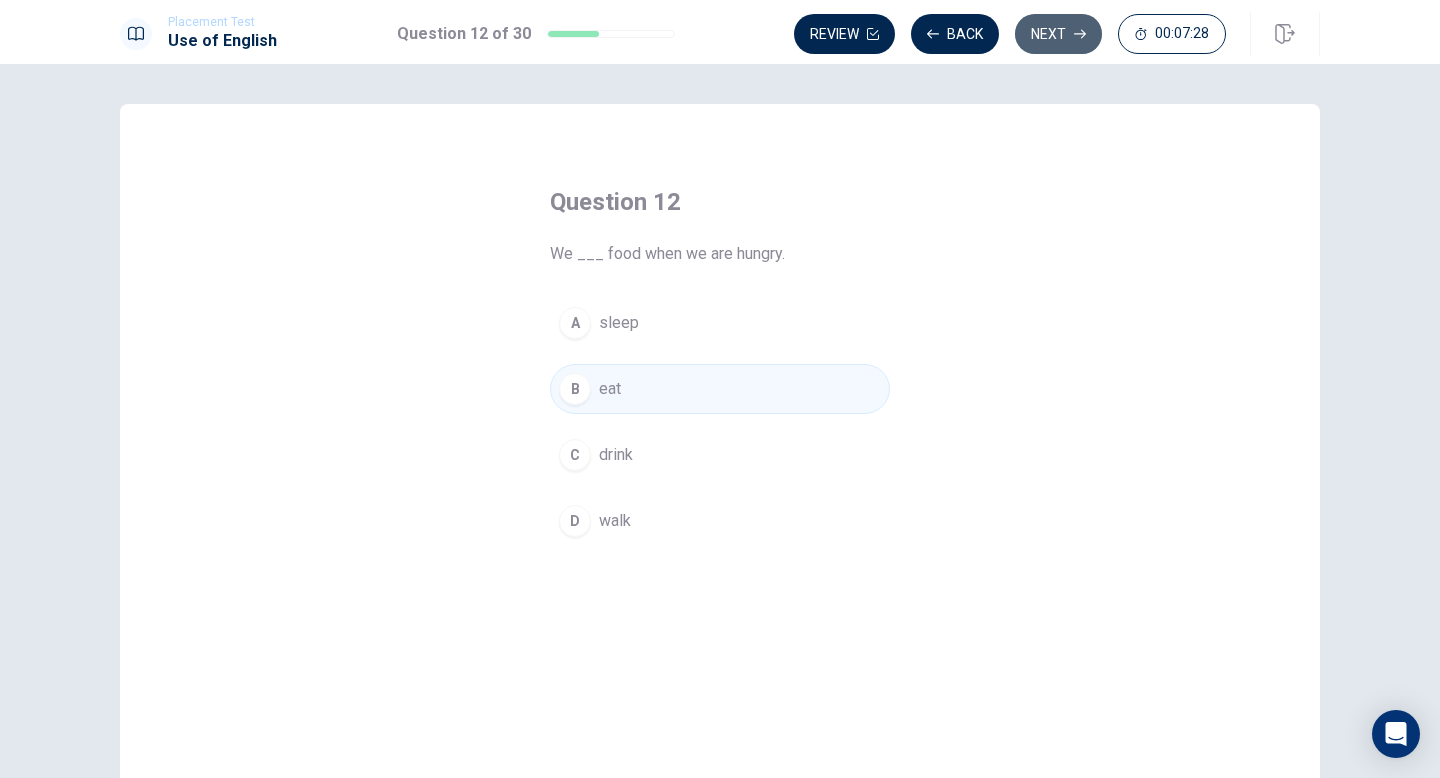 click on "Next" at bounding box center (1058, 34) 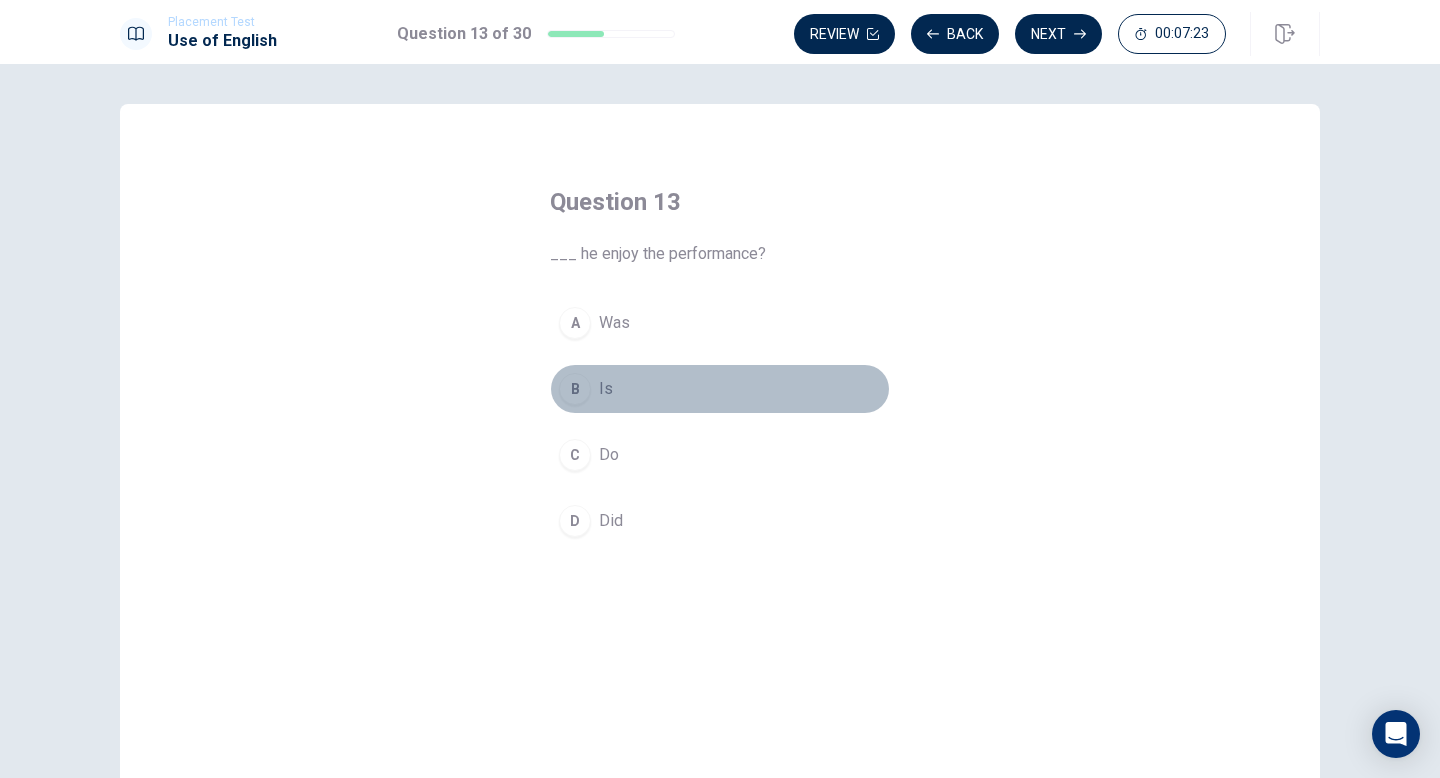 click on "B" at bounding box center [575, 389] 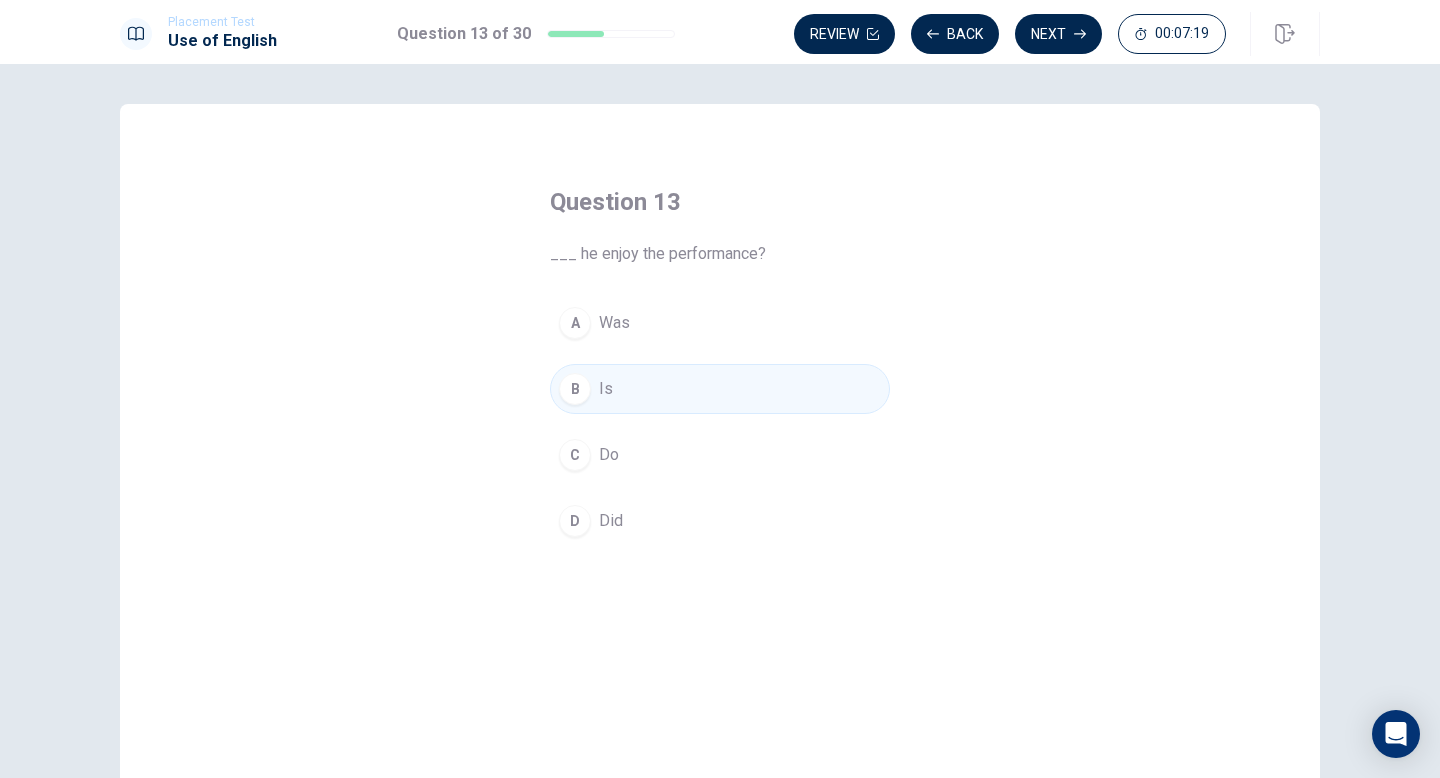 click on "D Did" at bounding box center (720, 521) 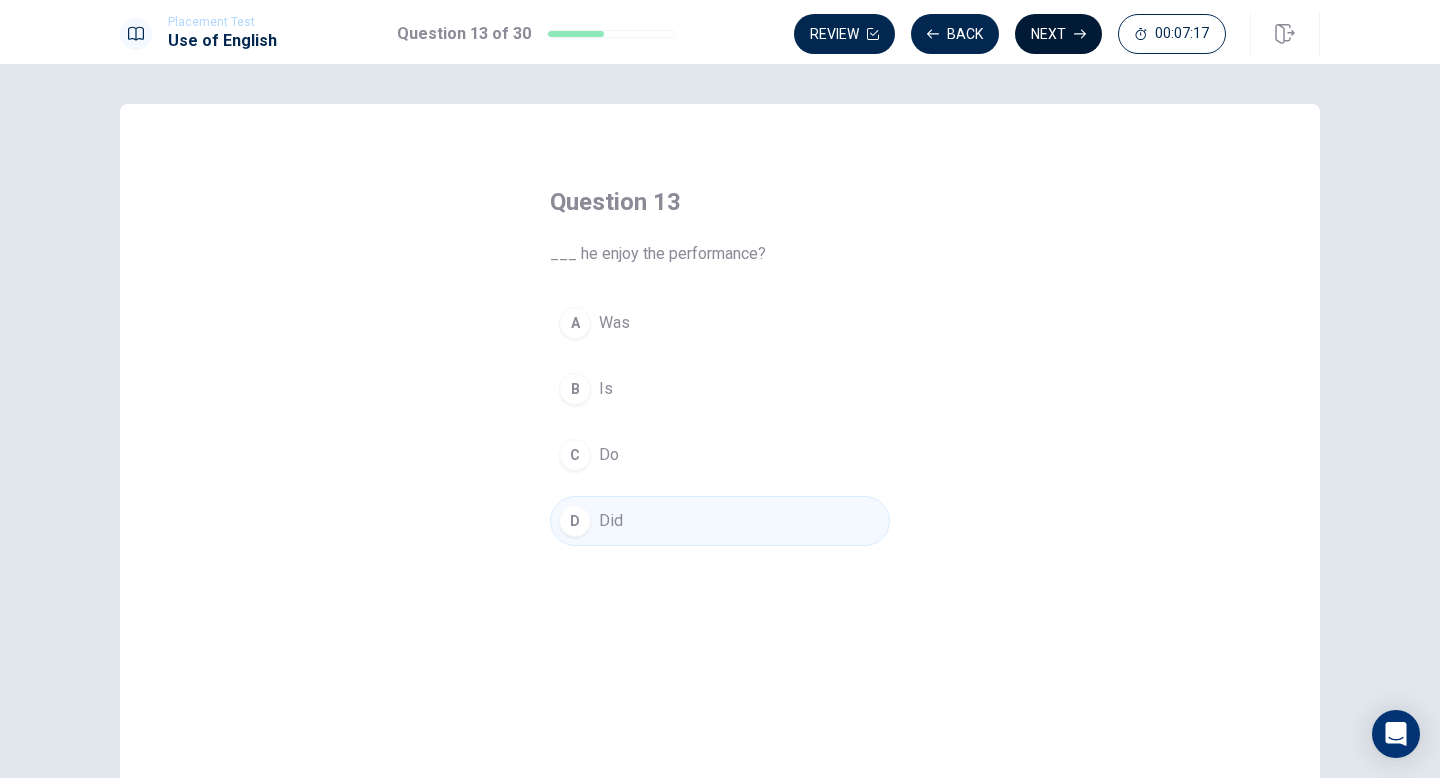 click on "Next" at bounding box center [1058, 34] 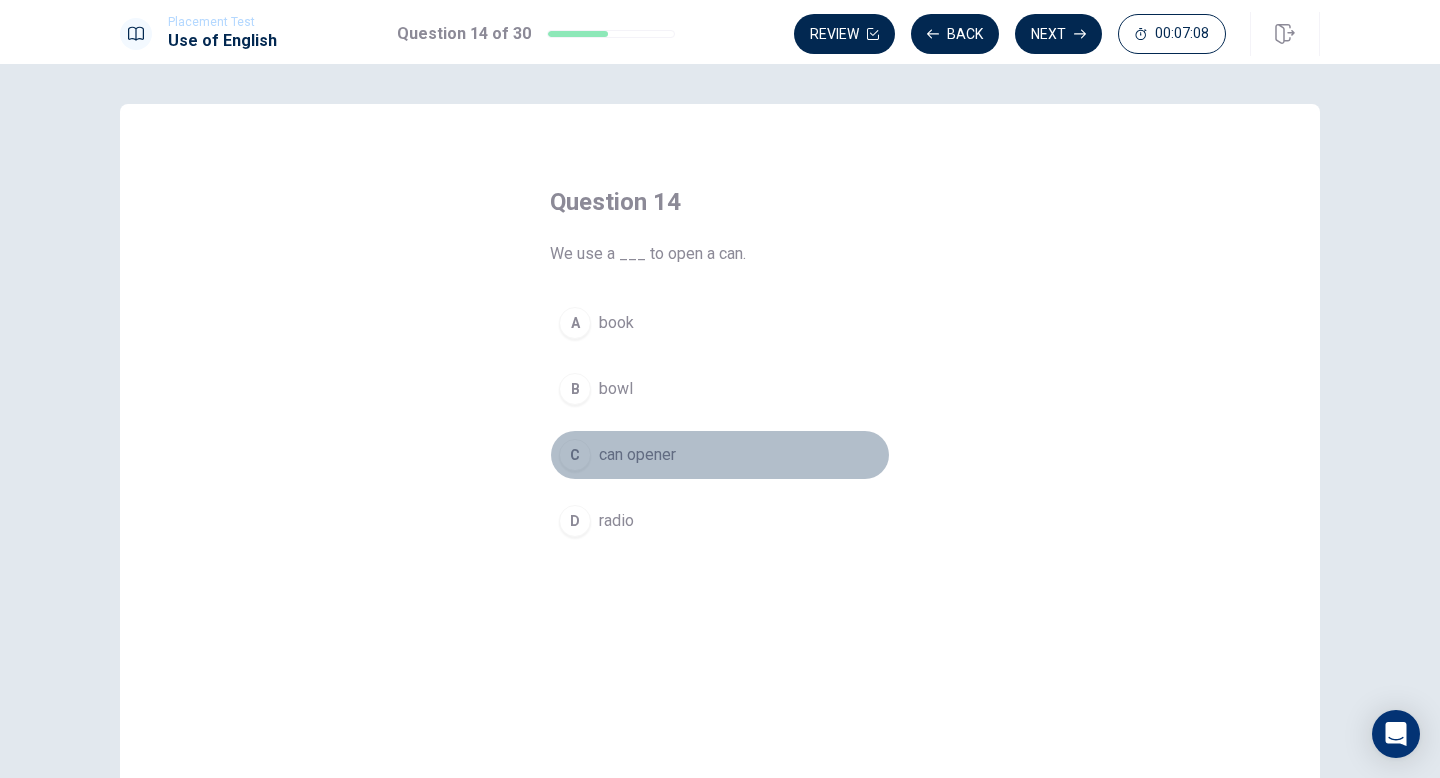 click on "C can opener" at bounding box center (720, 455) 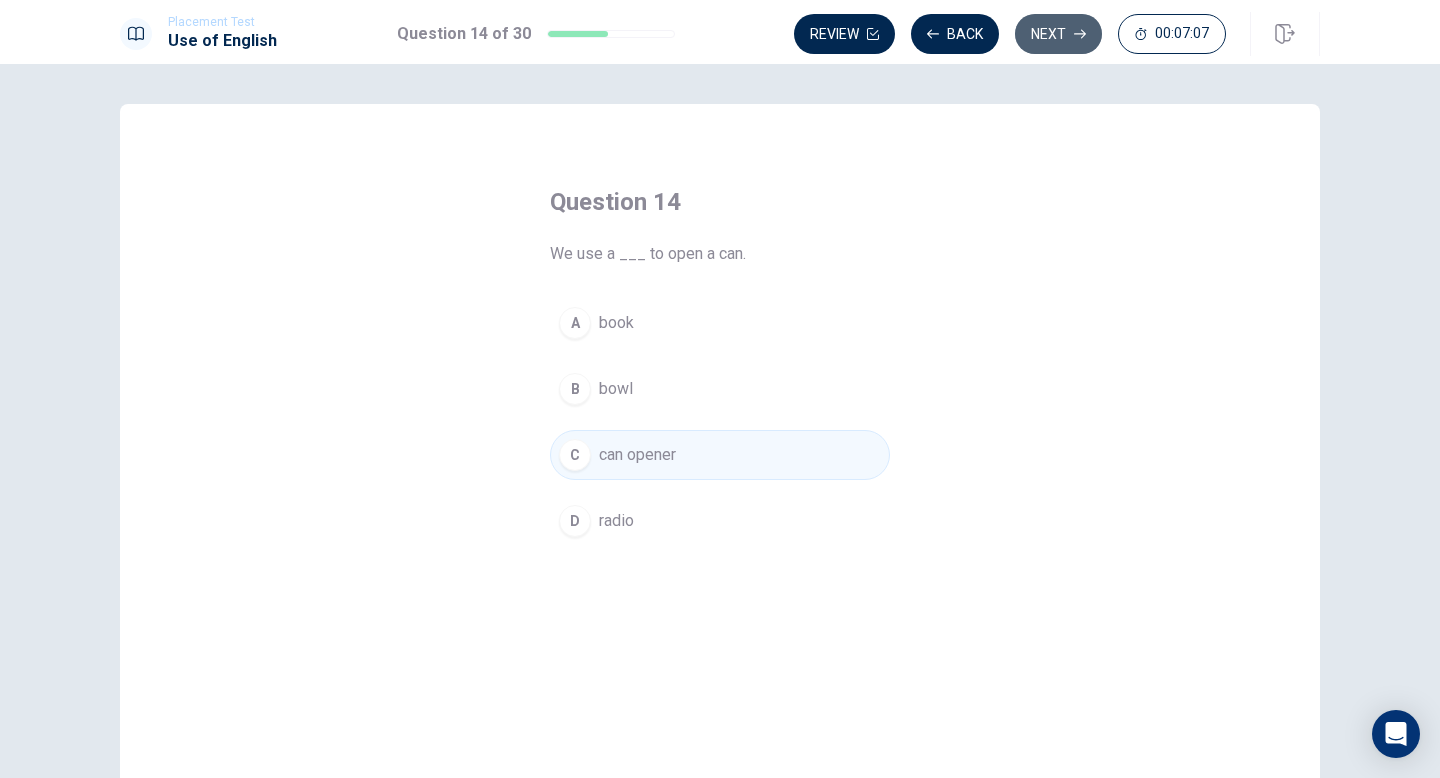 click 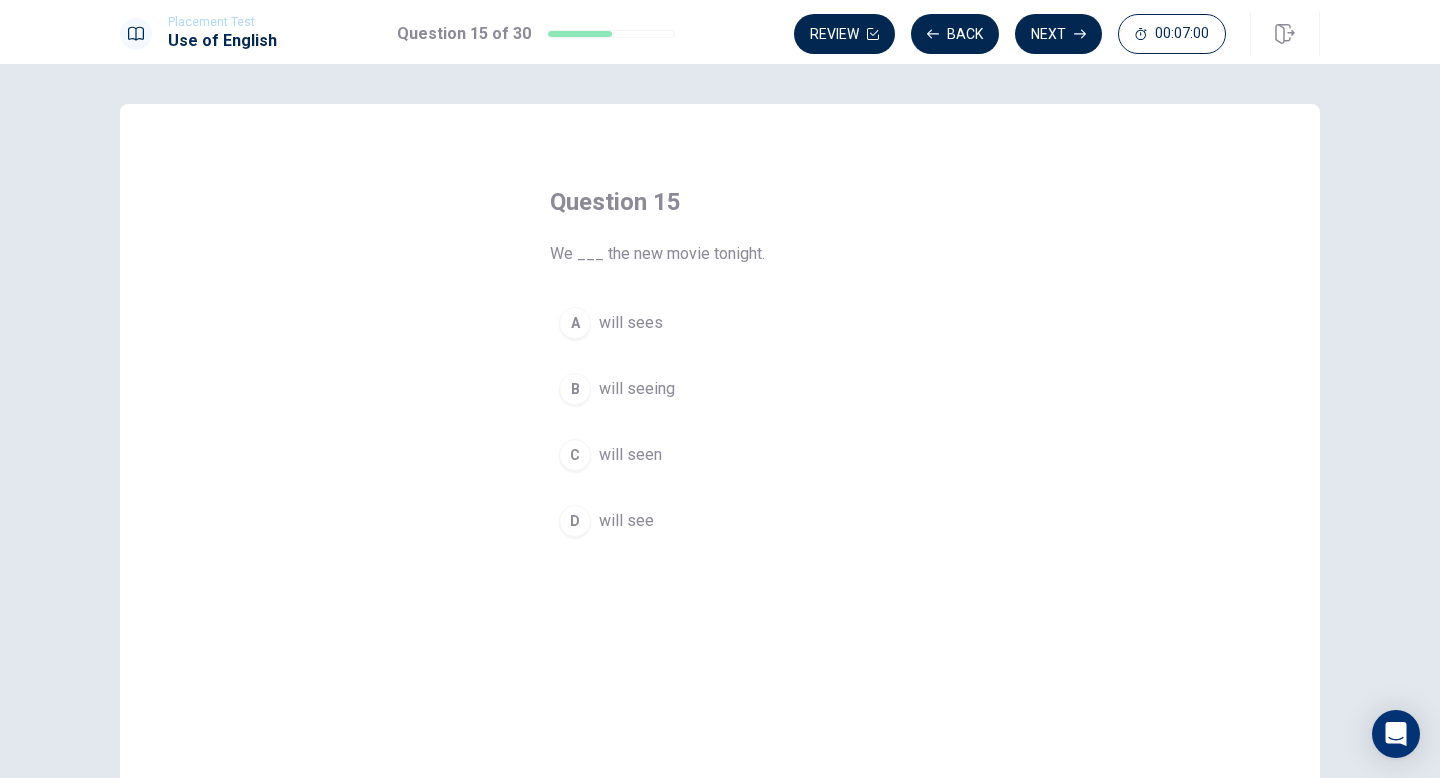 click on "will see" at bounding box center [626, 521] 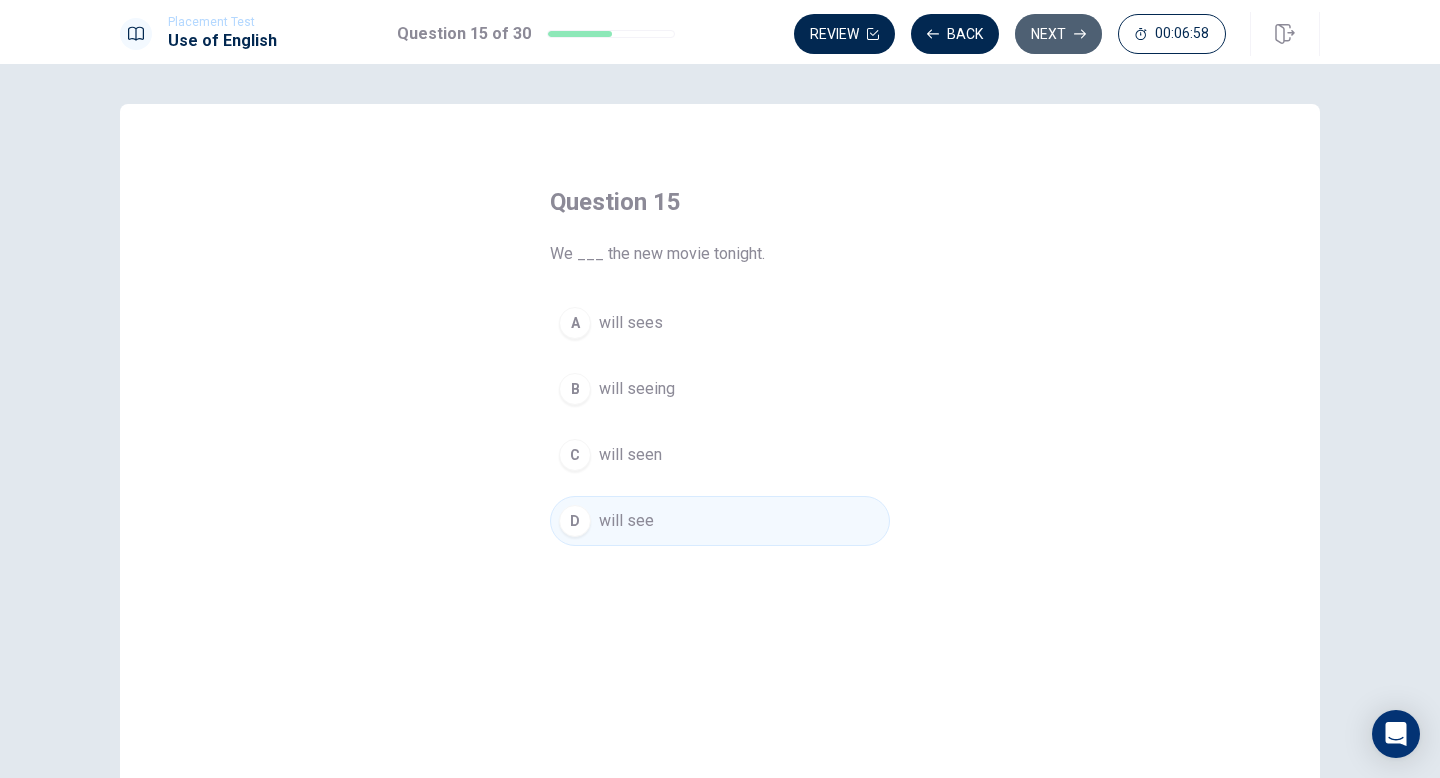 click on "Next" at bounding box center (1058, 34) 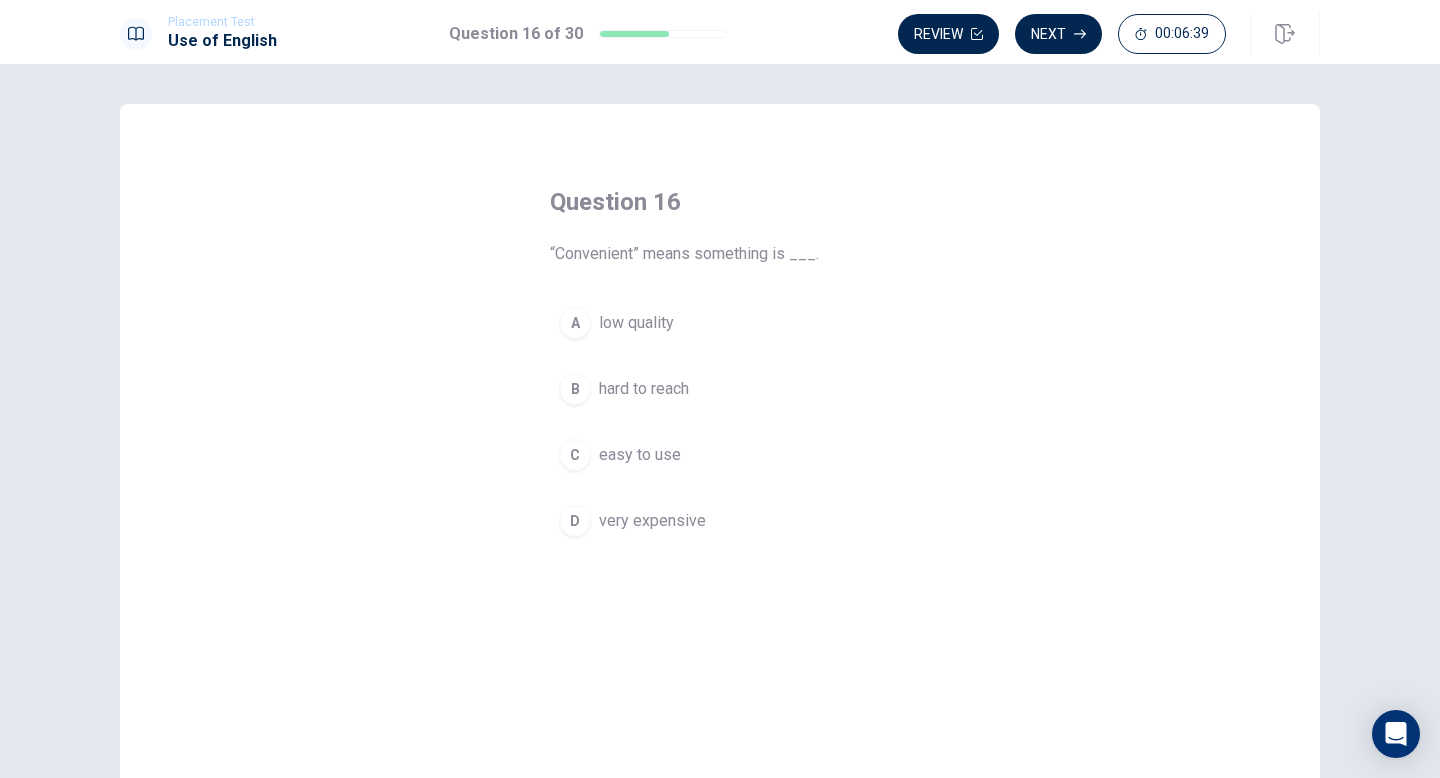 click on "easy to use" at bounding box center (640, 455) 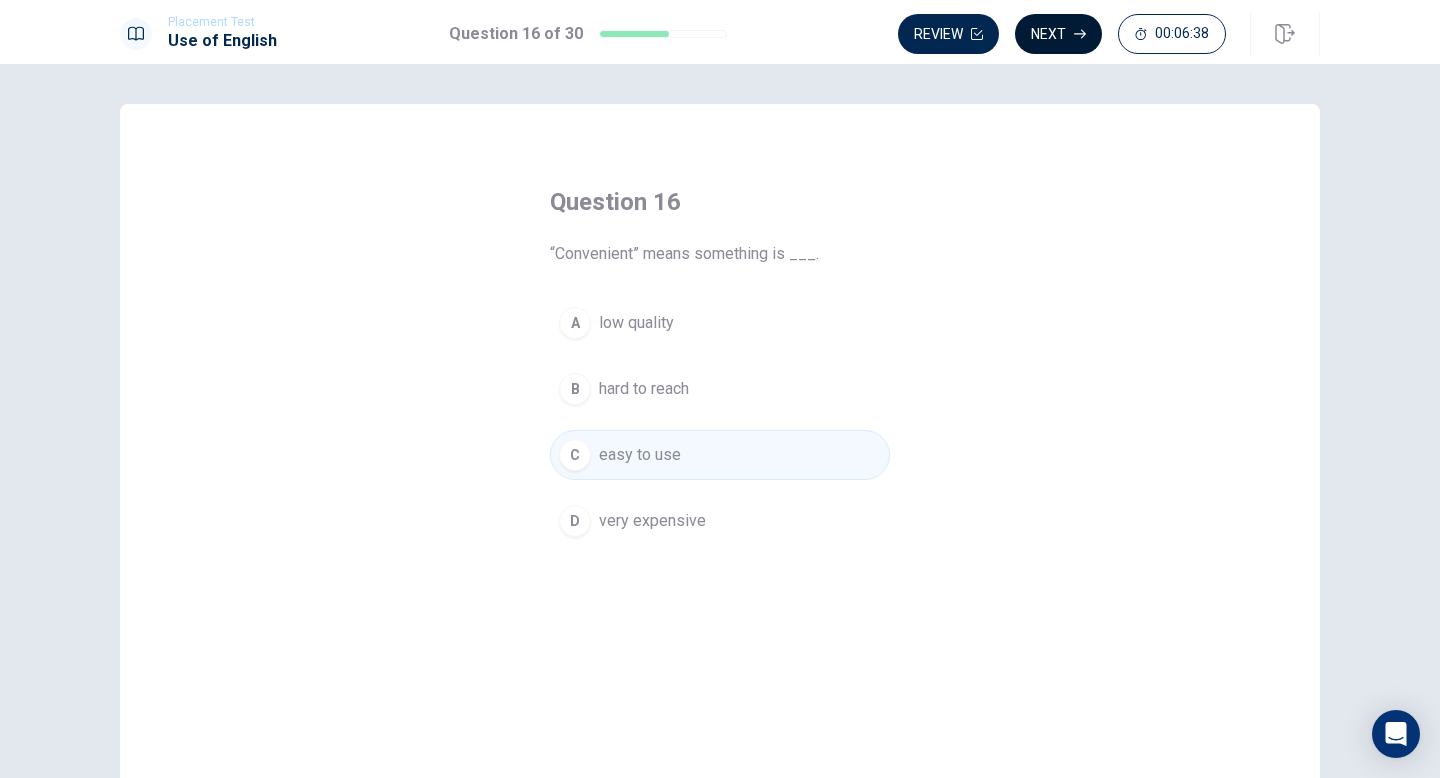 click on "Next" at bounding box center (1058, 34) 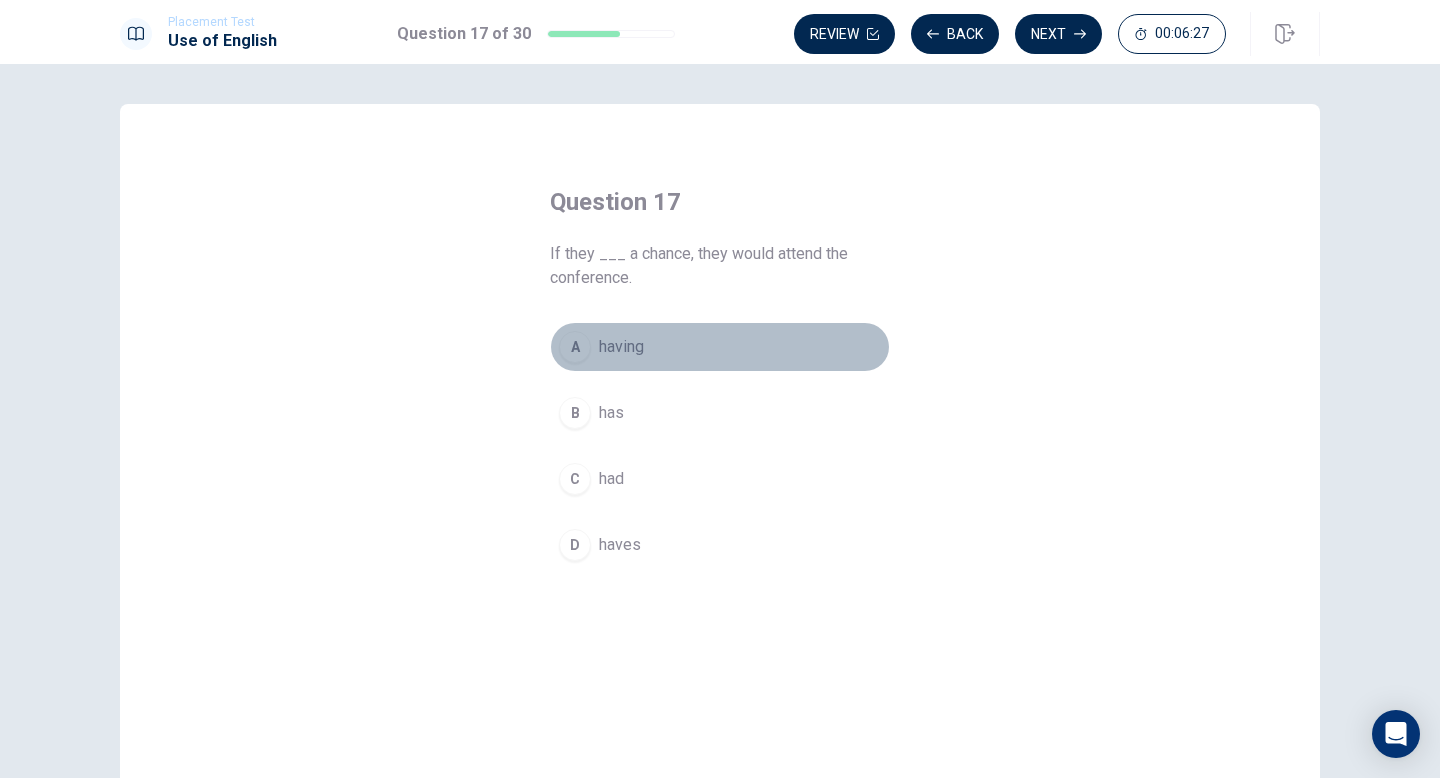 click on "having" at bounding box center (621, 347) 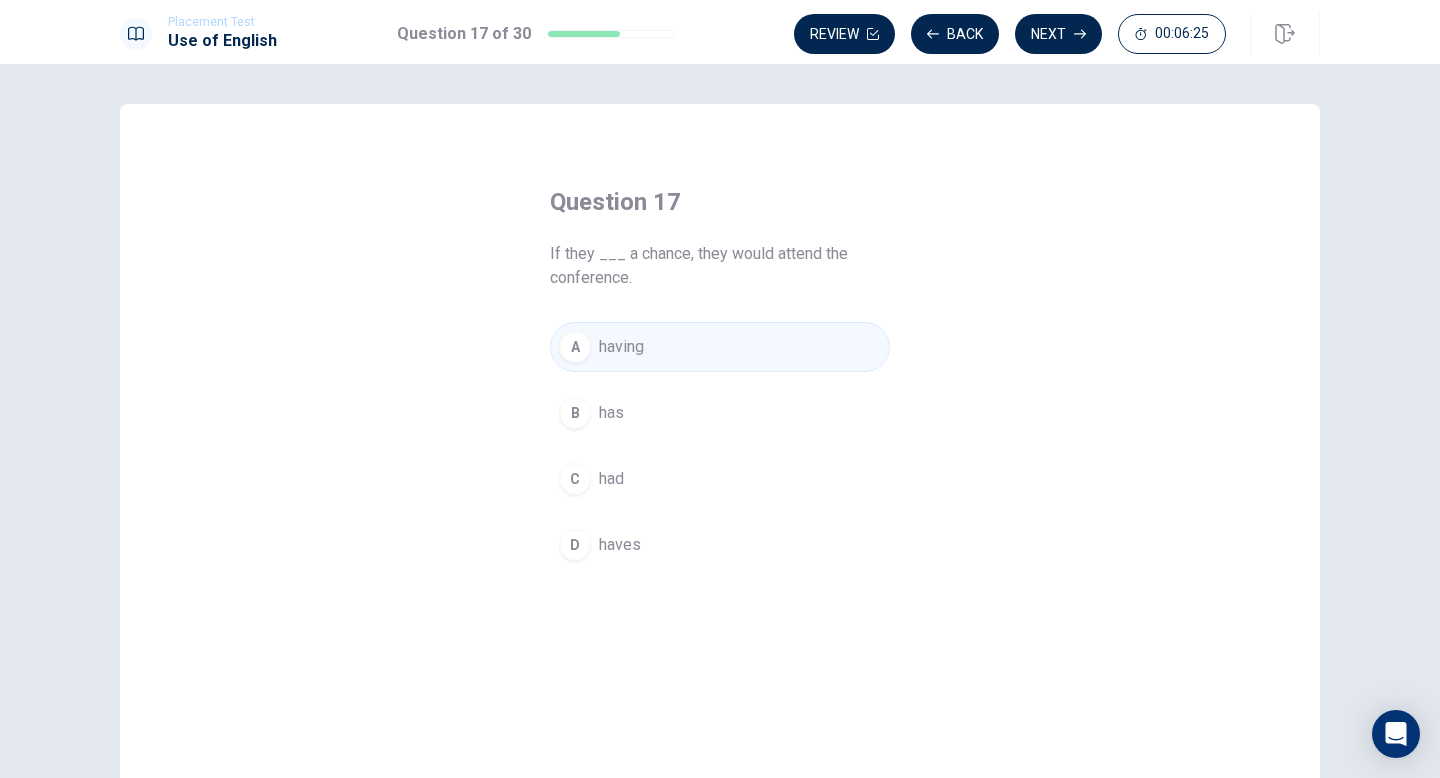 click on "Review Back Next 00:06:25" at bounding box center [1057, 34] 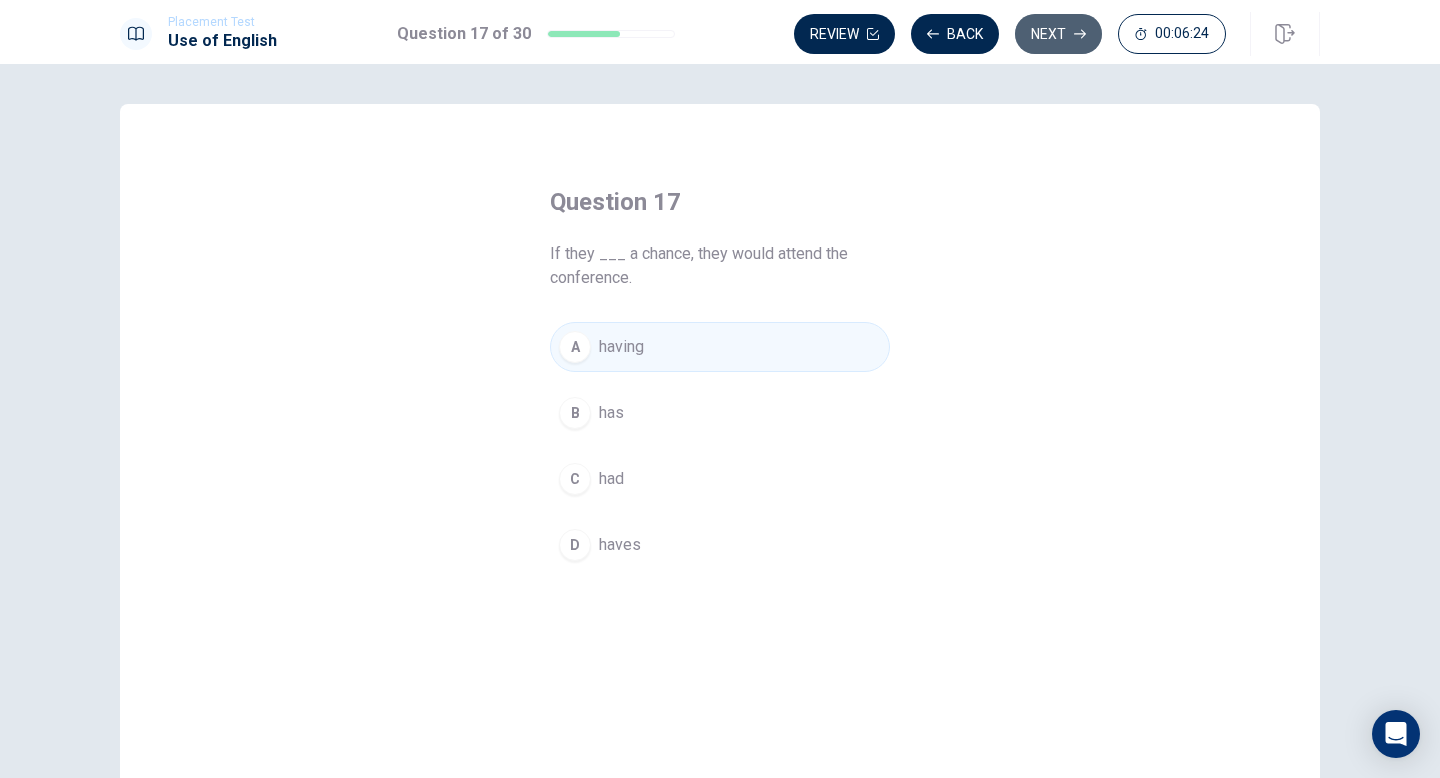 click on "Next" at bounding box center [1058, 34] 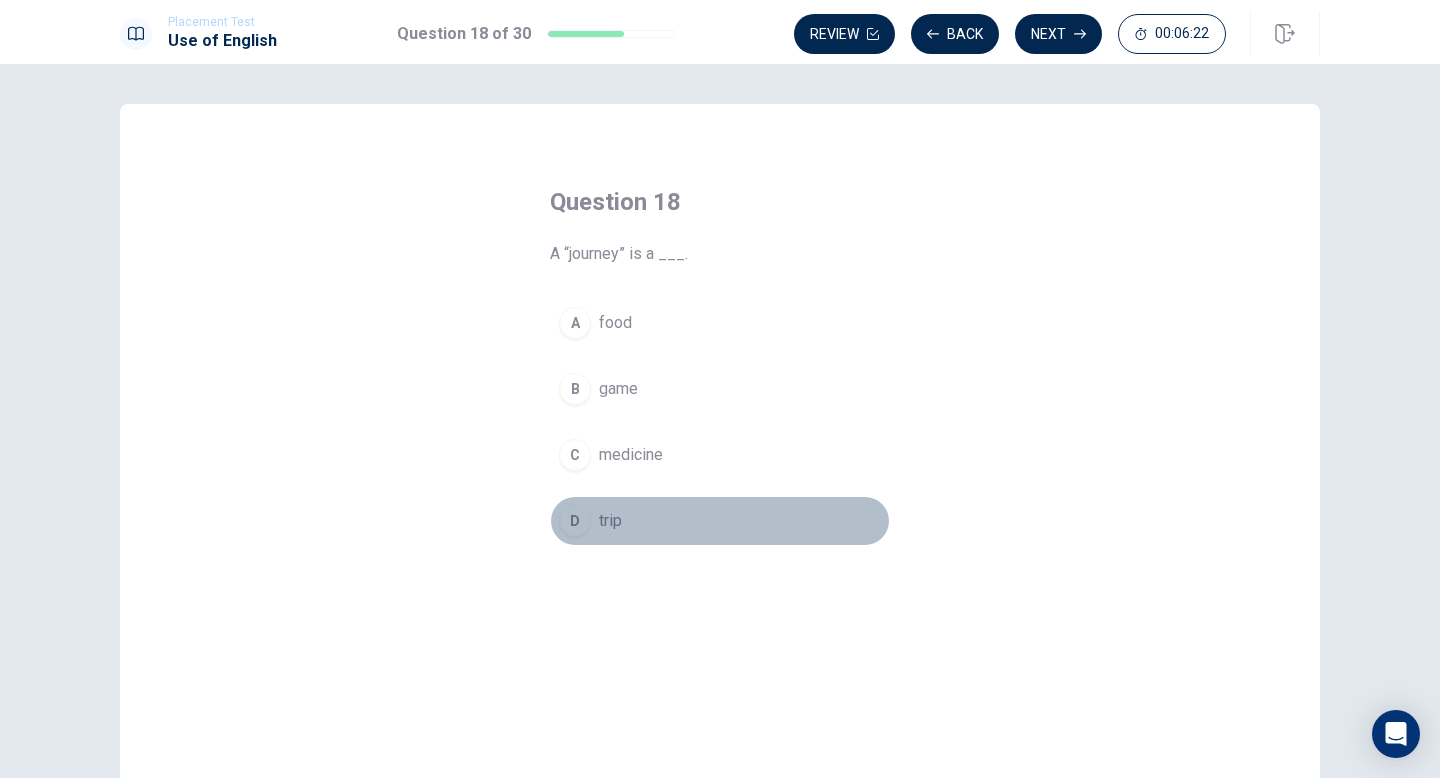 click on "D trip" at bounding box center [720, 521] 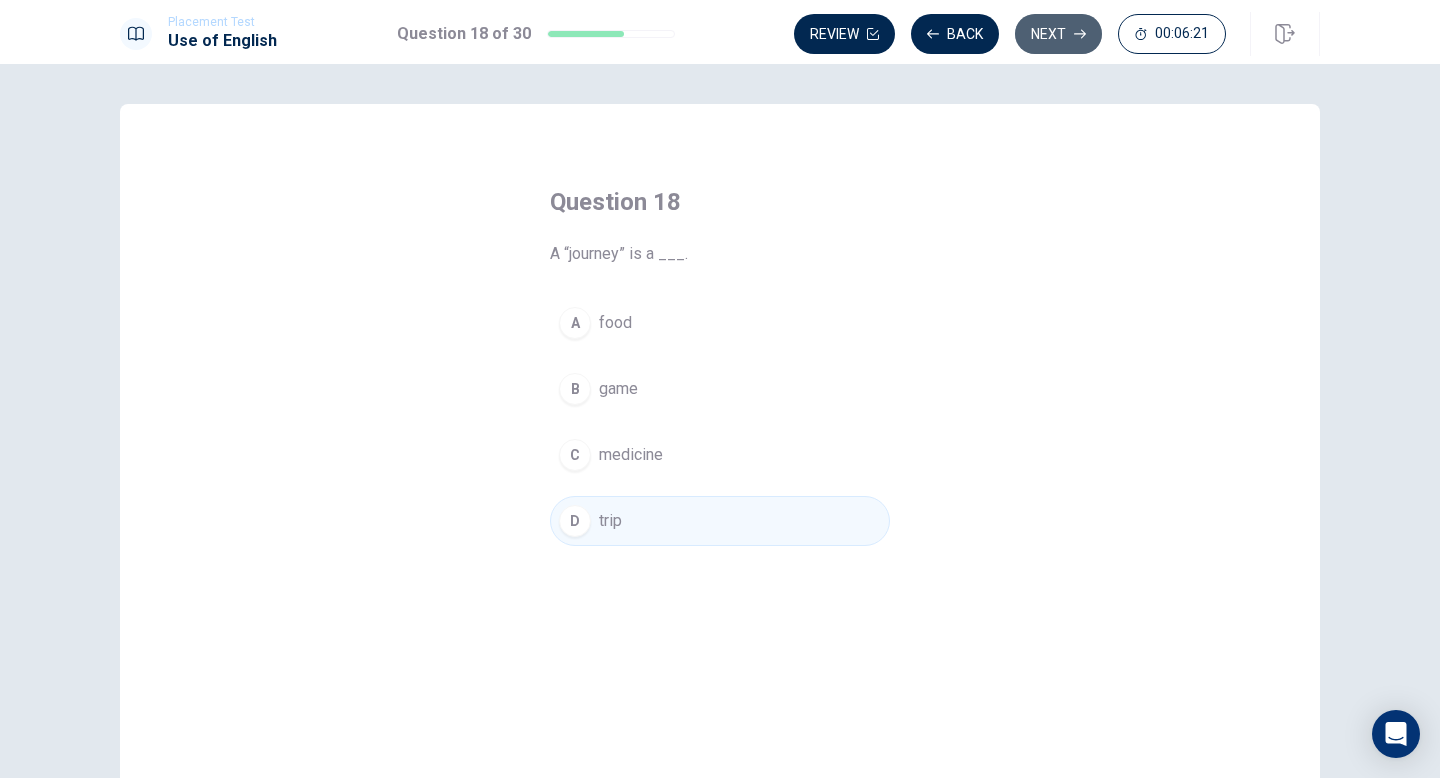click on "Next" at bounding box center (1058, 34) 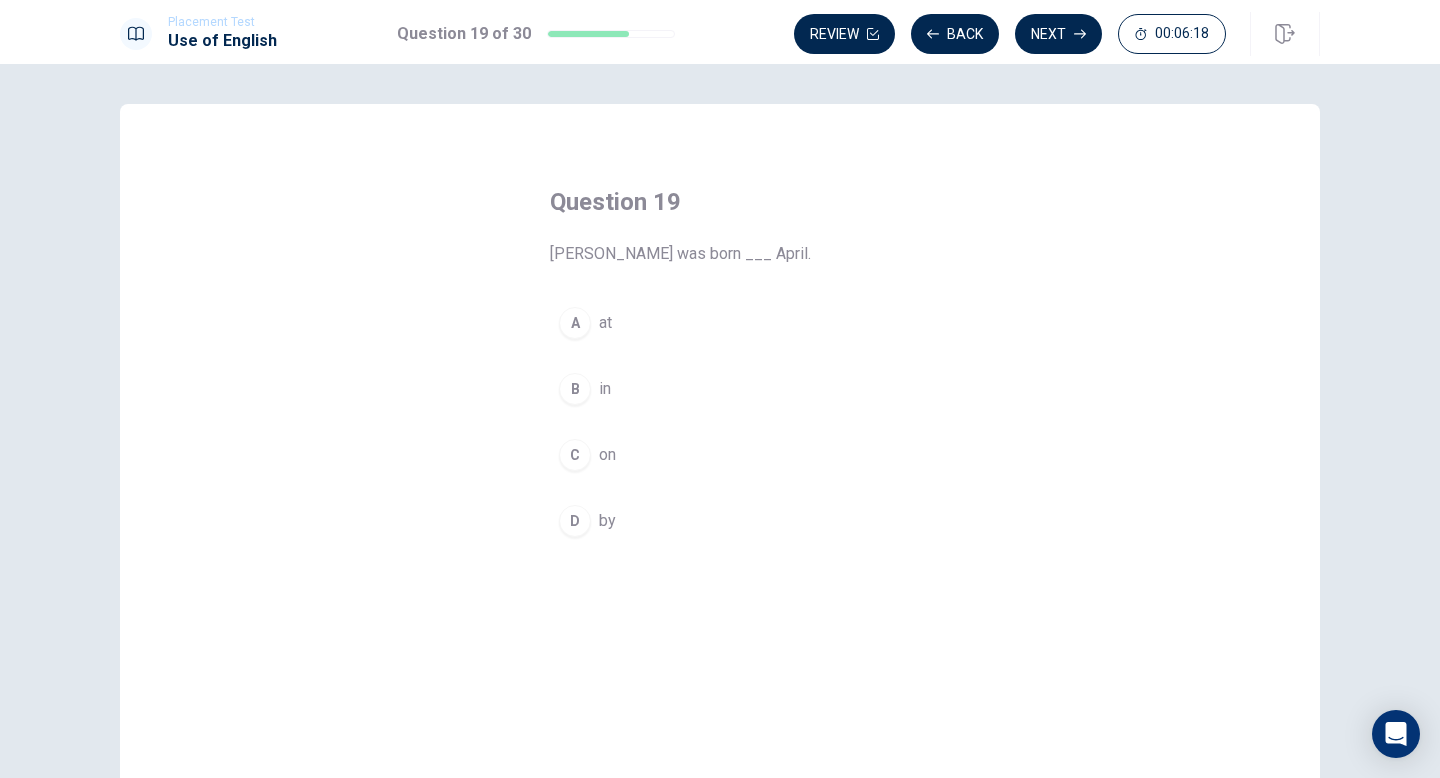 click on "in" at bounding box center (605, 389) 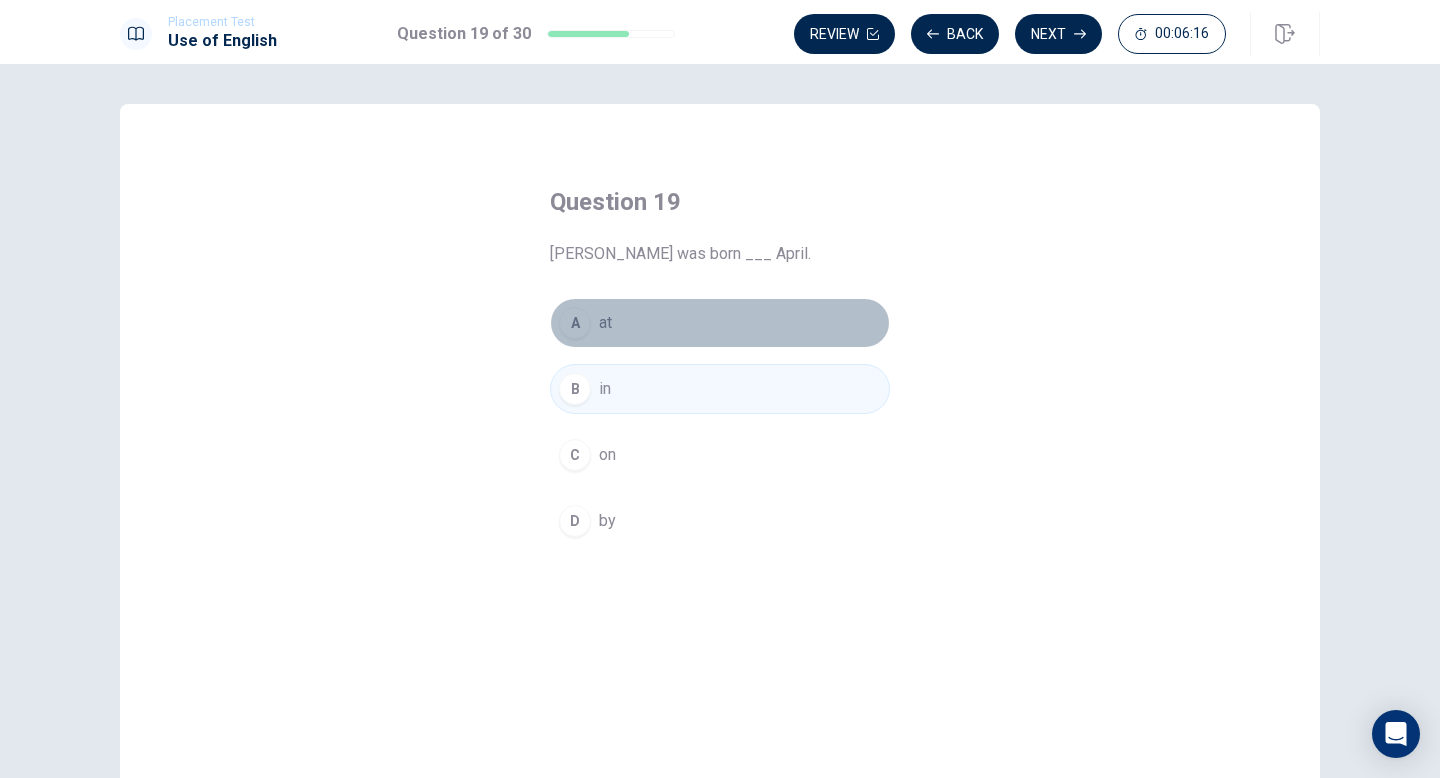 click on "A at" at bounding box center (720, 323) 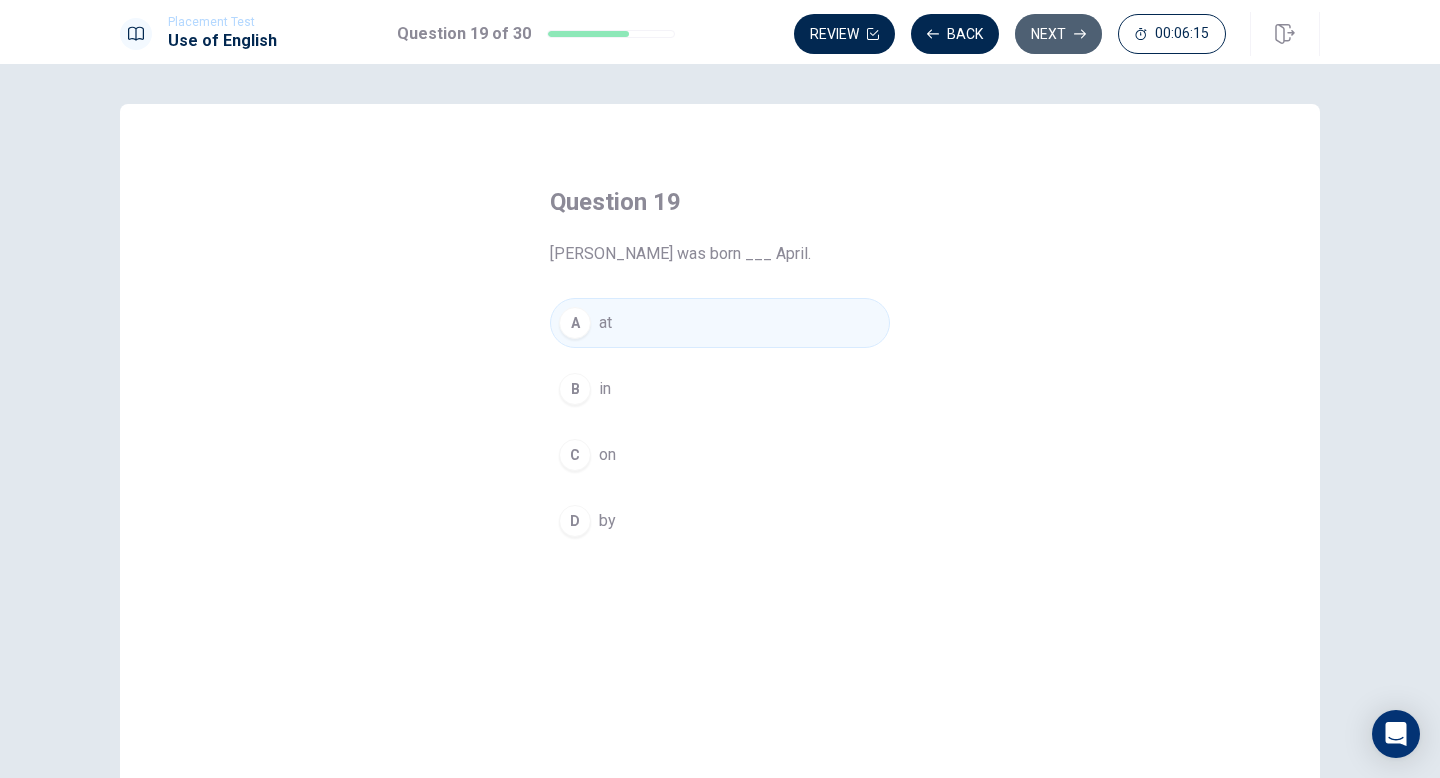 click 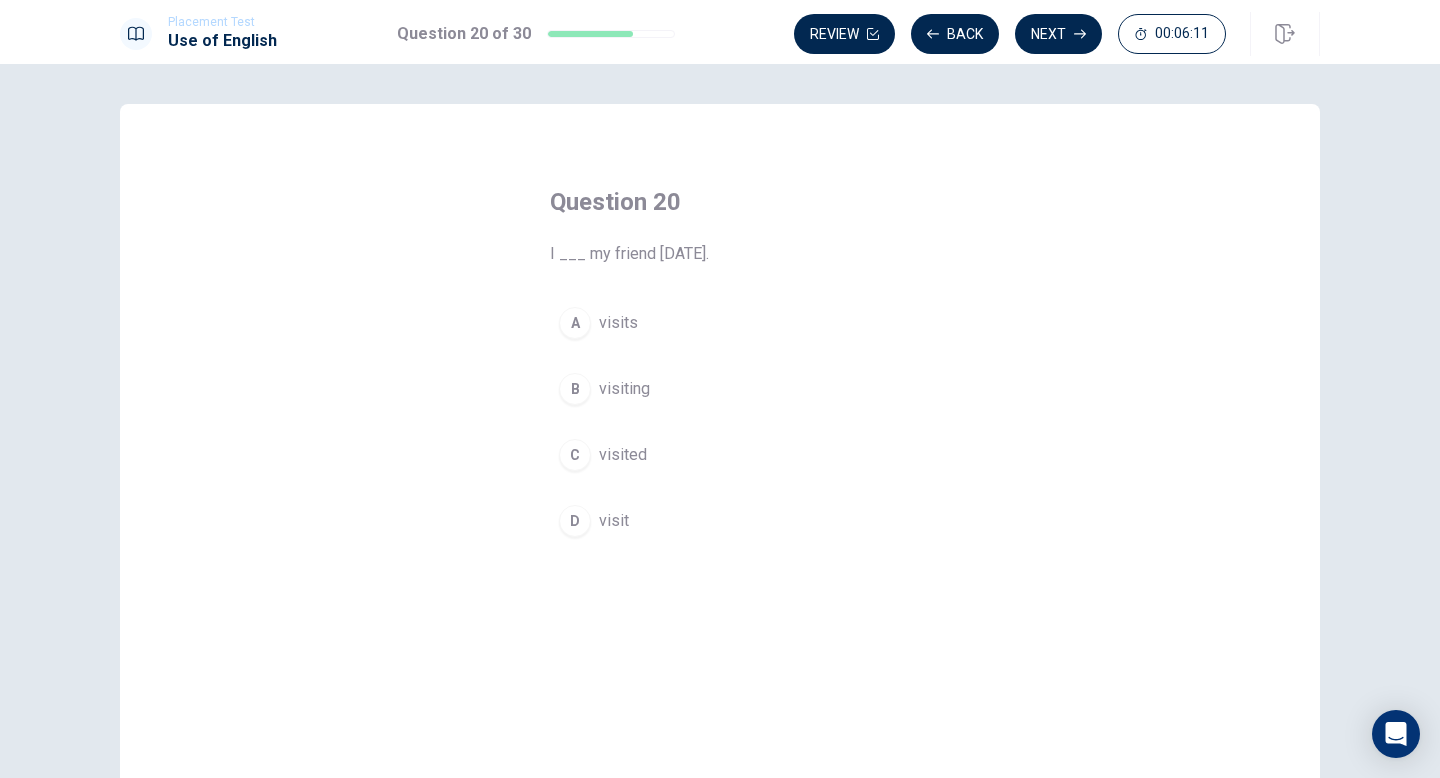 click on "visited" at bounding box center [623, 455] 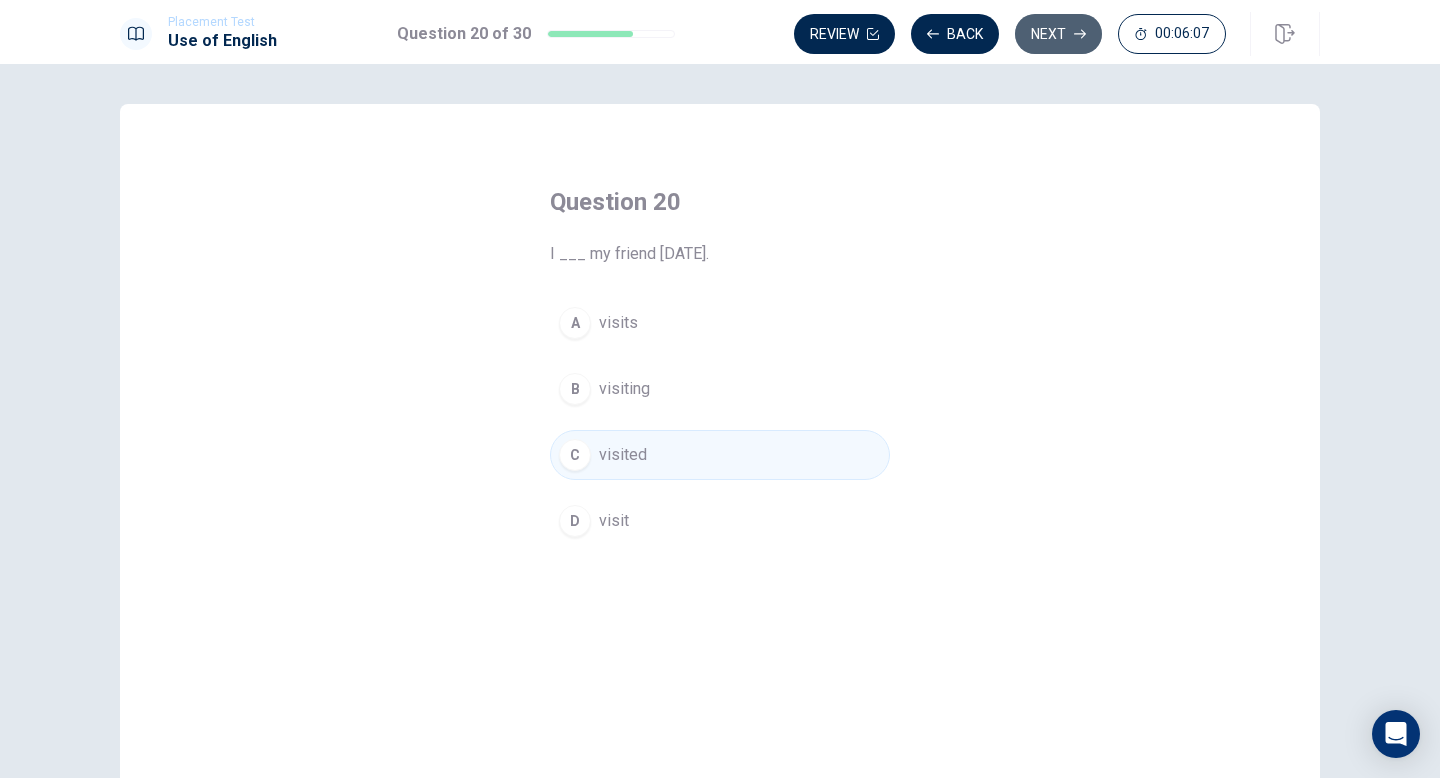 click on "Next" at bounding box center [1058, 34] 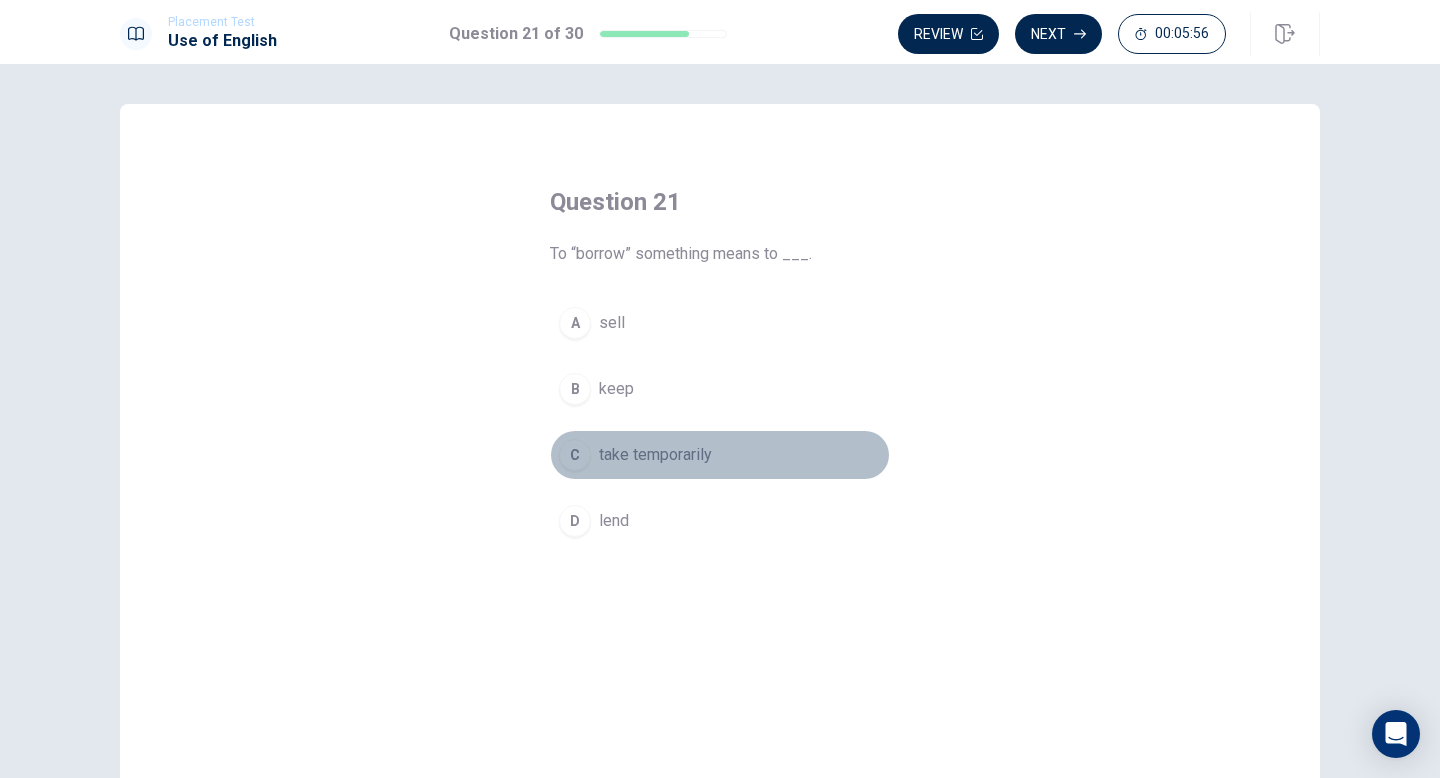 click on "take temporarily" at bounding box center [655, 455] 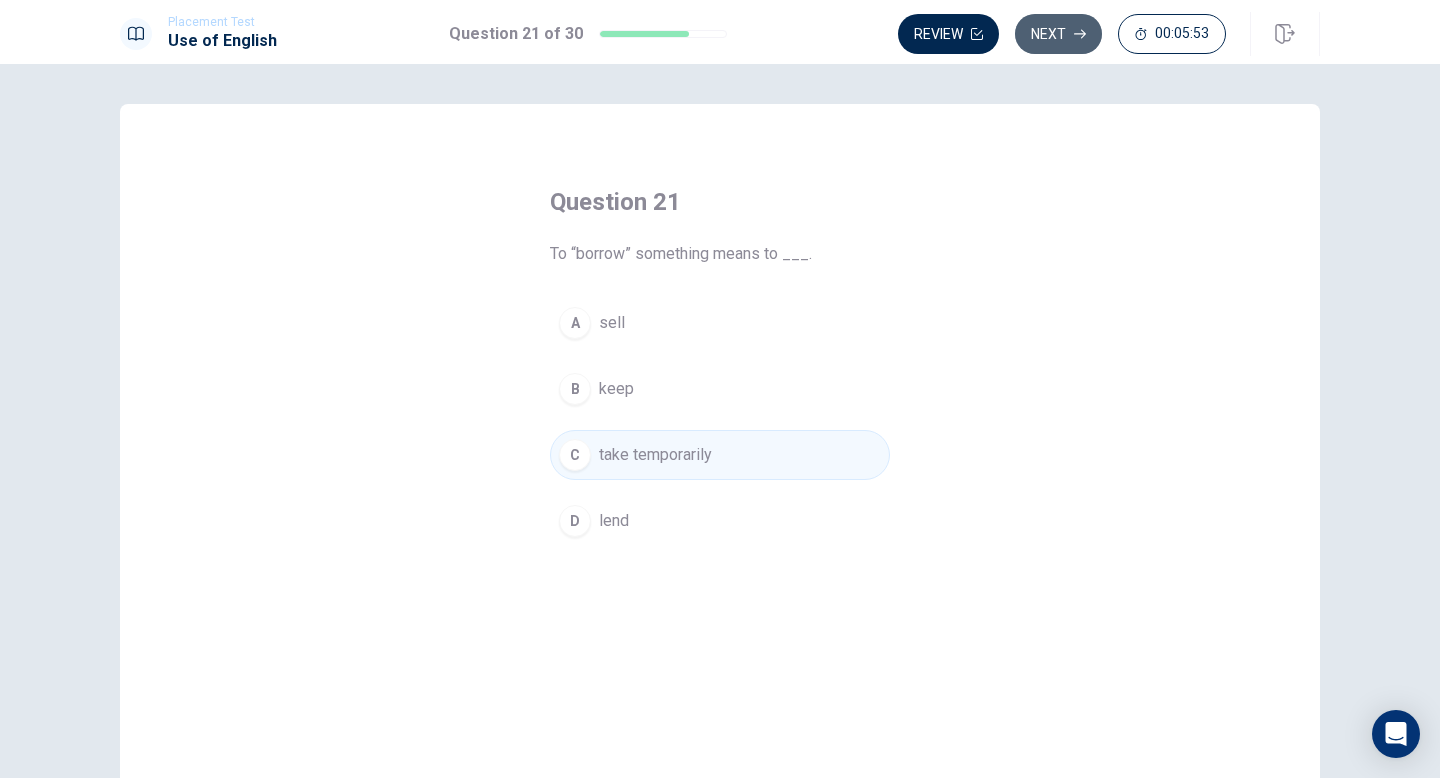 click on "Next" at bounding box center [1058, 34] 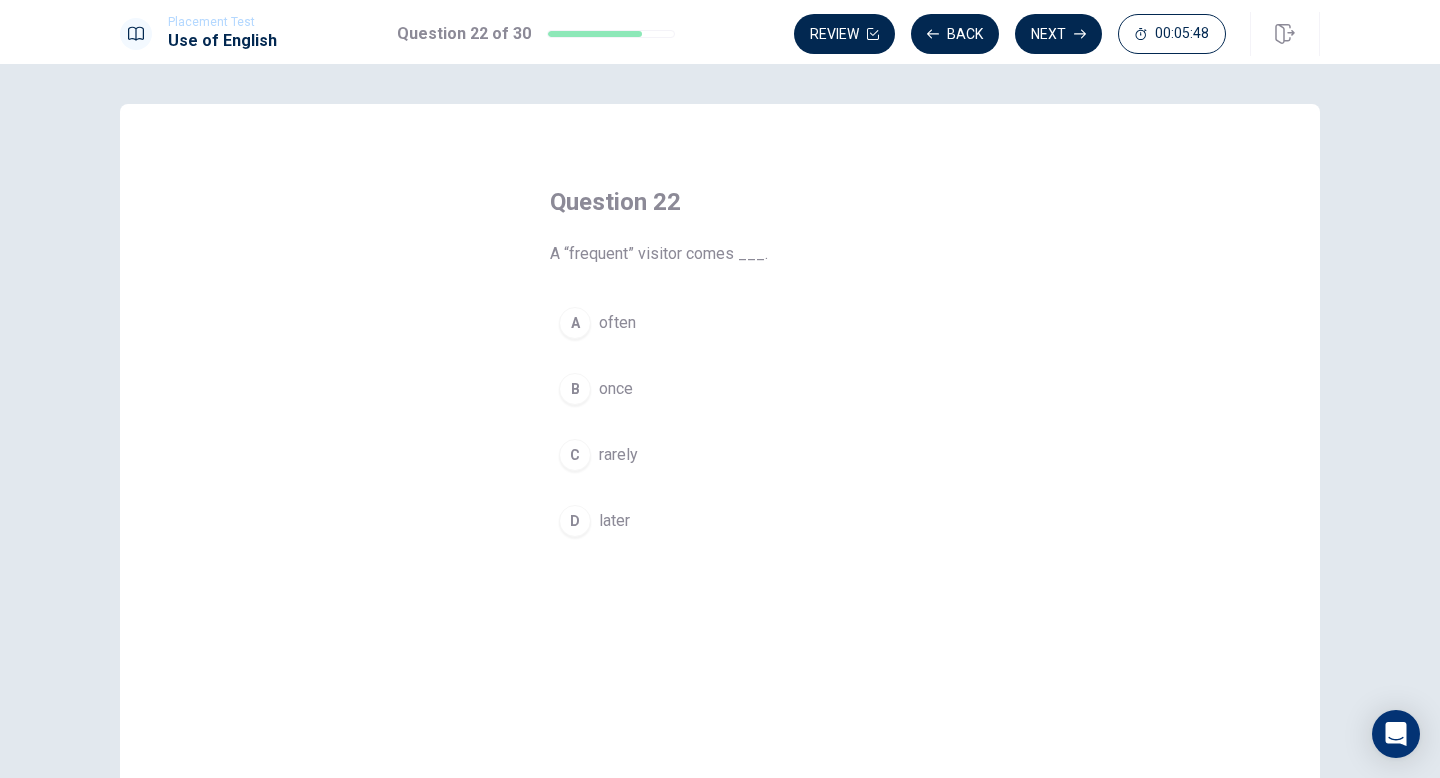click on "often" at bounding box center (617, 323) 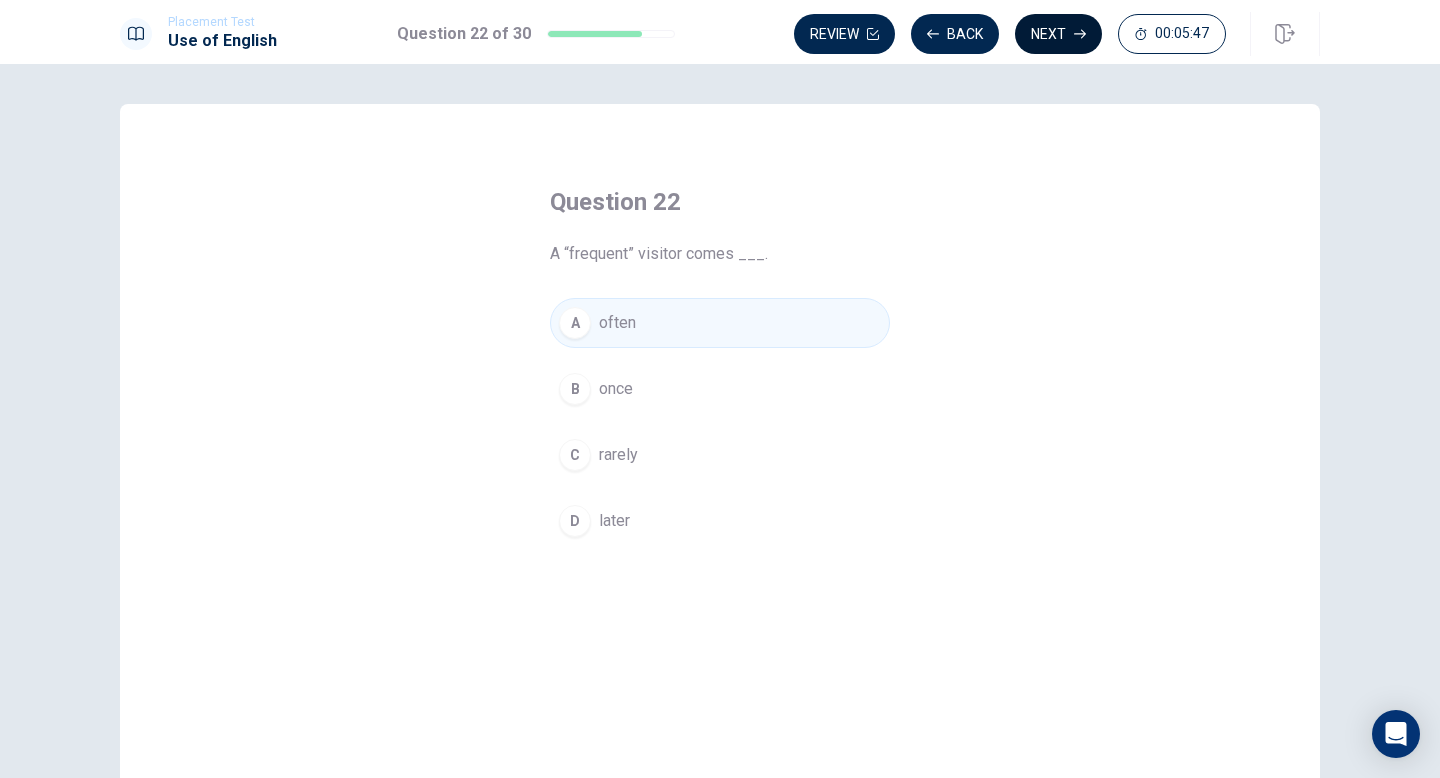 click on "Next" at bounding box center [1058, 34] 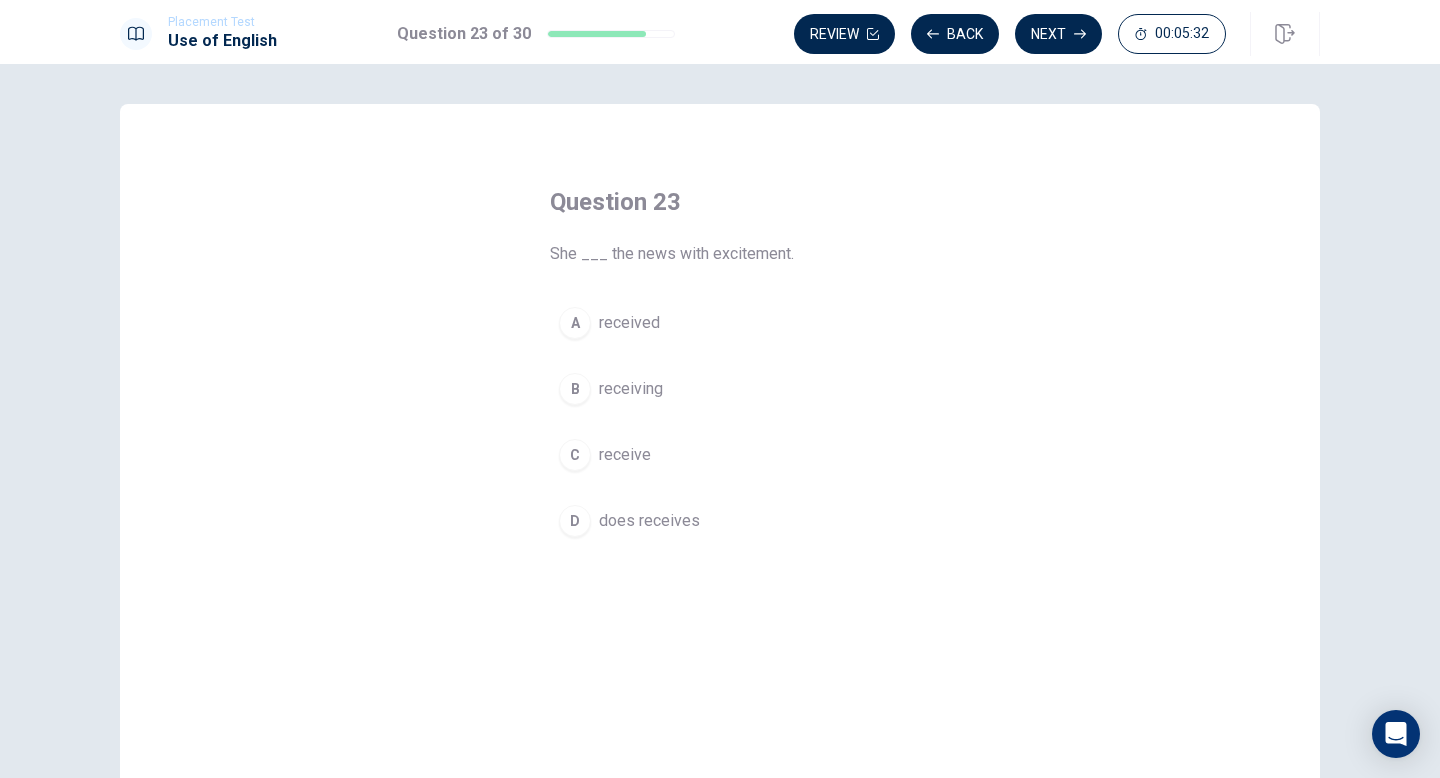 click on "B receiving" at bounding box center [720, 389] 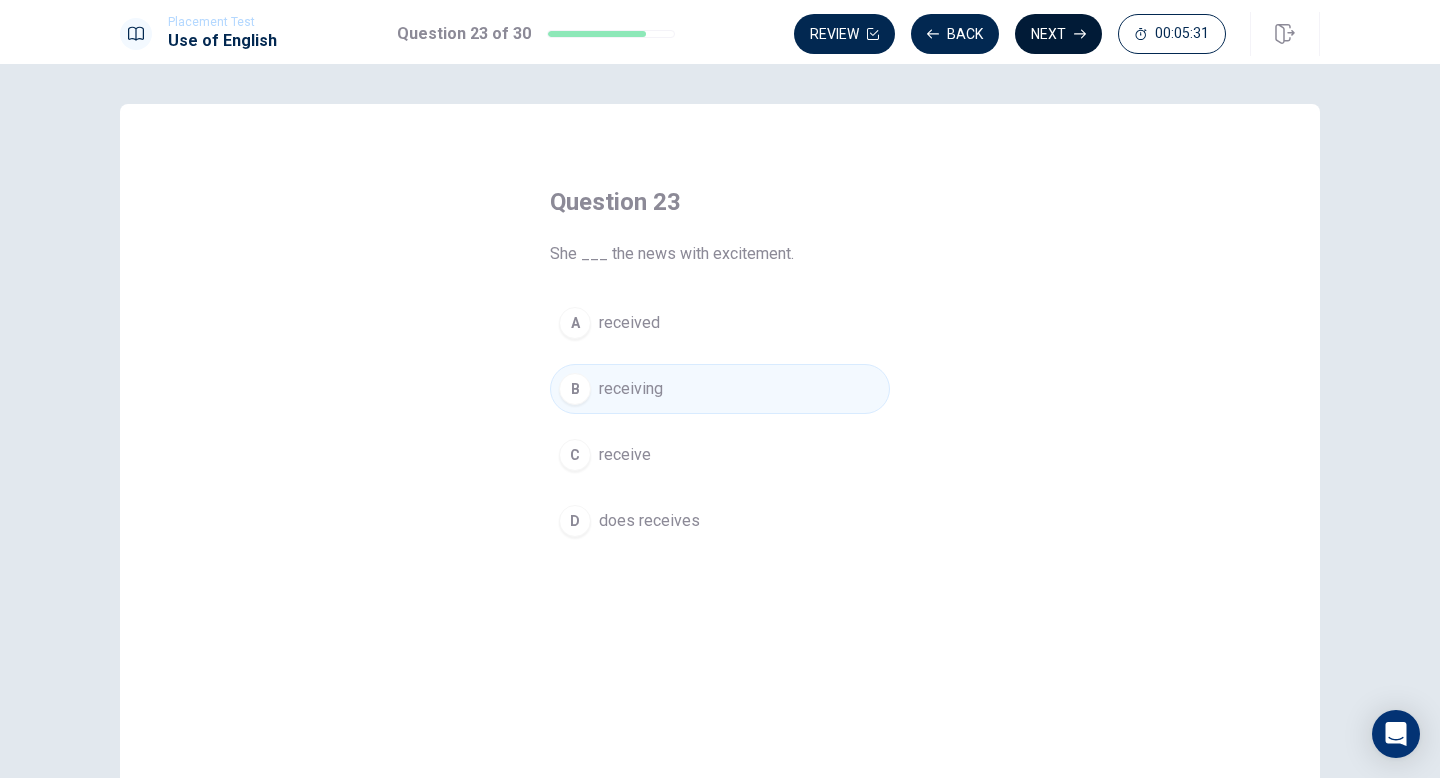 click 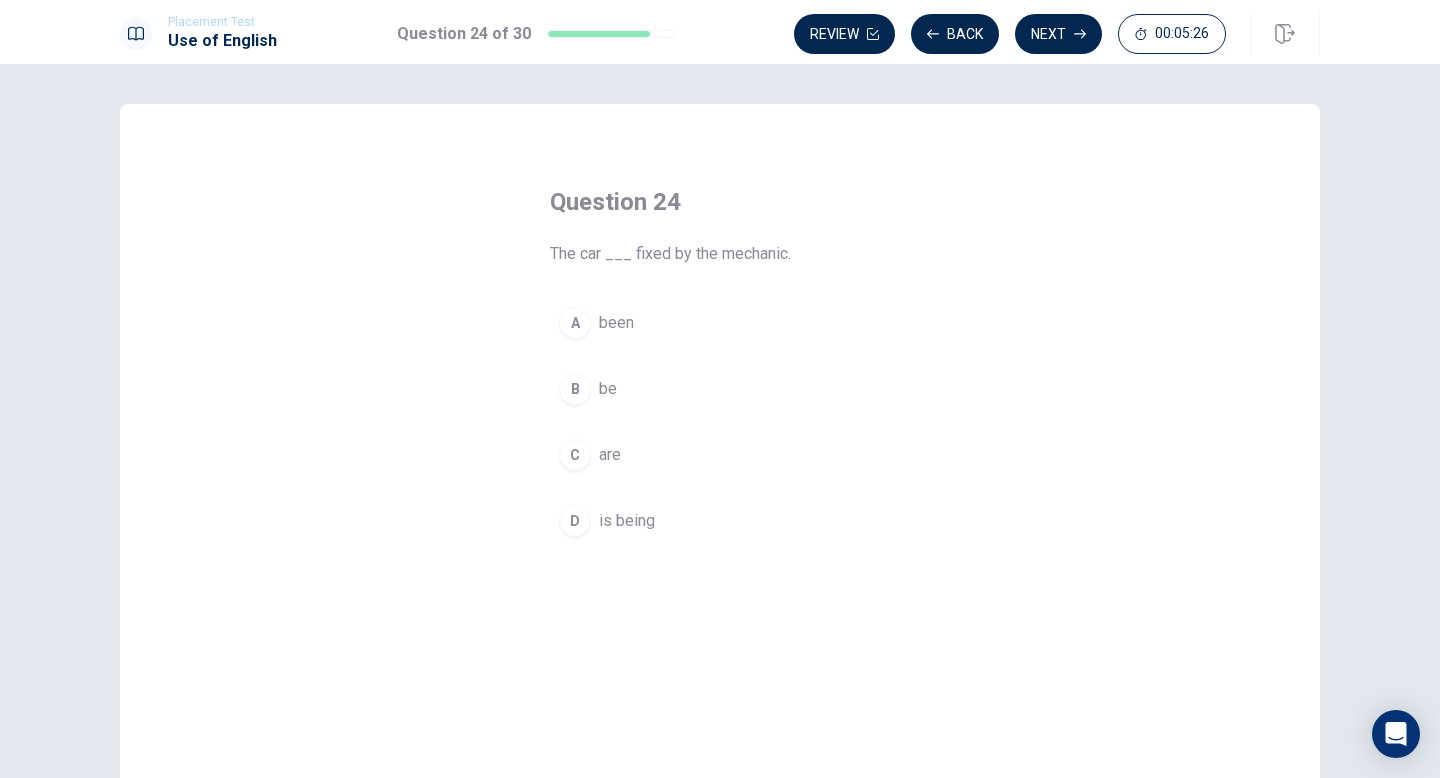 click on "be" at bounding box center (608, 389) 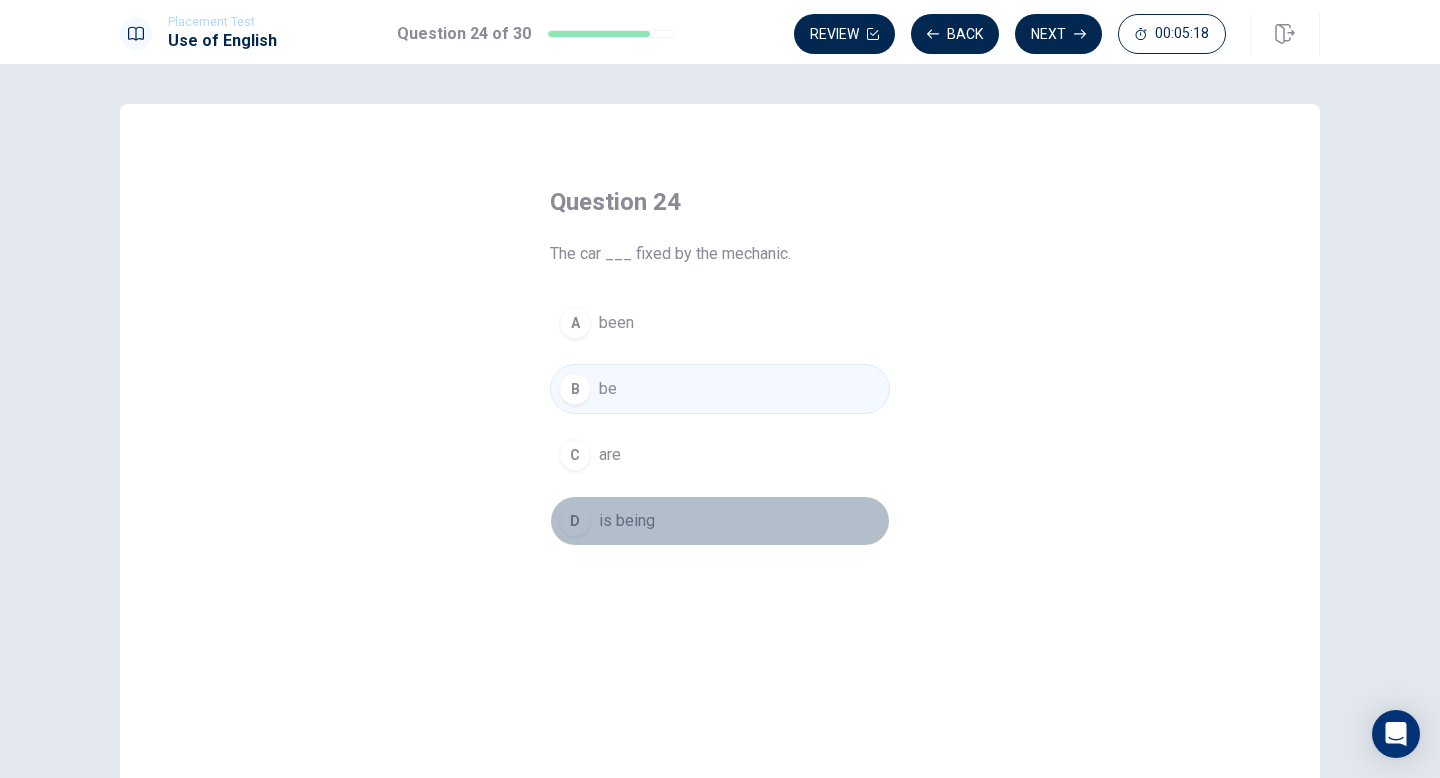 click on "D is being" at bounding box center (720, 521) 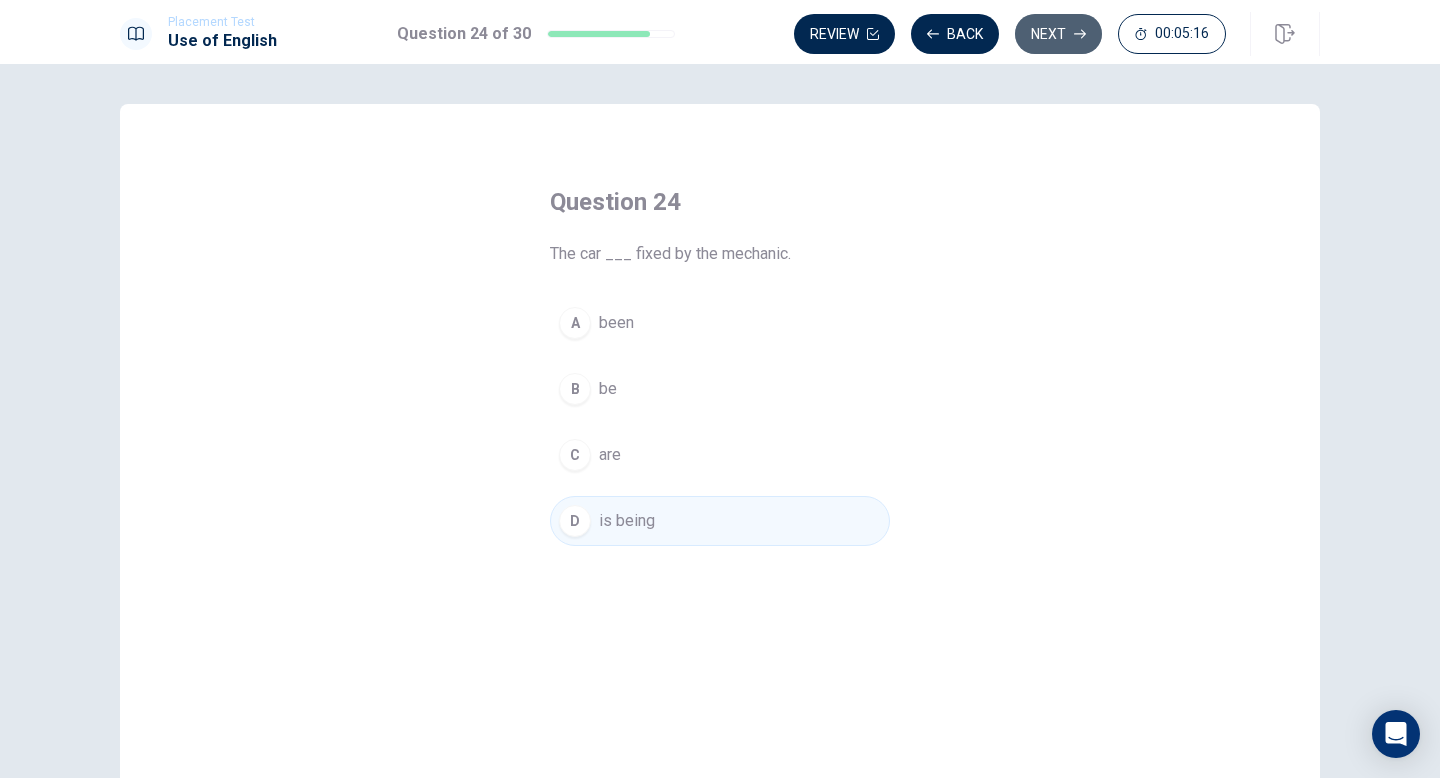 click on "Next" at bounding box center [1058, 34] 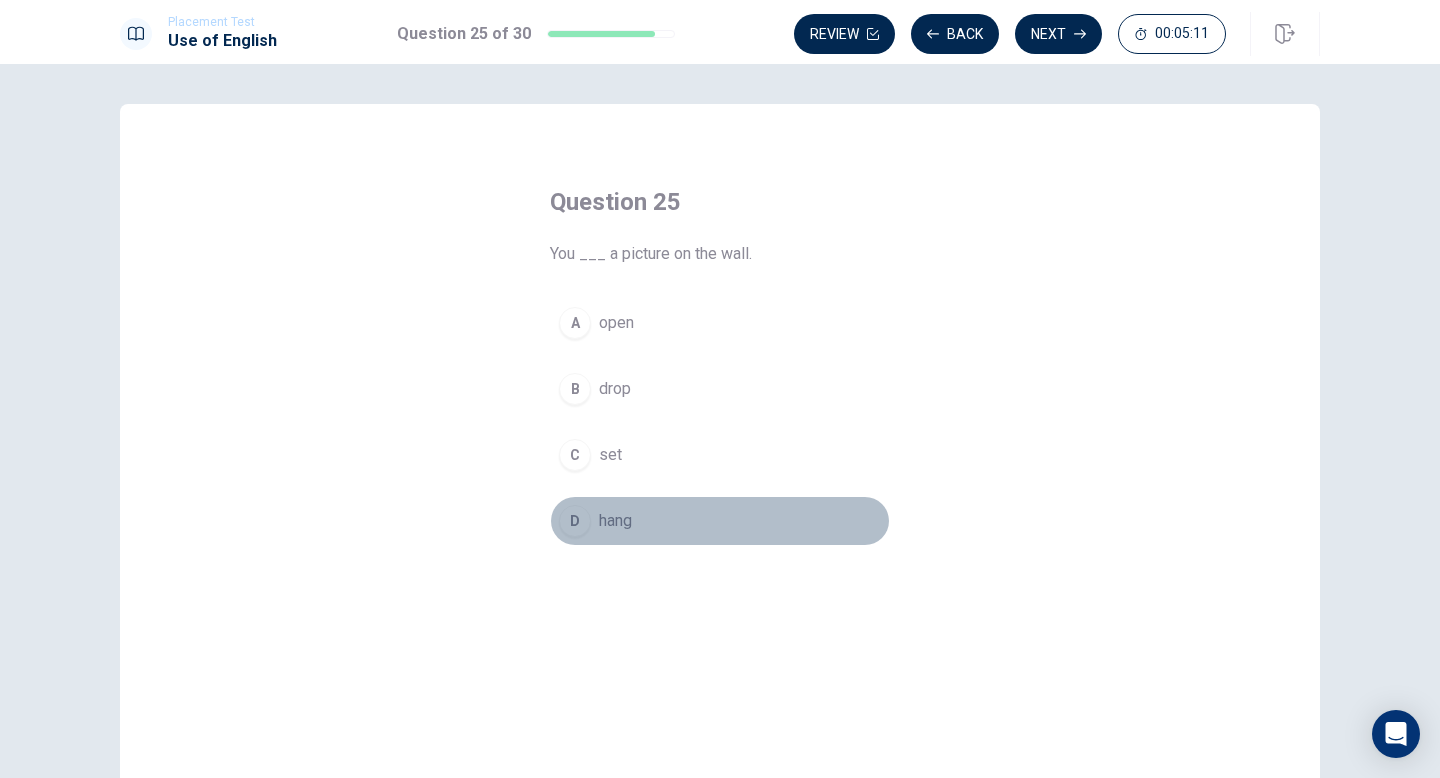 click on "D hang" at bounding box center (720, 521) 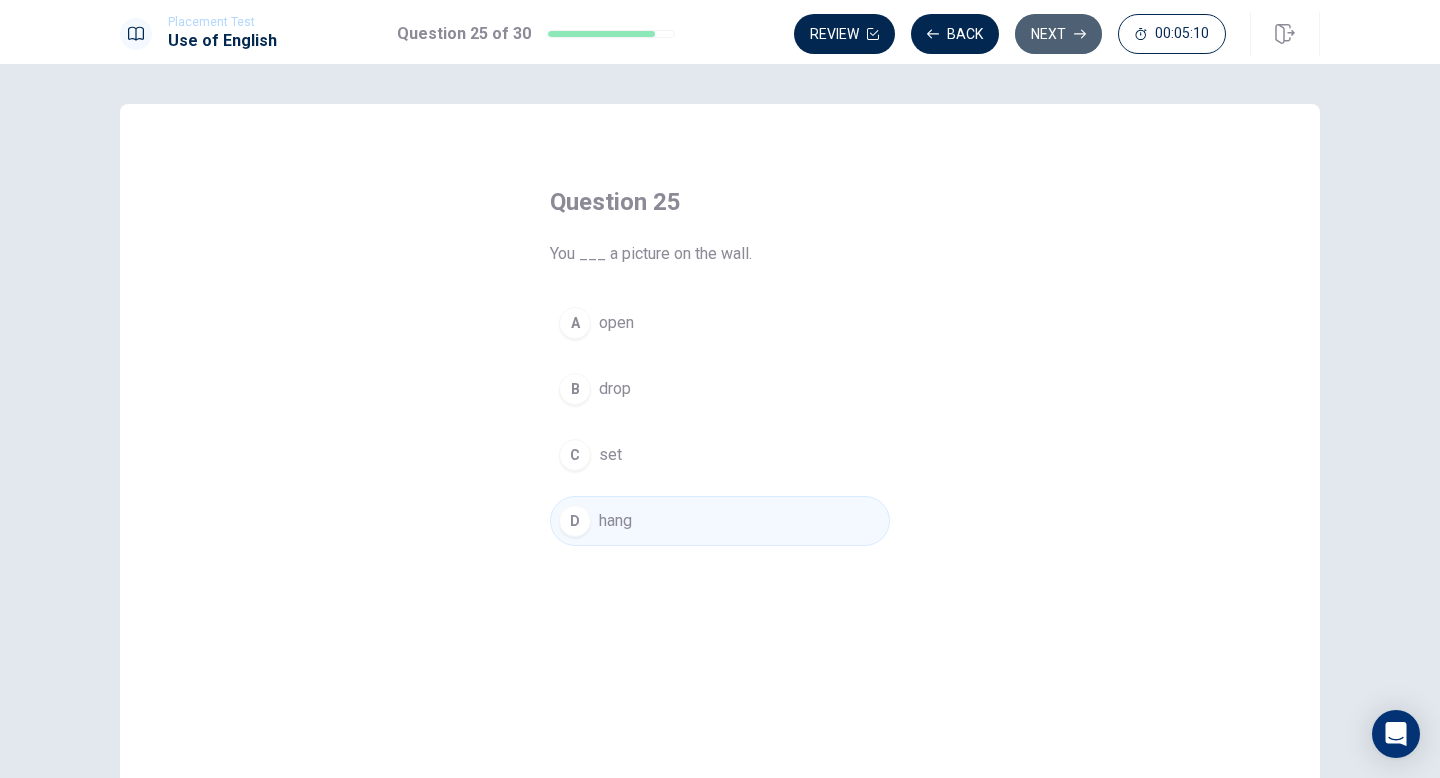 click on "Next" at bounding box center (1058, 34) 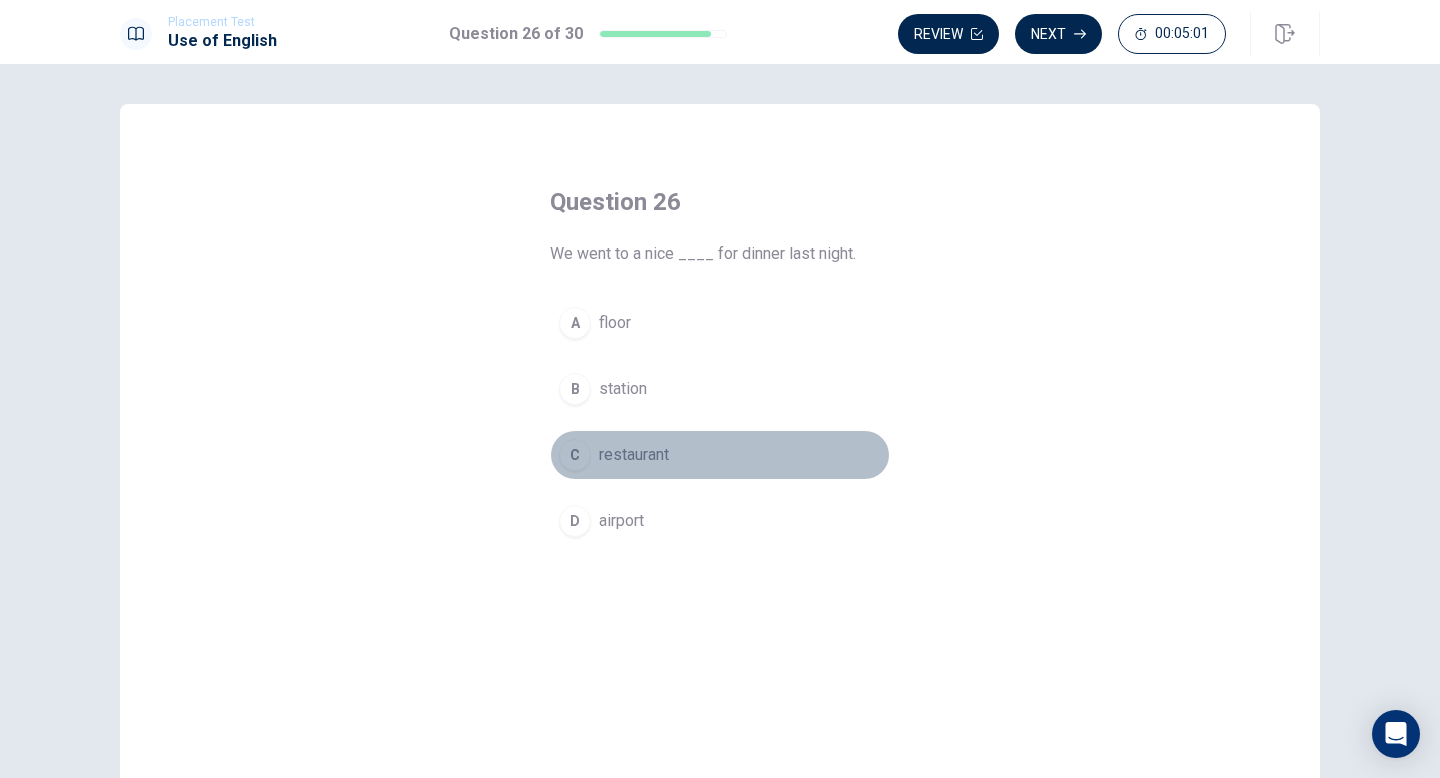 click on "restaurant" at bounding box center (634, 455) 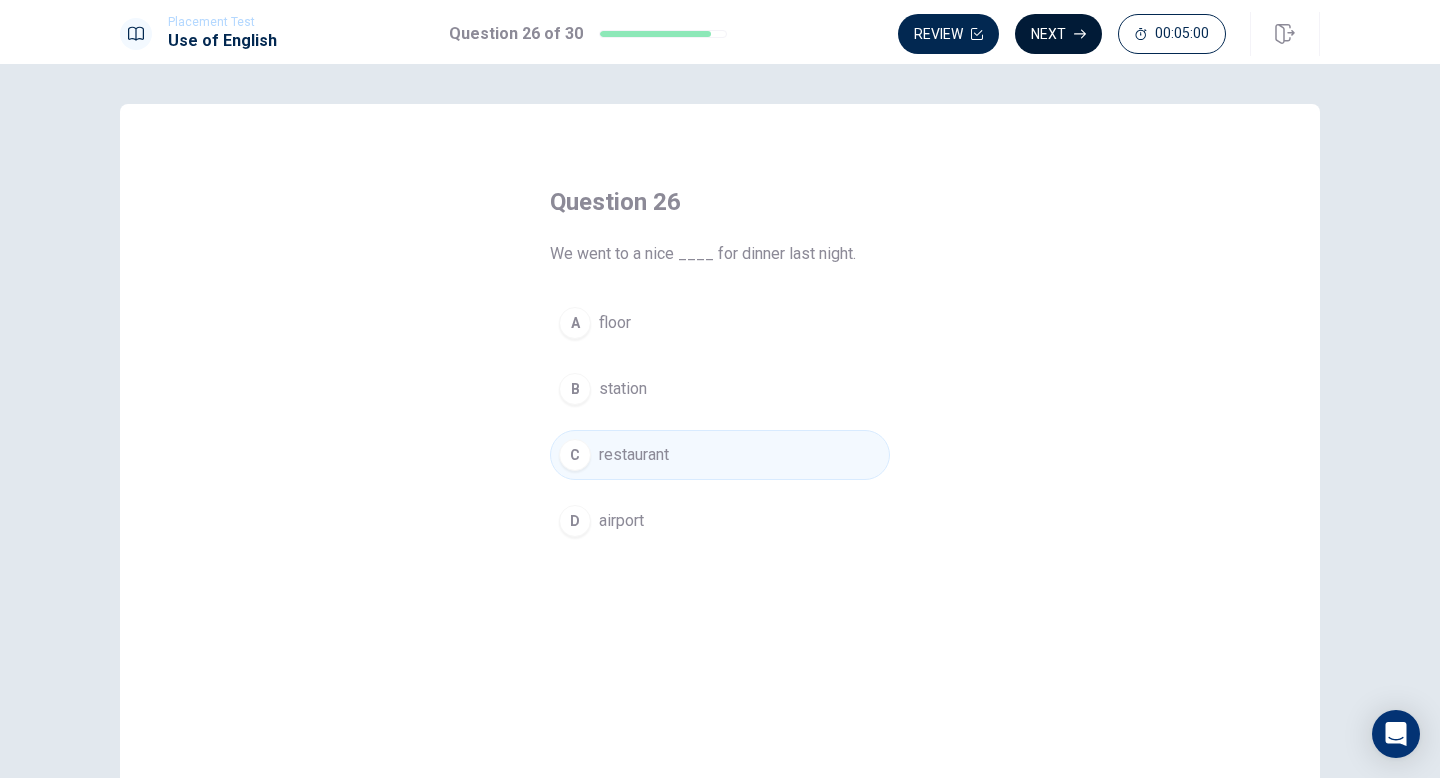 click on "Next" at bounding box center (1058, 34) 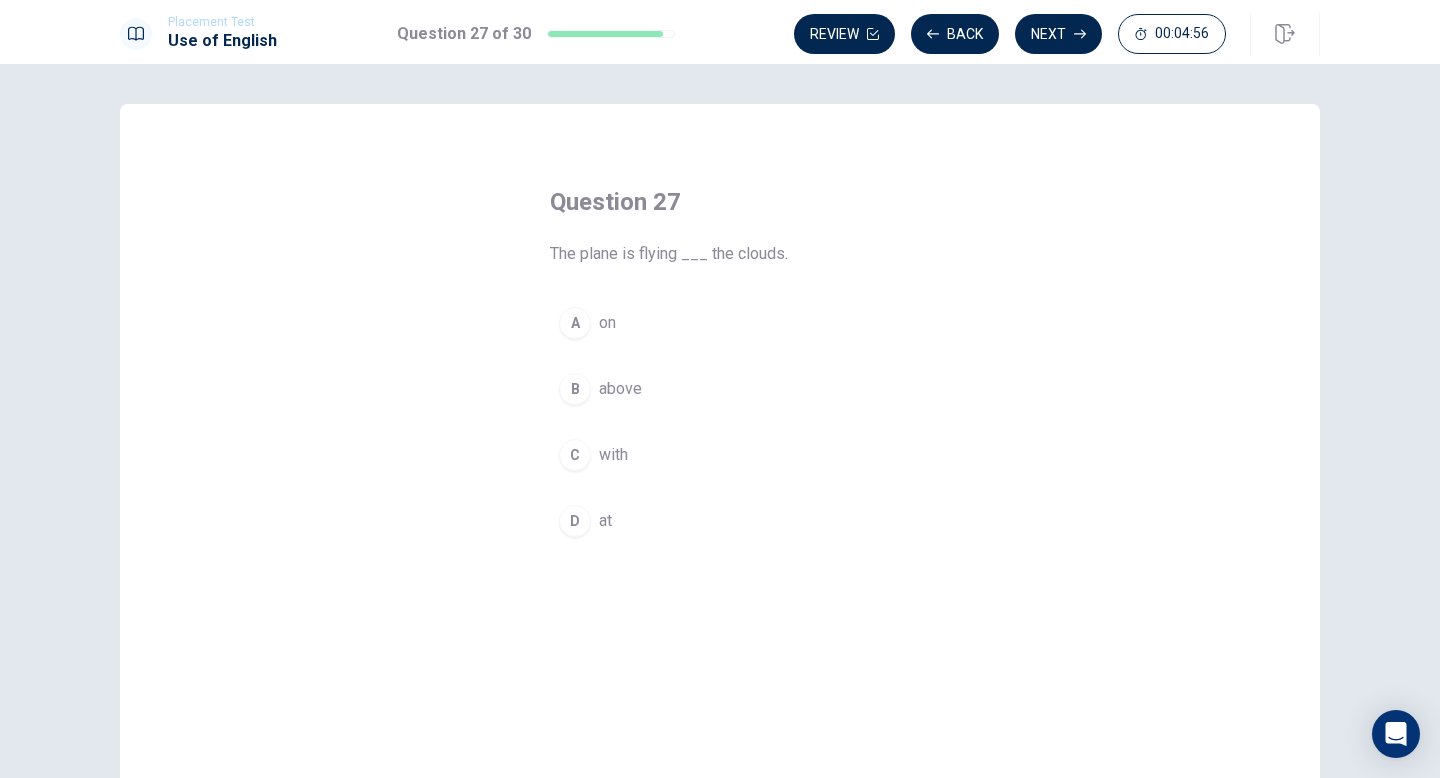 click on "A on" at bounding box center (720, 323) 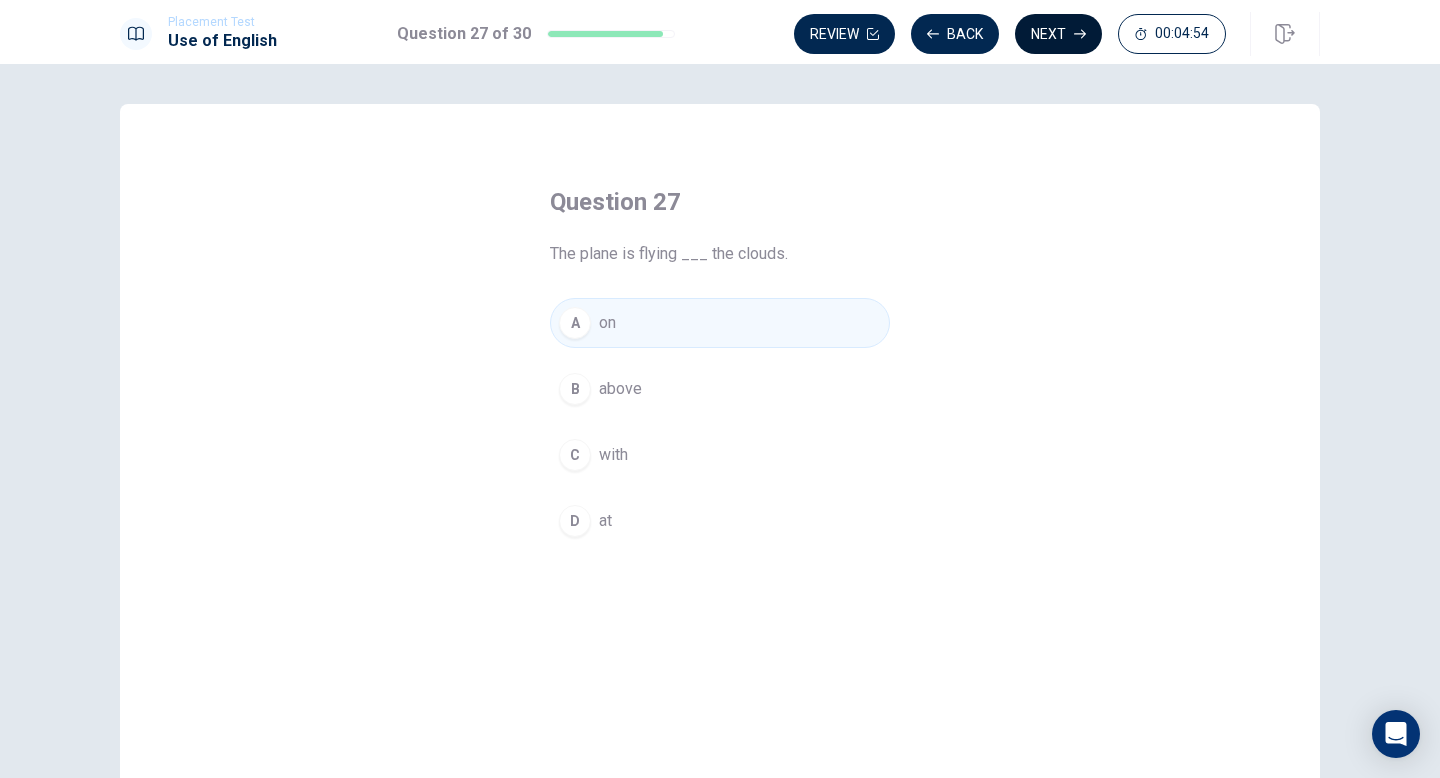 click on "Next" at bounding box center [1058, 34] 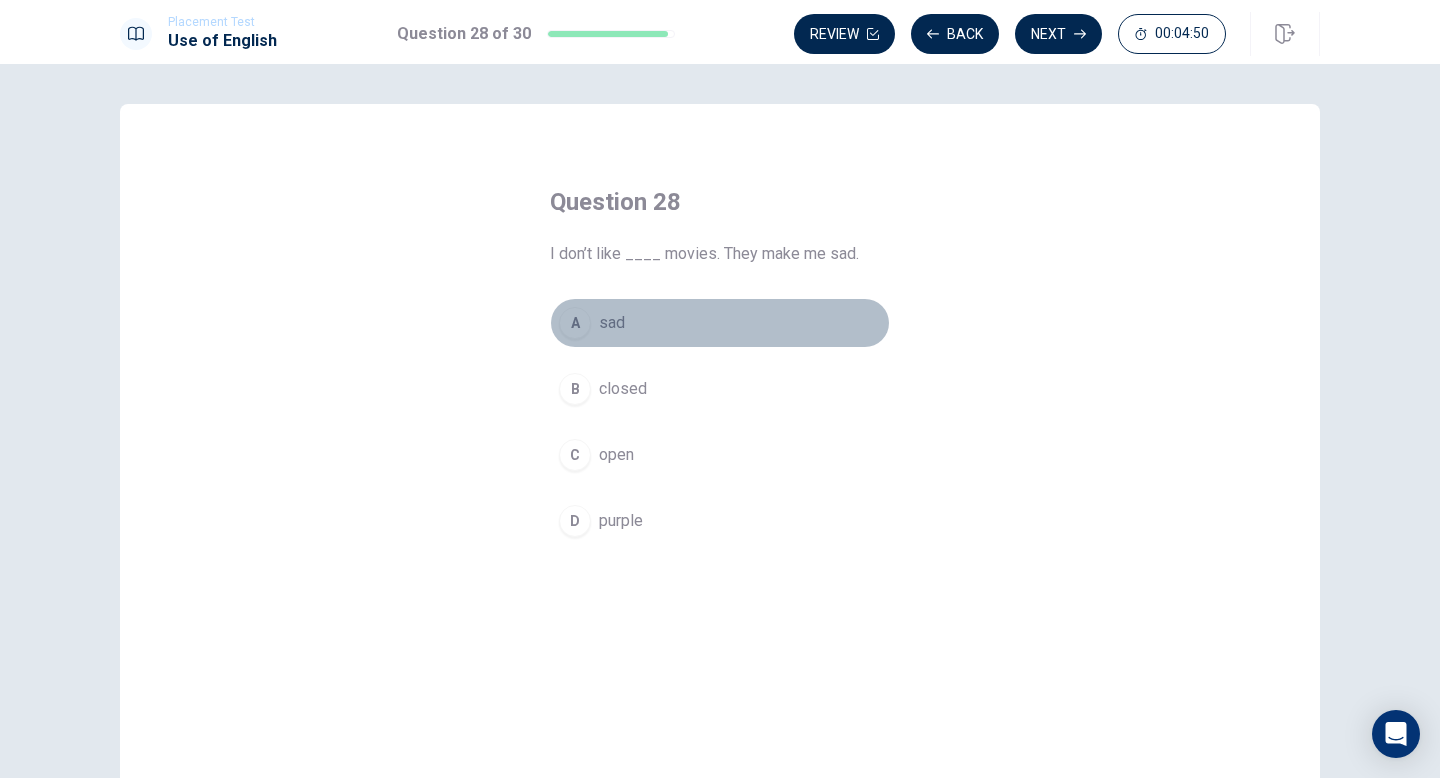 click on "A sad" at bounding box center (720, 323) 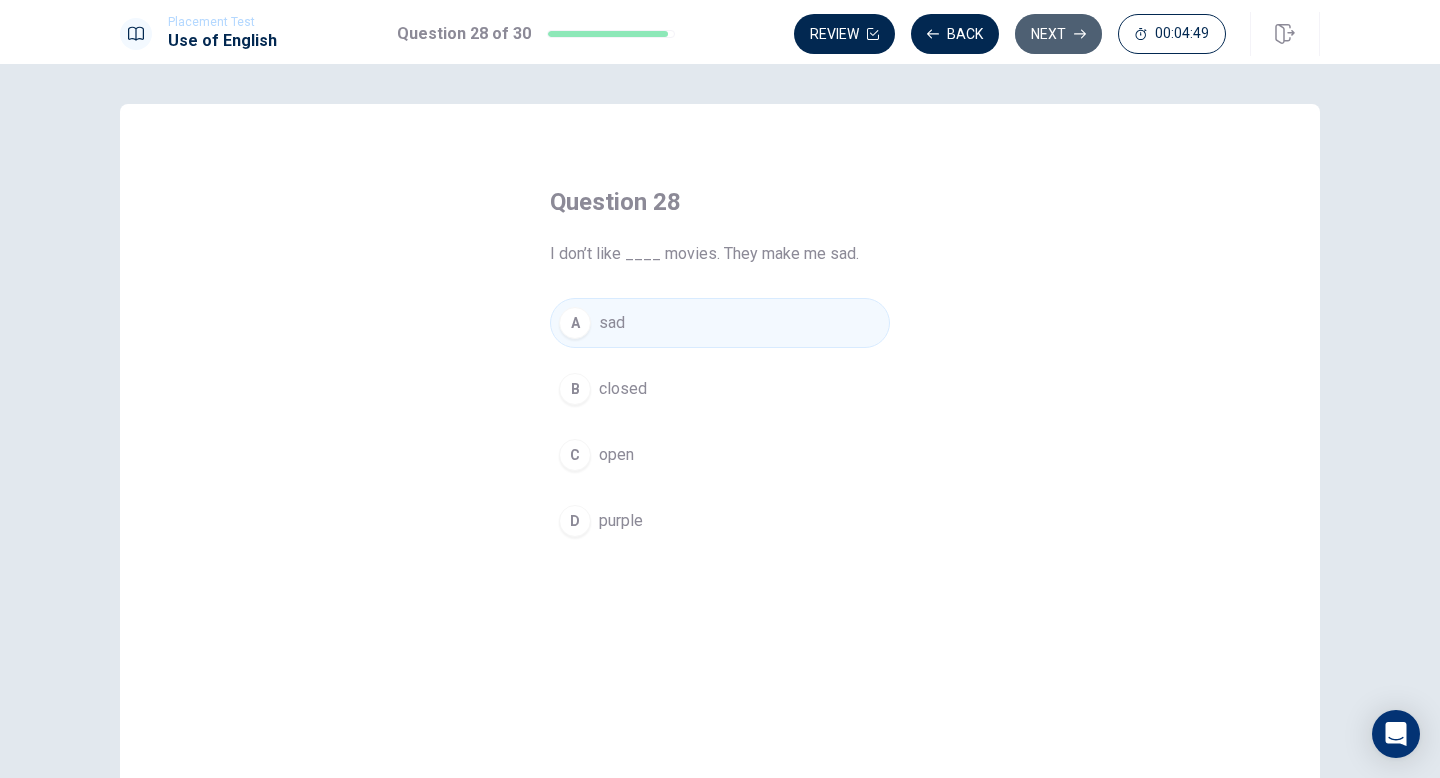 click on "Next" at bounding box center [1058, 34] 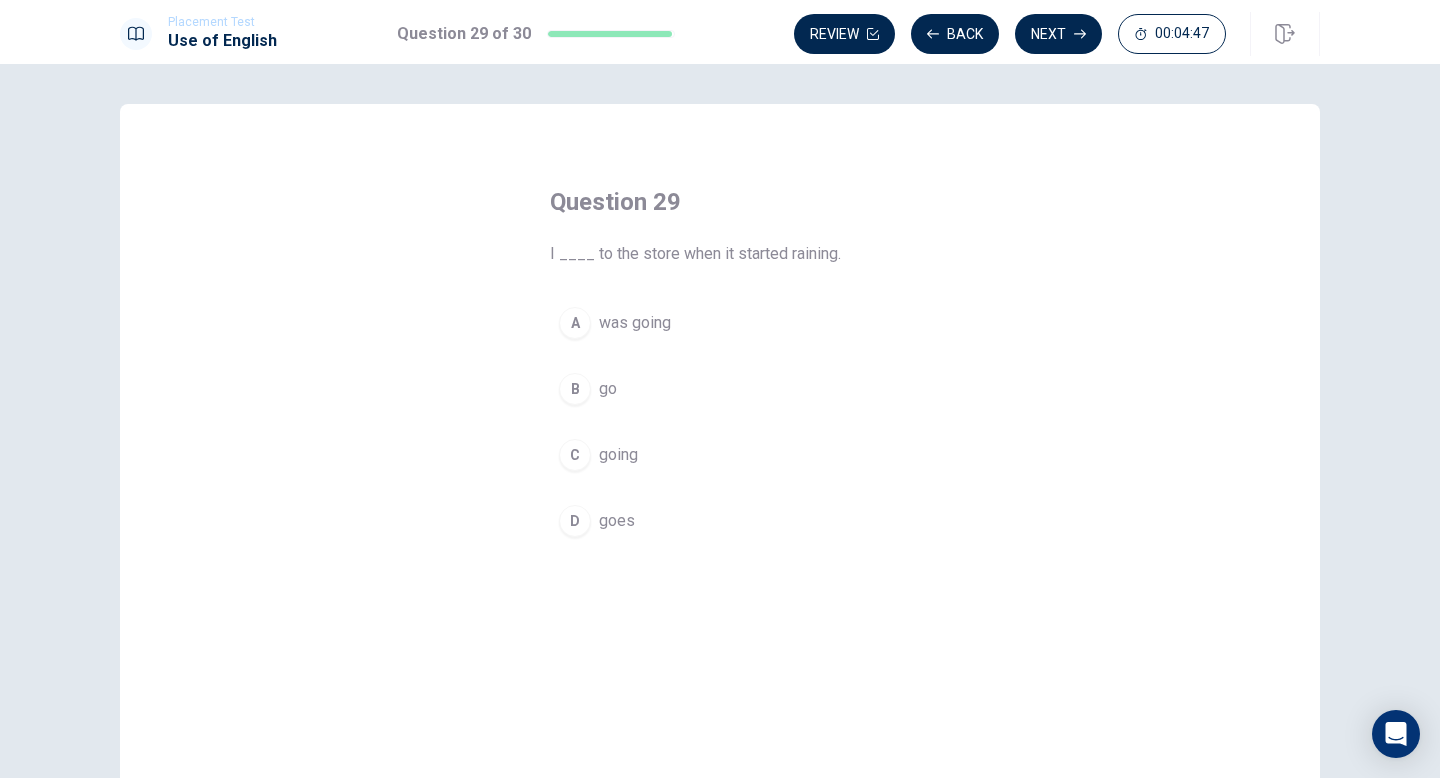 scroll, scrollTop: 6, scrollLeft: 0, axis: vertical 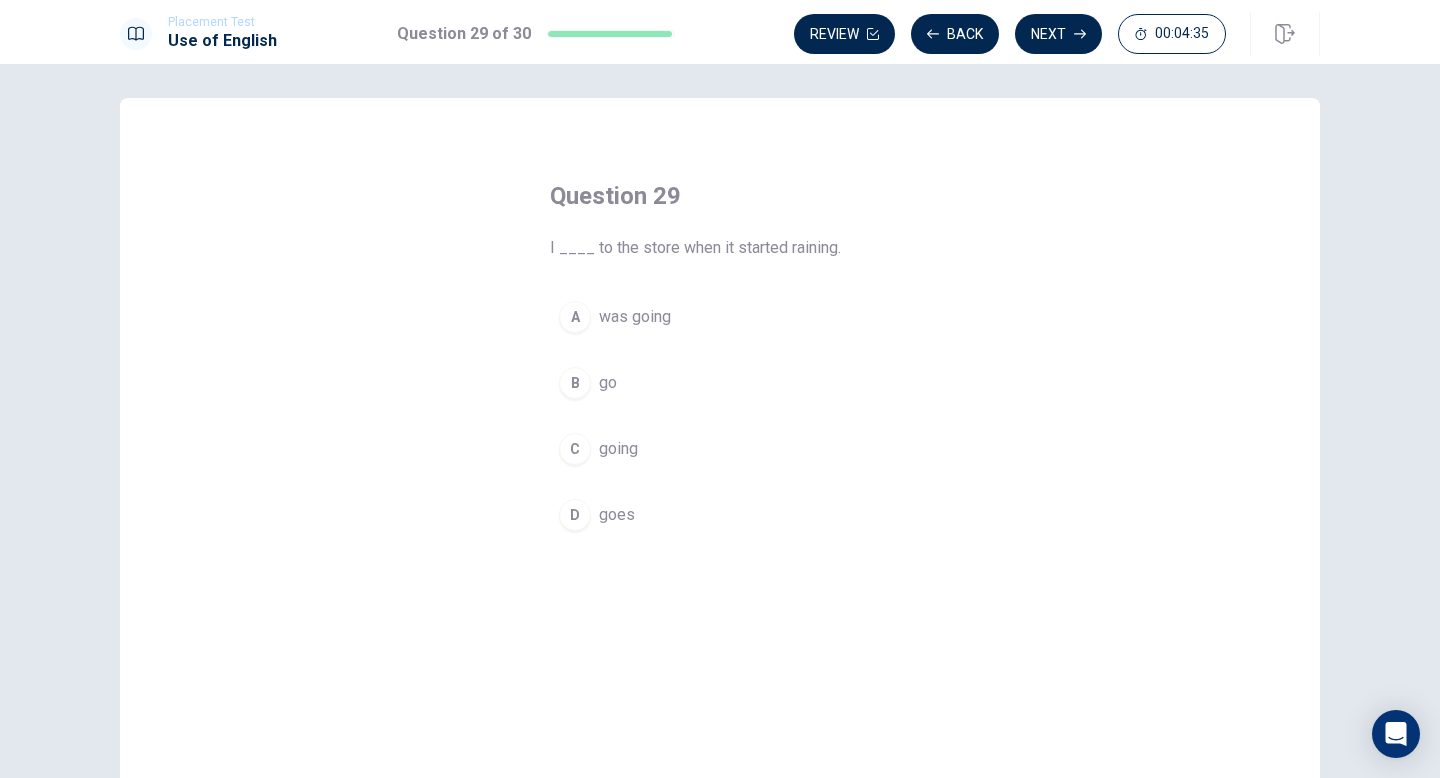 click on "was going" at bounding box center [635, 317] 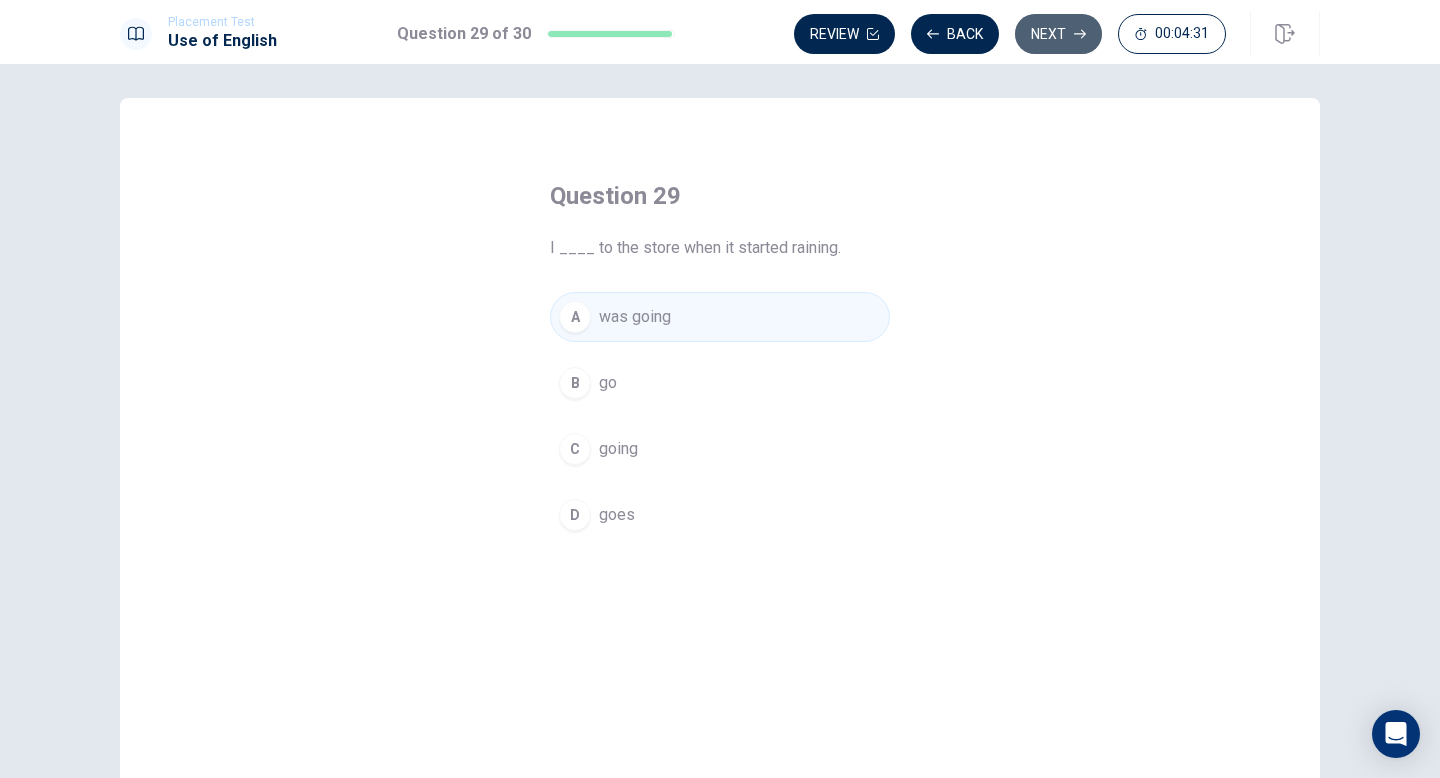 click on "Next" at bounding box center (1058, 34) 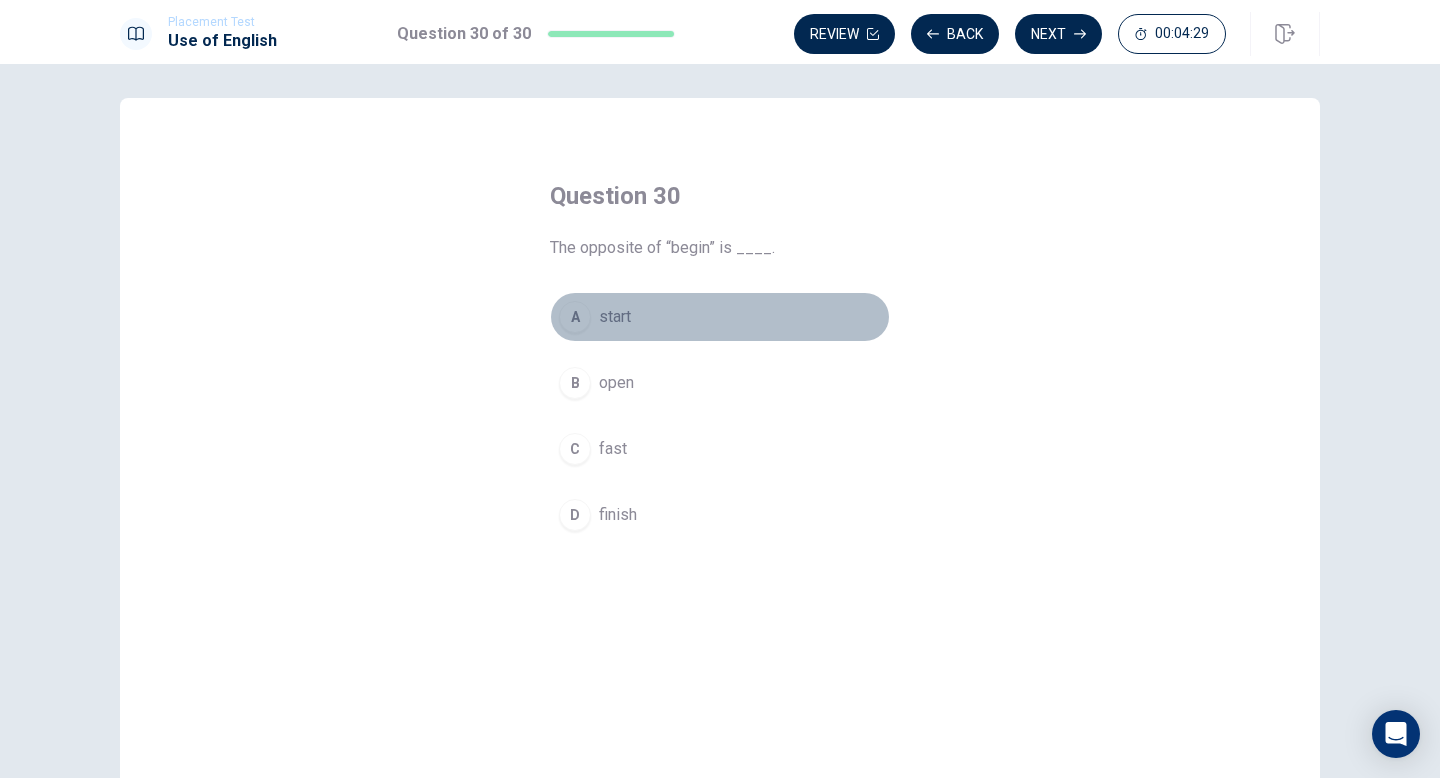 click on "start" at bounding box center (615, 317) 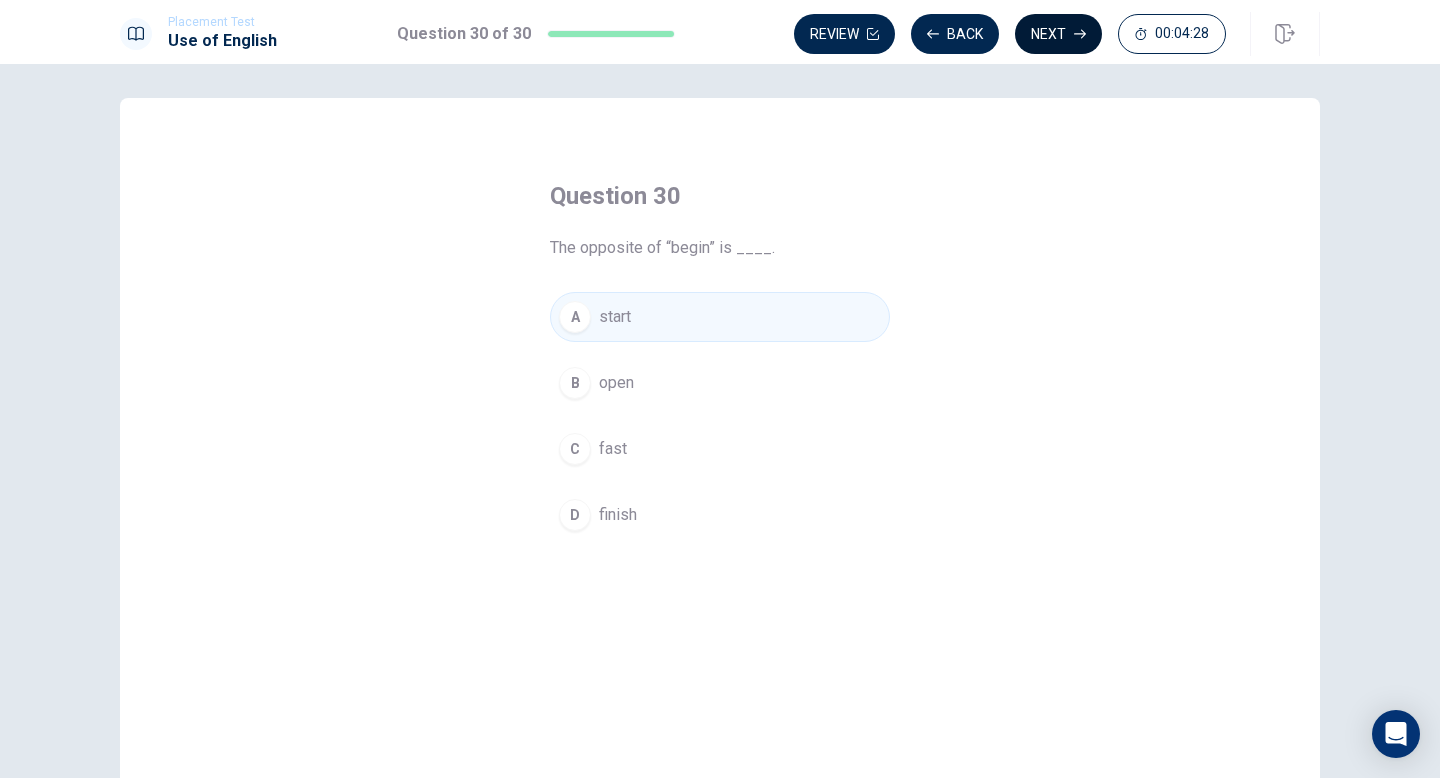 click 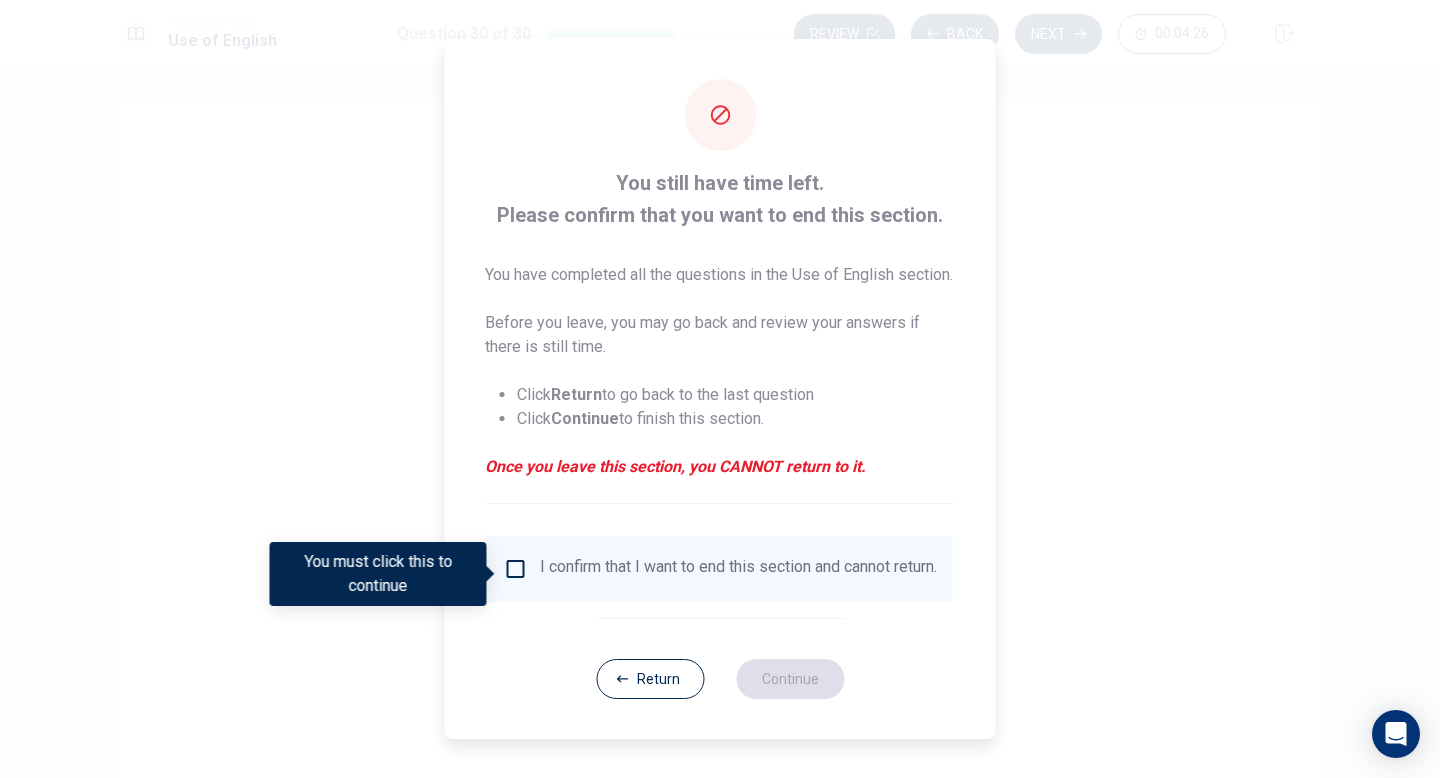 click on "I confirm that I want to end this section and cannot return." at bounding box center (720, 569) 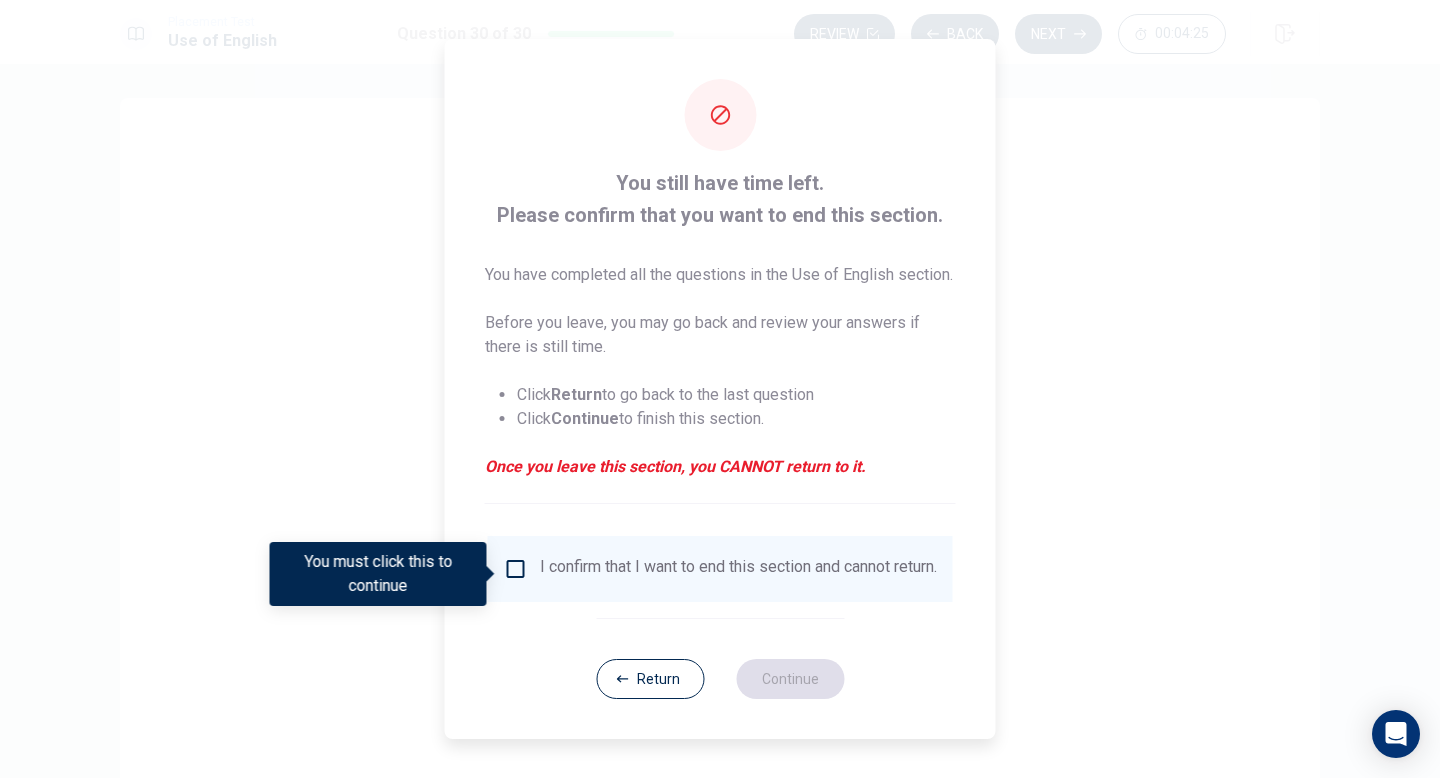 click on "I confirm that I want to end this section and cannot return." at bounding box center [738, 569] 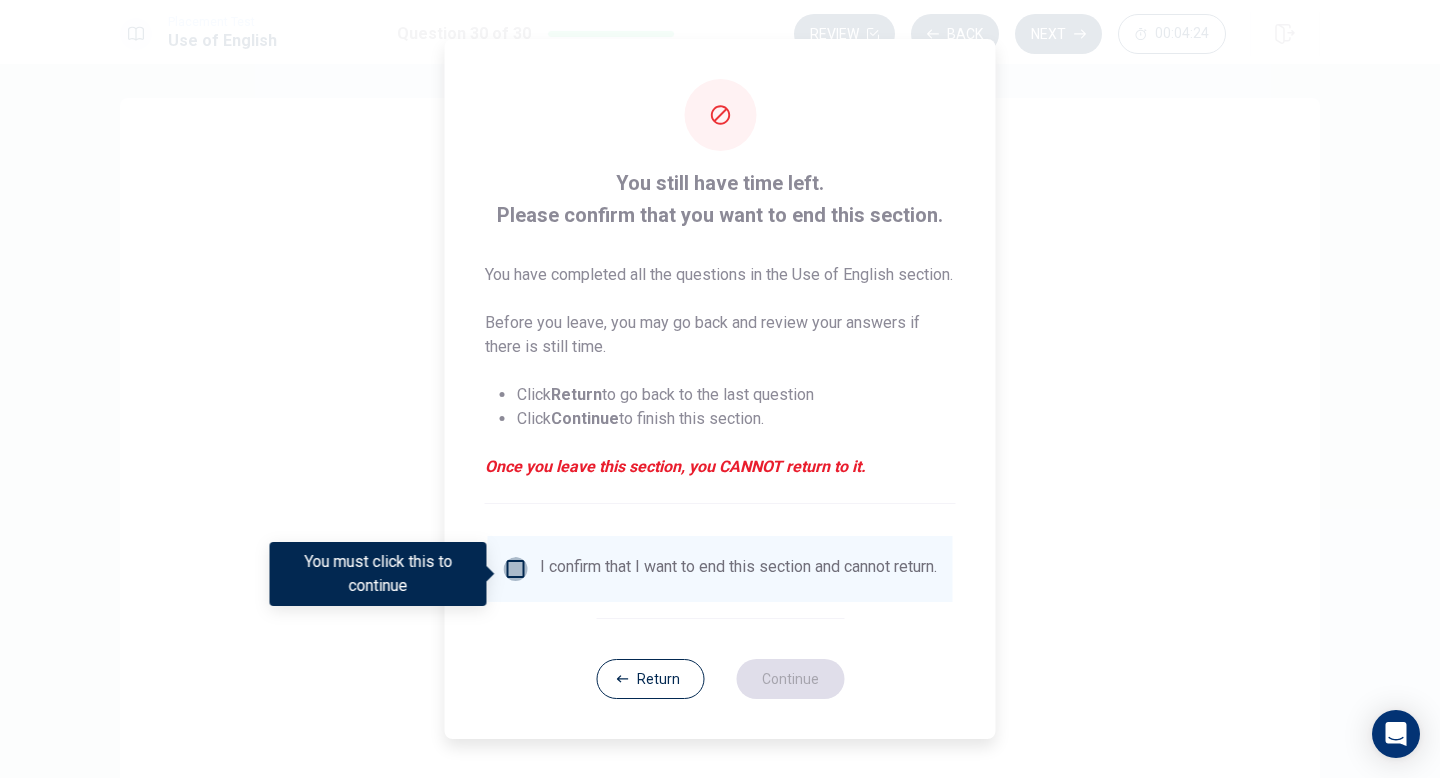 click at bounding box center (516, 569) 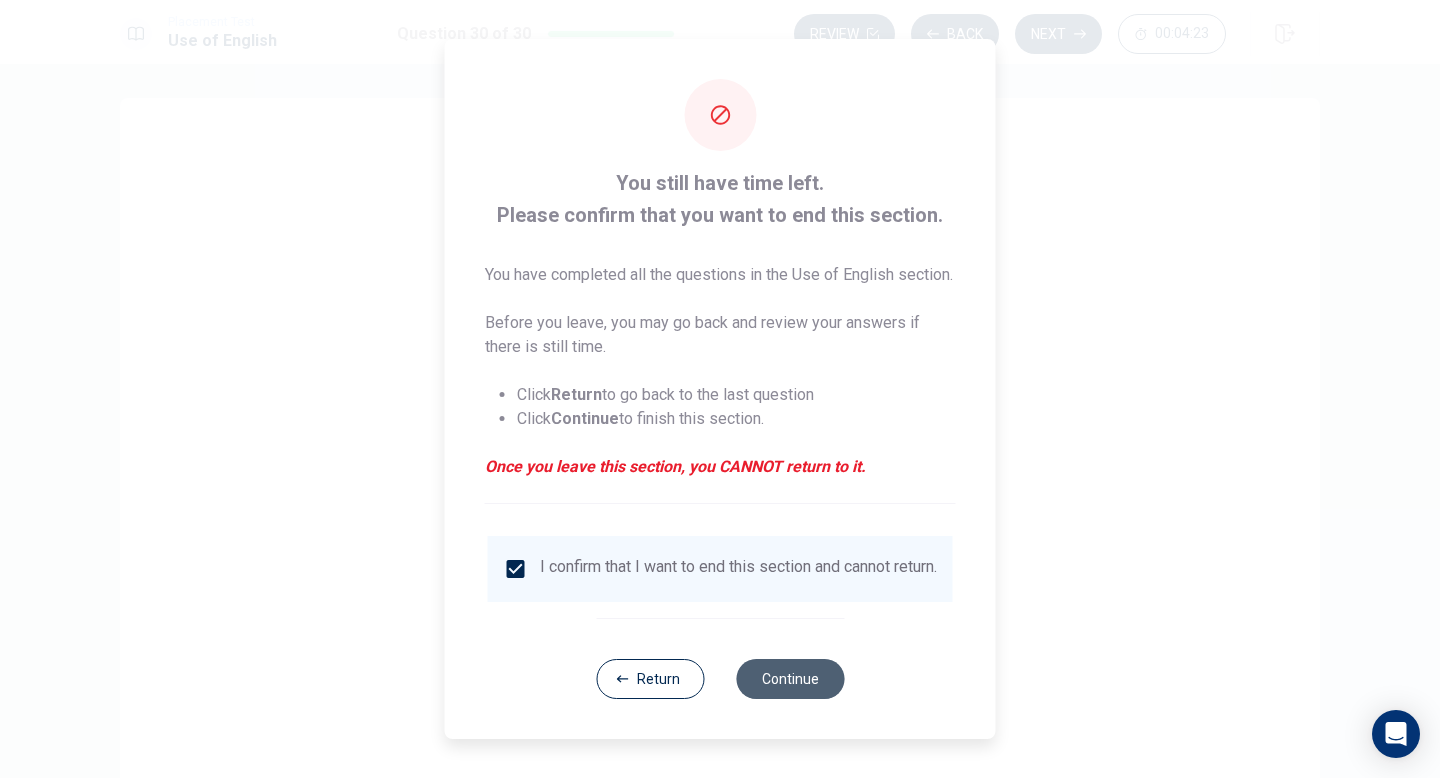 click on "Continue" at bounding box center (790, 679) 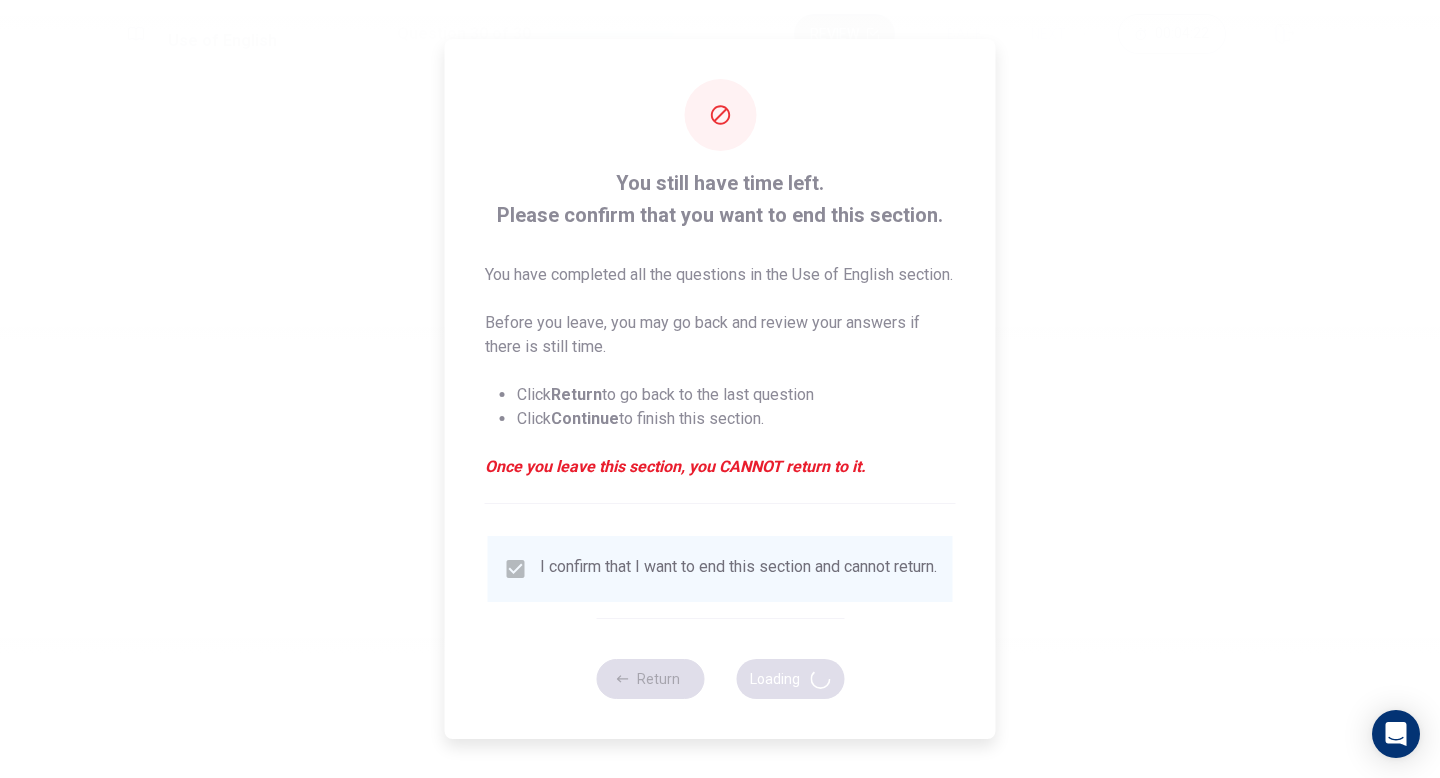 scroll, scrollTop: 0, scrollLeft: 0, axis: both 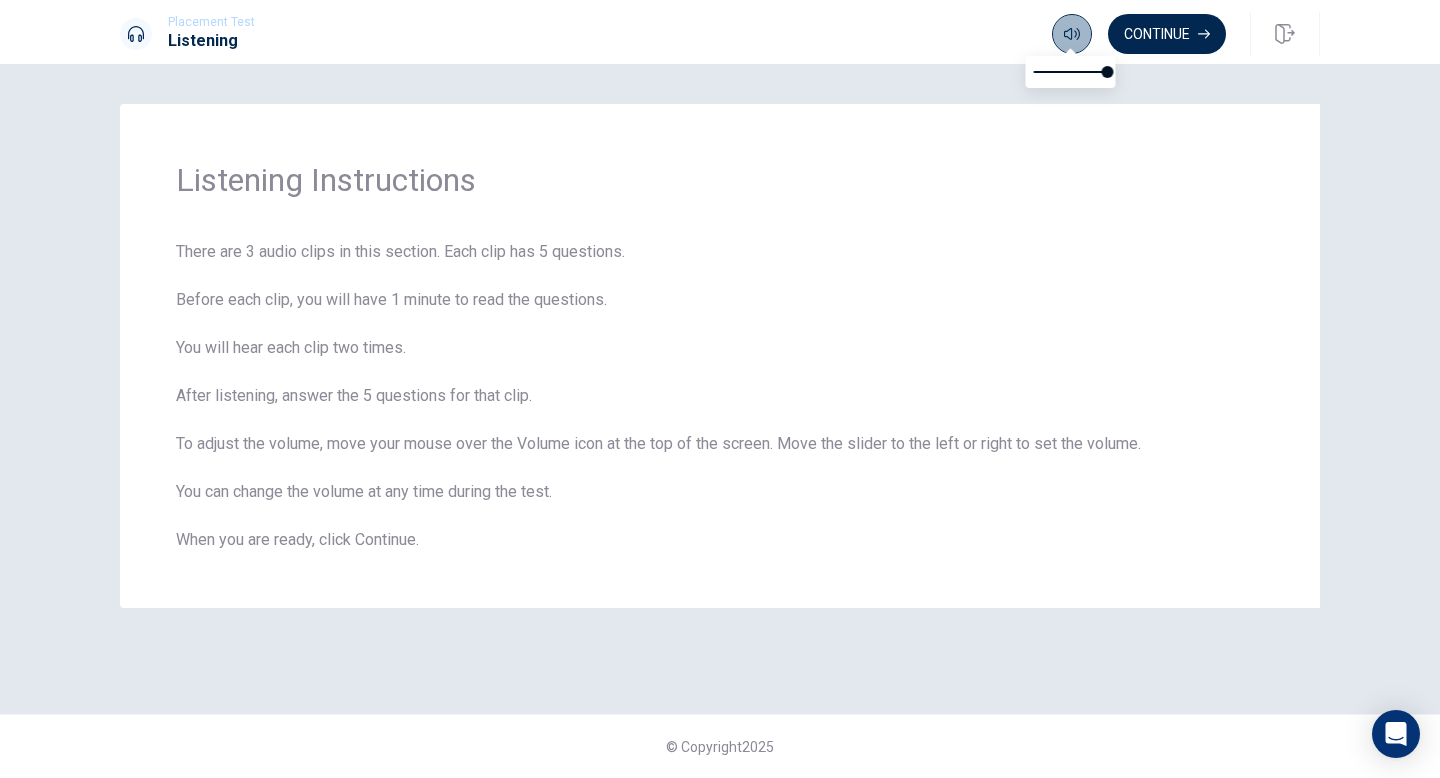 click 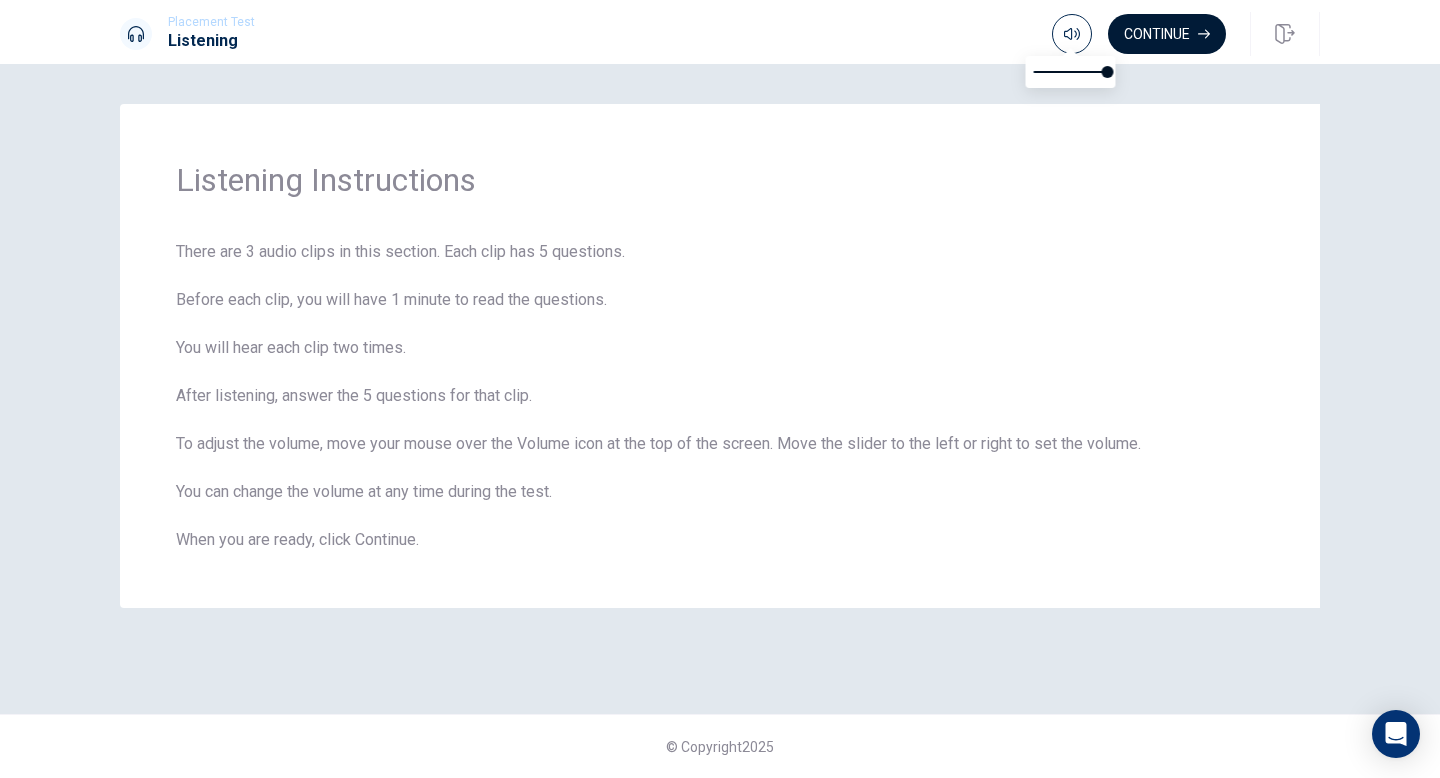 click on "Continue" at bounding box center [1167, 34] 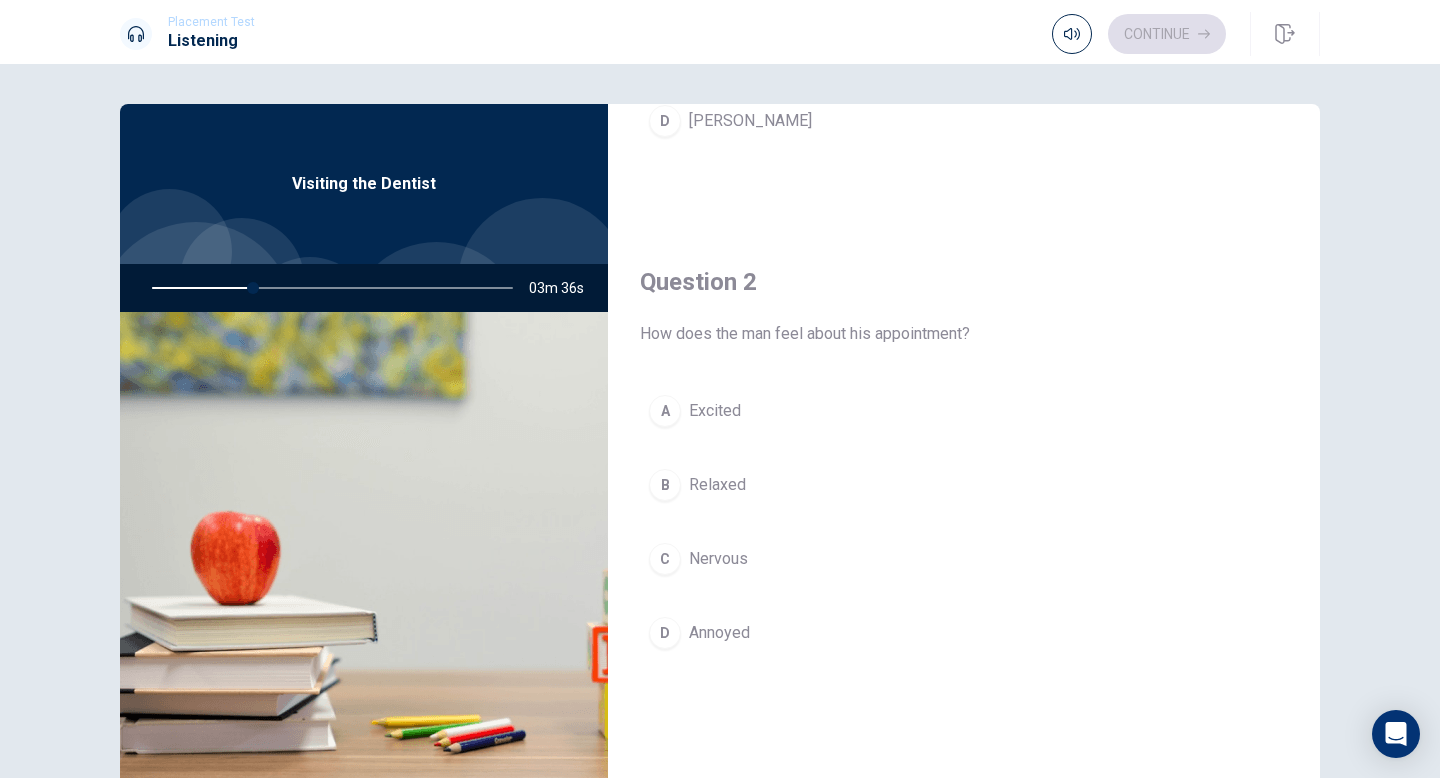 scroll, scrollTop: 0, scrollLeft: 0, axis: both 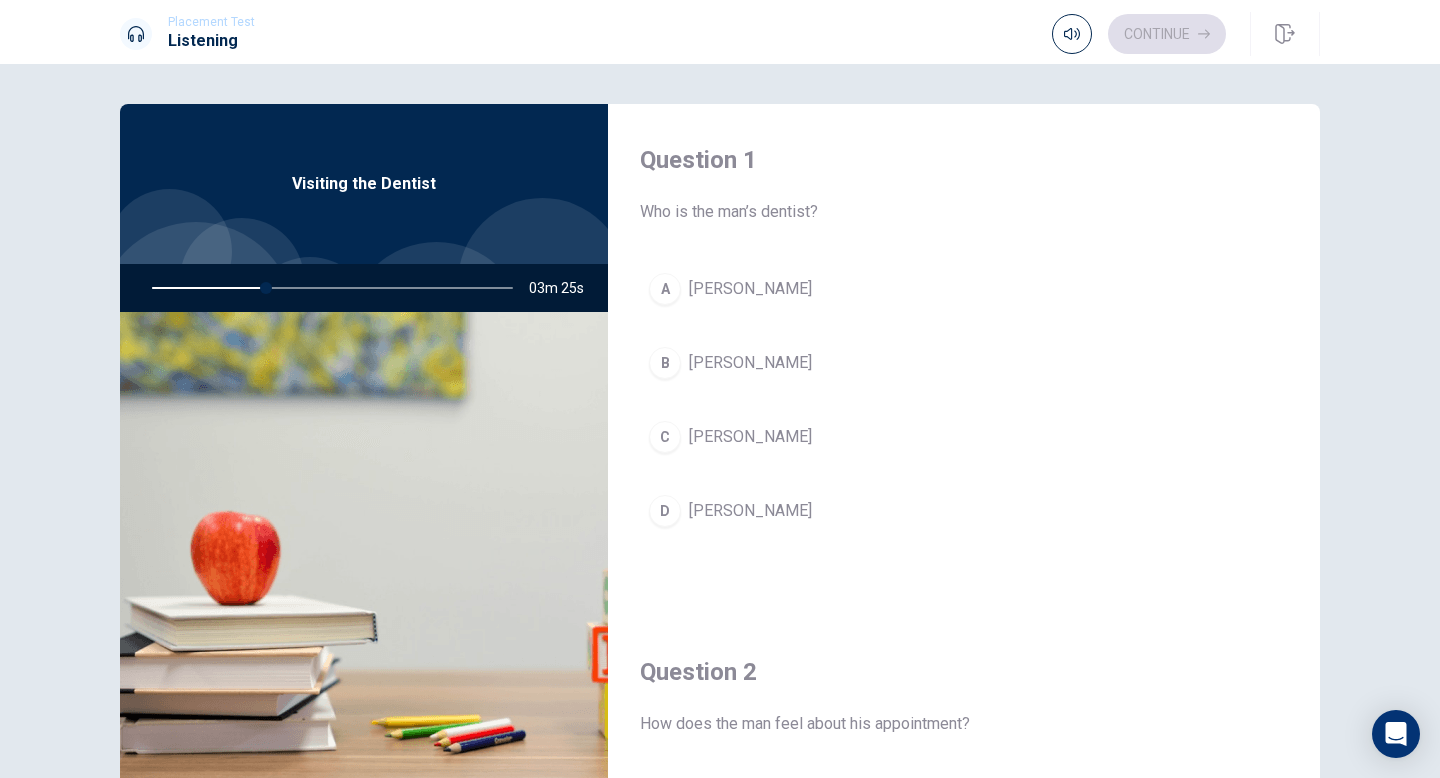 click on "[PERSON_NAME]" at bounding box center [750, 511] 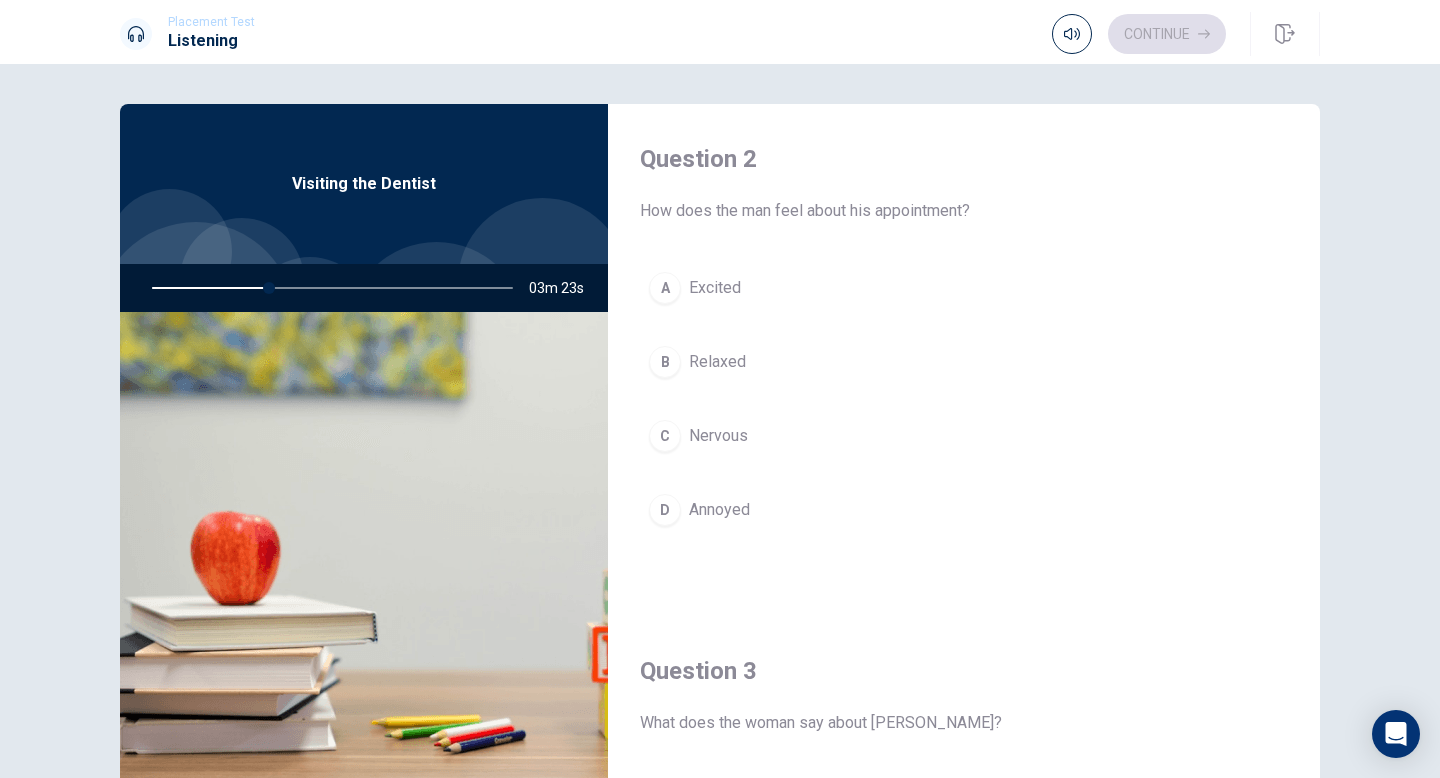 scroll, scrollTop: 517, scrollLeft: 0, axis: vertical 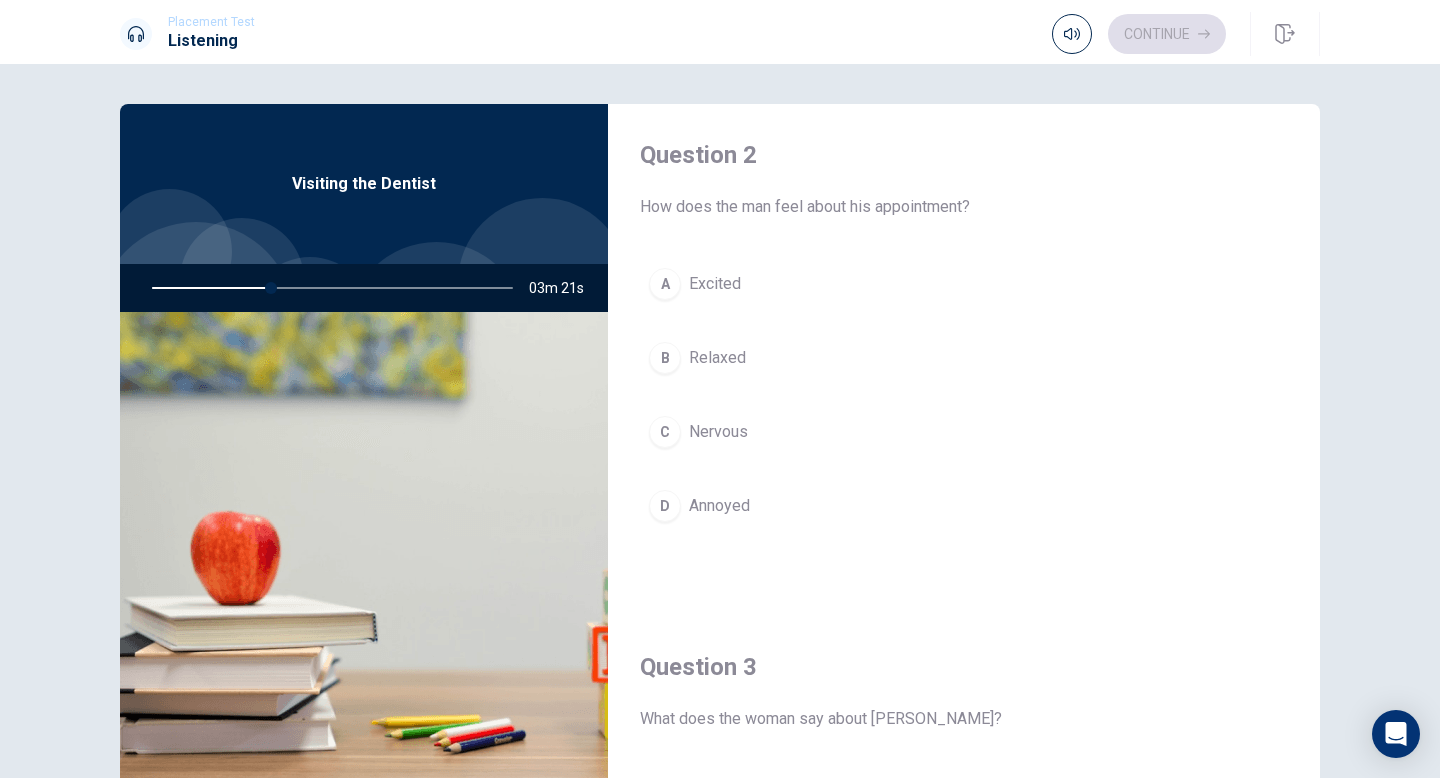 click on "Nervous" at bounding box center [718, 432] 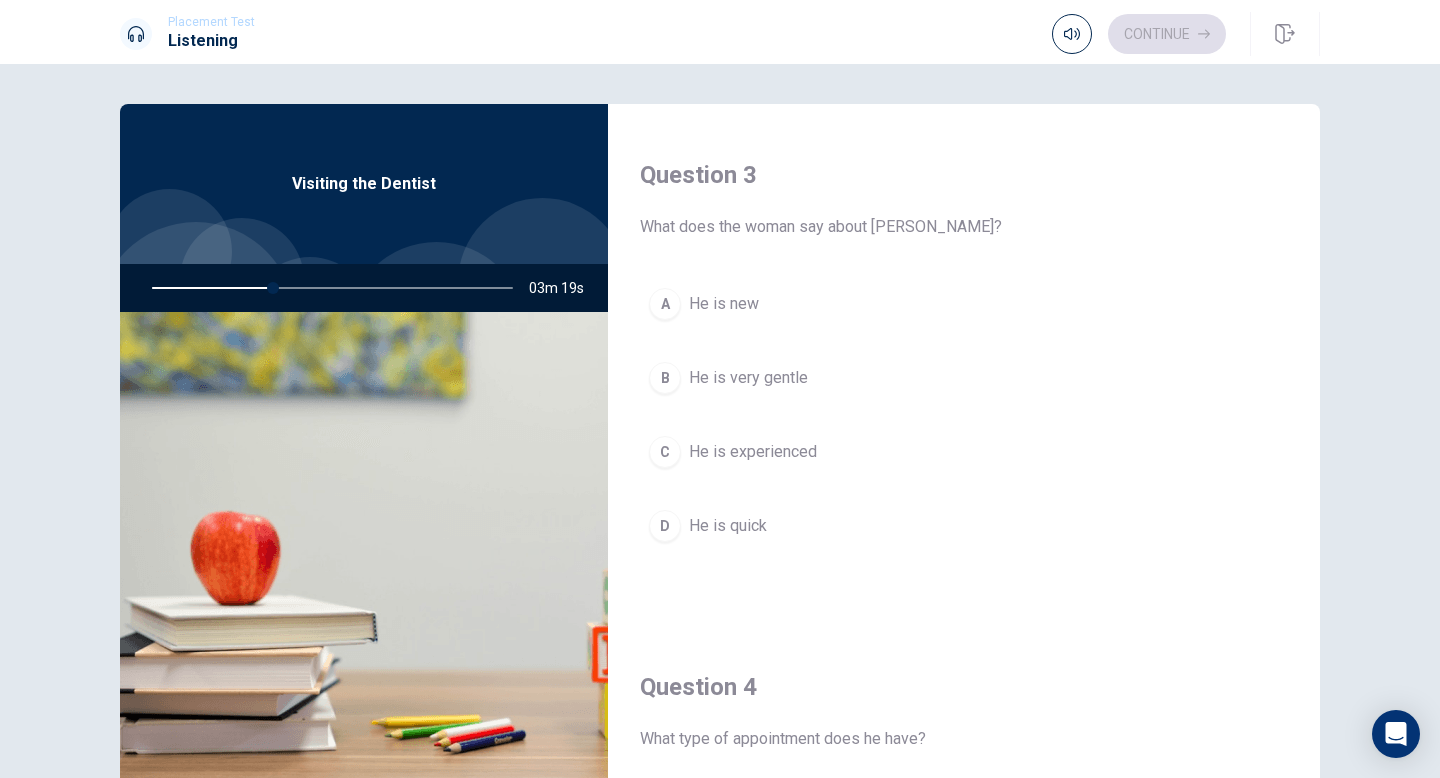 scroll, scrollTop: 1012, scrollLeft: 0, axis: vertical 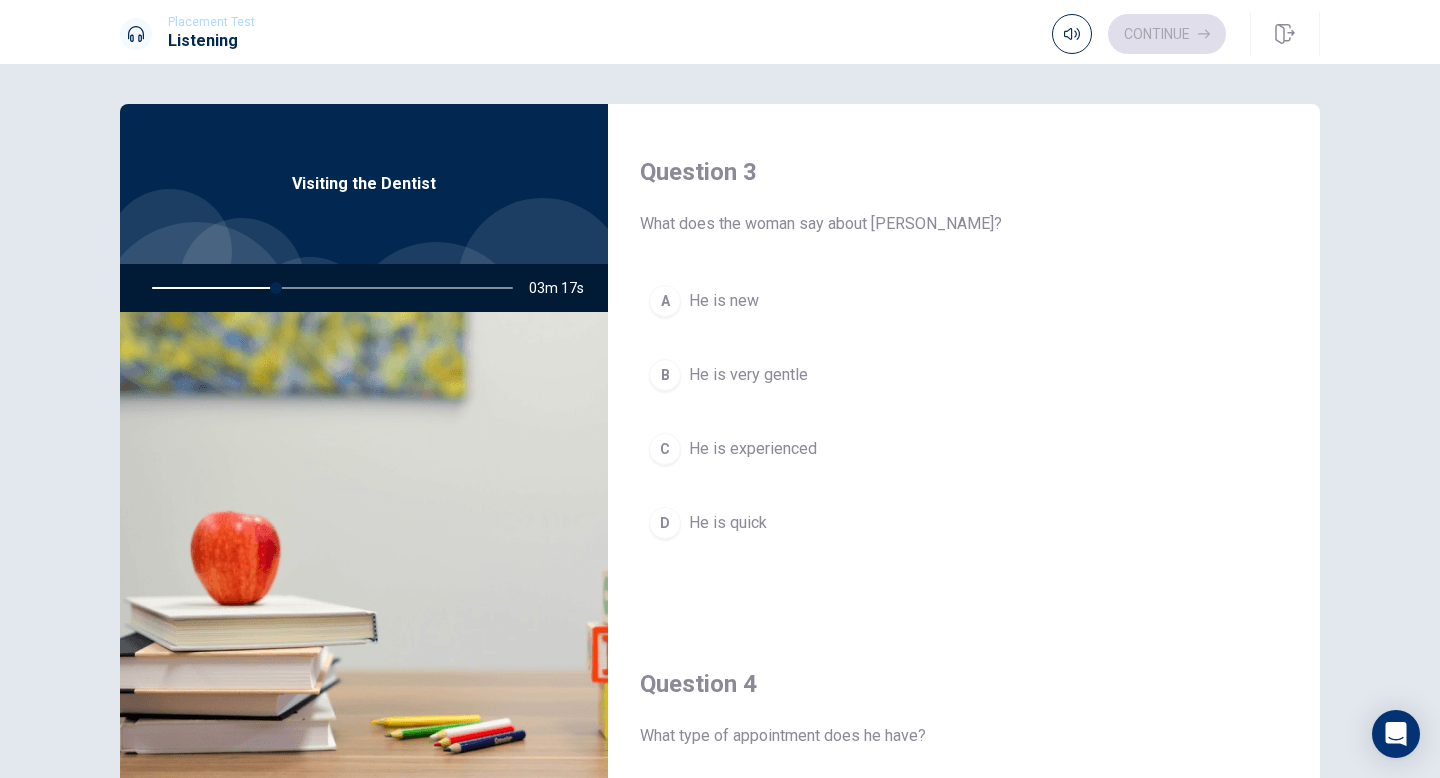 click on "He is very gentle" at bounding box center [748, 375] 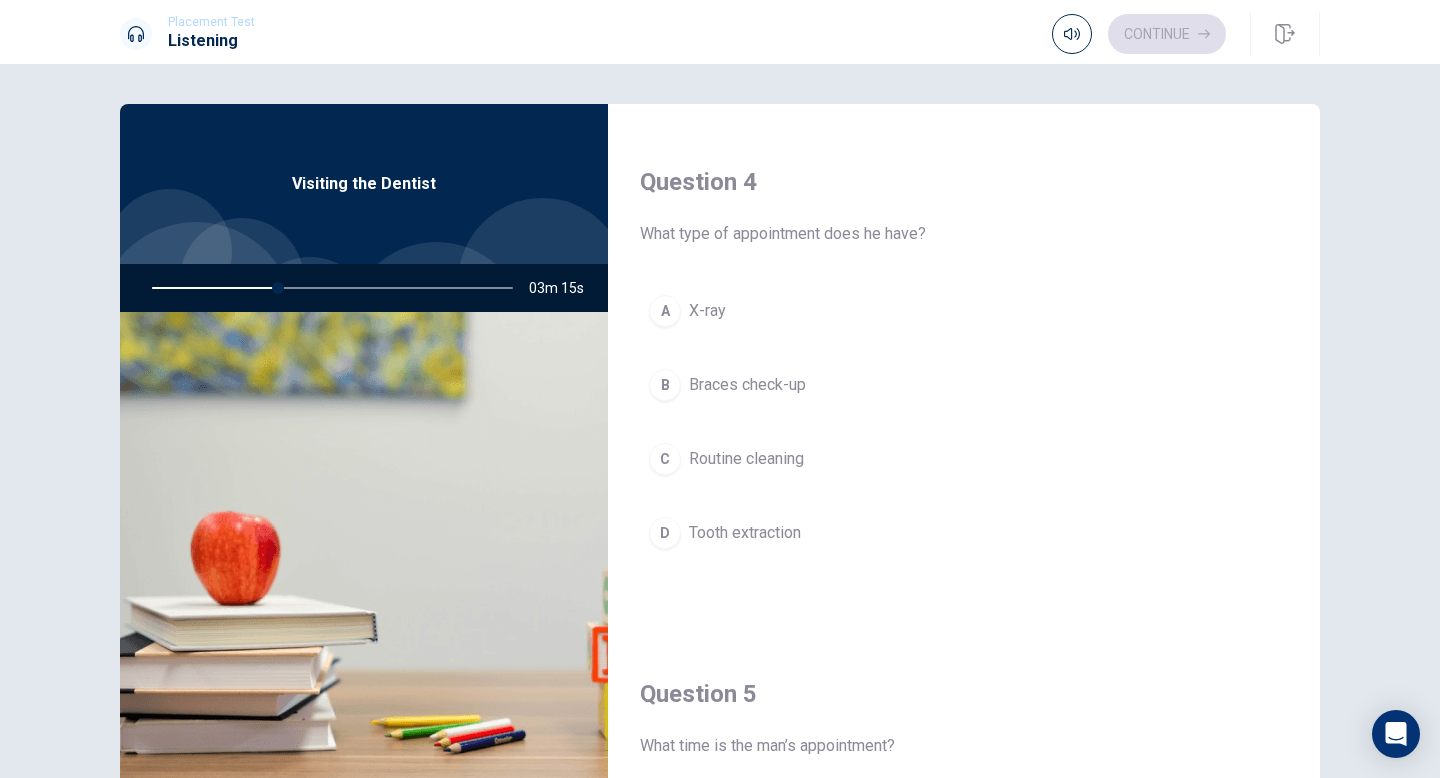 scroll, scrollTop: 1530, scrollLeft: 0, axis: vertical 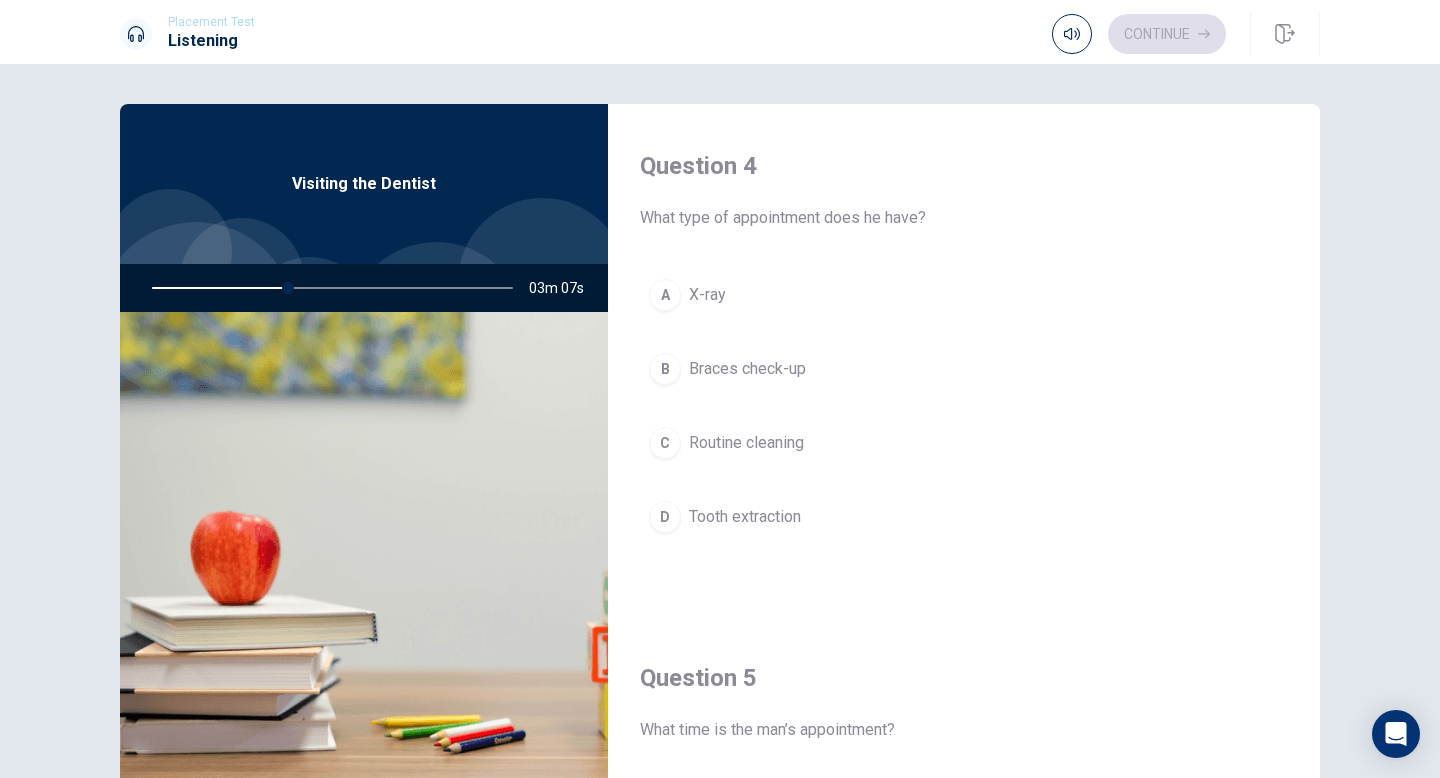 click on "Braces check-up" at bounding box center [747, 369] 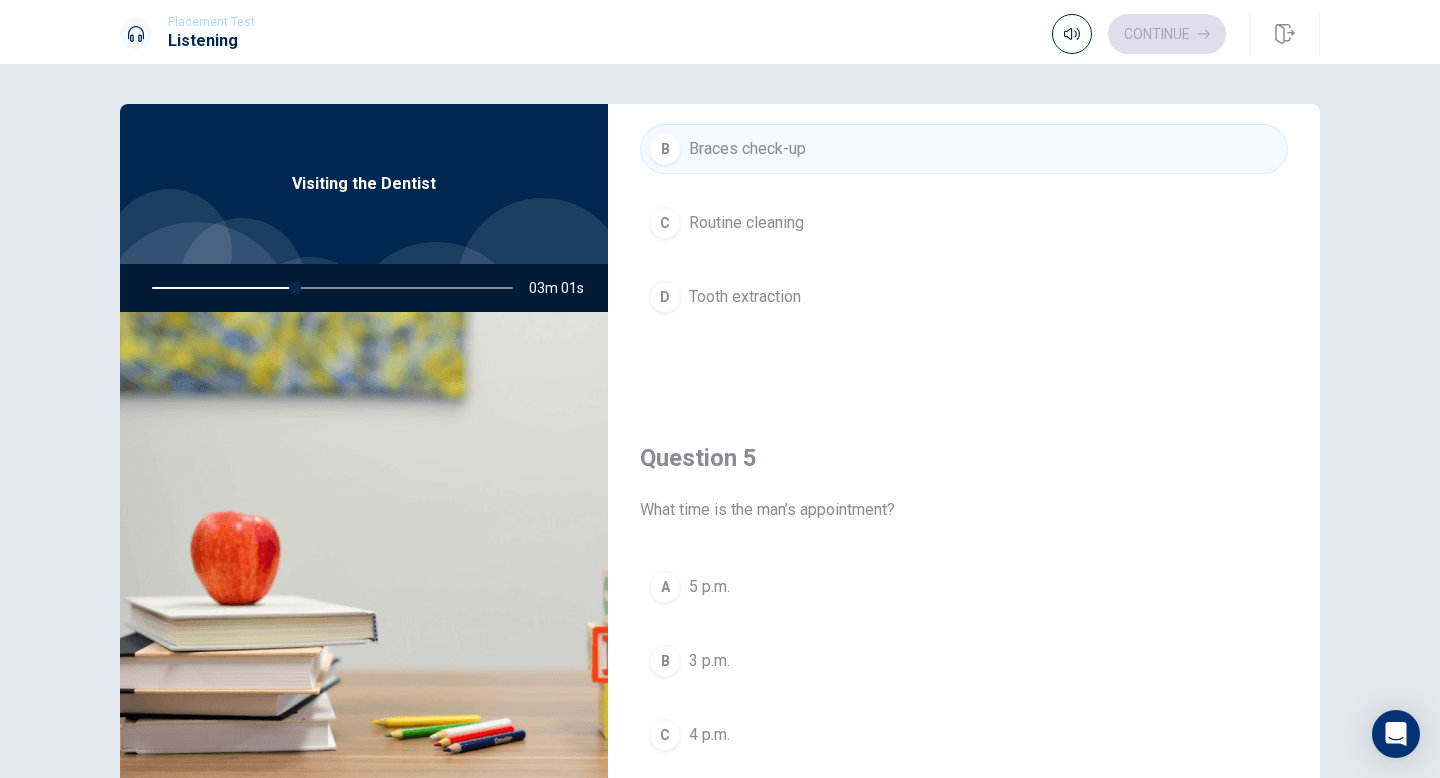 scroll, scrollTop: 1729, scrollLeft: 0, axis: vertical 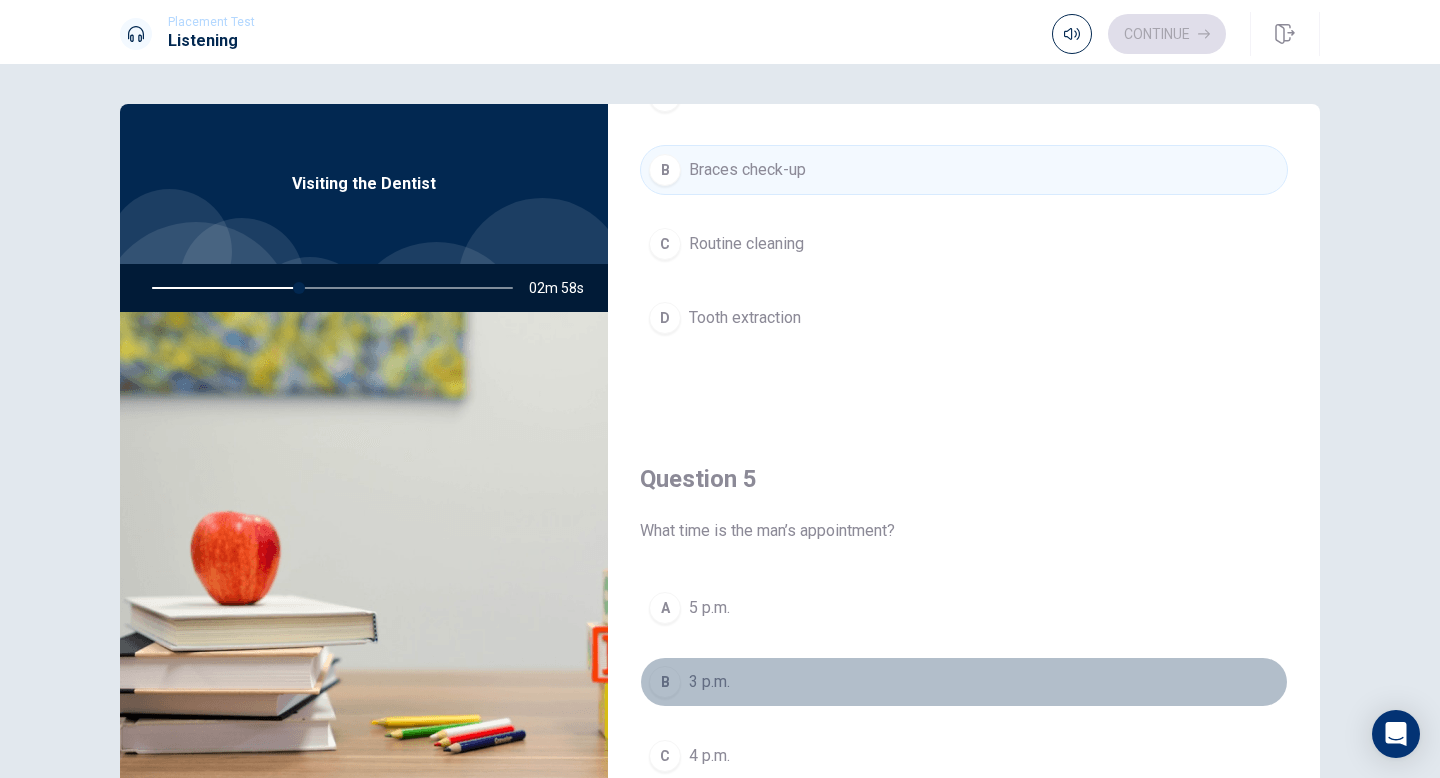 click on "3 p.m." at bounding box center [709, 682] 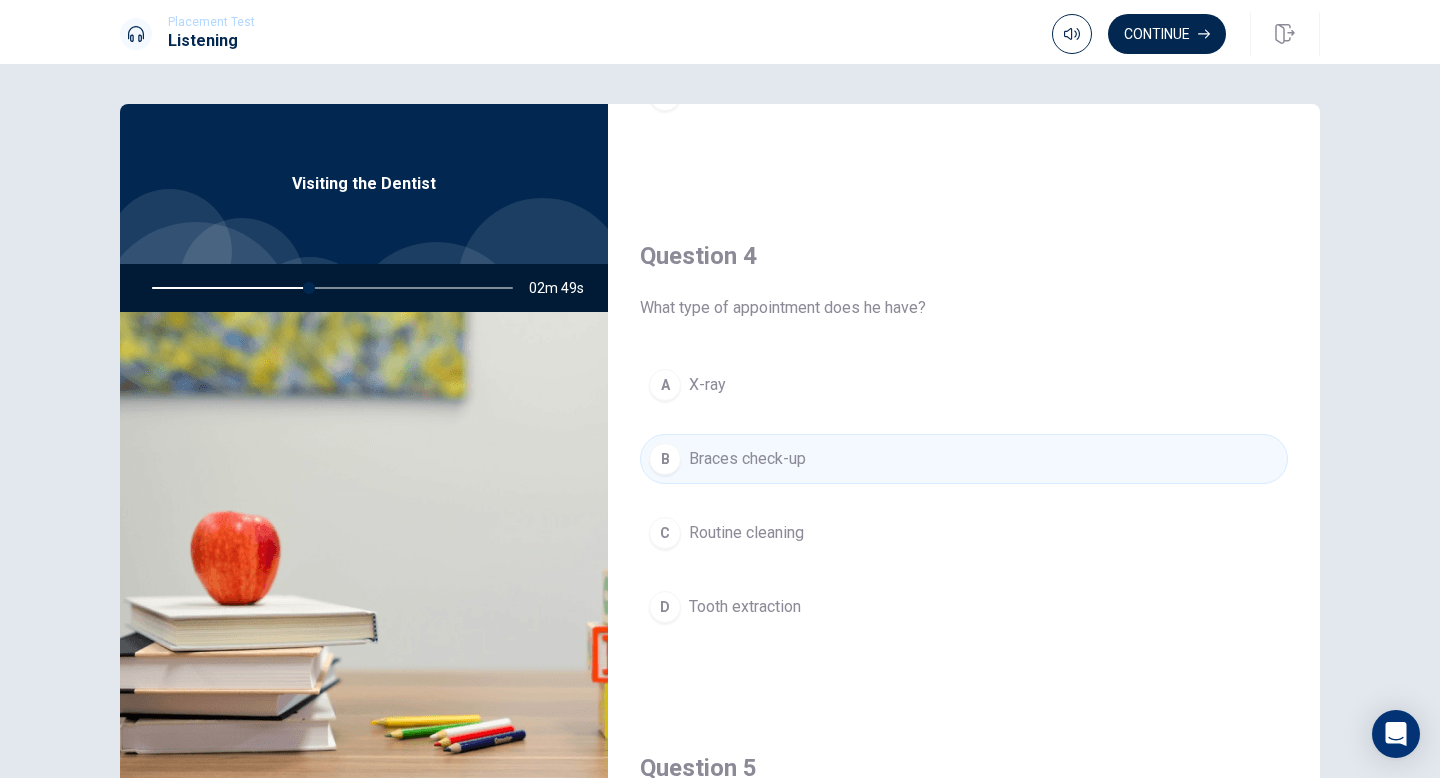 scroll, scrollTop: 1442, scrollLeft: 0, axis: vertical 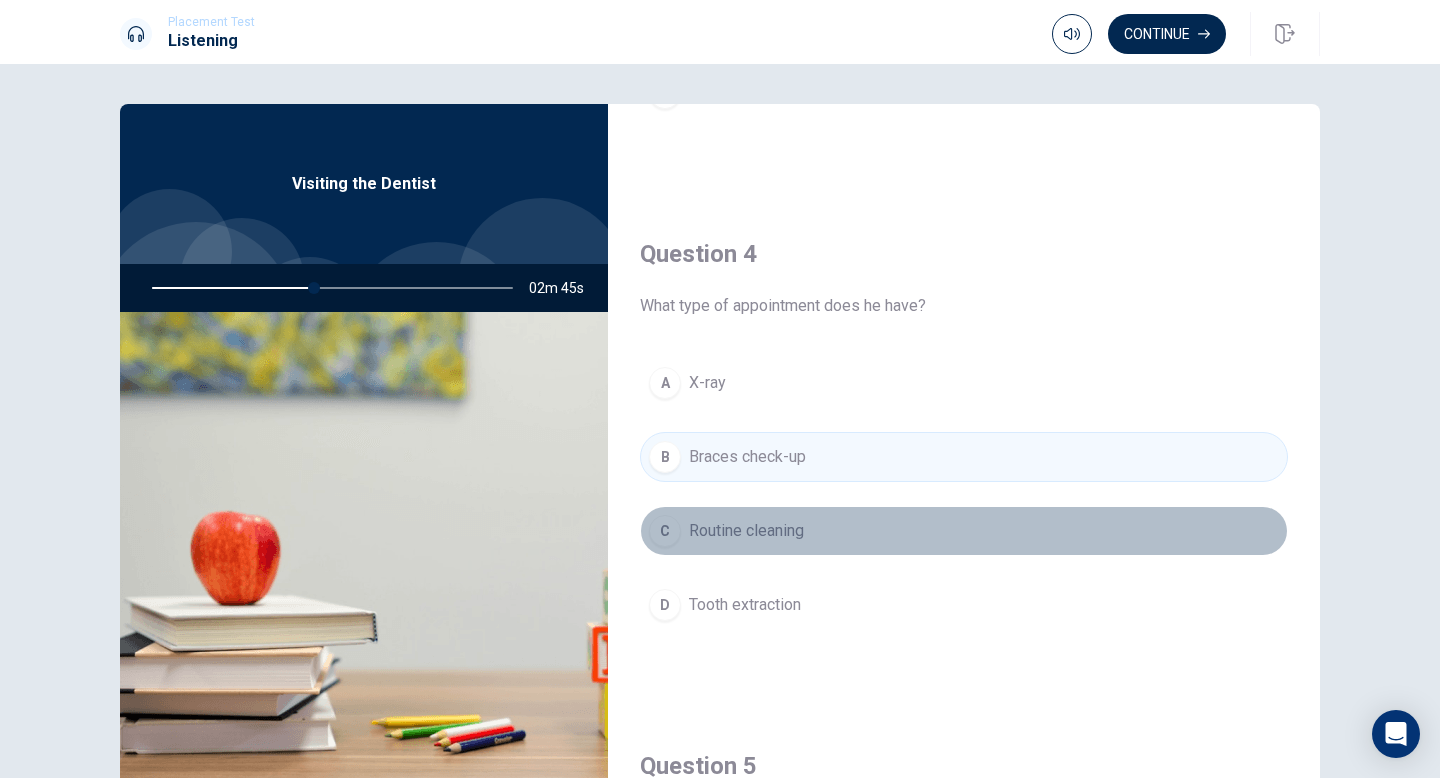 click on "C Routine cleaning" at bounding box center (964, 531) 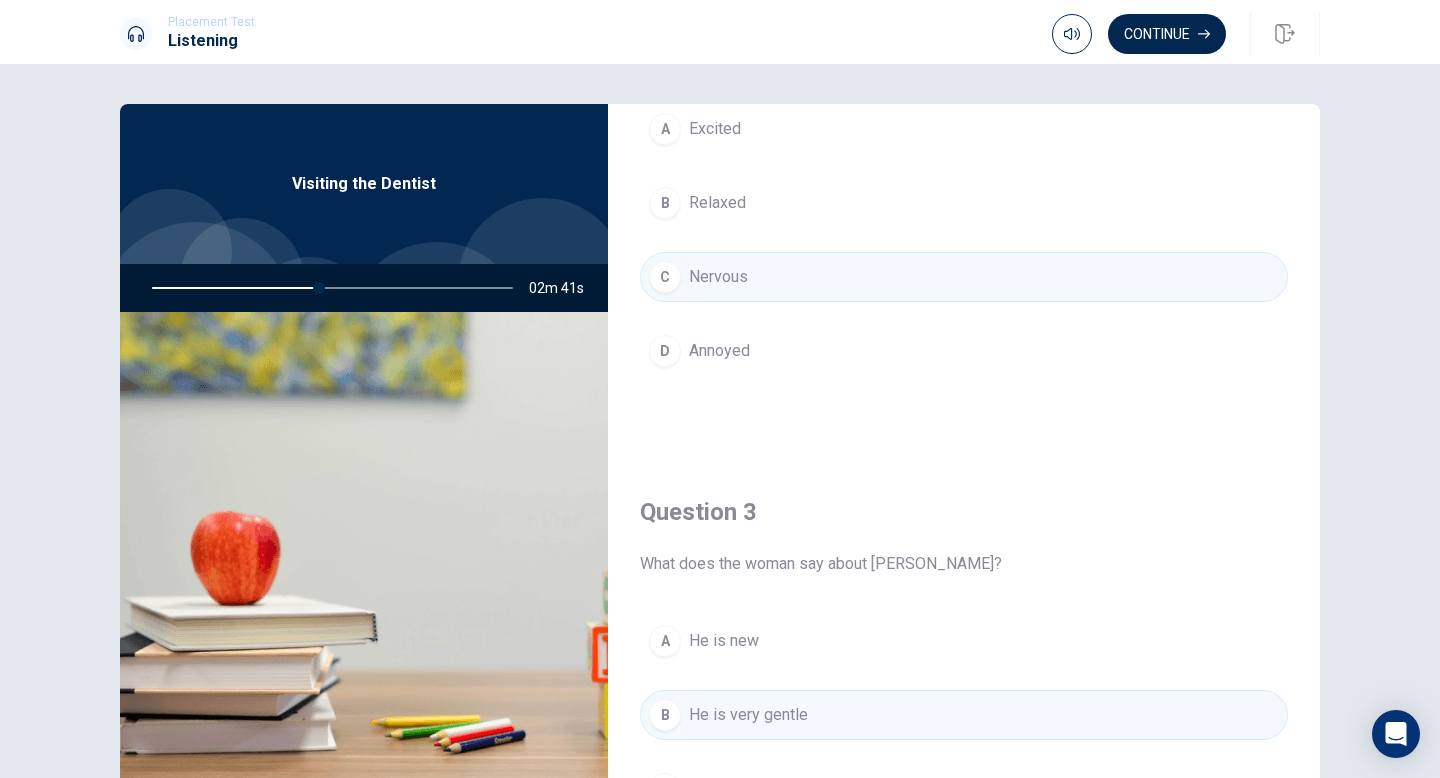 scroll, scrollTop: 647, scrollLeft: 0, axis: vertical 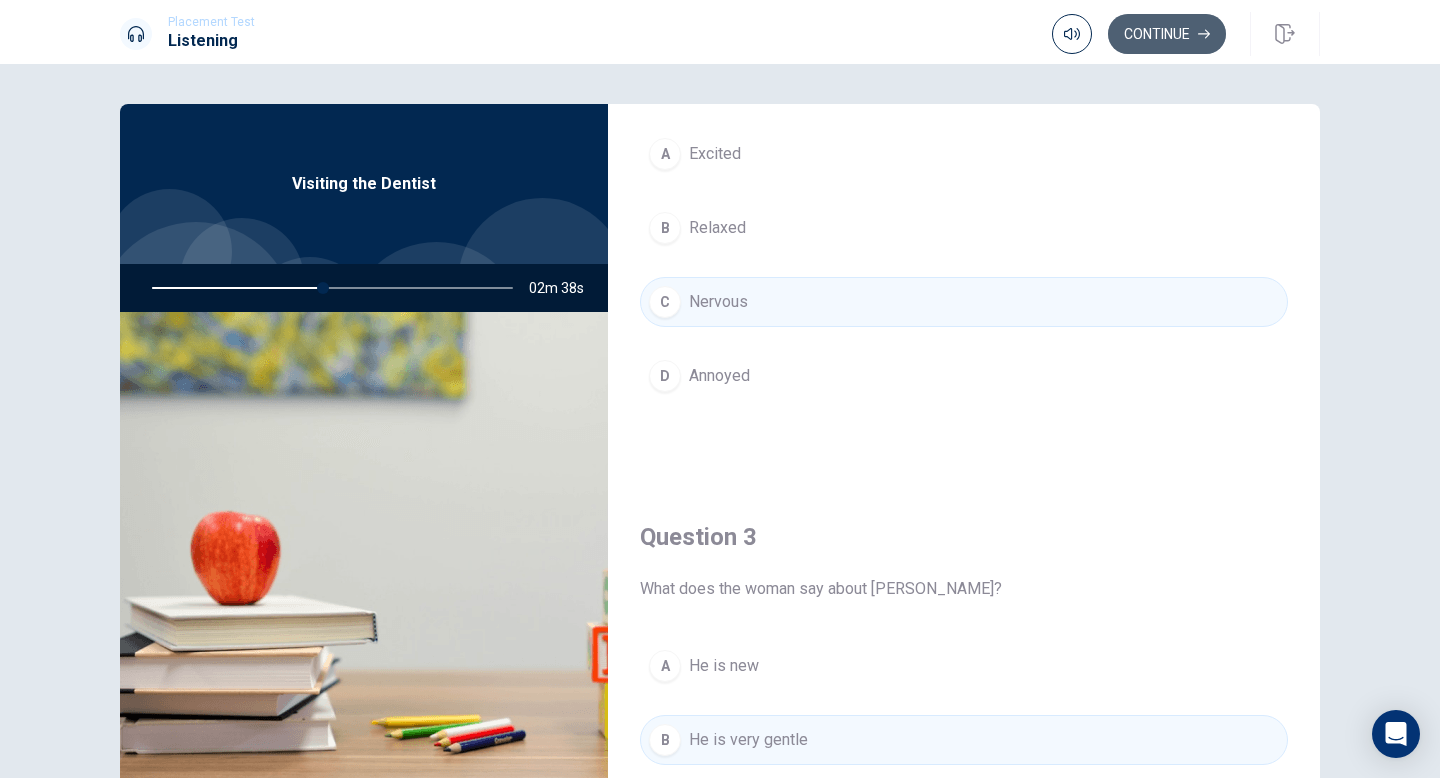 click on "Continue" at bounding box center [1167, 34] 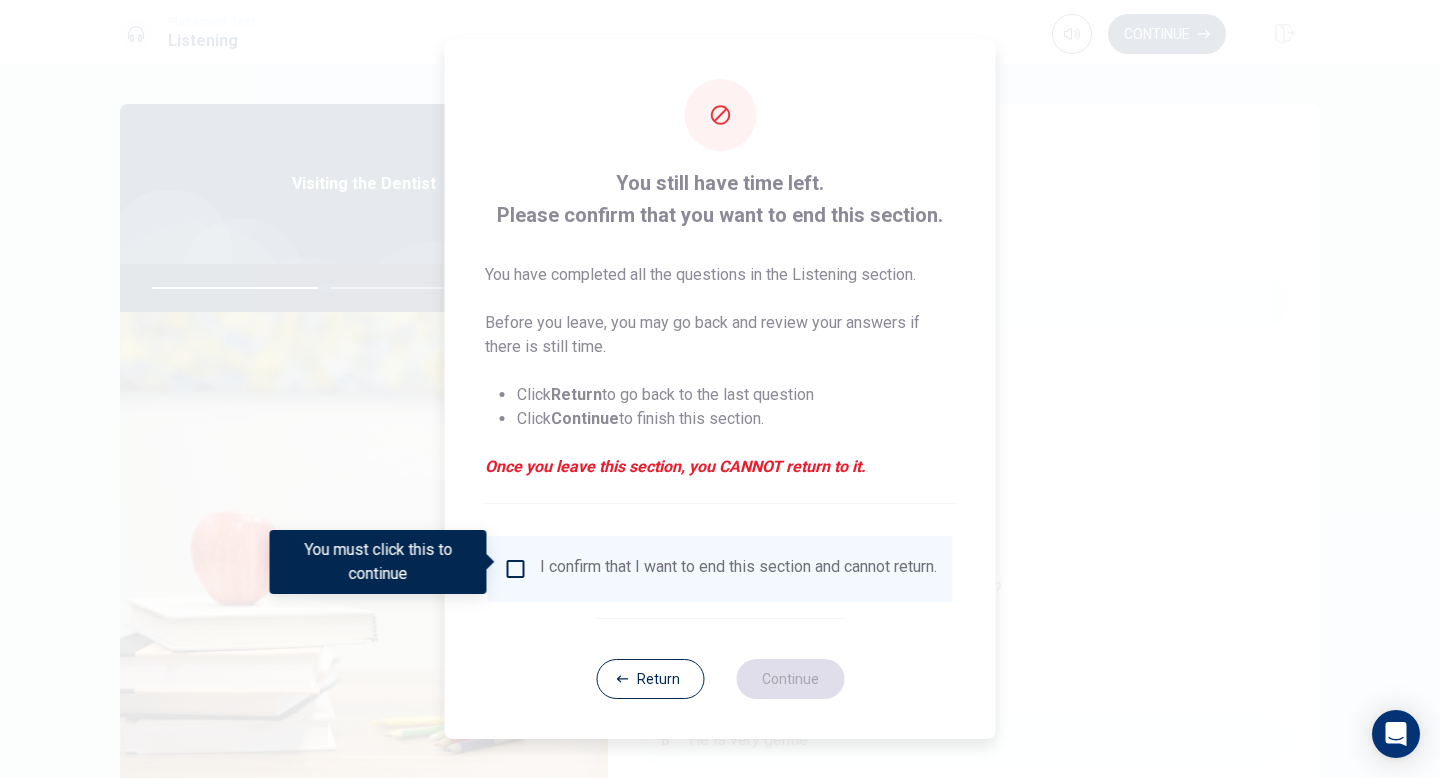 click on "I confirm that I want to end this section and cannot return." at bounding box center (738, 569) 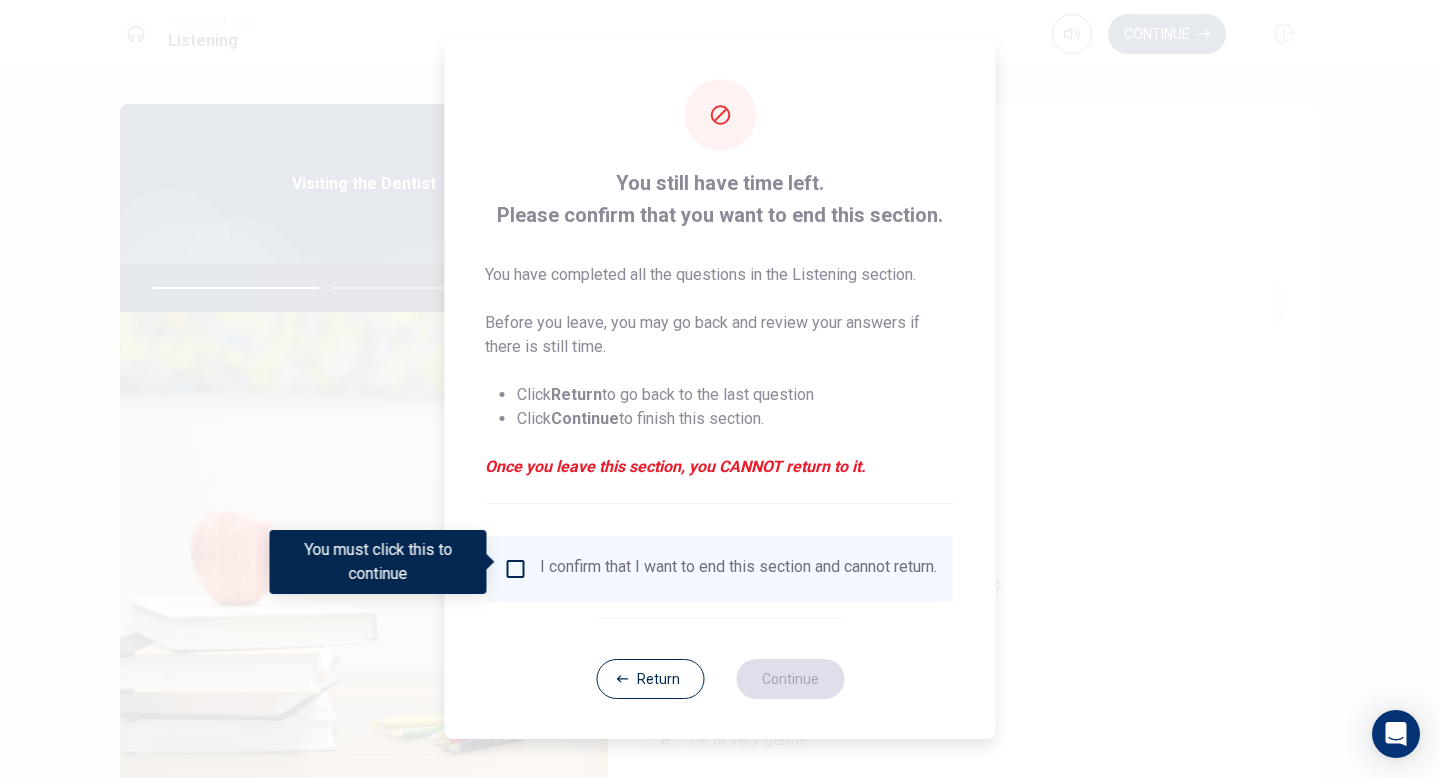 click at bounding box center [516, 569] 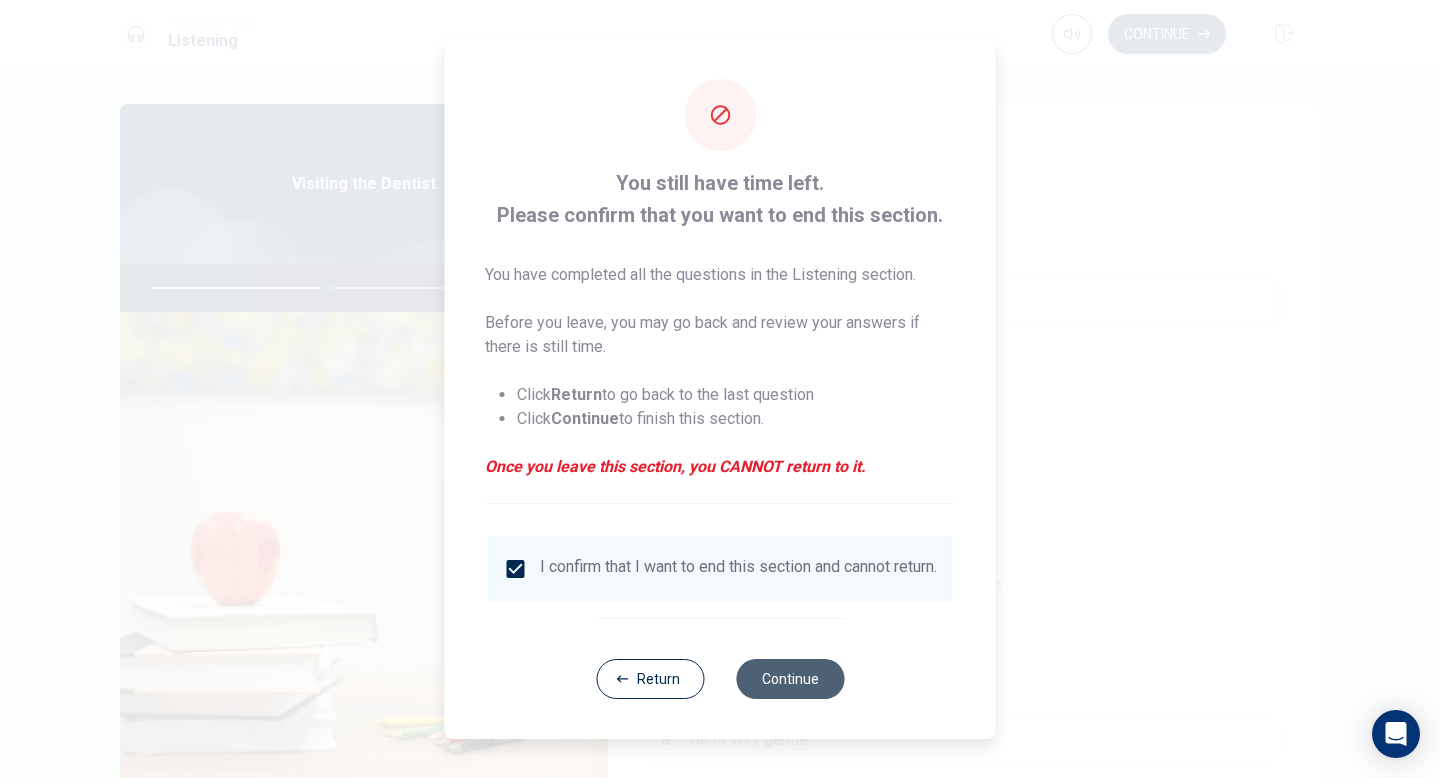 click on "Continue" at bounding box center (790, 679) 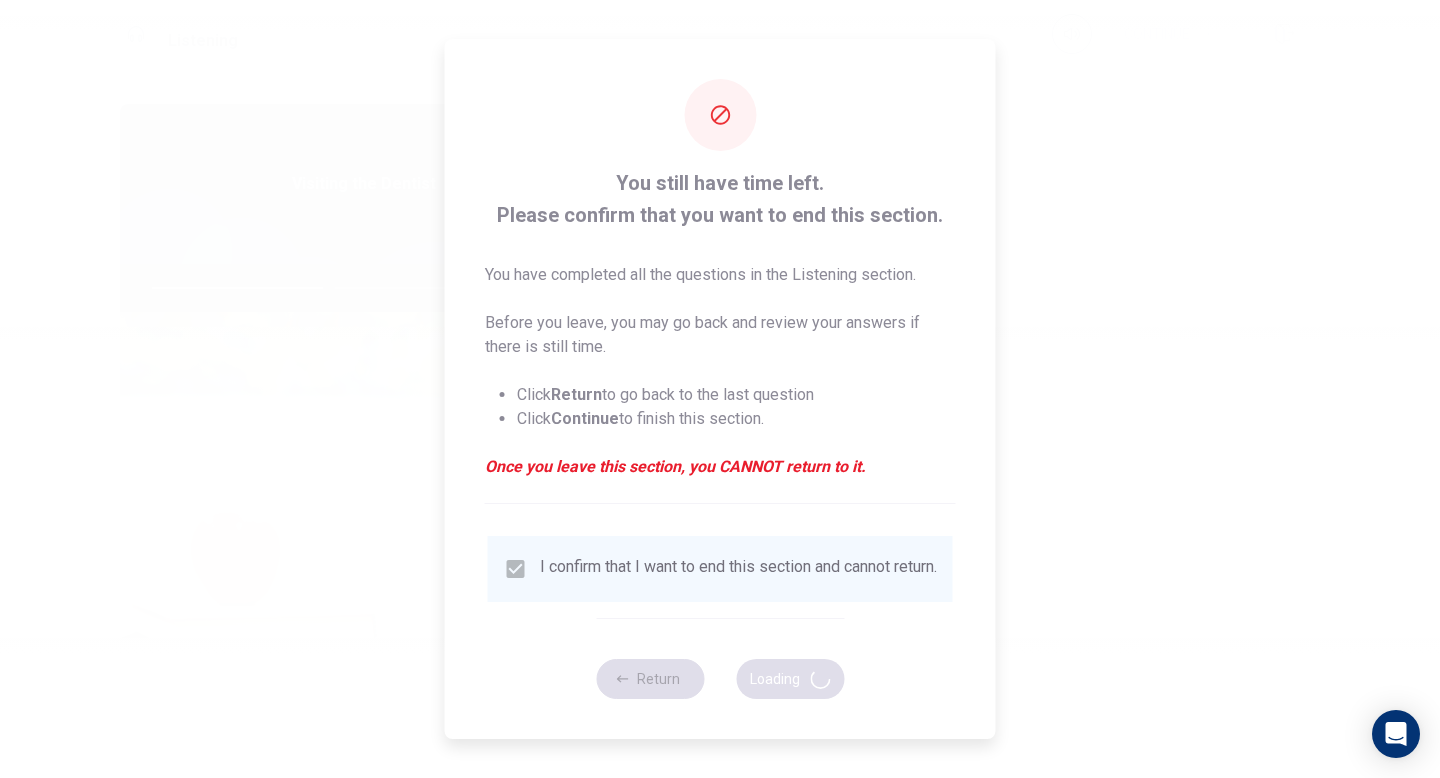 type on "49" 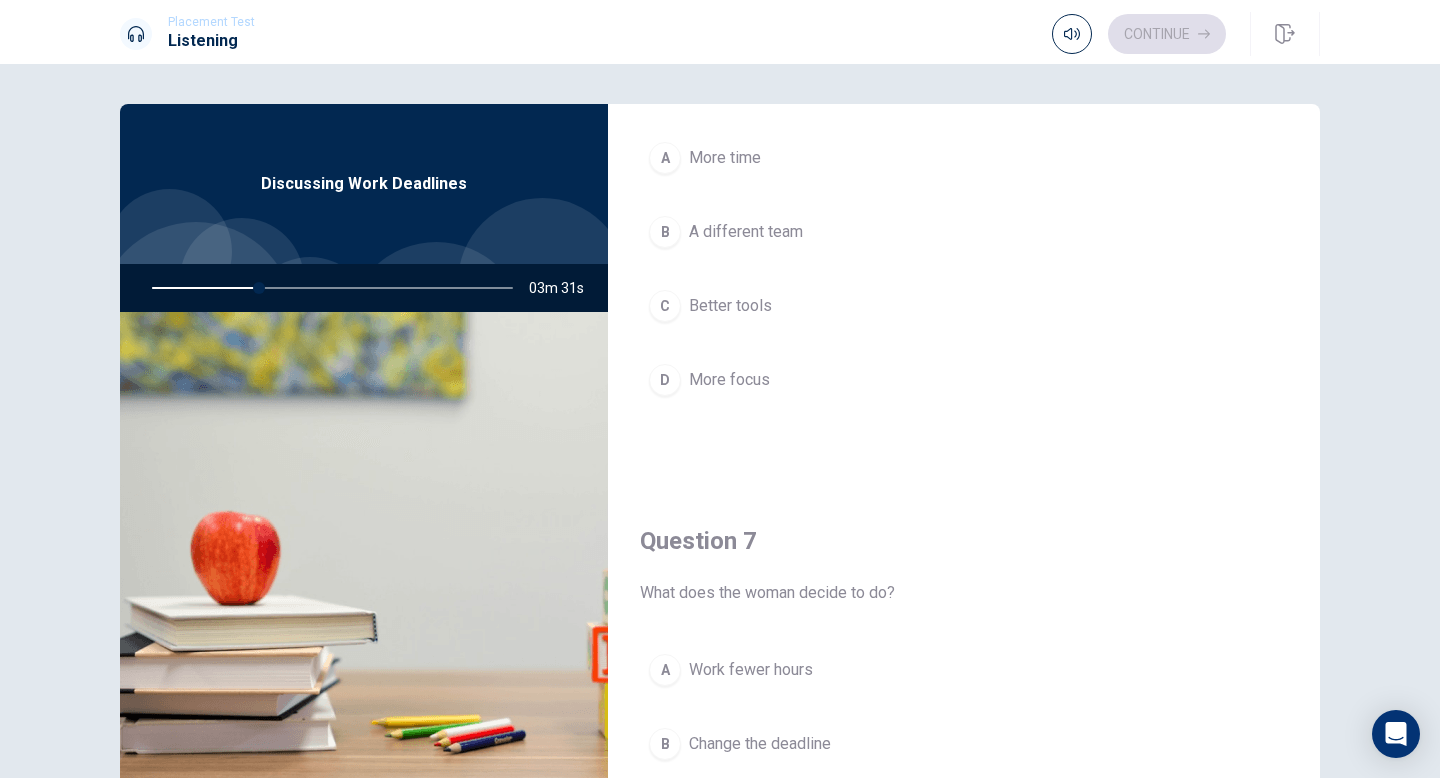 scroll, scrollTop: 0, scrollLeft: 0, axis: both 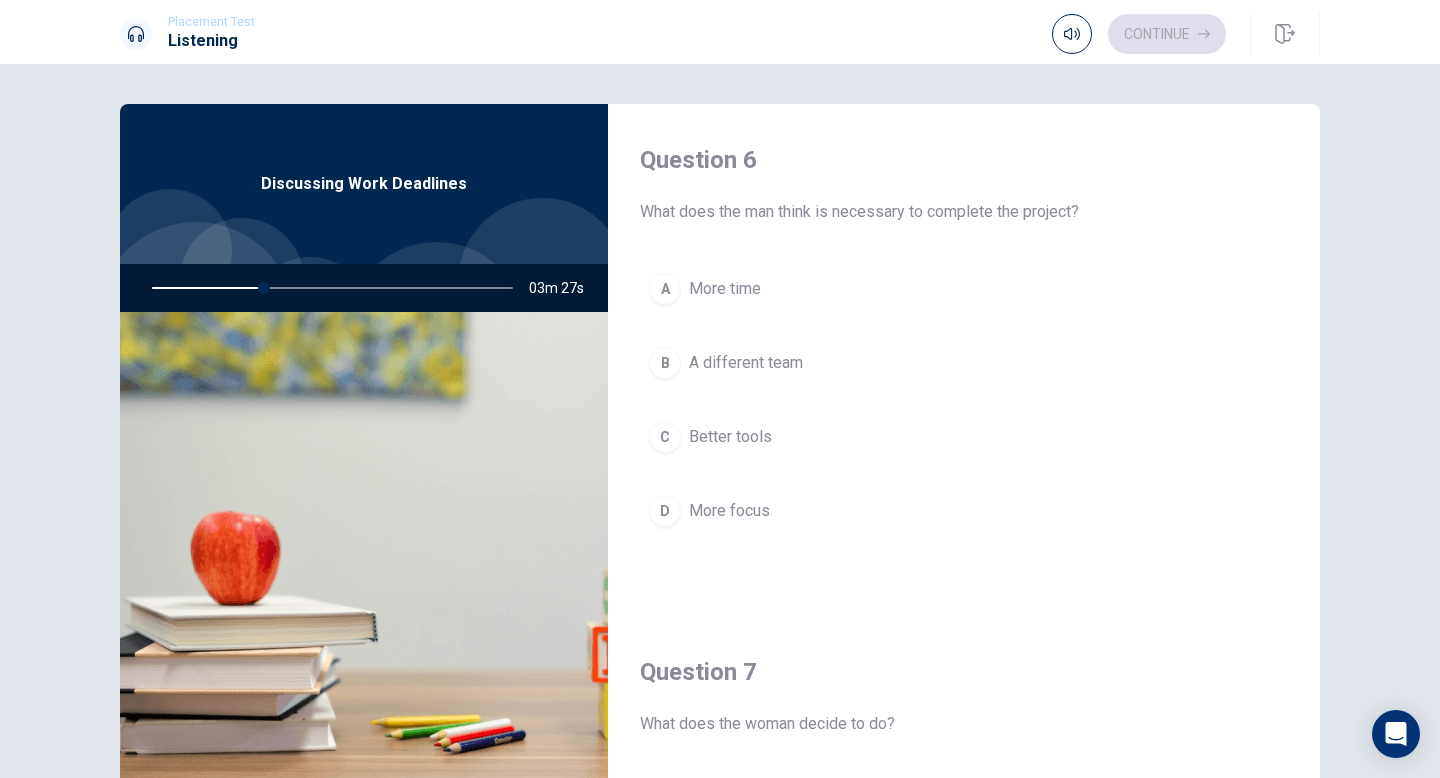 click on "More time" at bounding box center (725, 289) 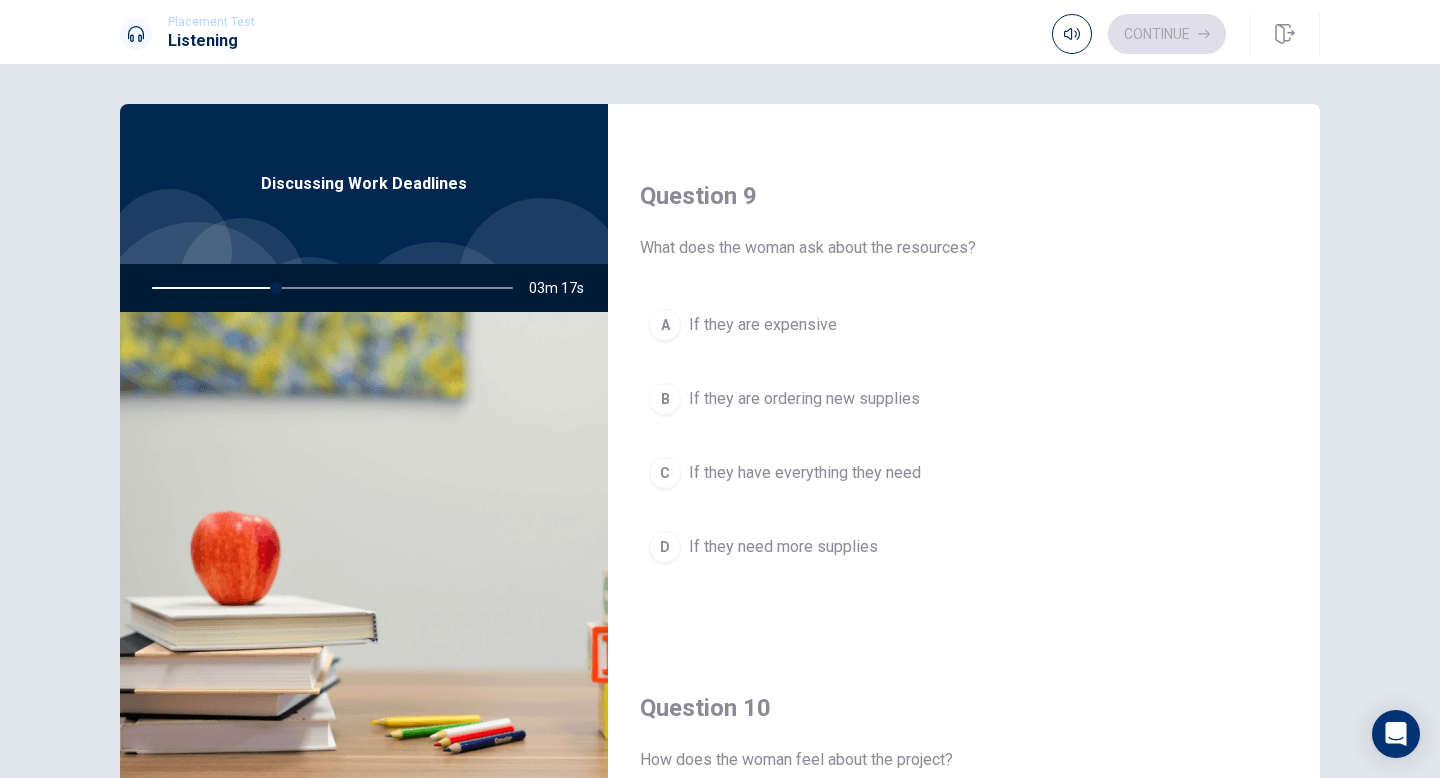scroll, scrollTop: 1504, scrollLeft: 0, axis: vertical 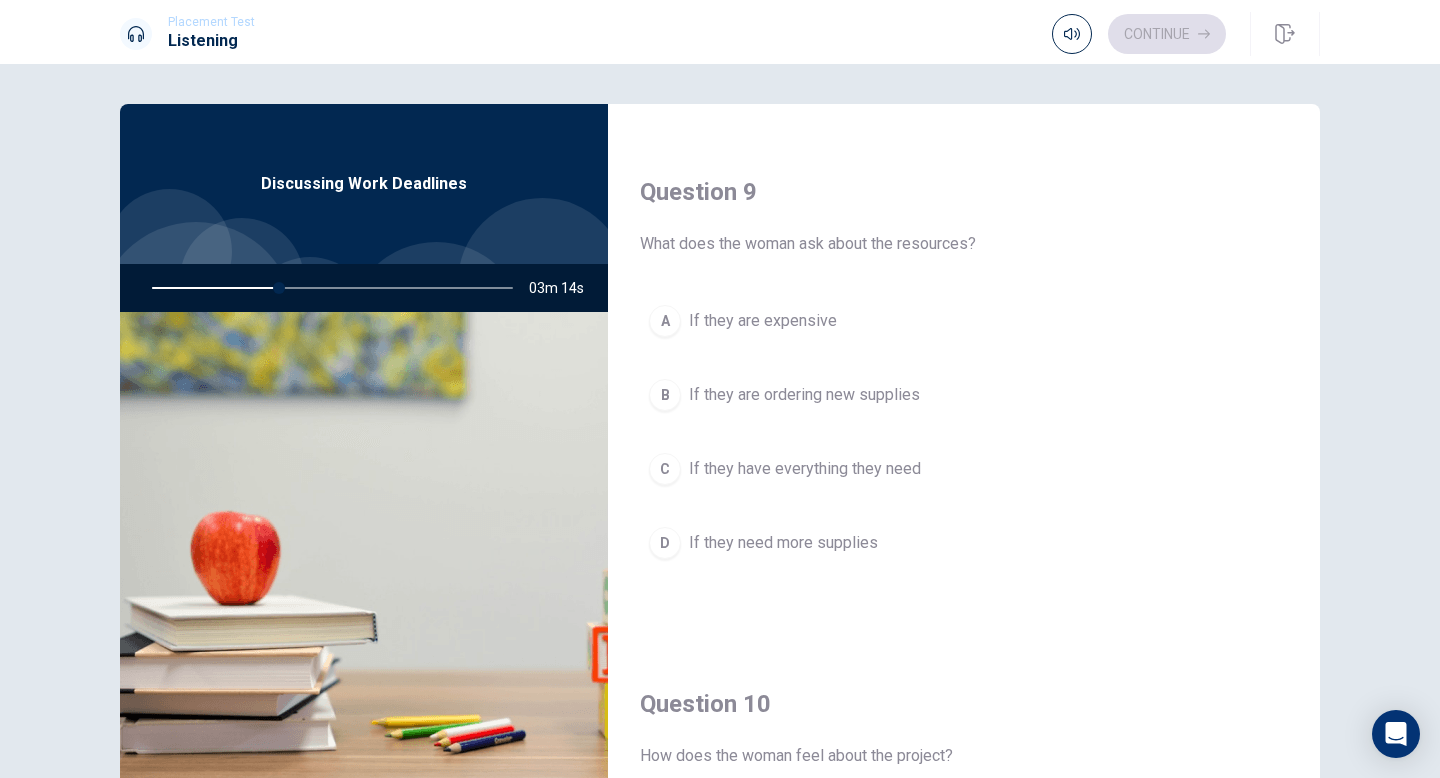 click on "If they have everything they need" at bounding box center (805, 469) 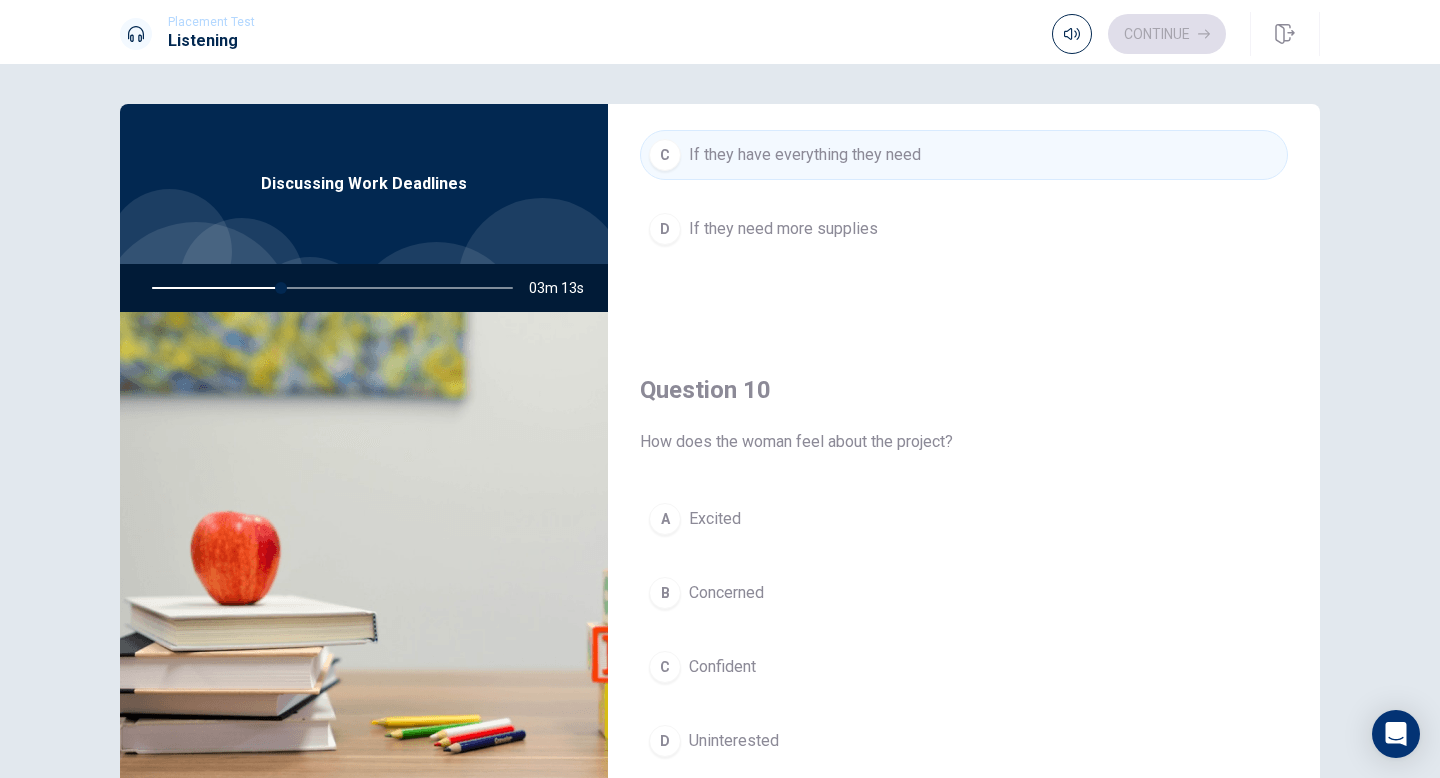 scroll, scrollTop: 1865, scrollLeft: 0, axis: vertical 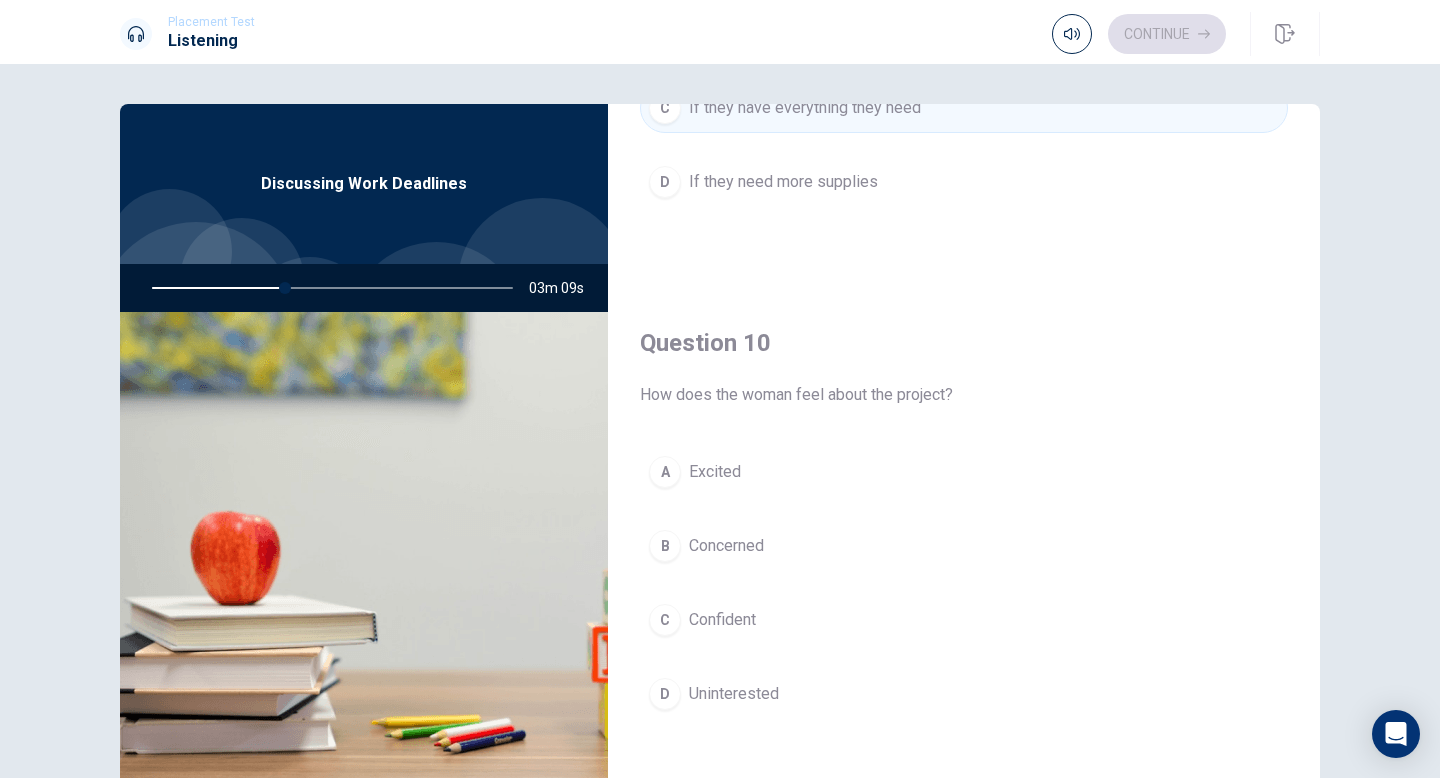click on "B Concerned" at bounding box center [964, 546] 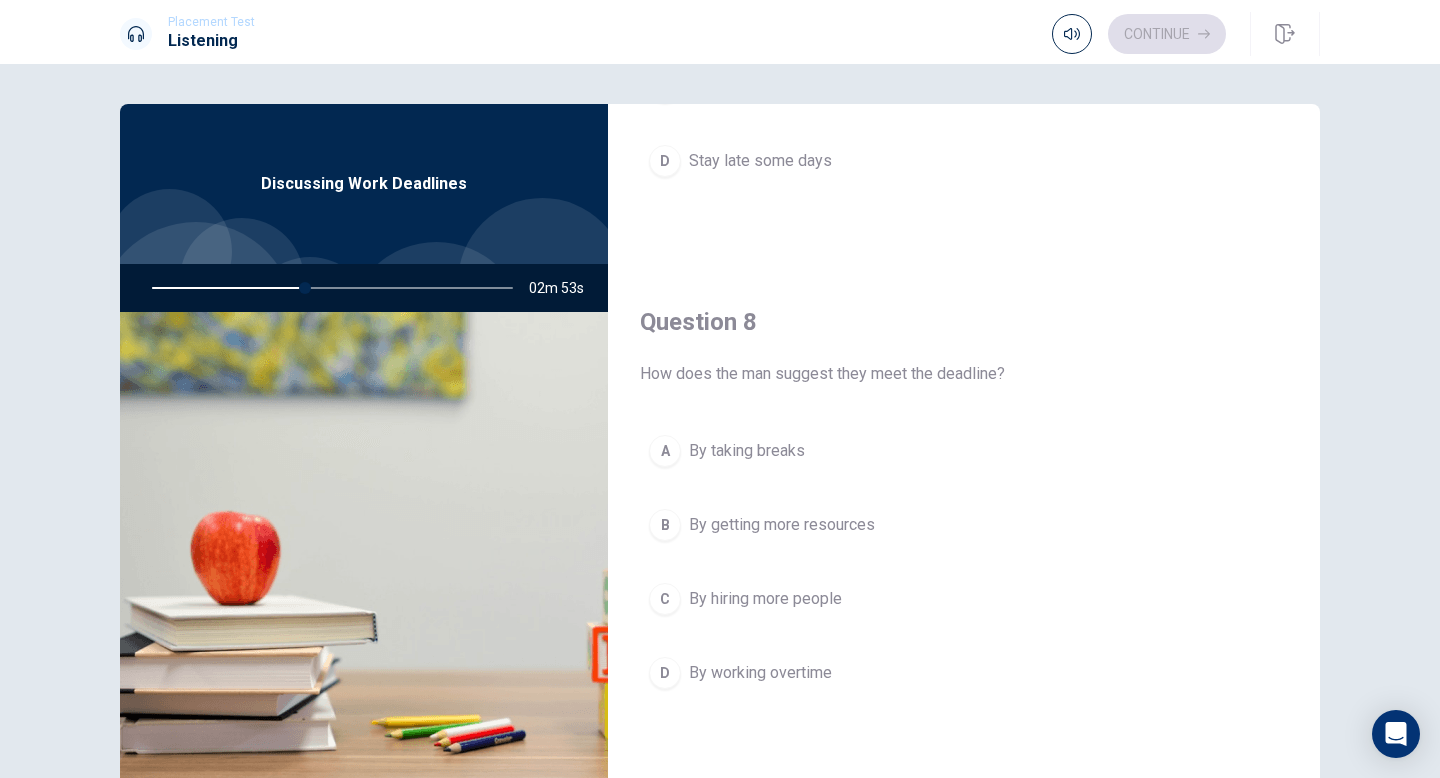 scroll, scrollTop: 866, scrollLeft: 0, axis: vertical 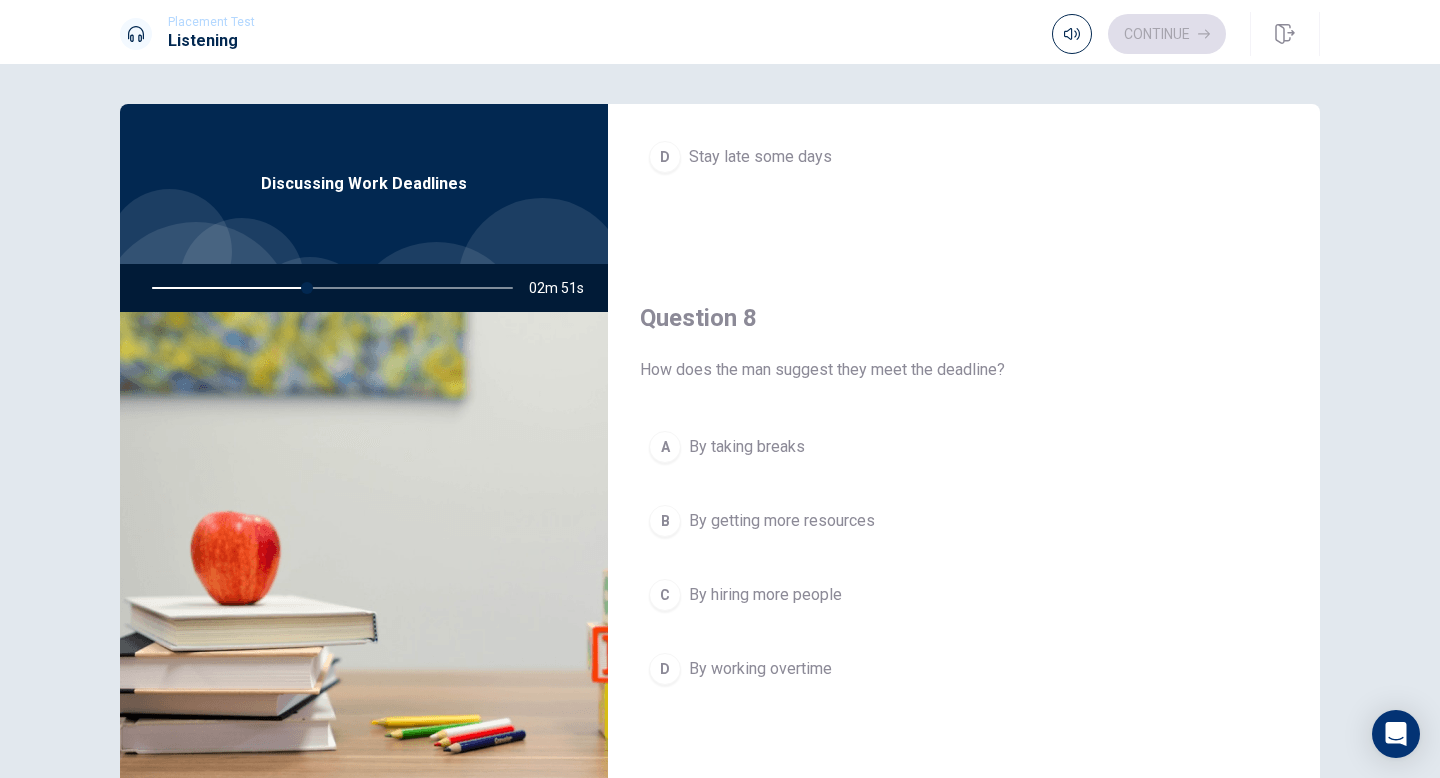 click on "By working overtime" at bounding box center (760, 669) 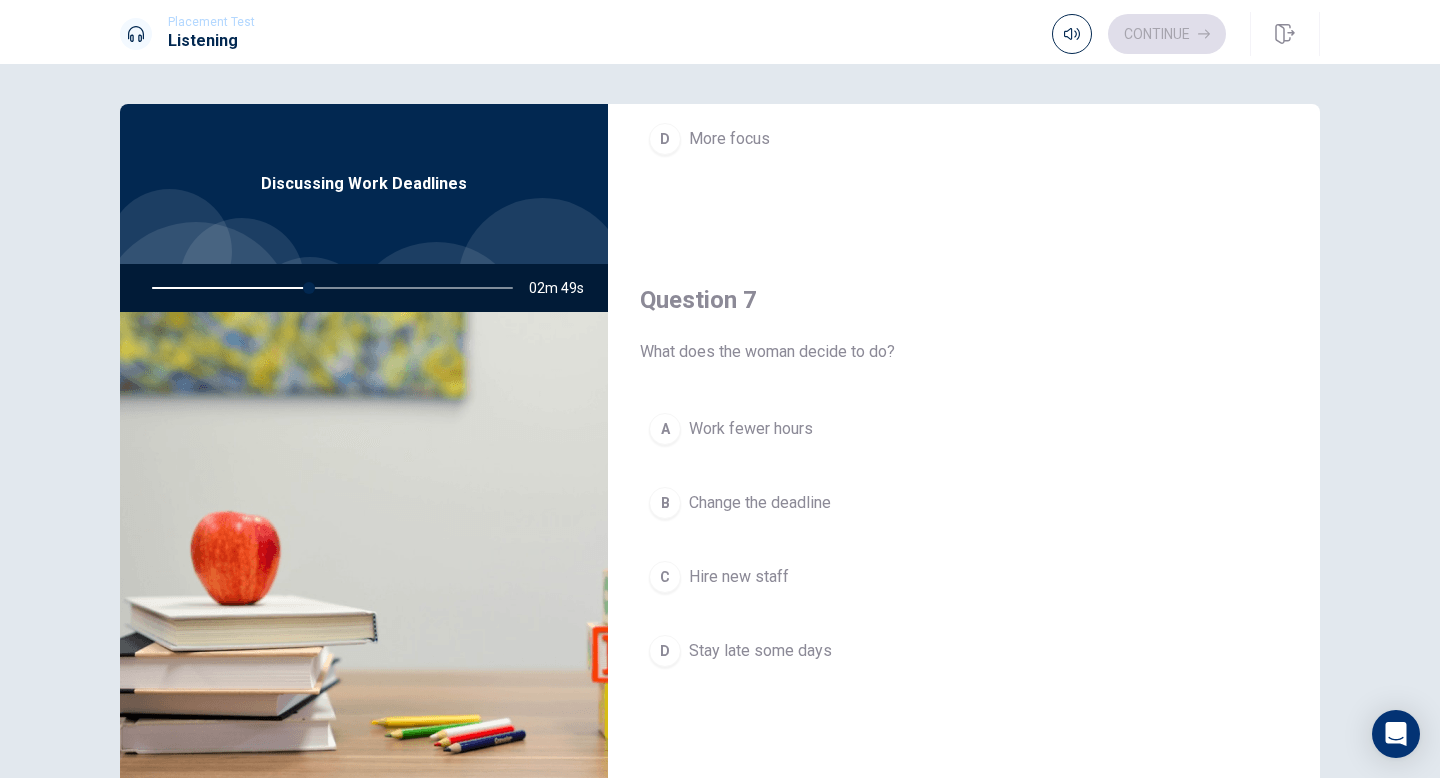scroll, scrollTop: 369, scrollLeft: 0, axis: vertical 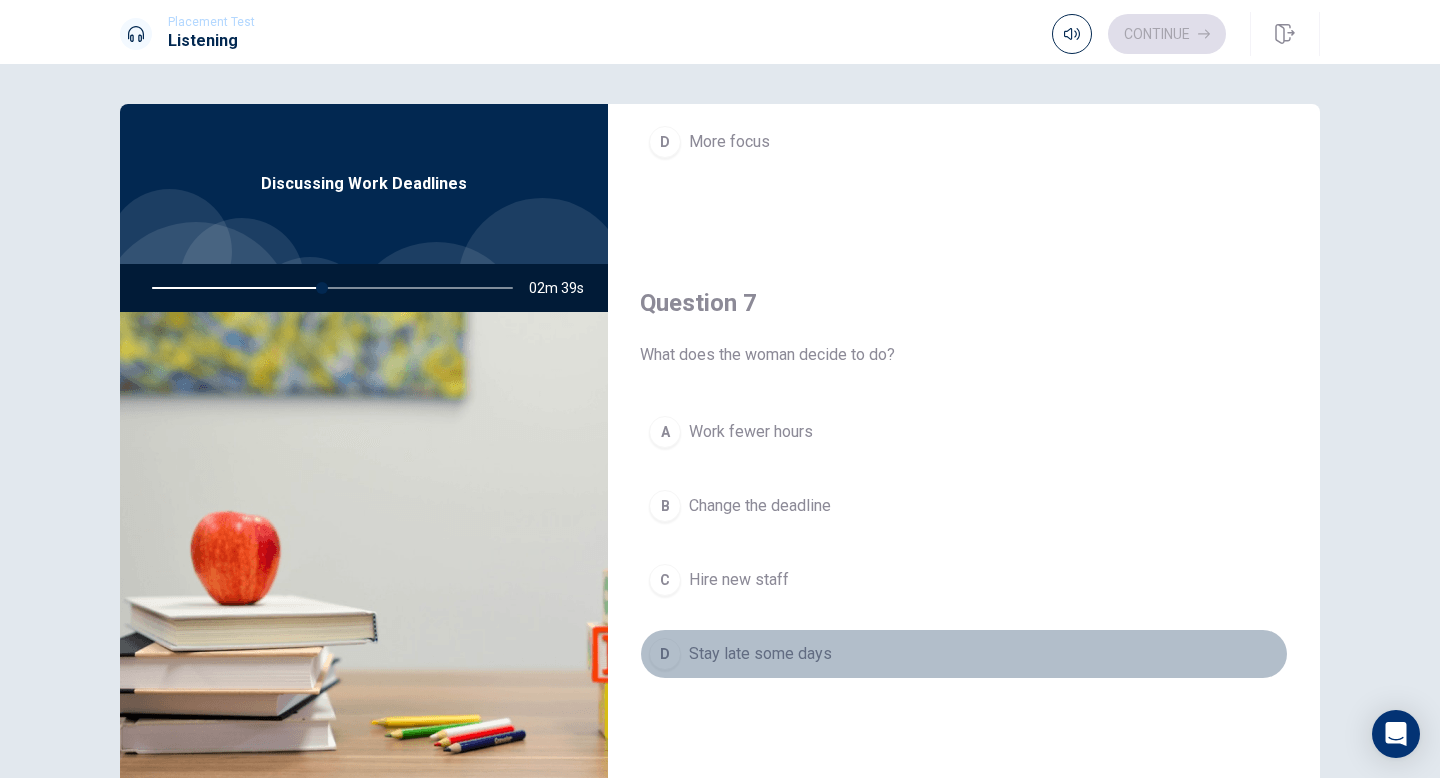 click on "Stay late some days" at bounding box center (760, 654) 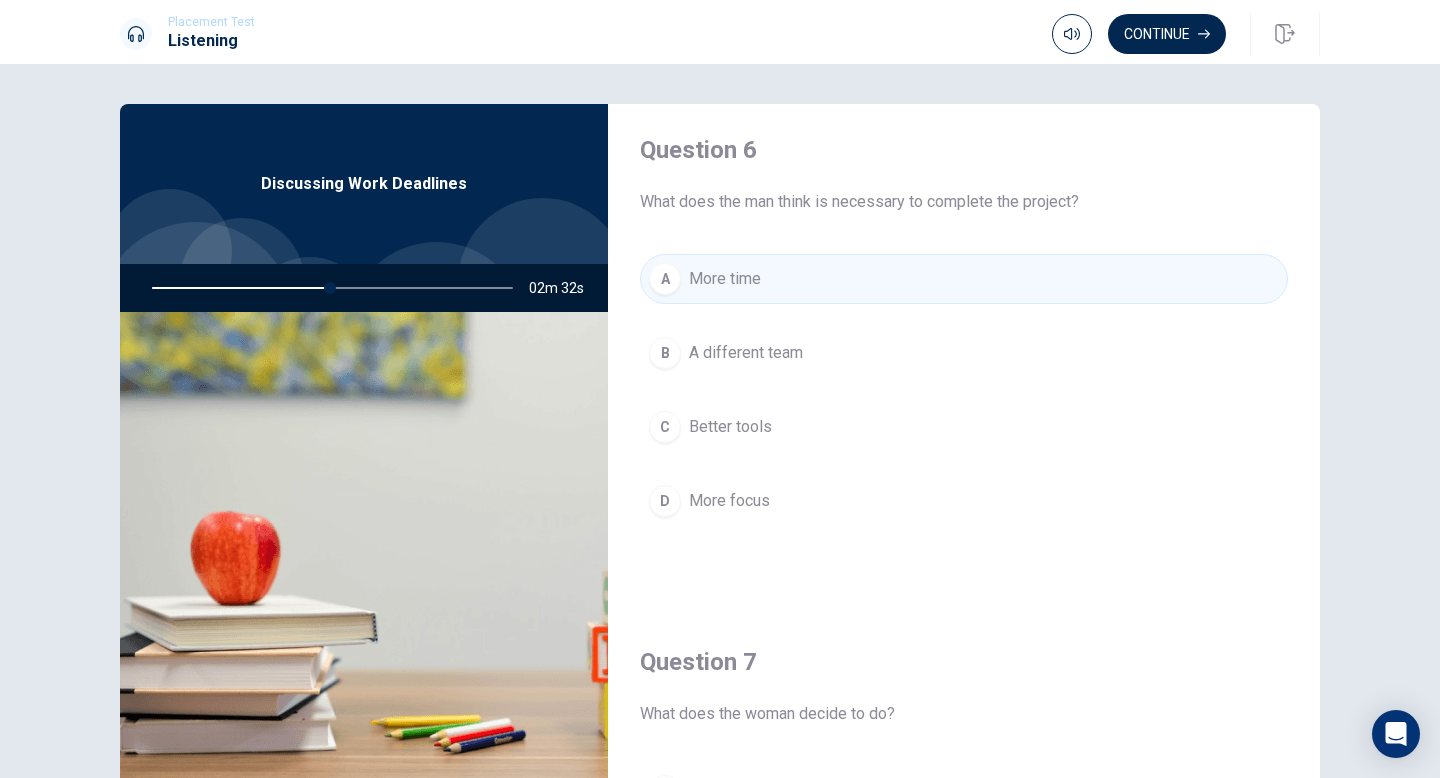 scroll, scrollTop: 0, scrollLeft: 0, axis: both 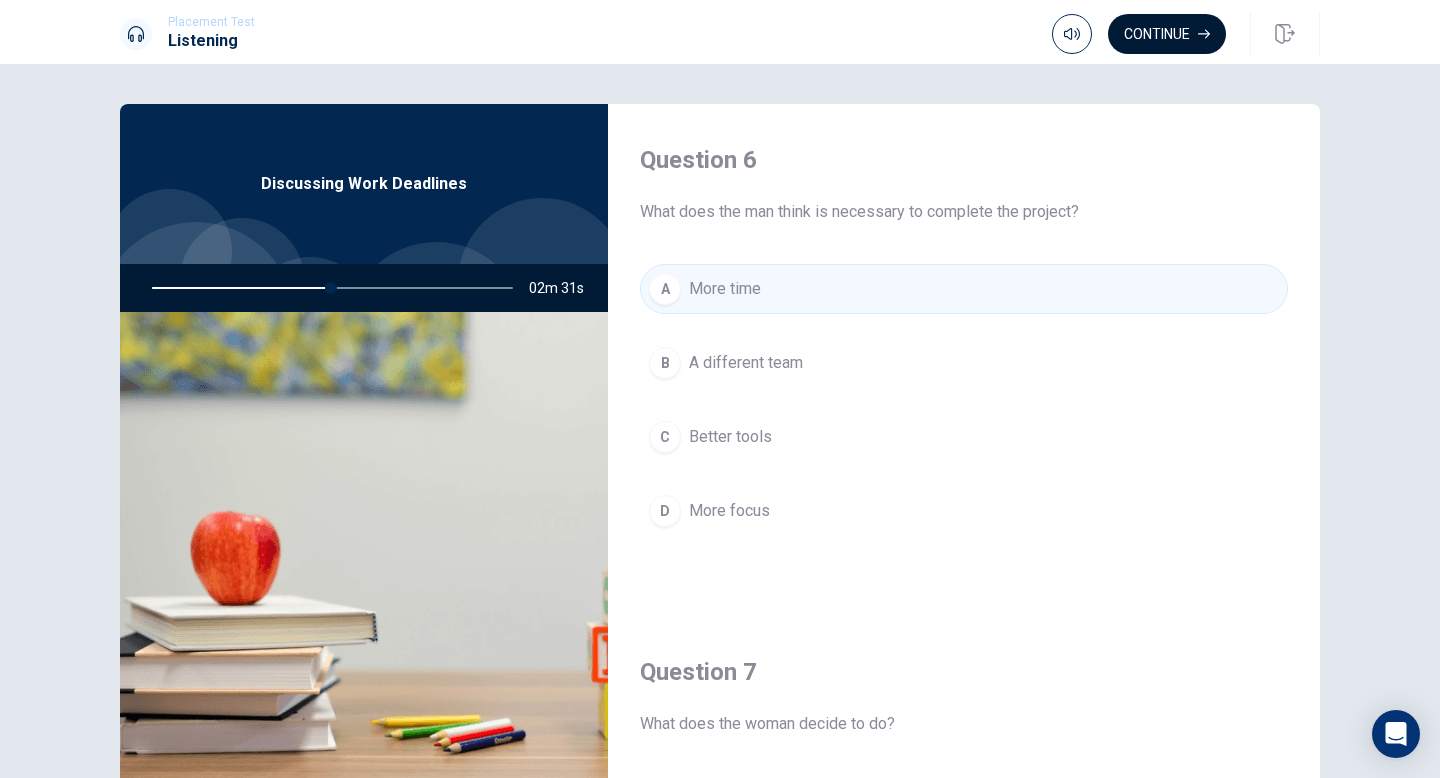 click on "Continue" at bounding box center (1167, 34) 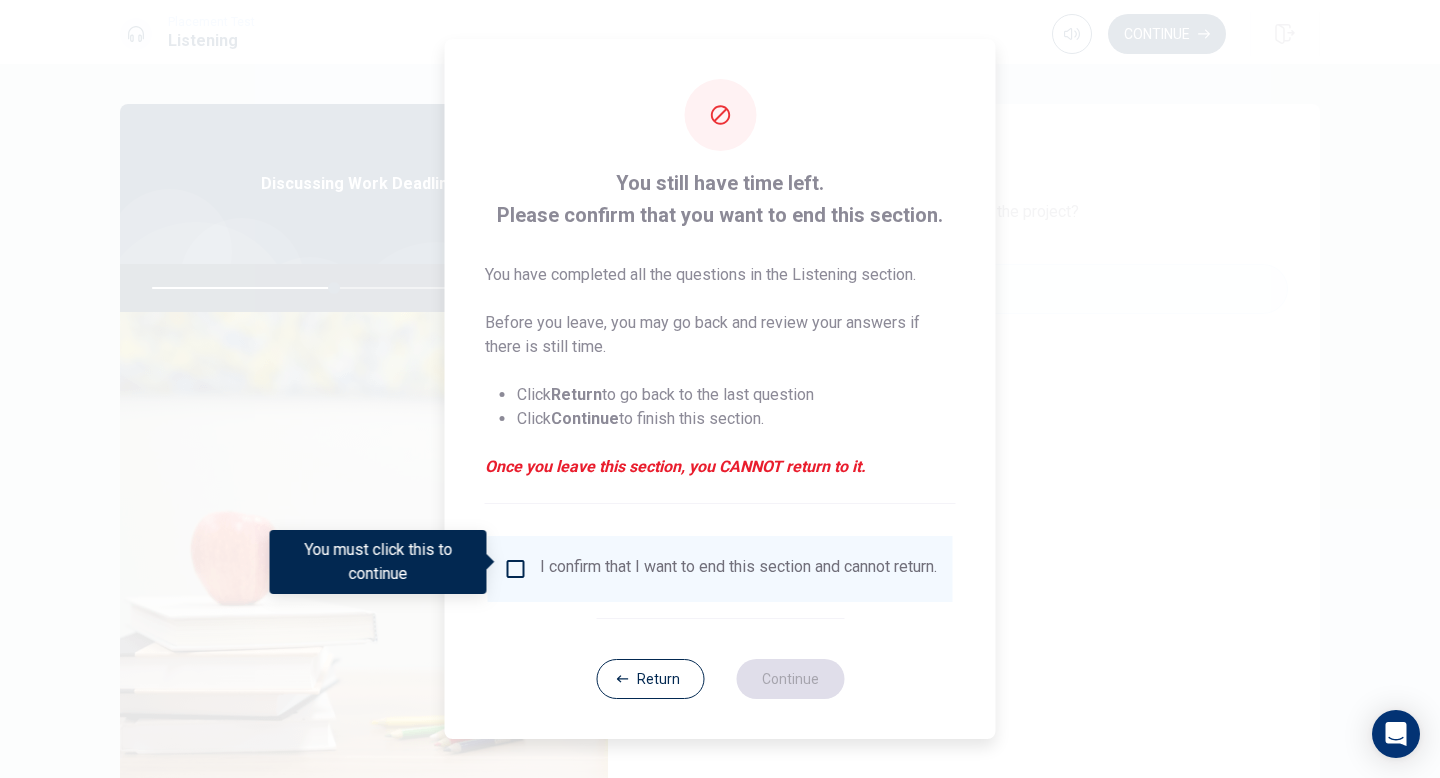 click on "I confirm that I want to end this section and cannot return." at bounding box center [738, 569] 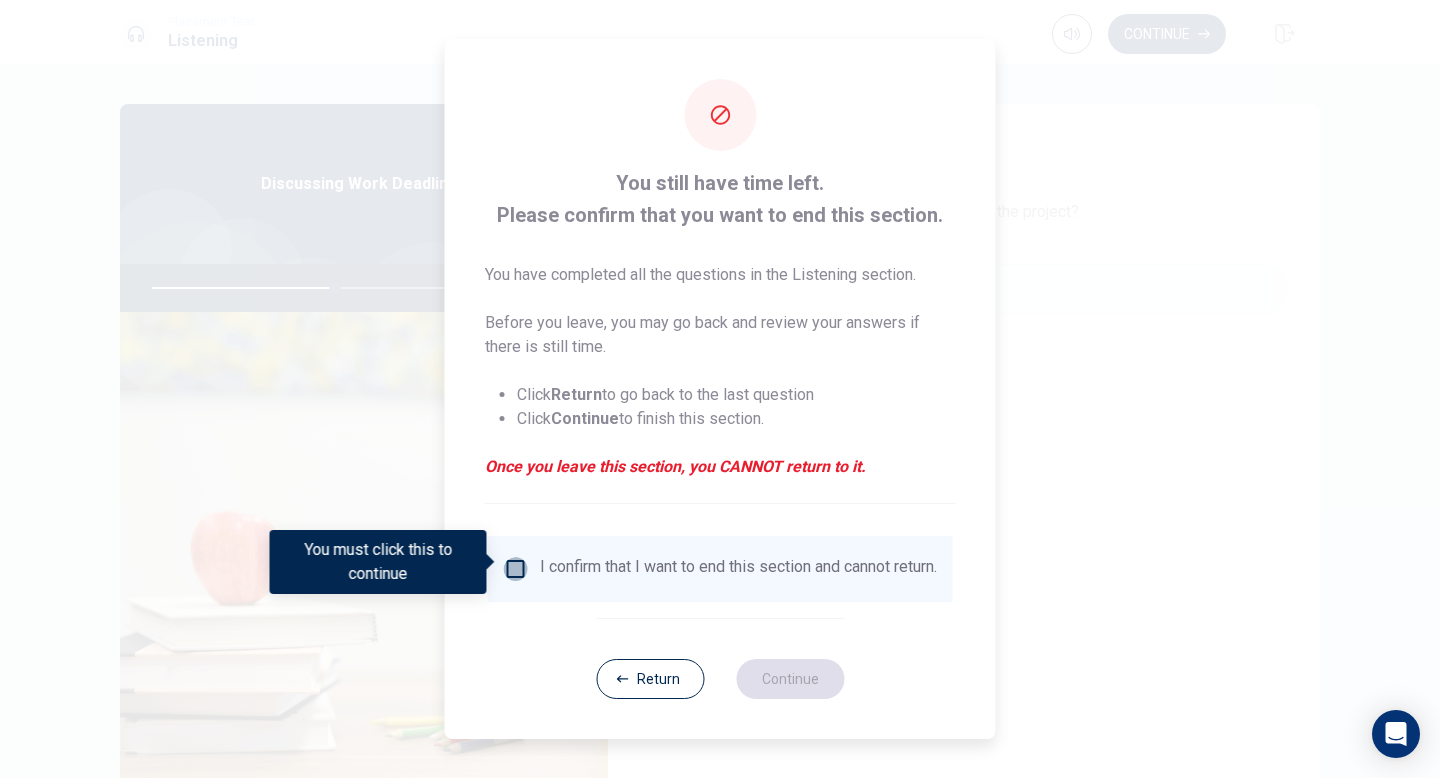click at bounding box center (516, 569) 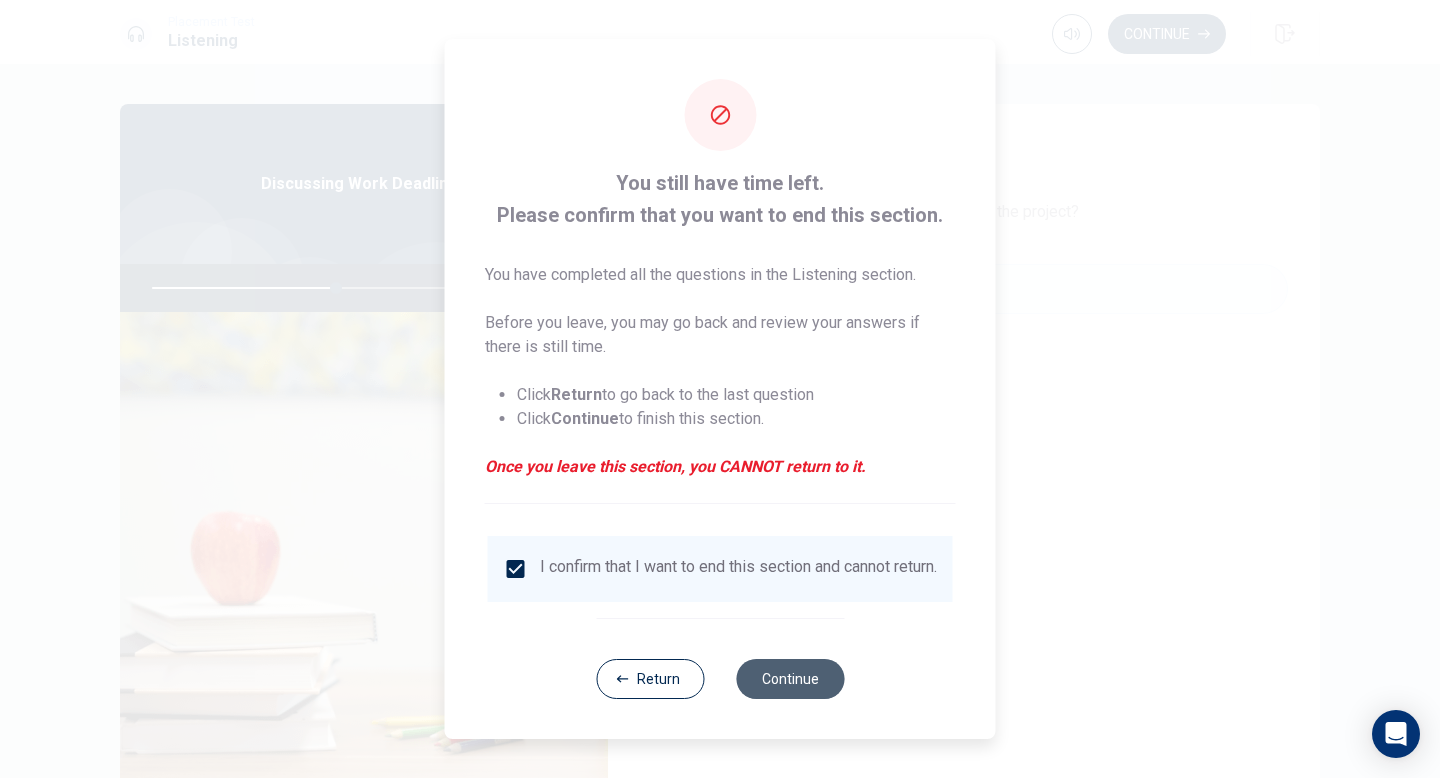 click on "Continue" at bounding box center [790, 679] 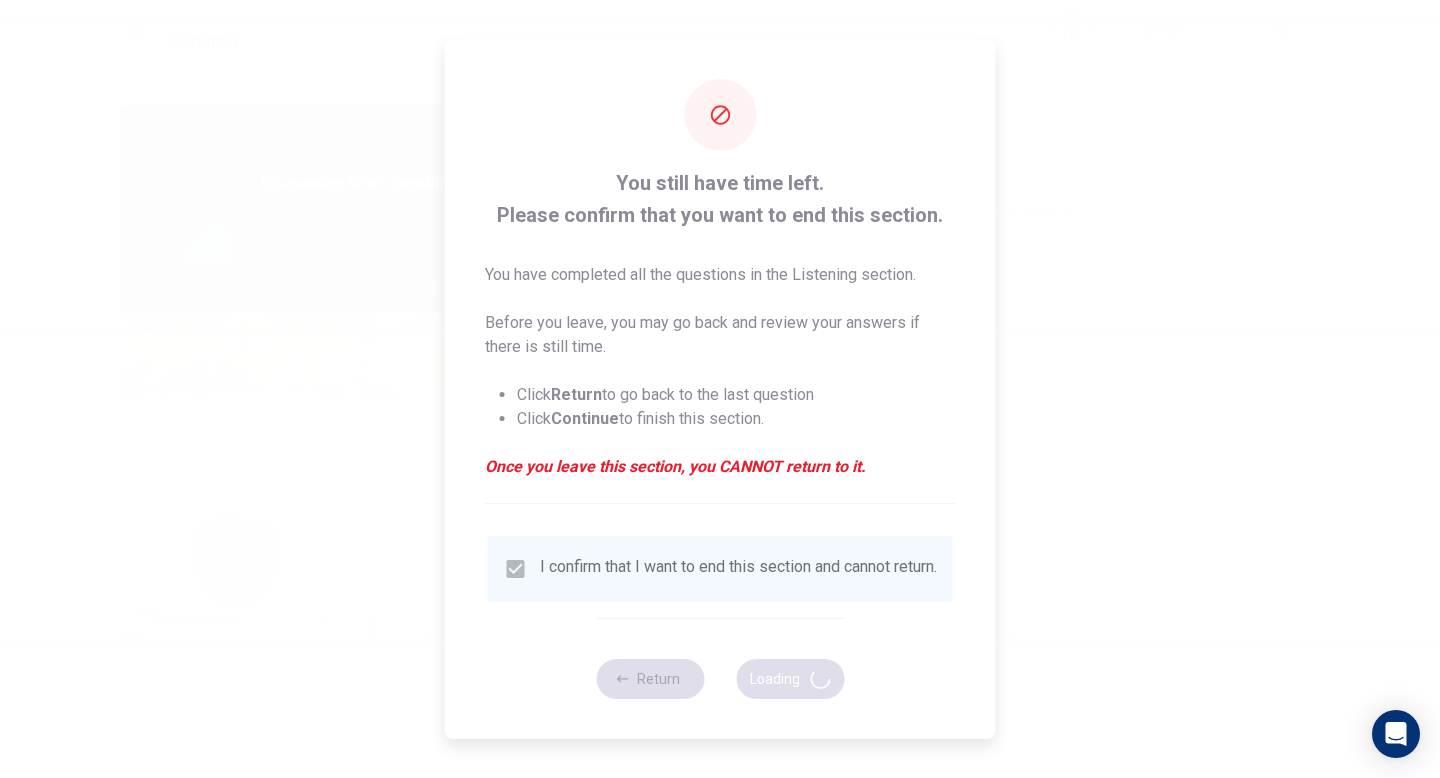 type on "52" 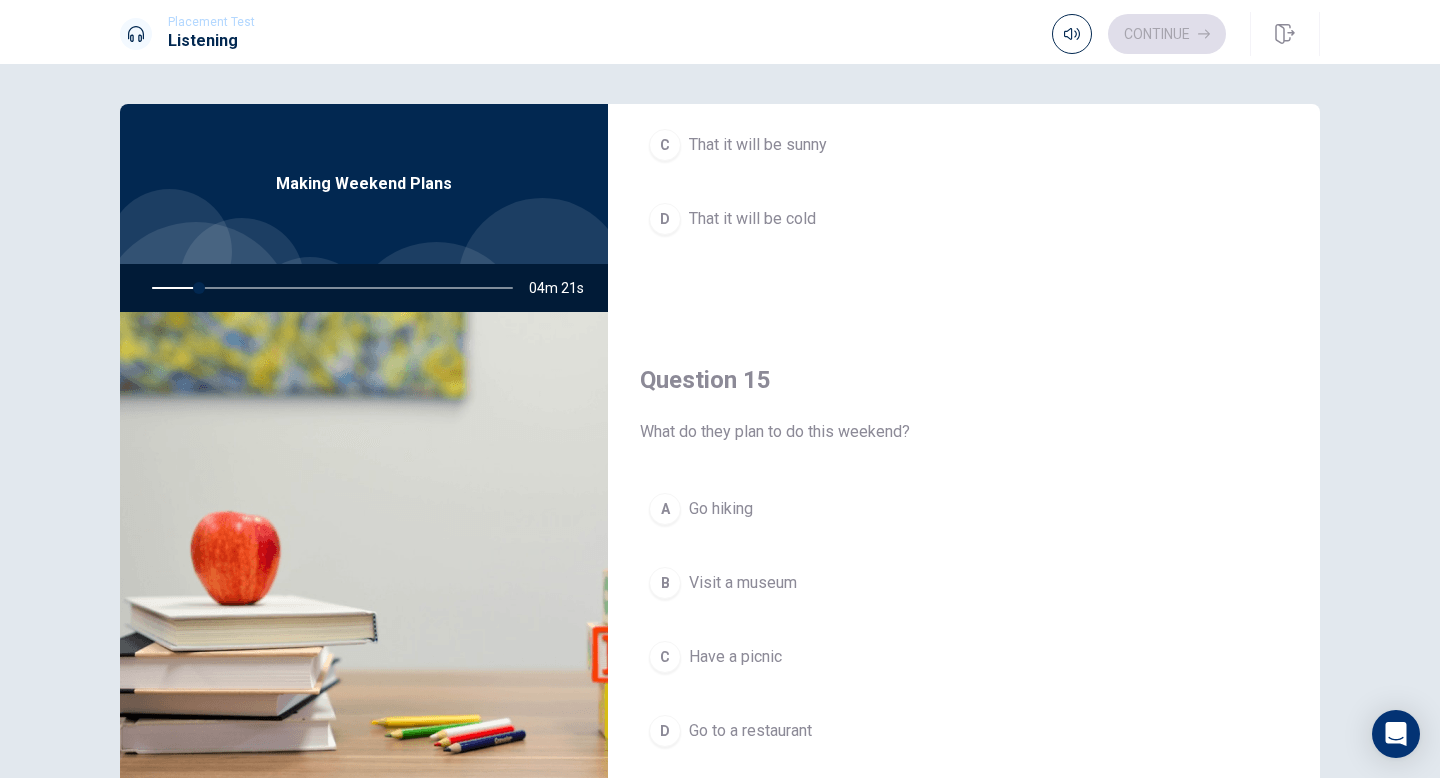 scroll, scrollTop: 1826, scrollLeft: 0, axis: vertical 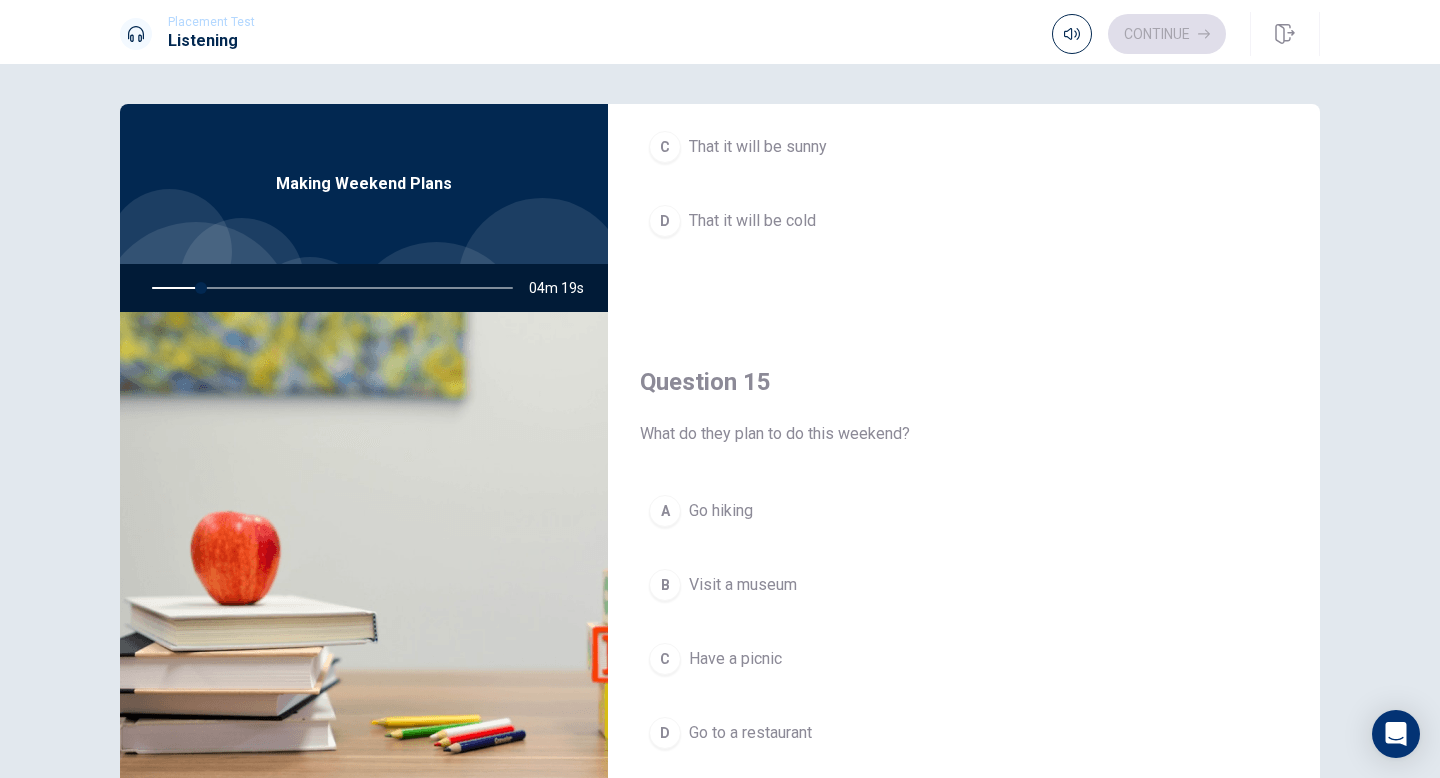 click on "Have a picnic" at bounding box center [735, 659] 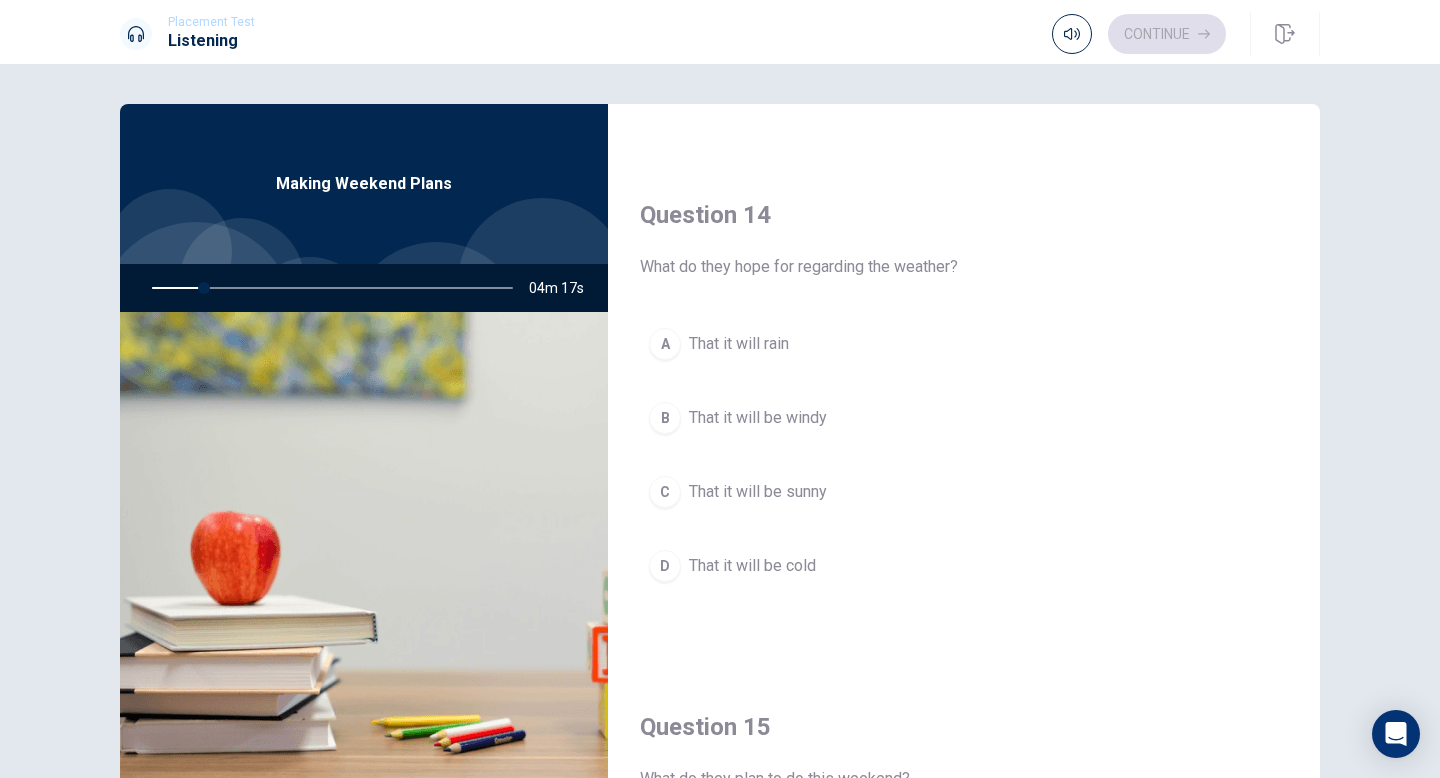 scroll, scrollTop: 1473, scrollLeft: 0, axis: vertical 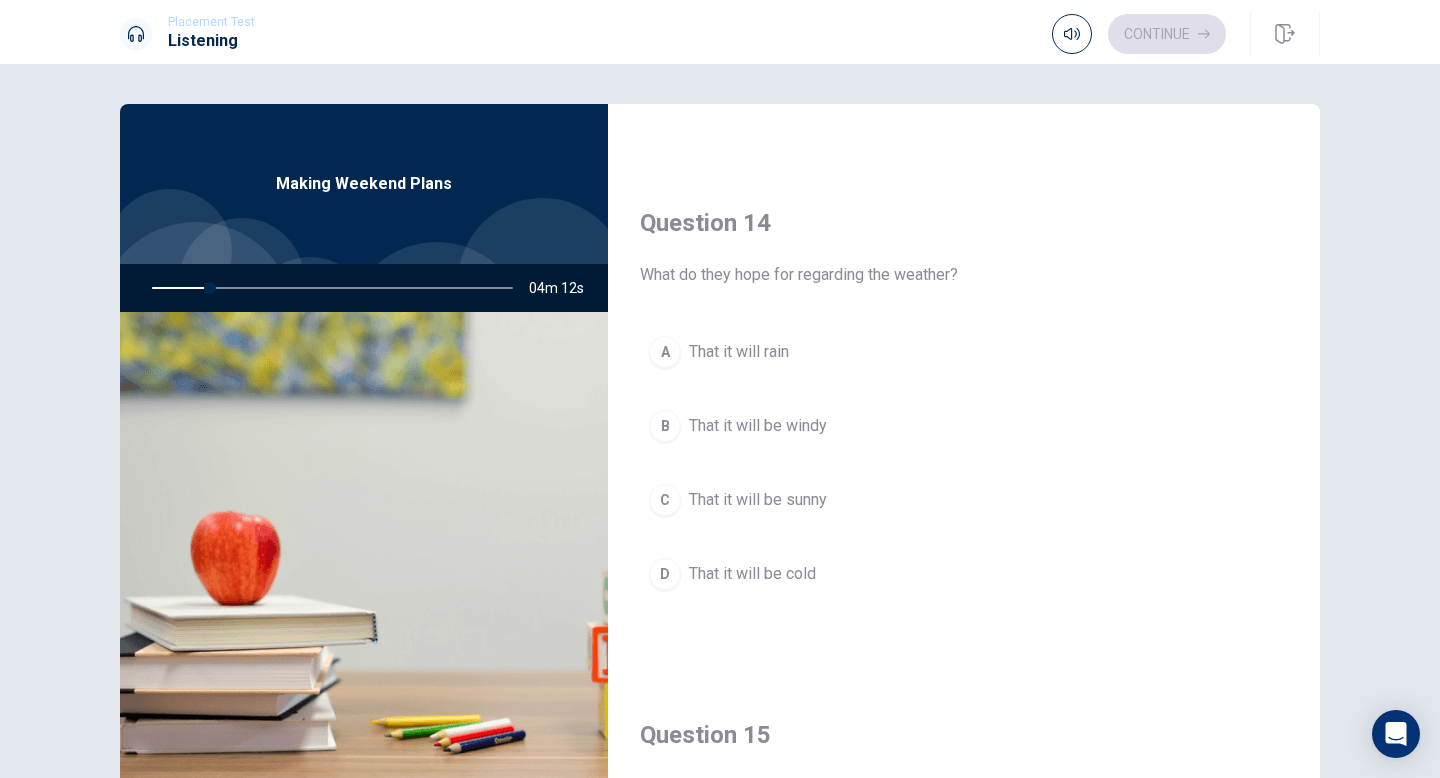 click on "That it will be sunny" at bounding box center (758, 500) 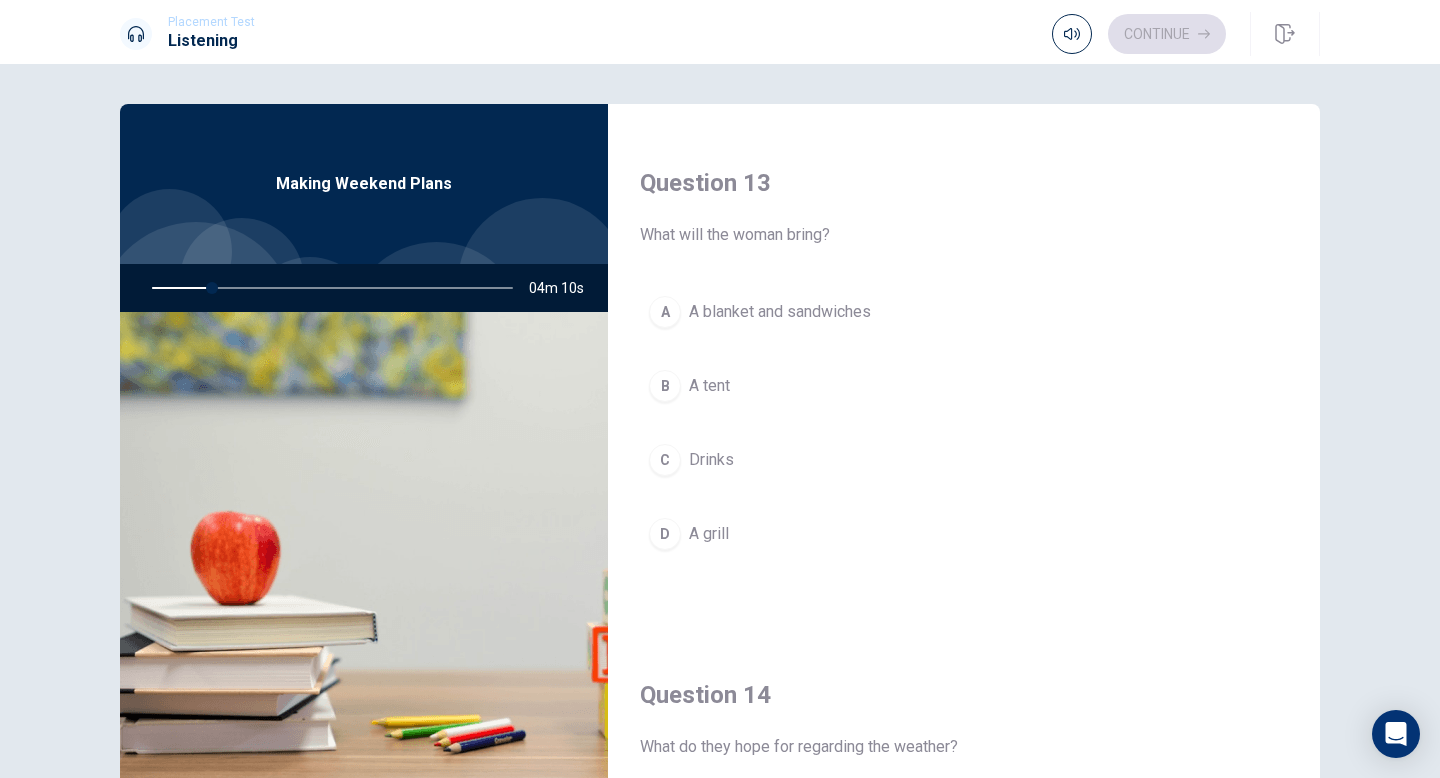 scroll, scrollTop: 966, scrollLeft: 0, axis: vertical 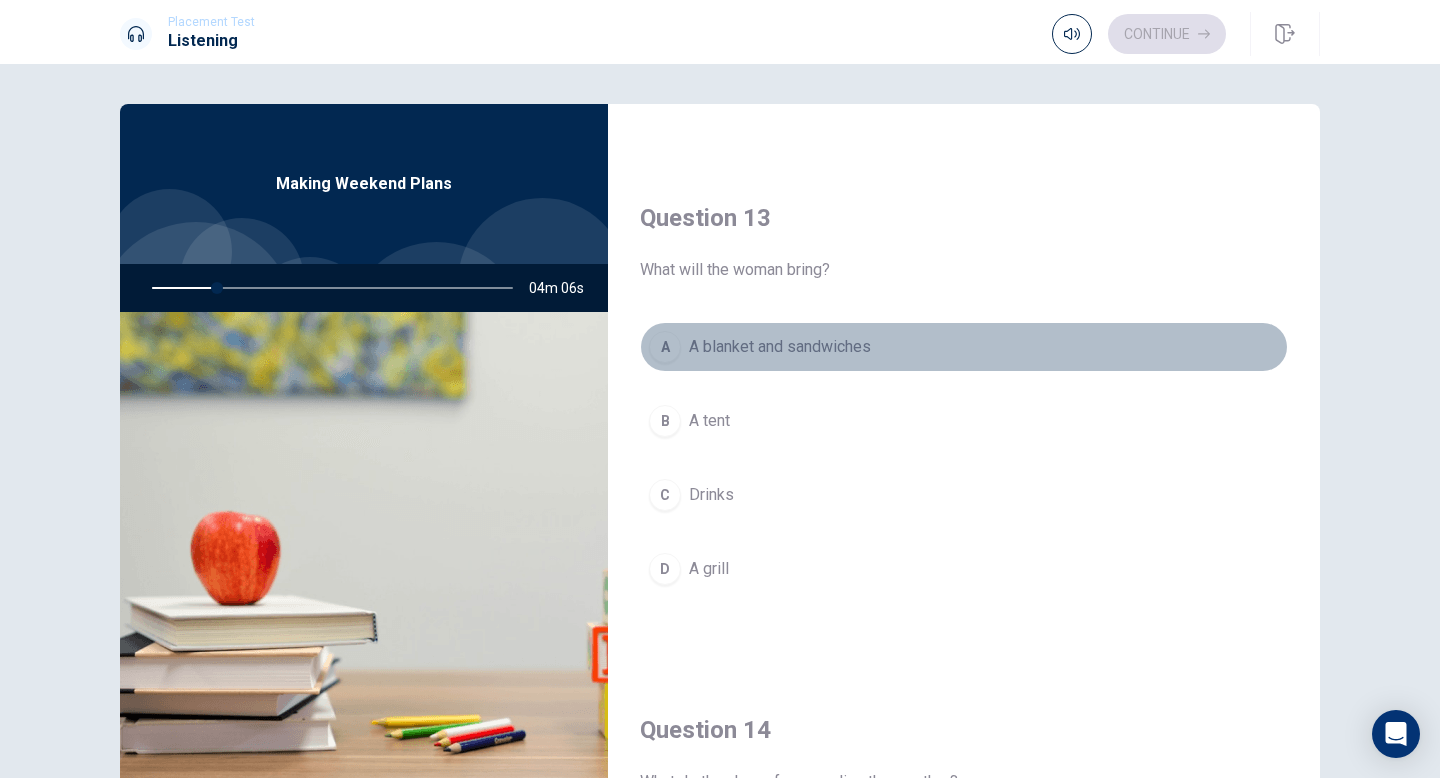 click on "A A blanket and sandwiches" at bounding box center (964, 347) 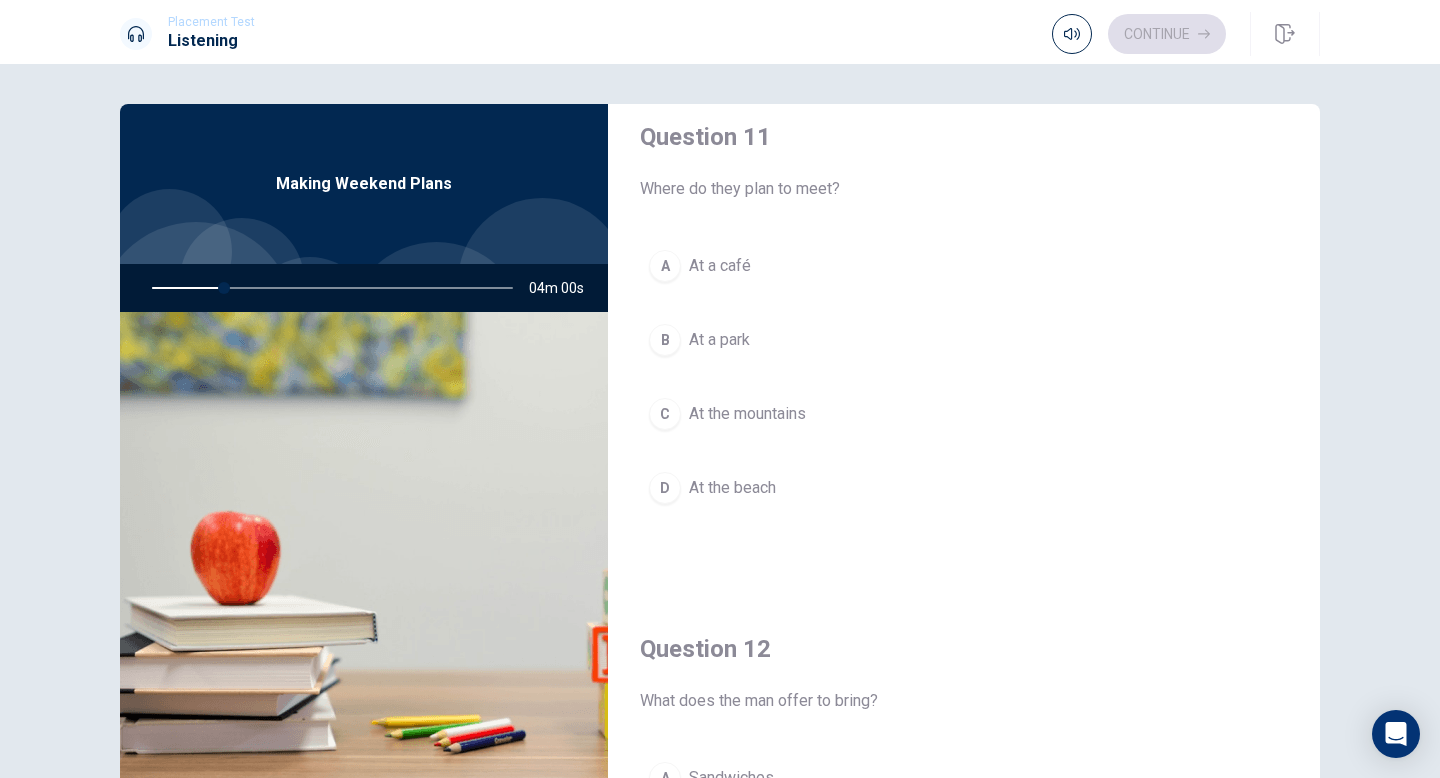 scroll, scrollTop: 0, scrollLeft: 0, axis: both 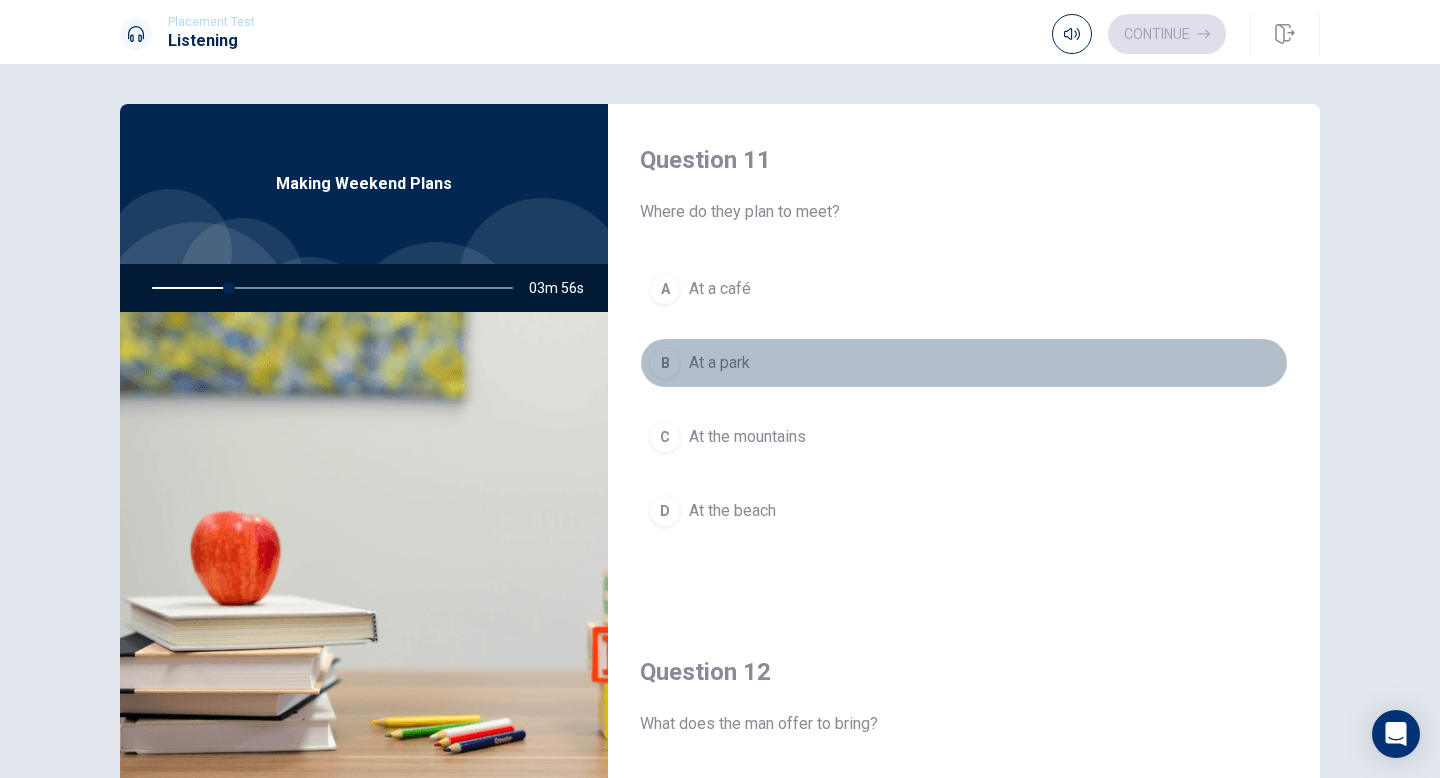 click on "At a park" at bounding box center (719, 363) 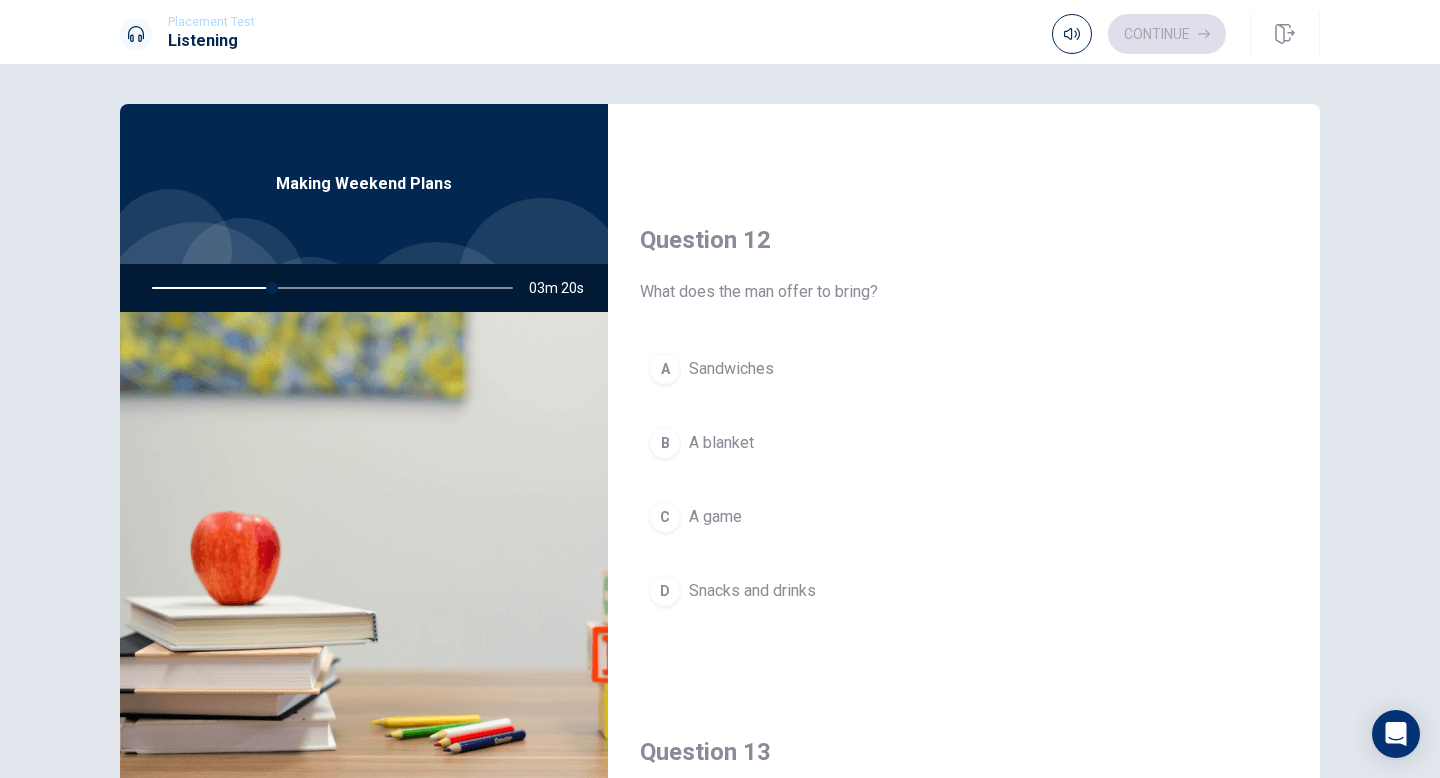 scroll, scrollTop: 435, scrollLeft: 0, axis: vertical 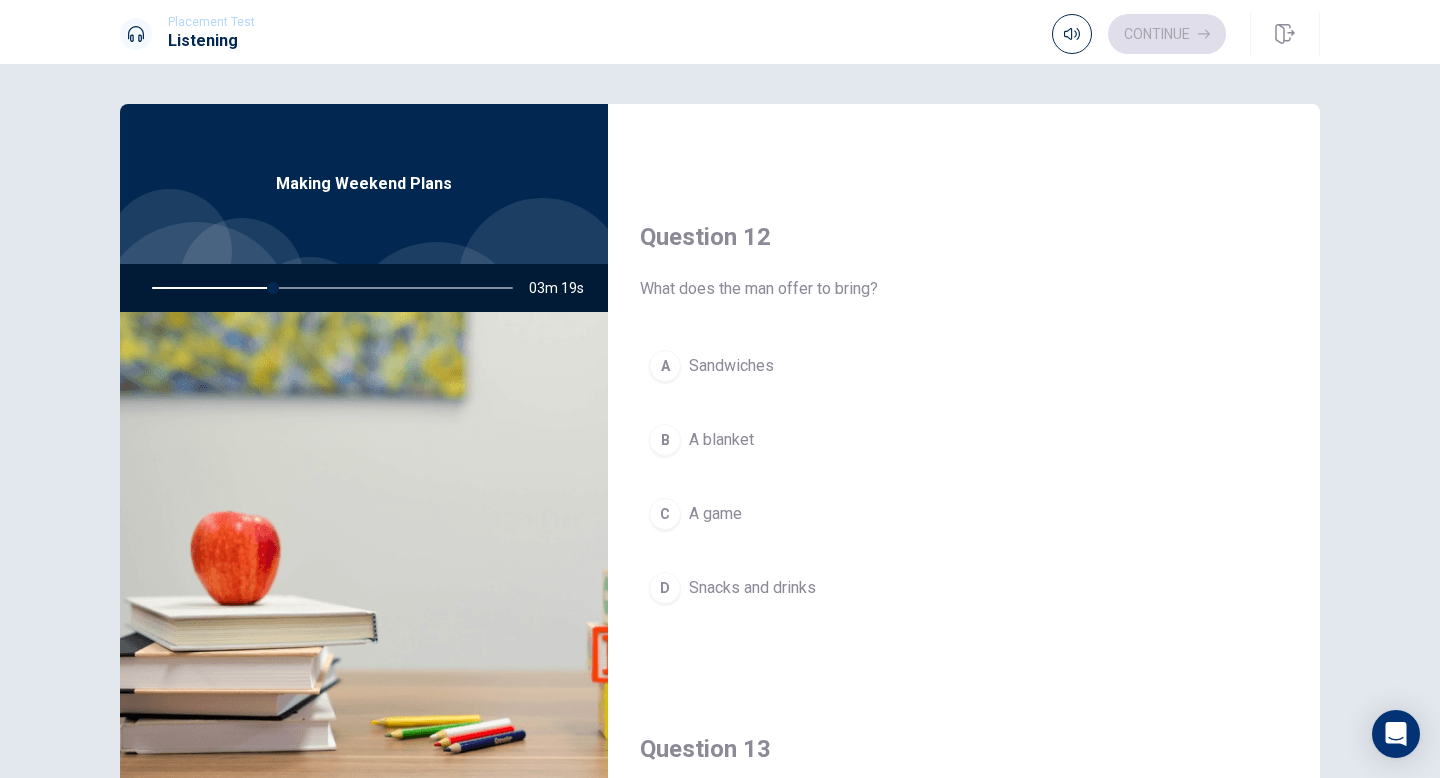 click on "D Snacks and drinks" at bounding box center [964, 588] 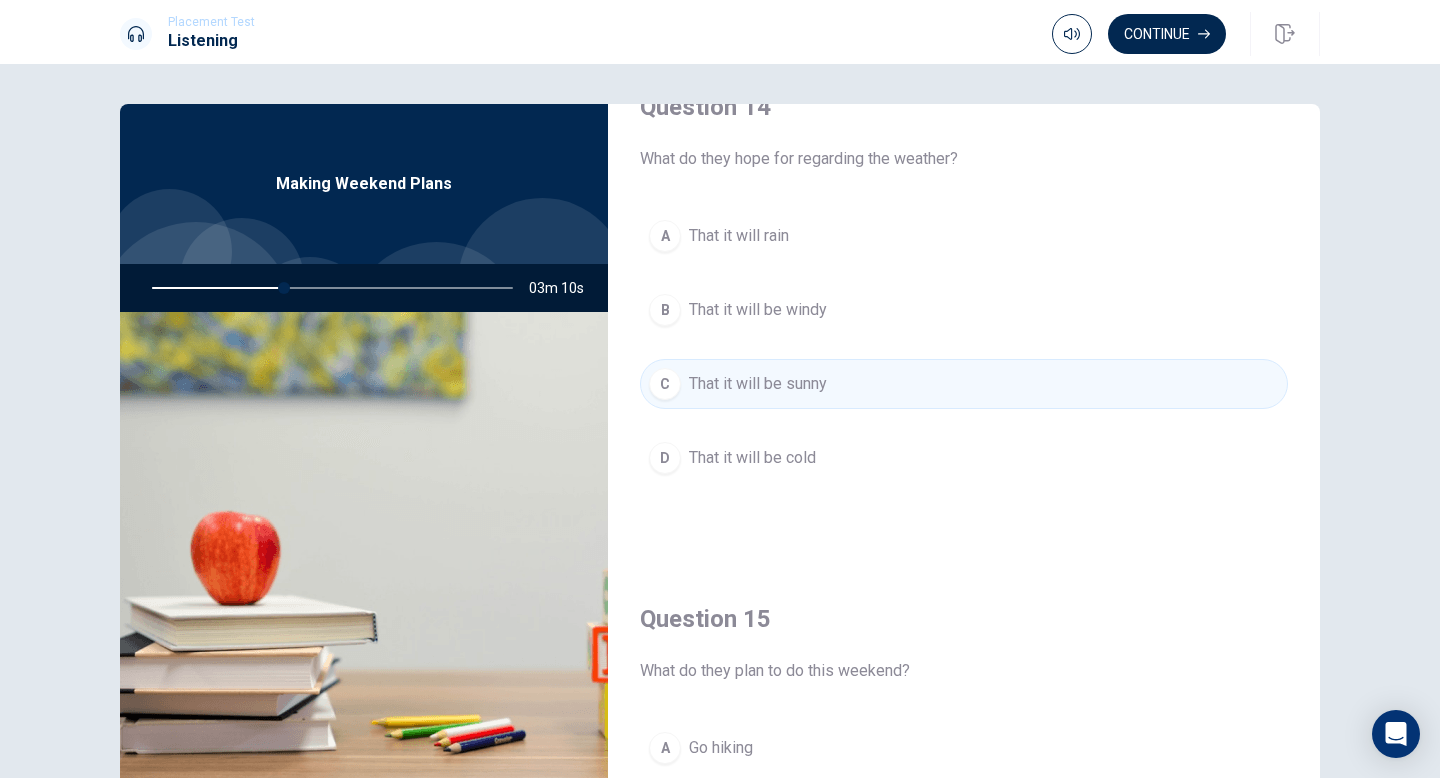scroll, scrollTop: 1584, scrollLeft: 0, axis: vertical 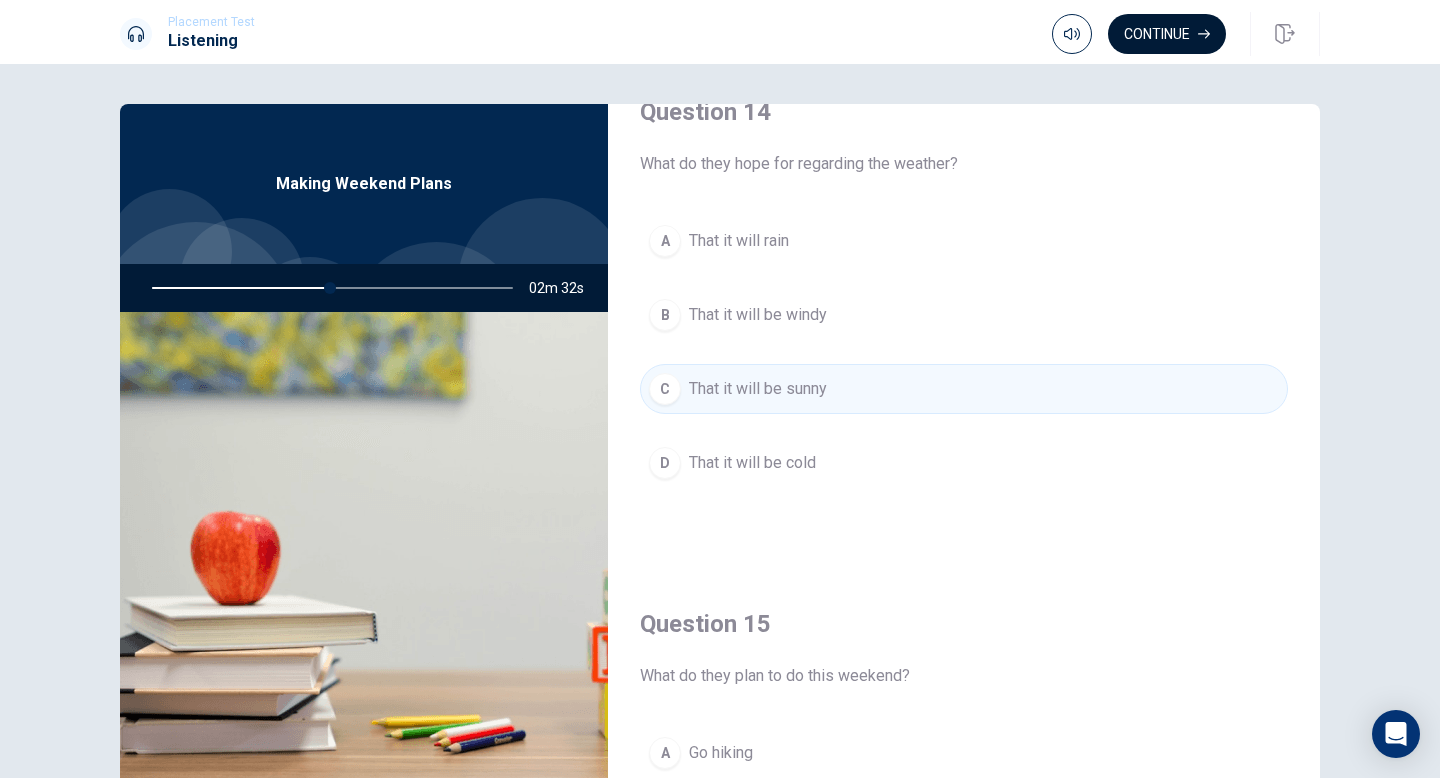 click on "Continue" at bounding box center (1167, 34) 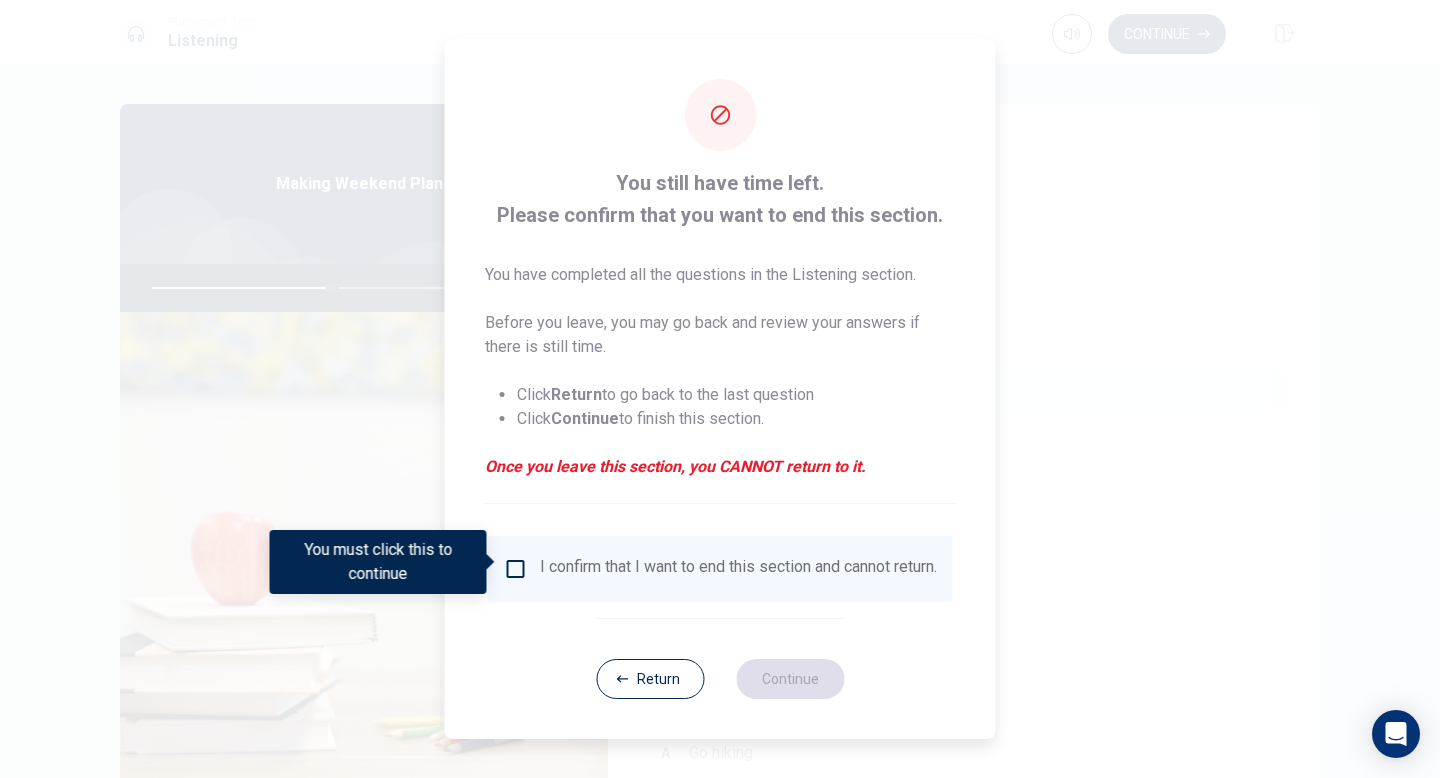 click on "I confirm that I want to end this section and cannot return." at bounding box center [738, 569] 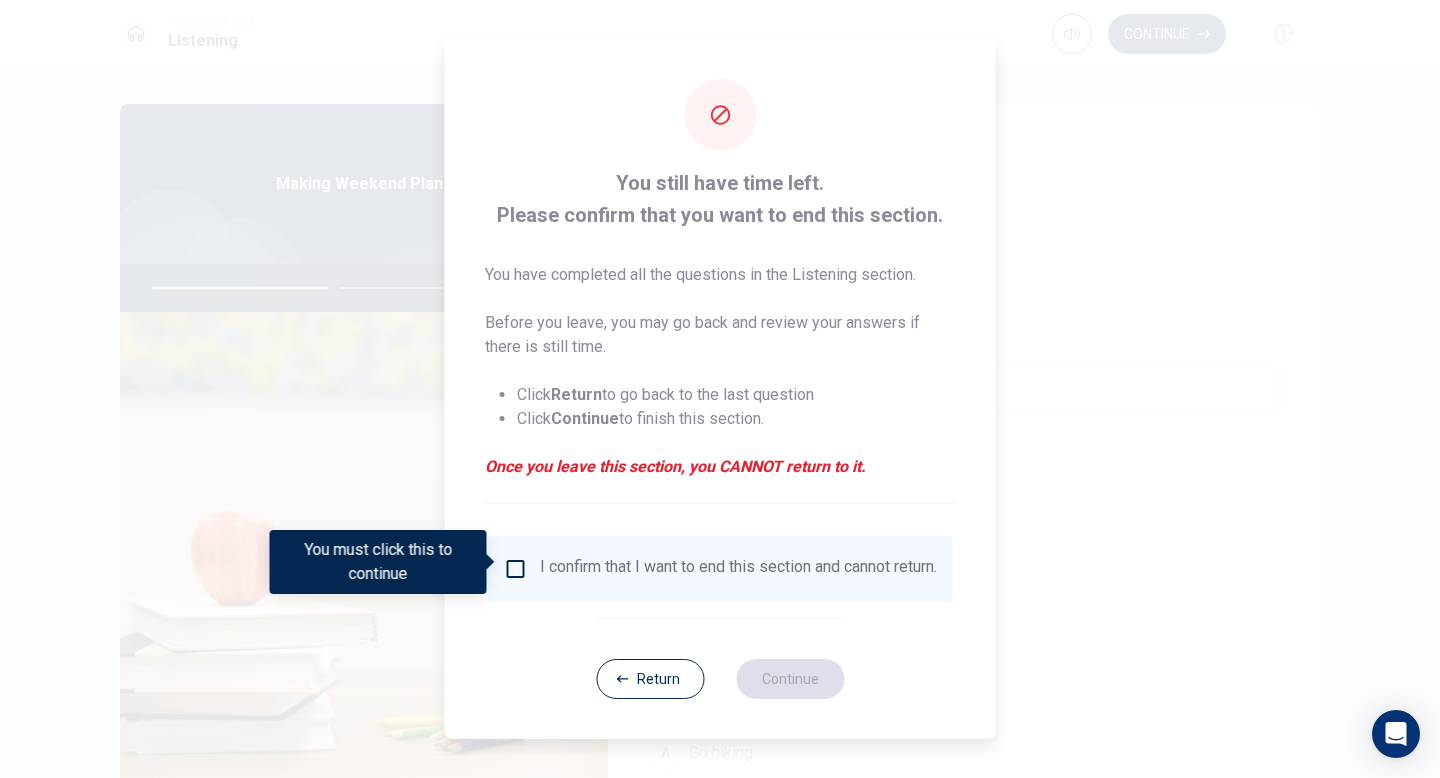 click at bounding box center [516, 569] 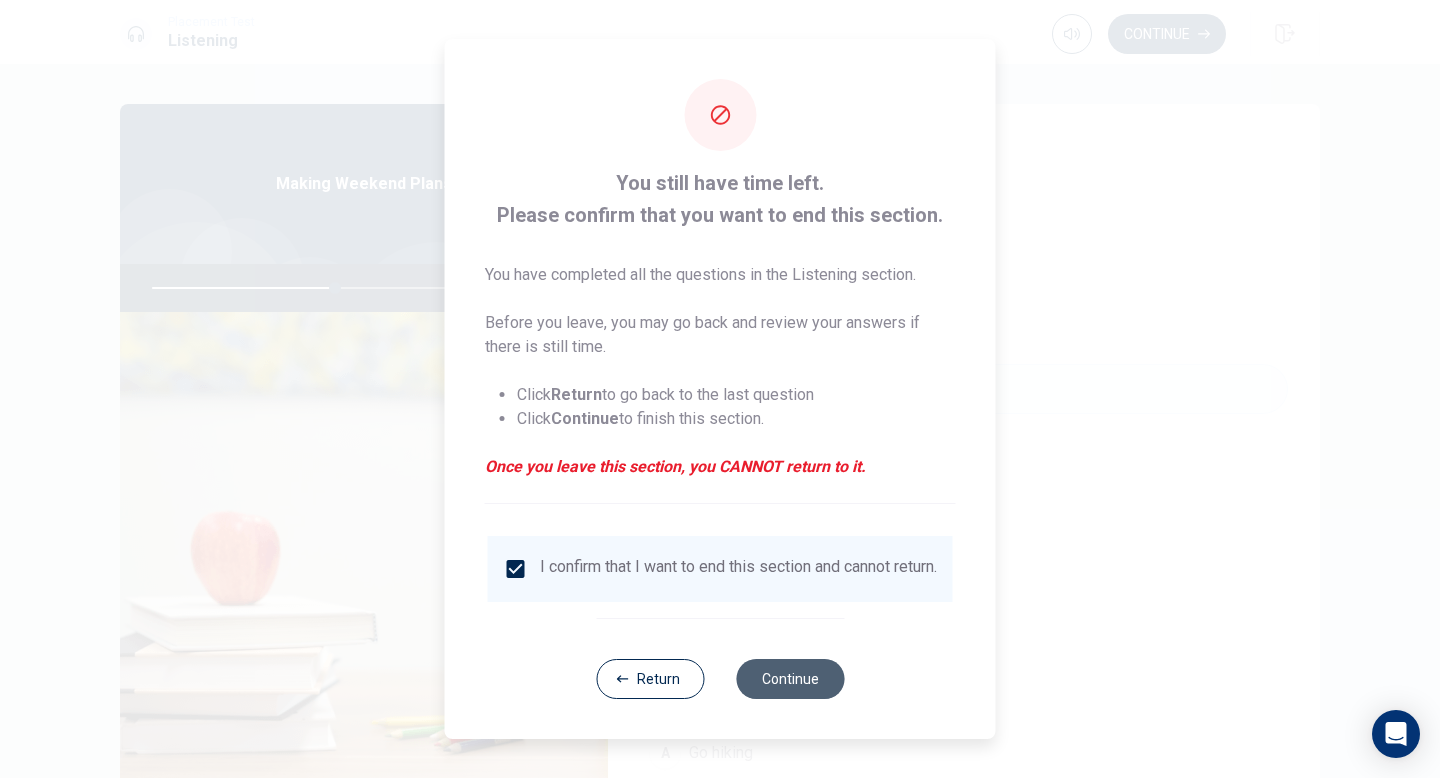 click on "Continue" at bounding box center (790, 679) 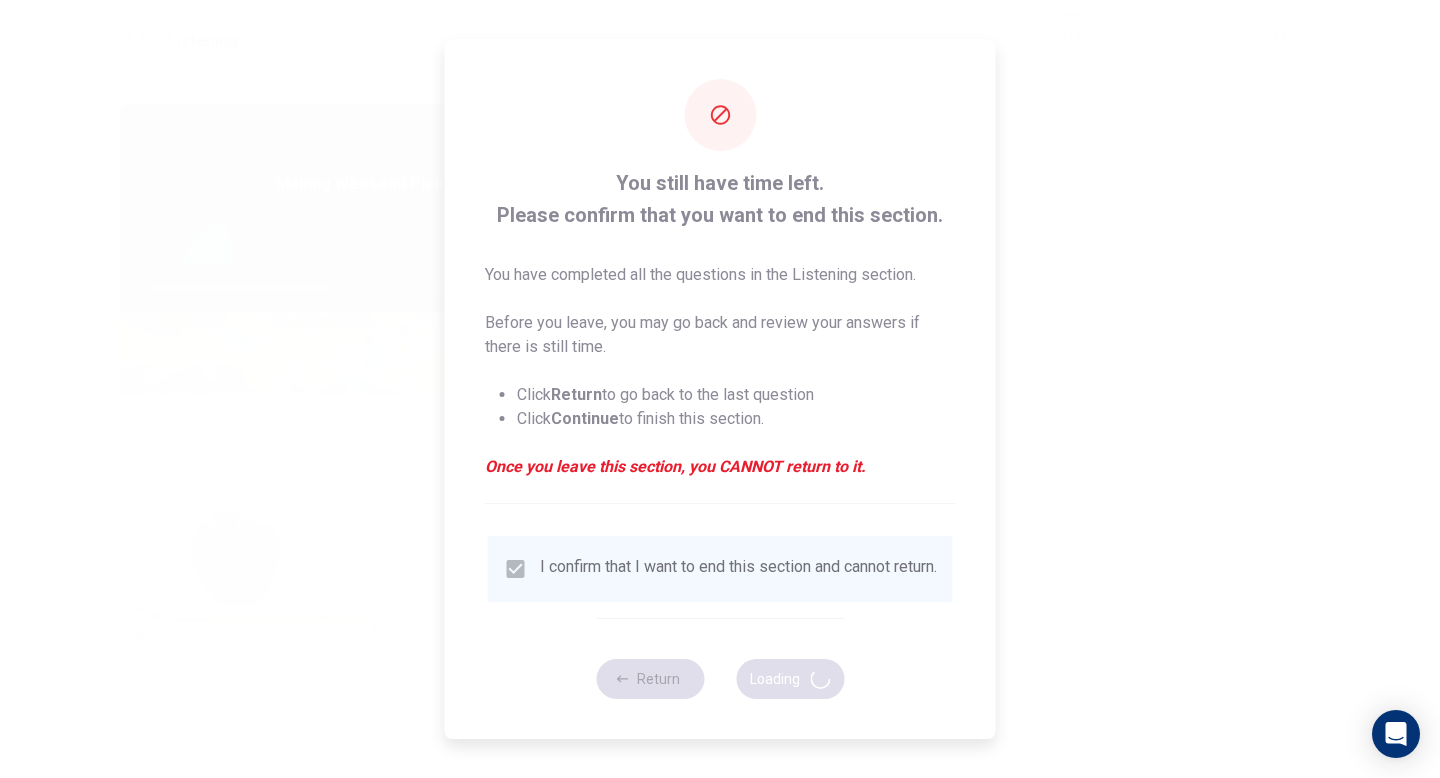 type on "52" 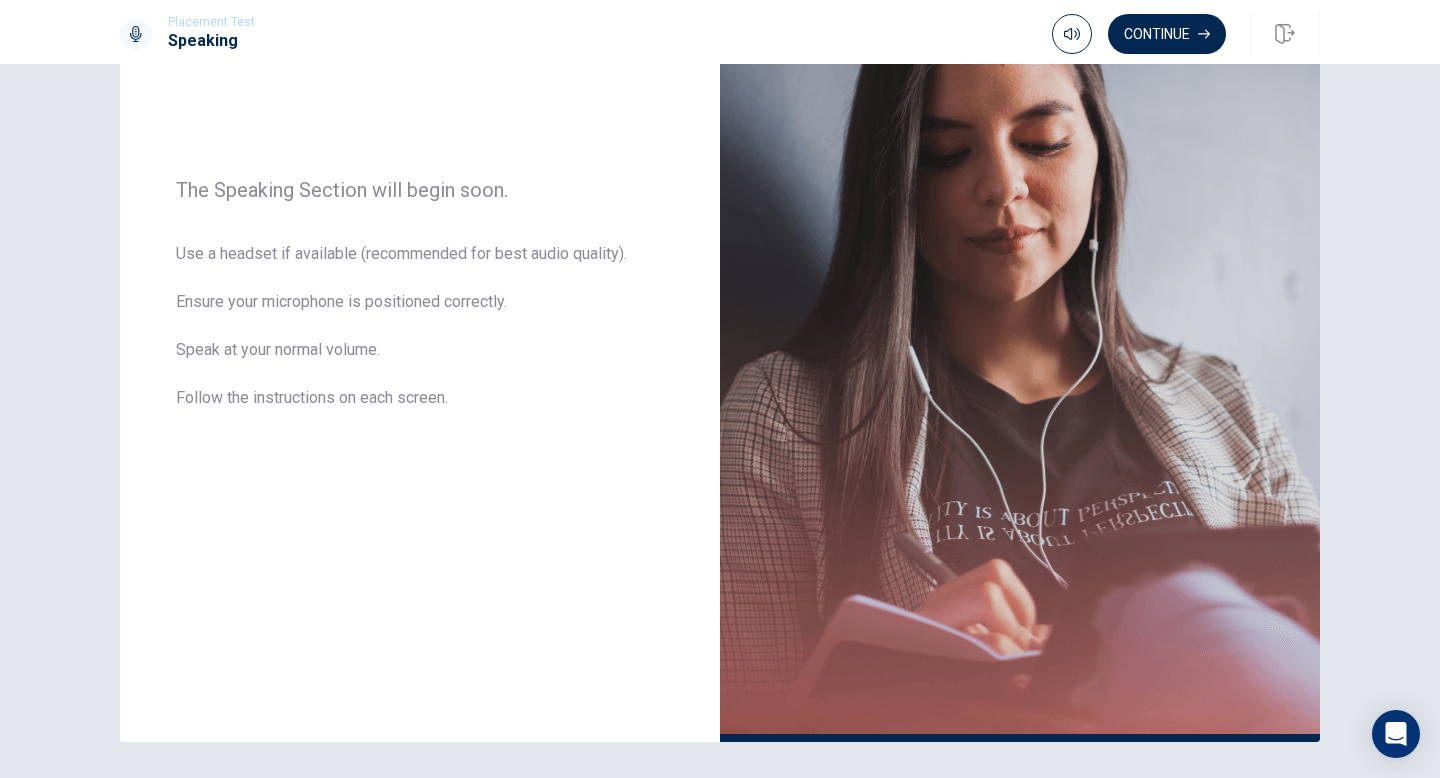 scroll, scrollTop: 302, scrollLeft: 0, axis: vertical 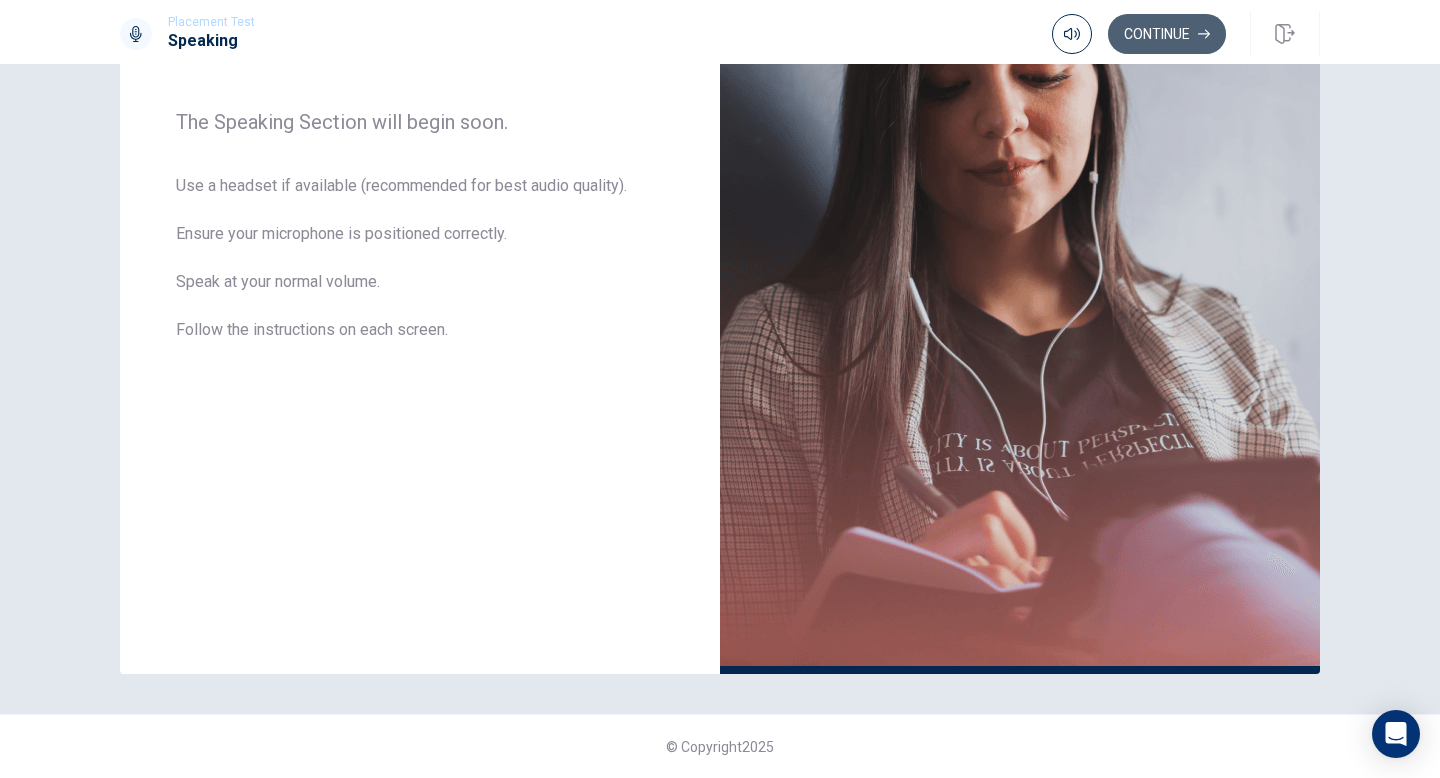 click on "Continue" at bounding box center (1167, 34) 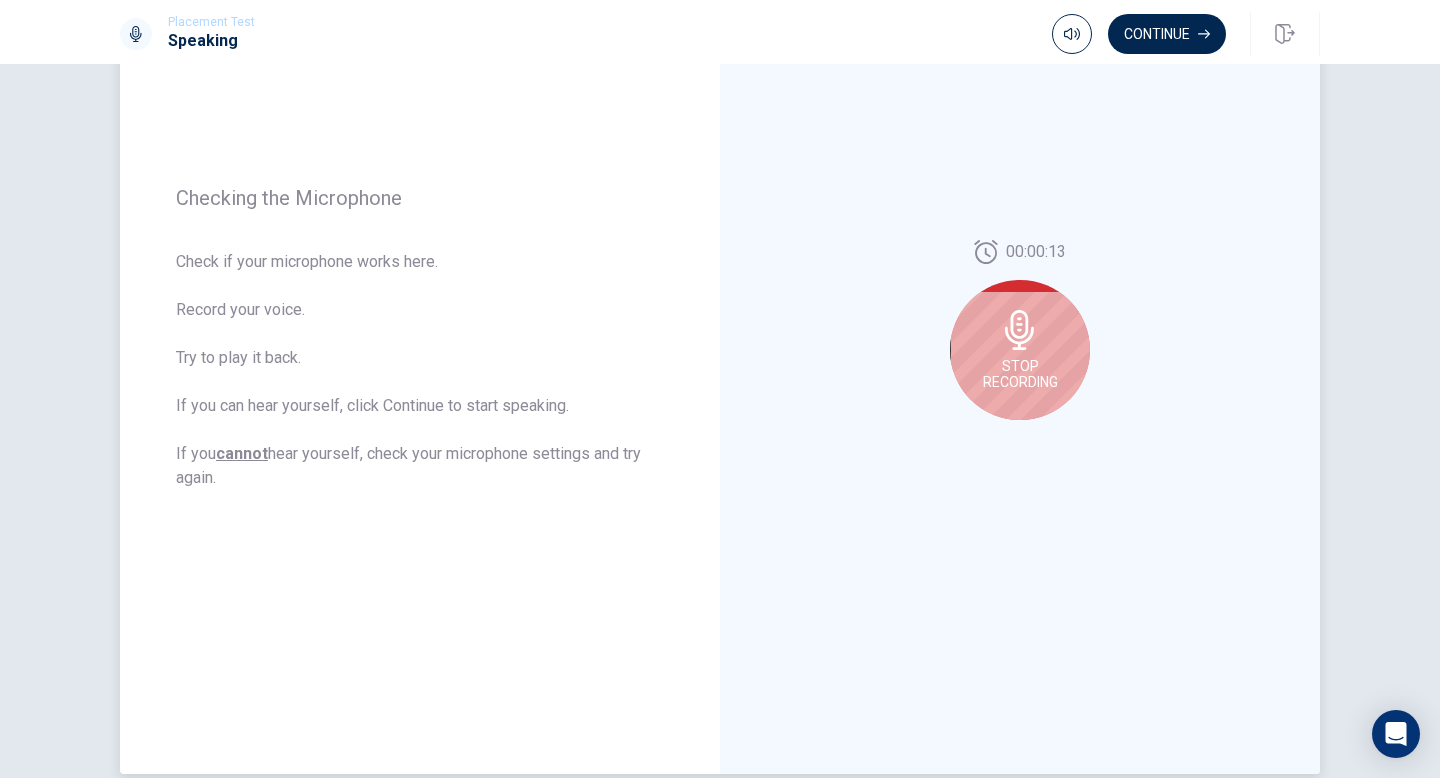 scroll, scrollTop: 222, scrollLeft: 0, axis: vertical 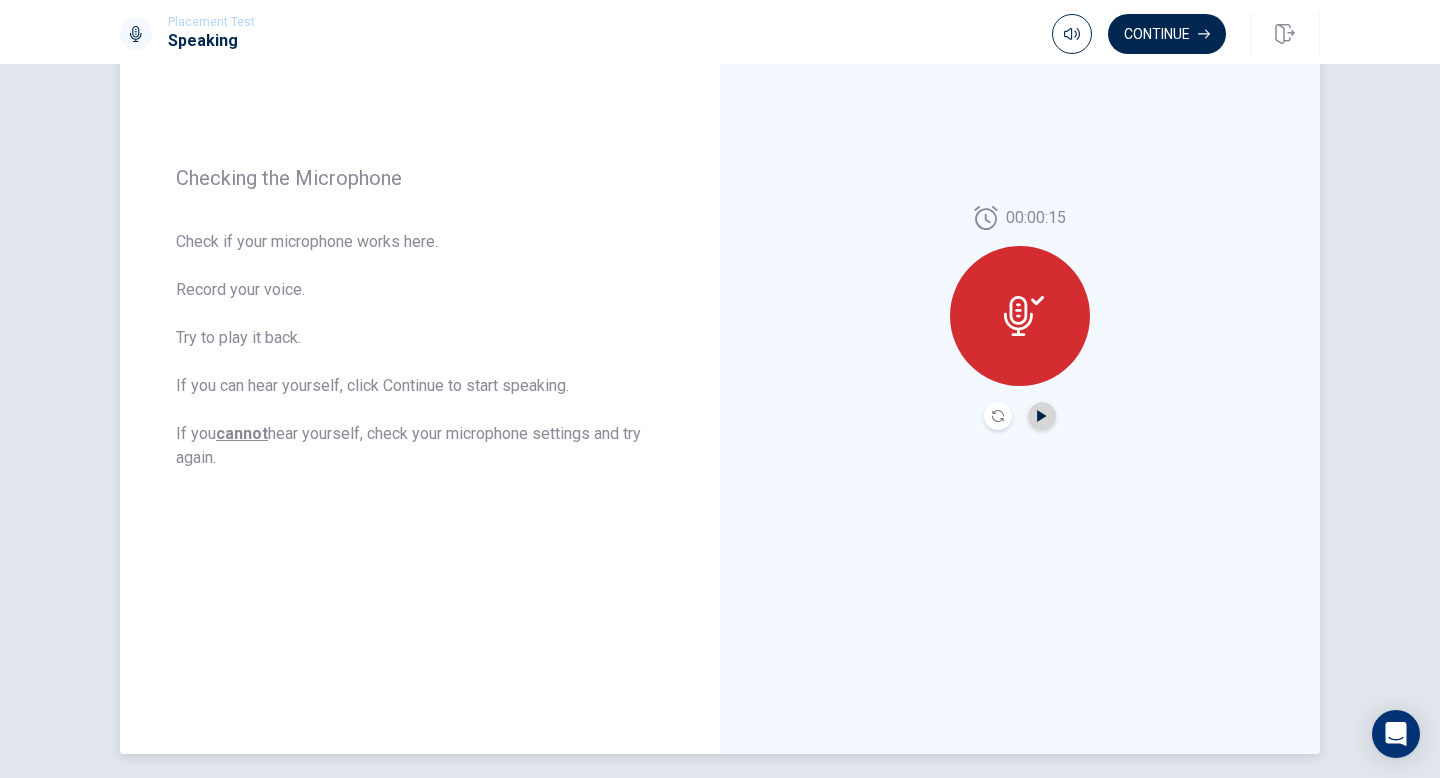 click 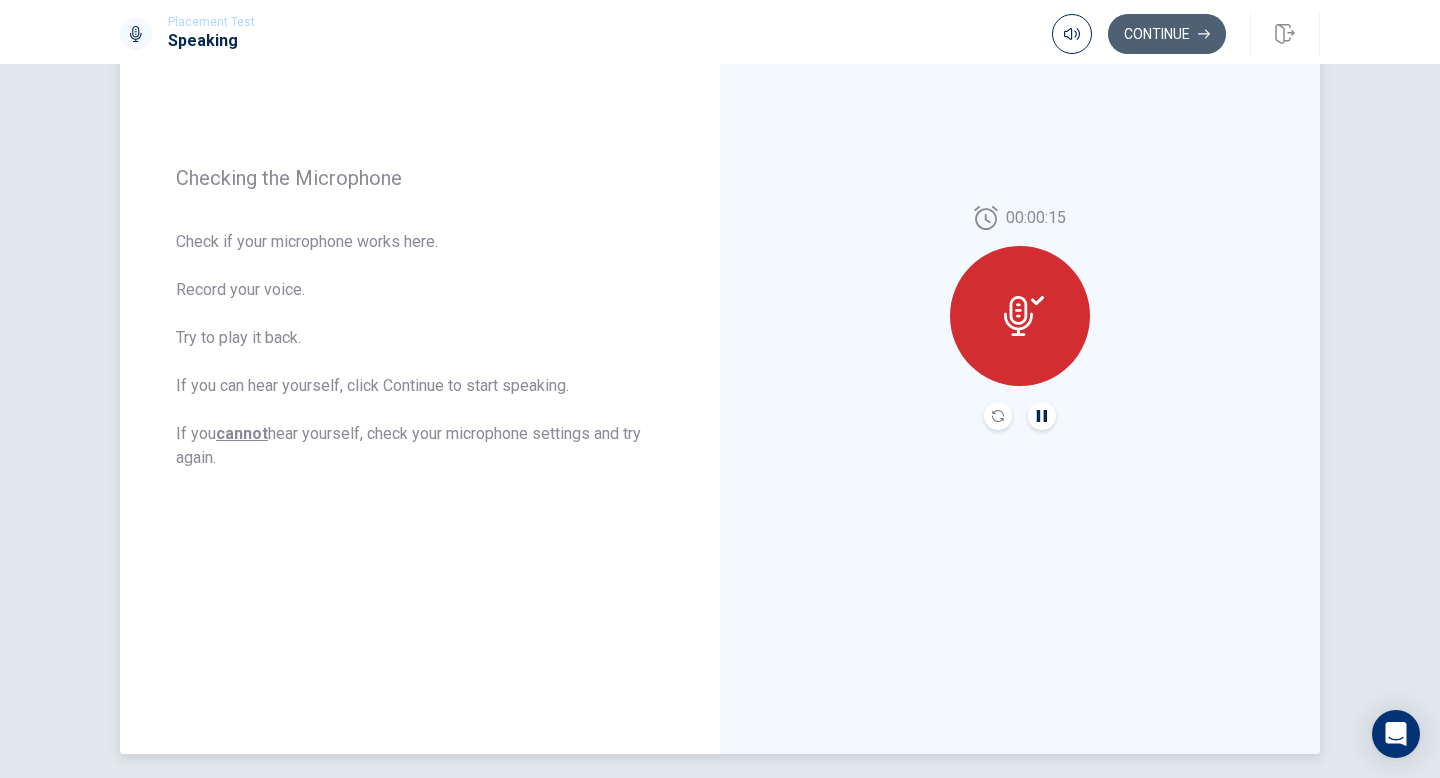 click on "Continue" at bounding box center (1167, 34) 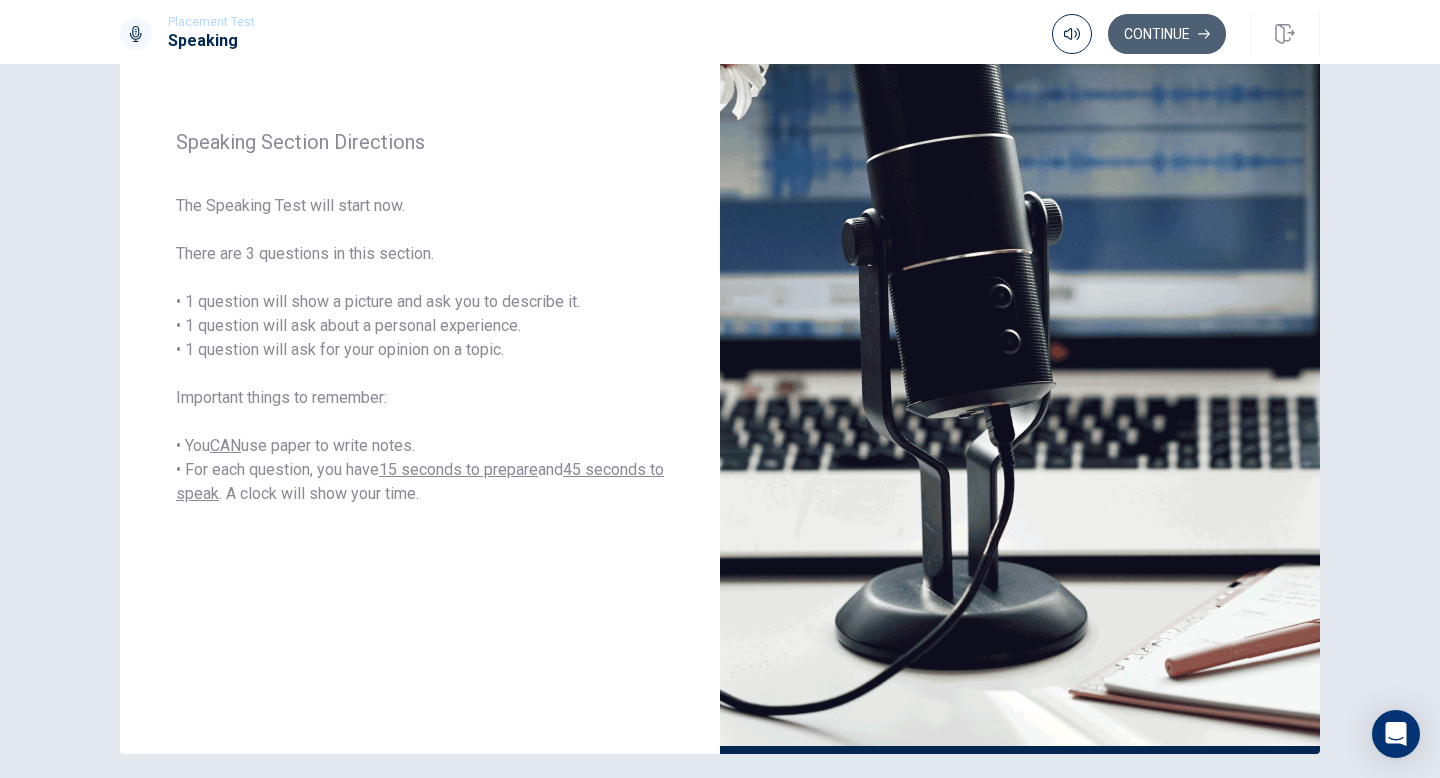 click on "Continue" at bounding box center [1167, 34] 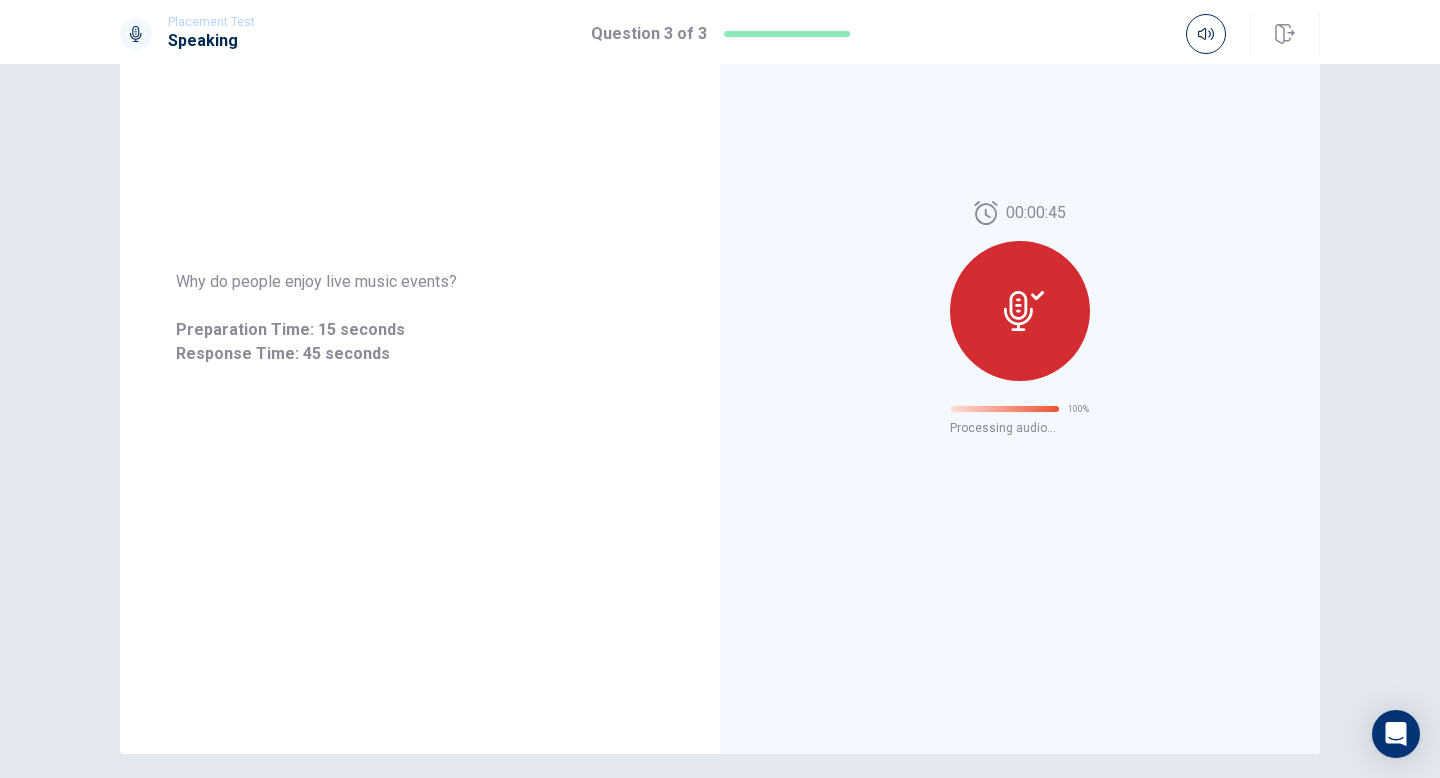 scroll, scrollTop: 0, scrollLeft: 0, axis: both 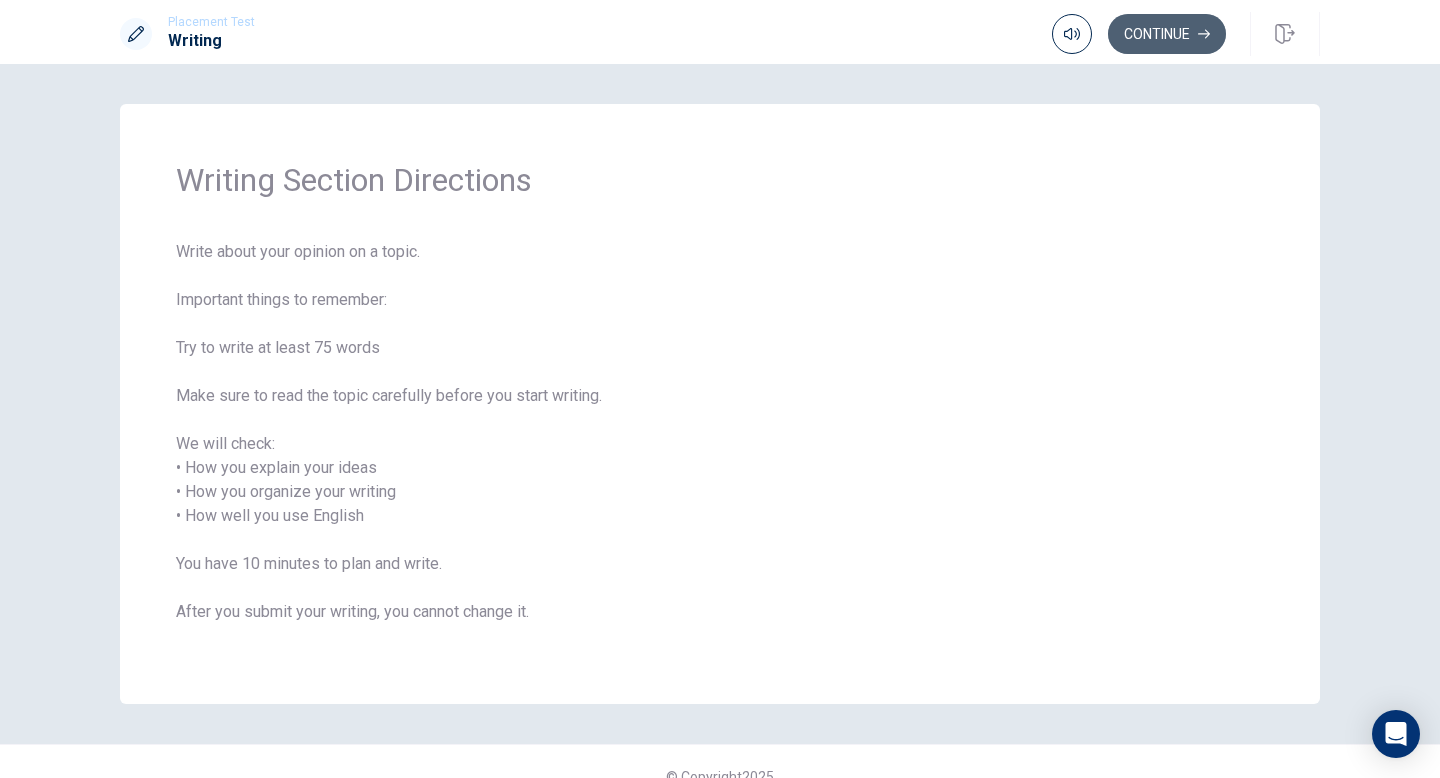 click on "Continue" at bounding box center [1167, 34] 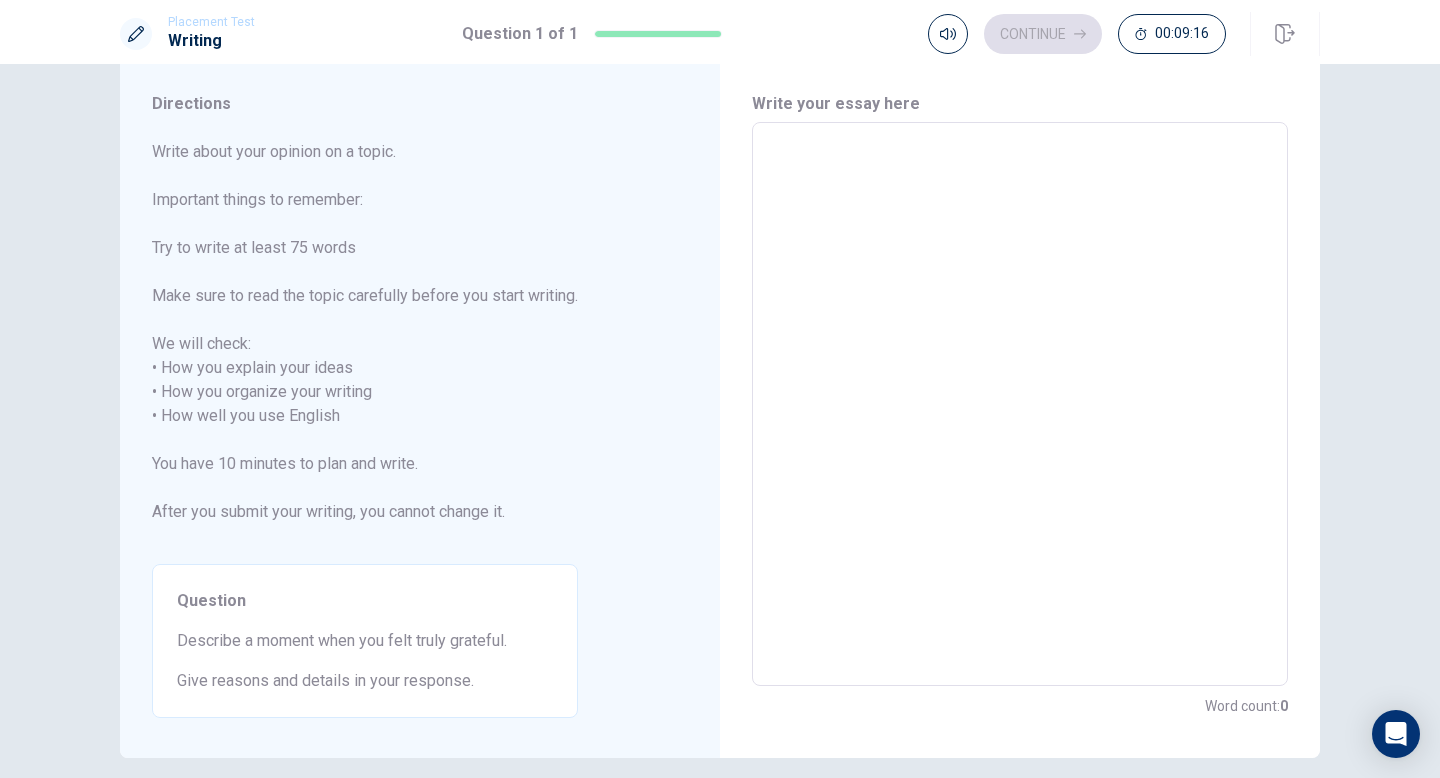 scroll, scrollTop: 57, scrollLeft: 0, axis: vertical 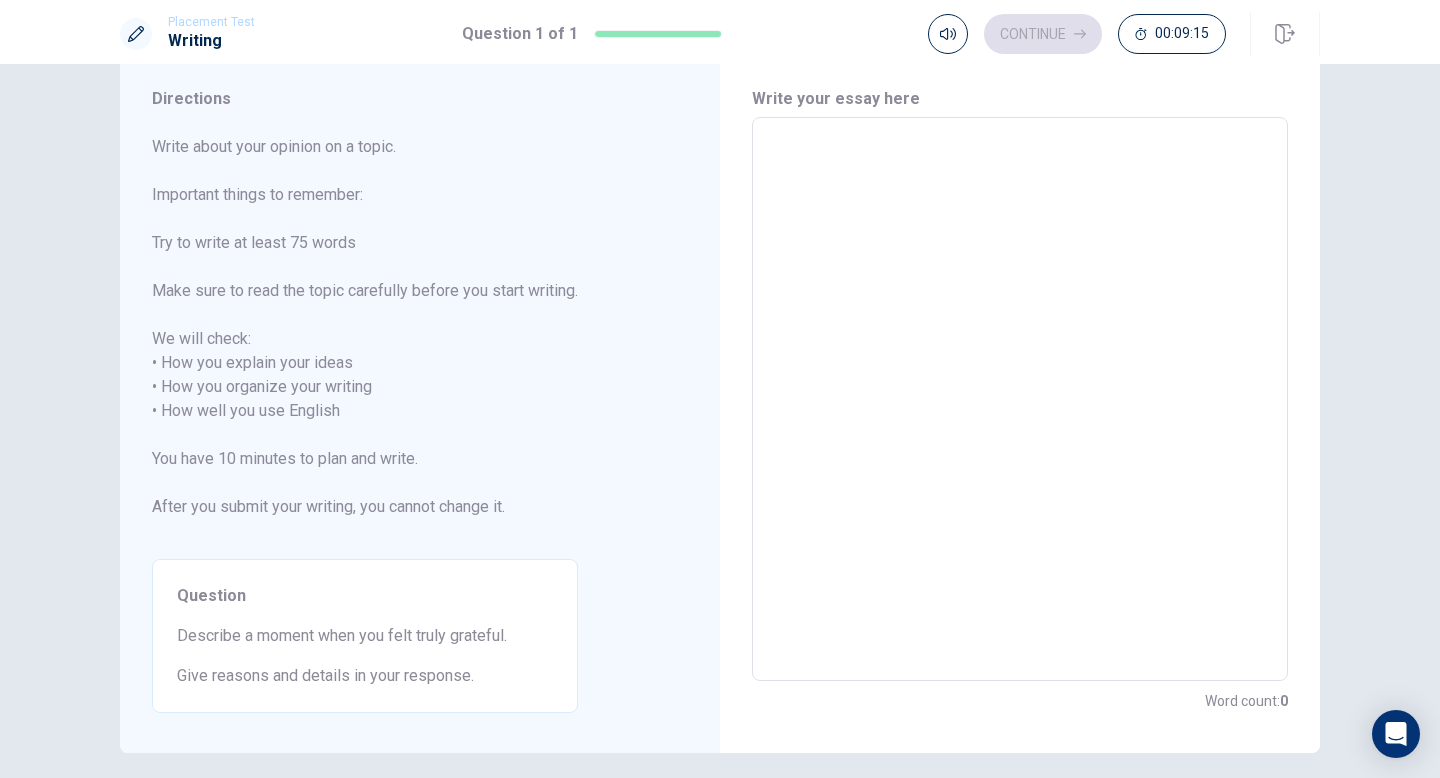 click at bounding box center (1020, 399) 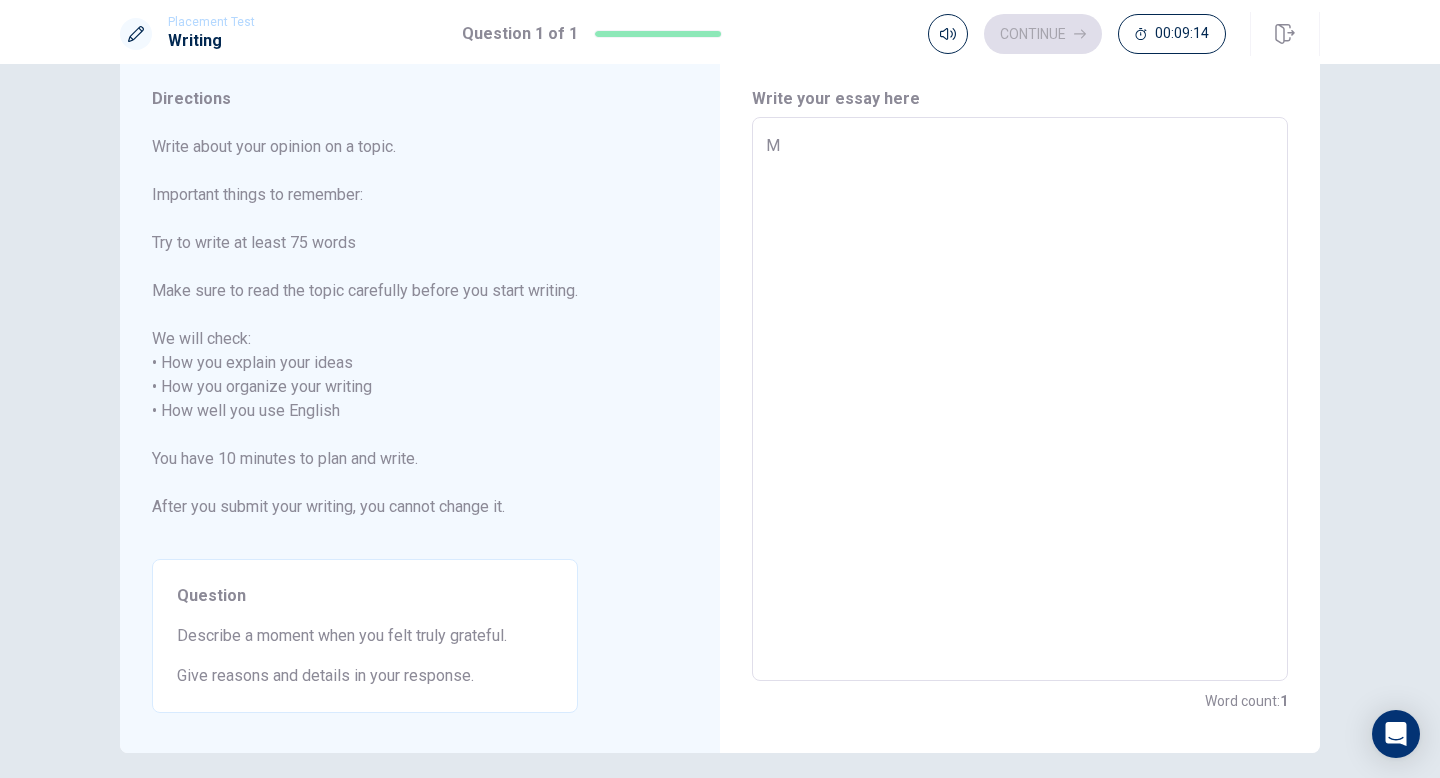 type on "x" 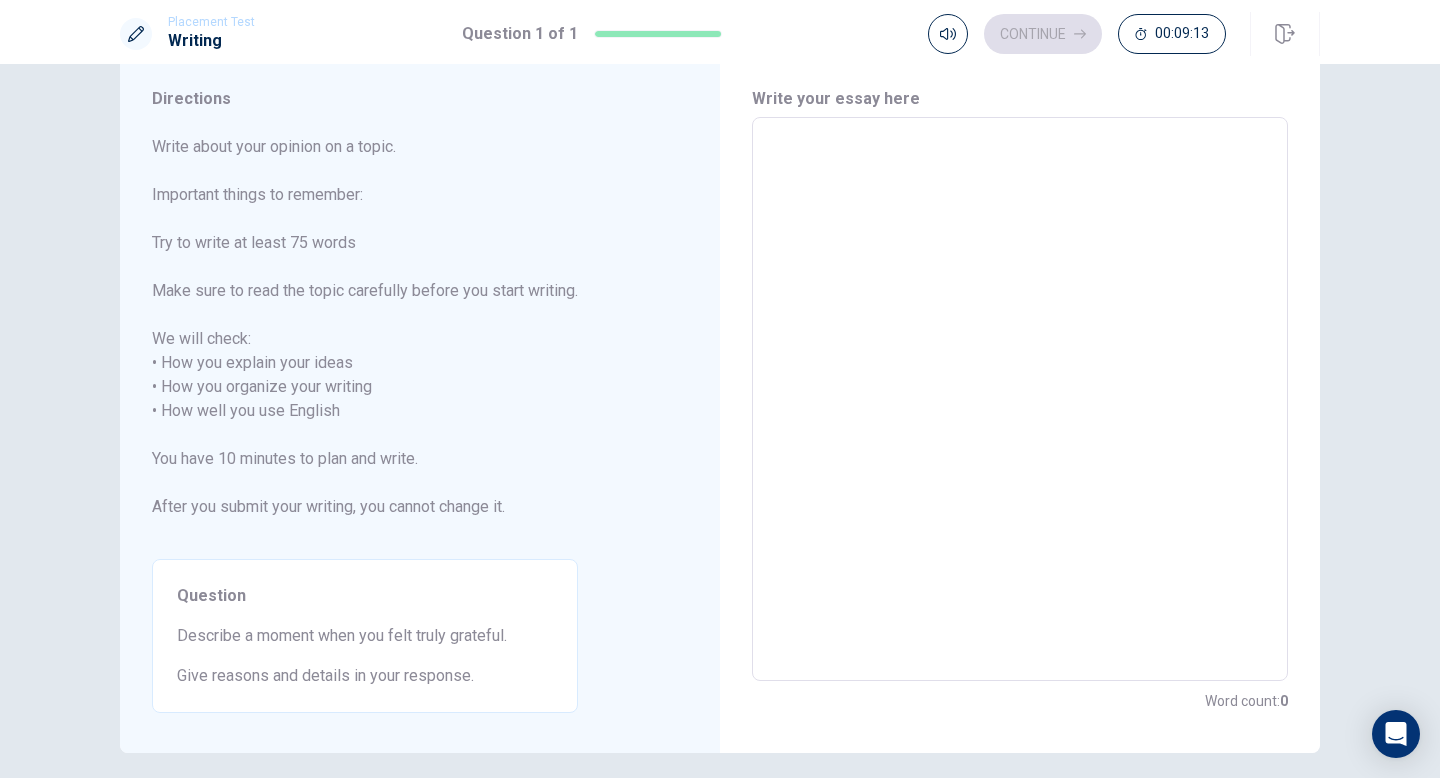 type 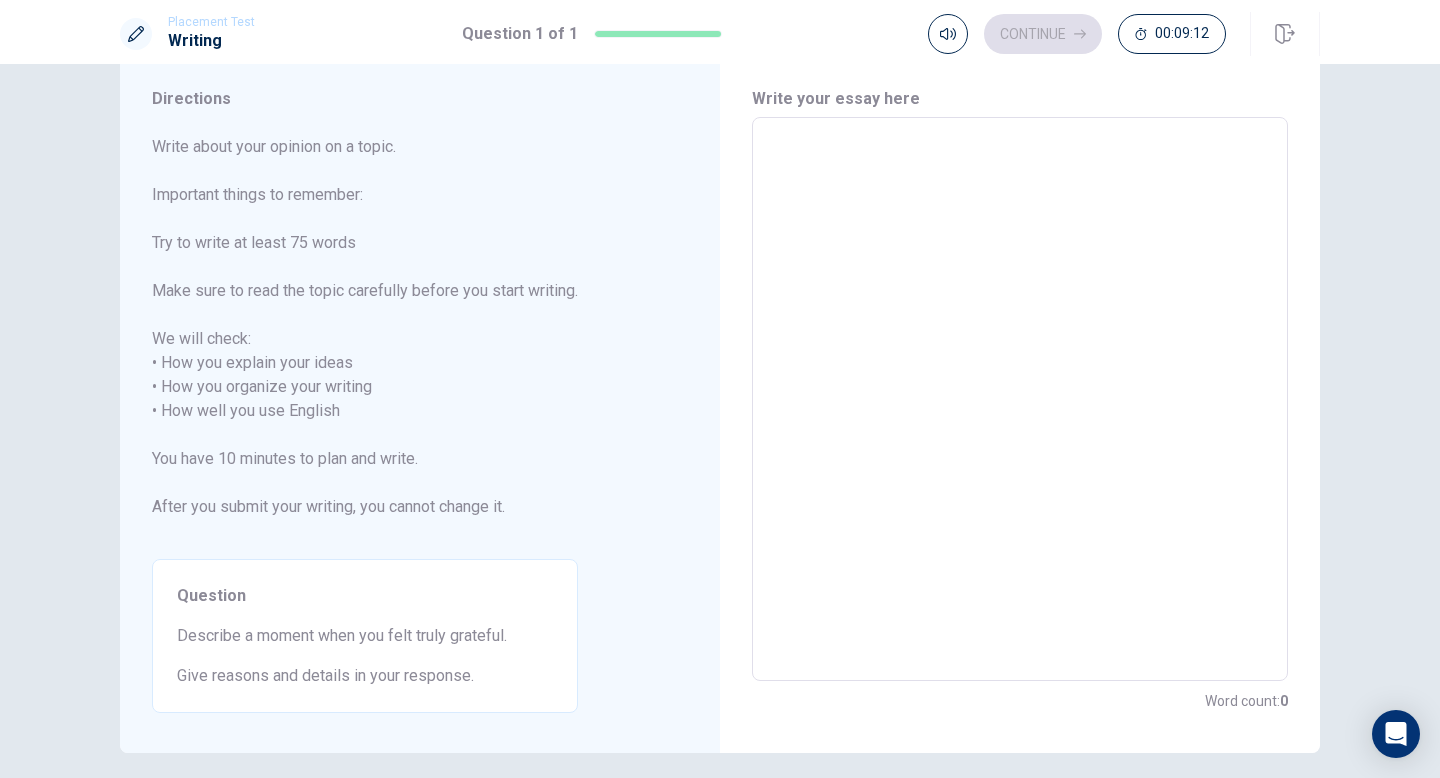 type 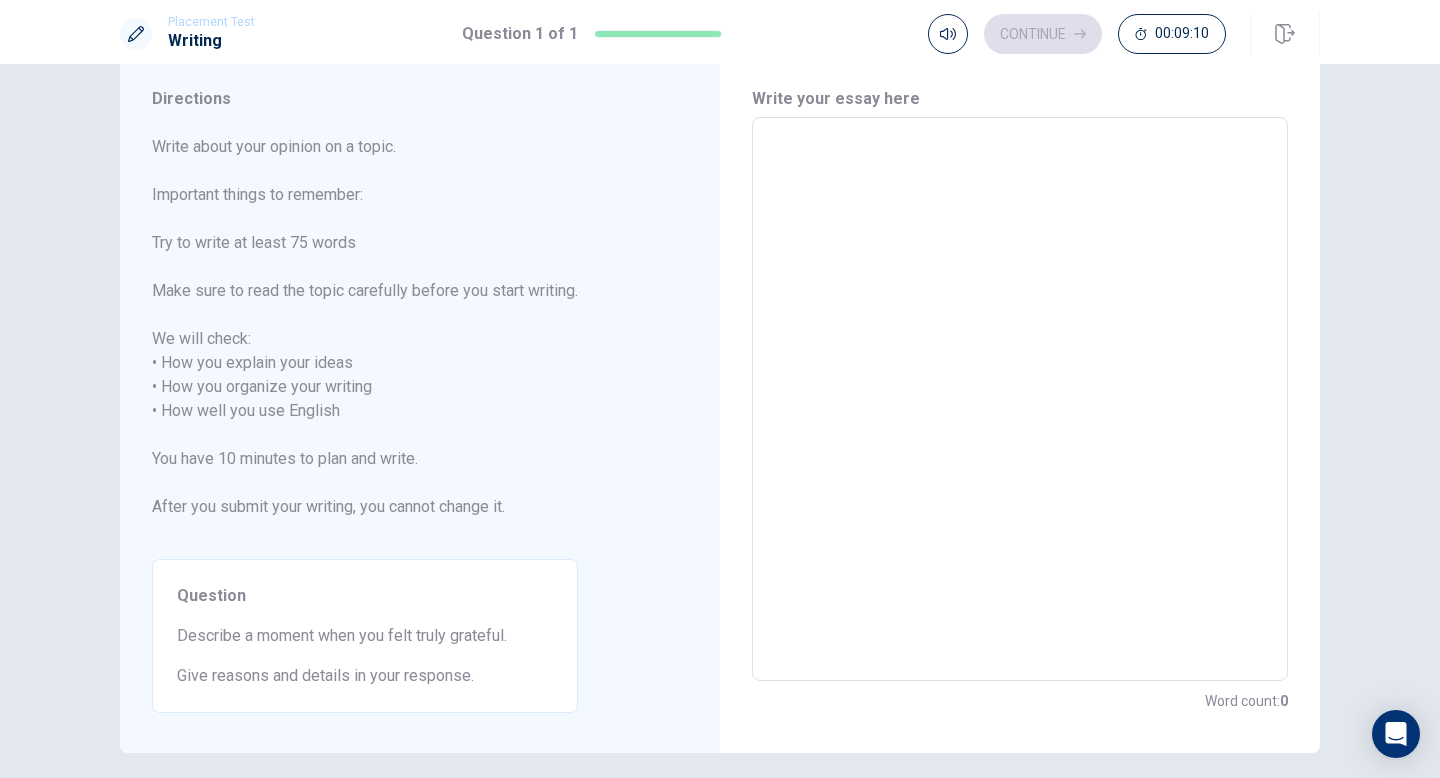 click at bounding box center (1020, 399) 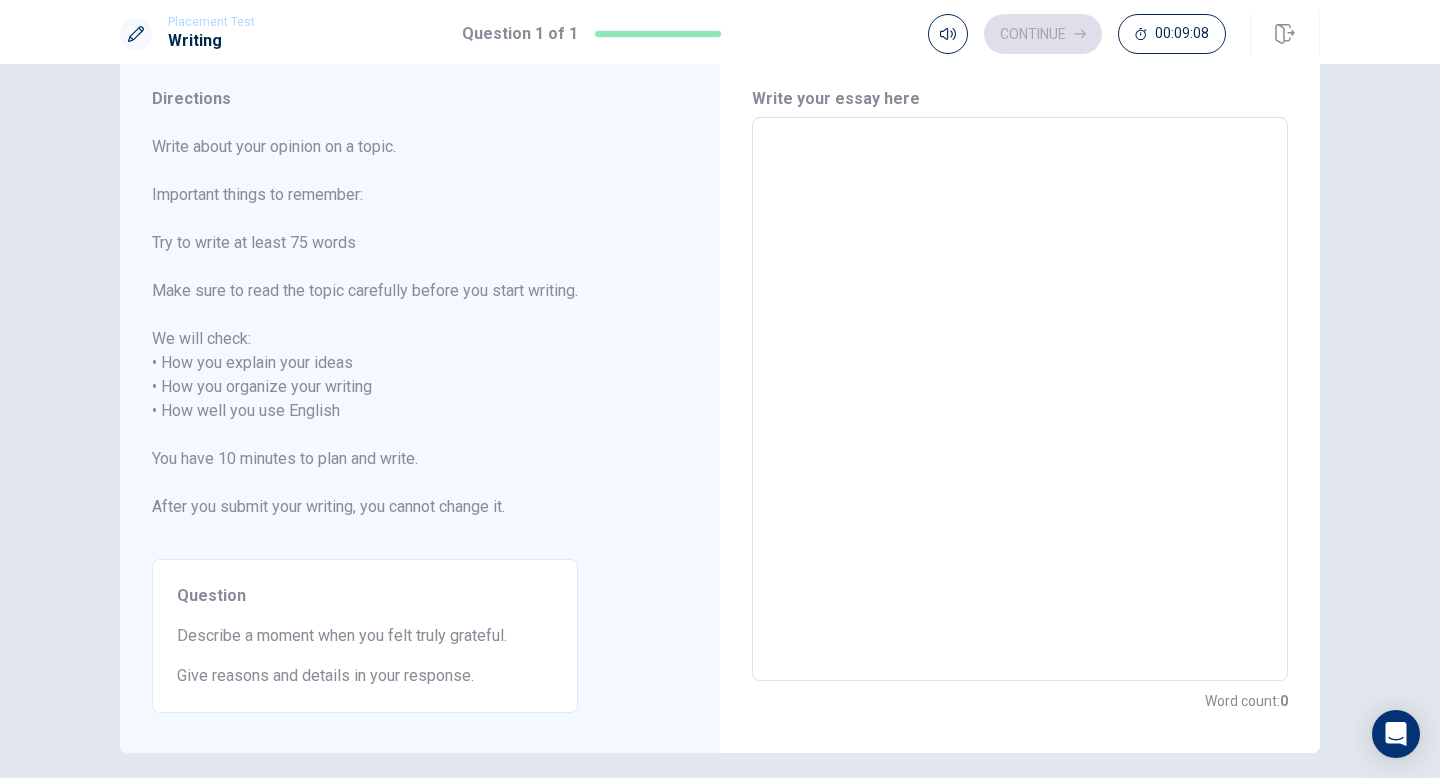 type on "M" 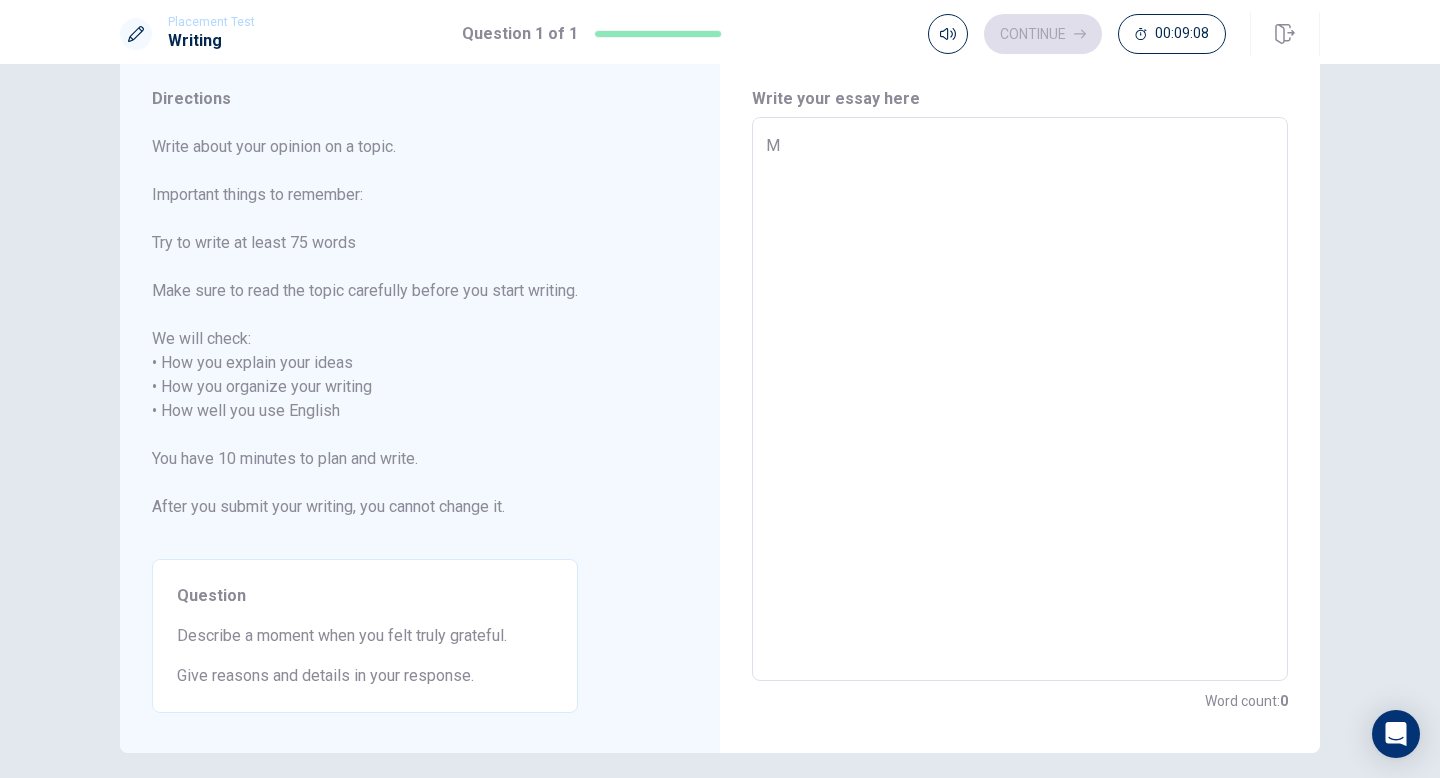 type on "x" 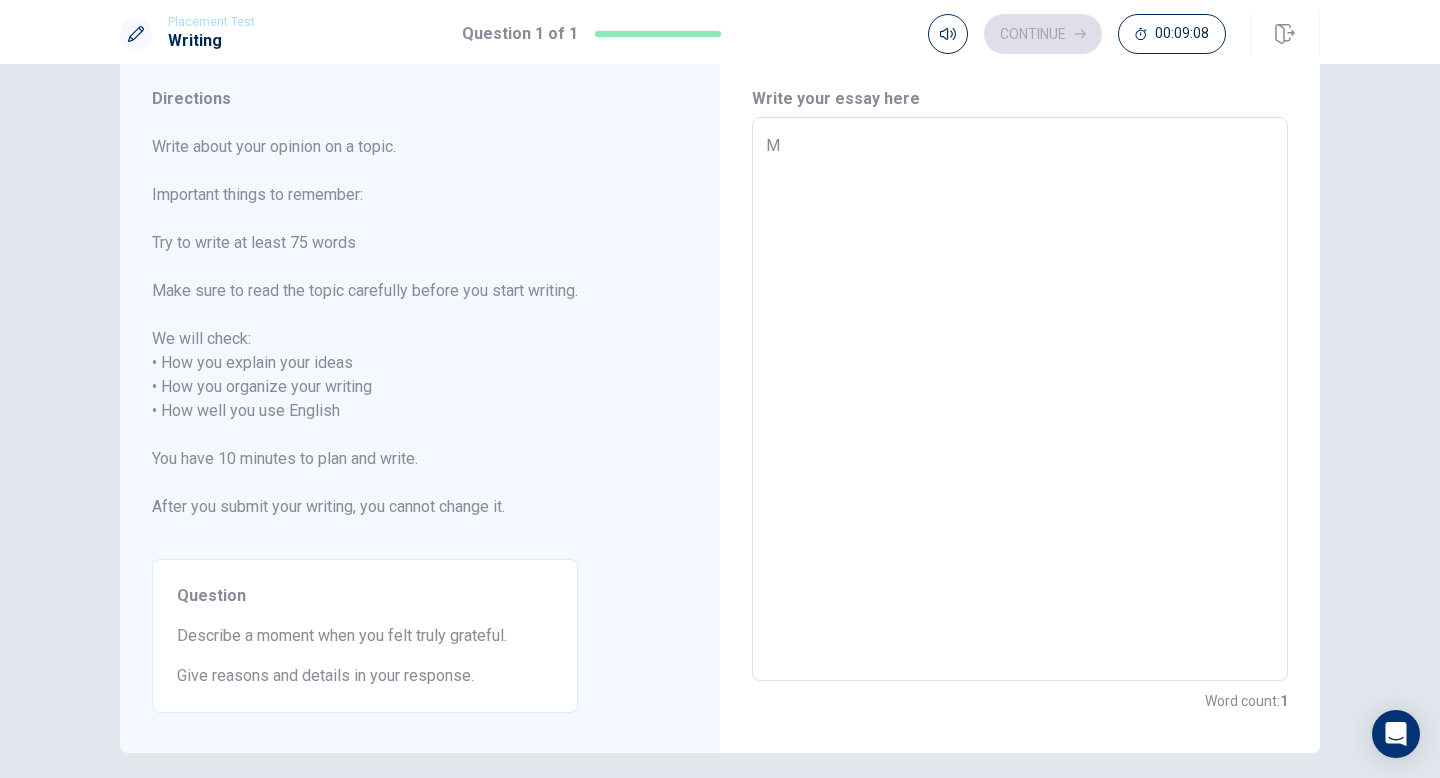type on "My" 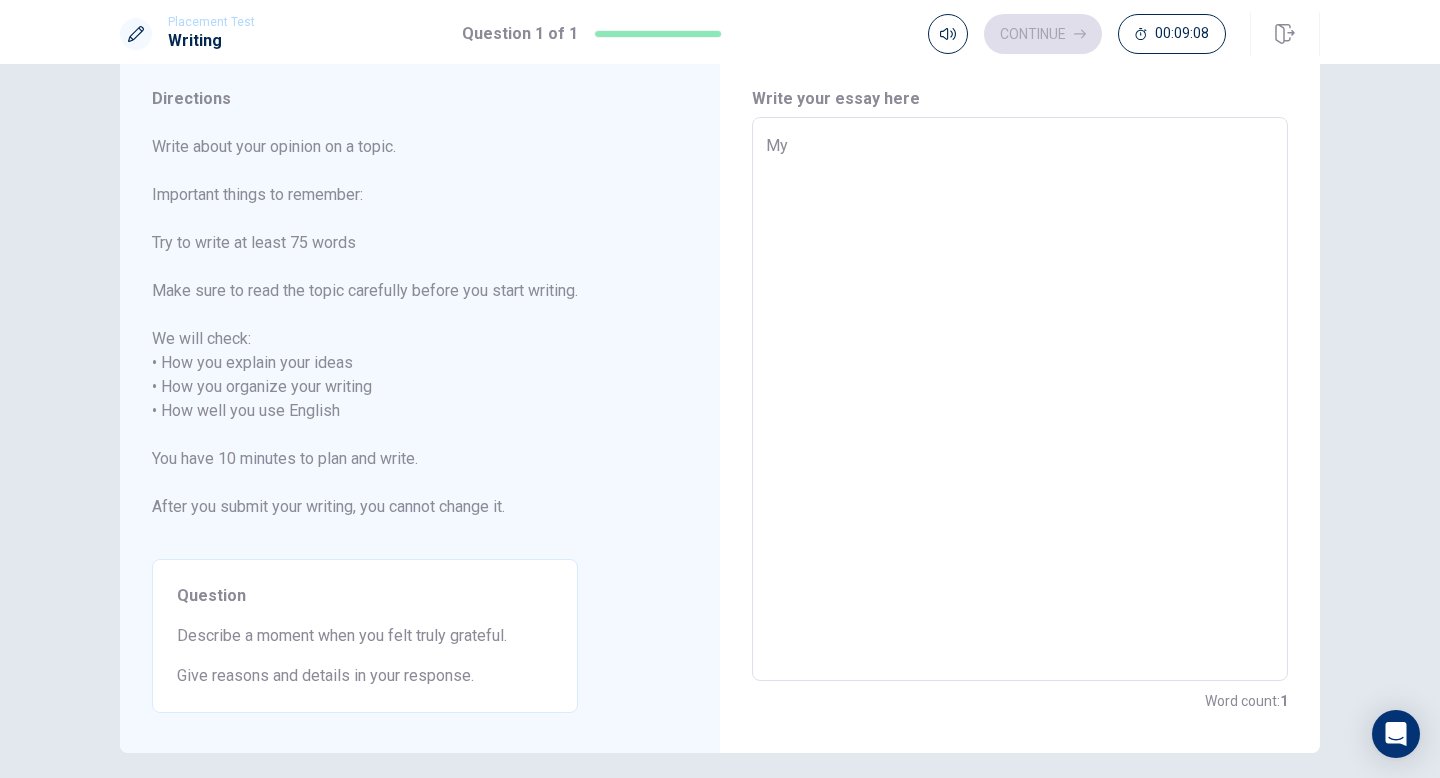 type on "x" 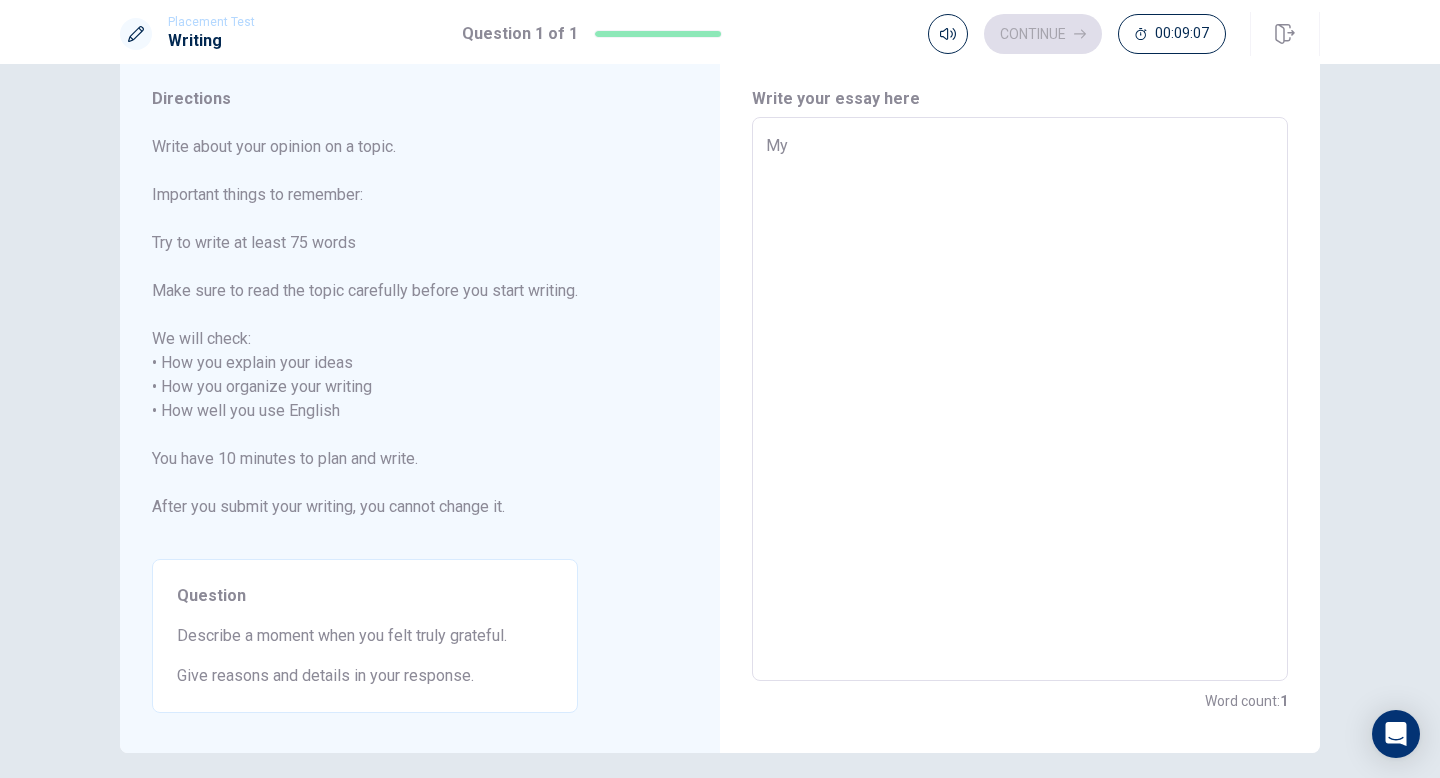 type on "My" 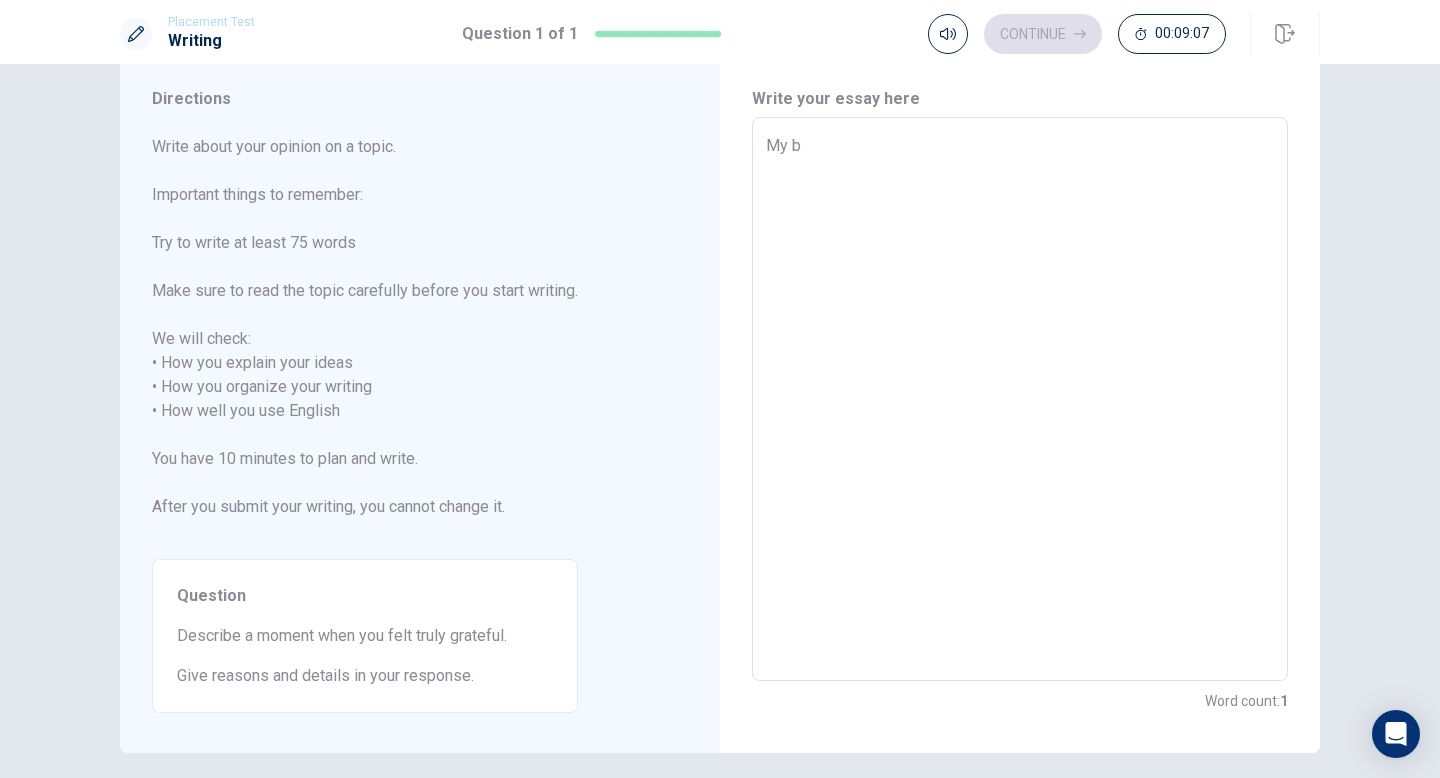 type on "x" 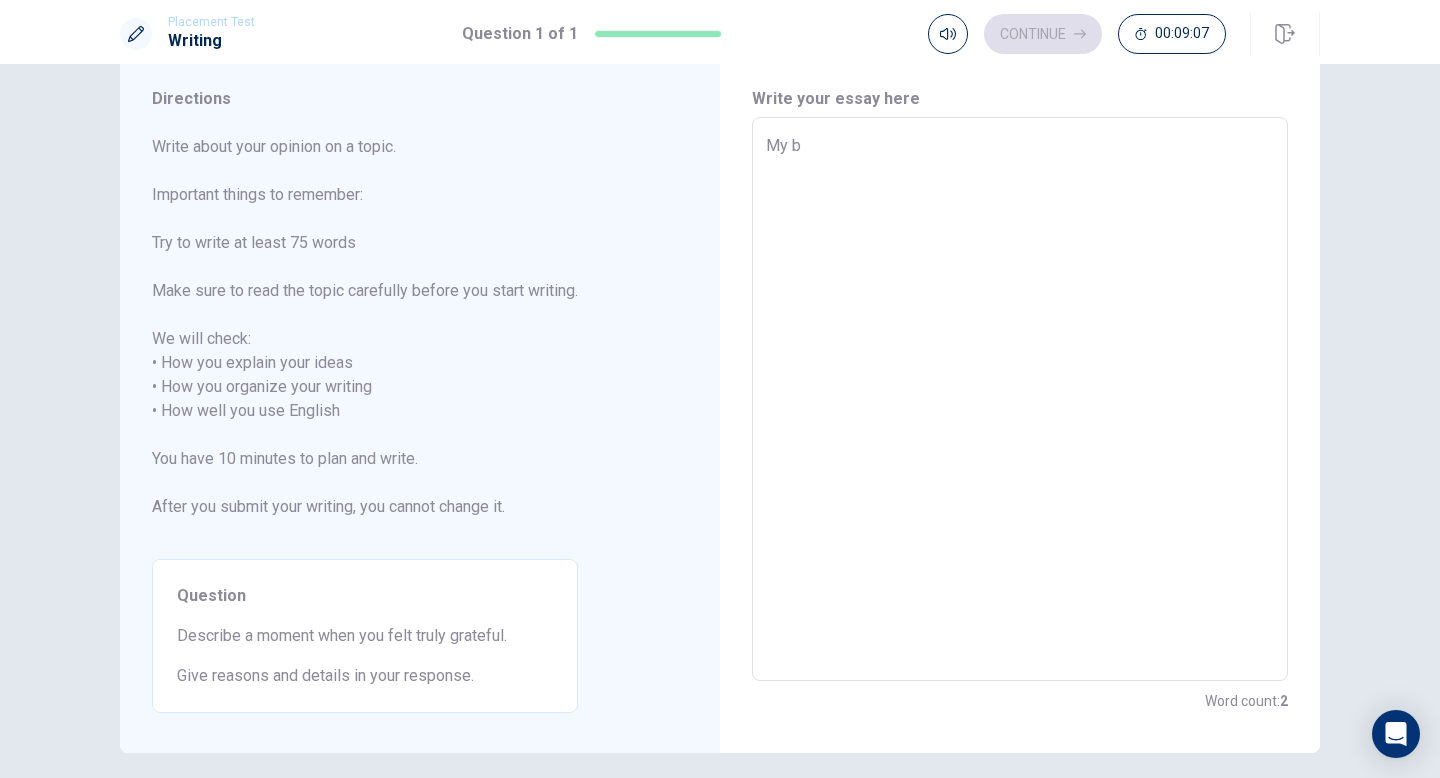type on "My be" 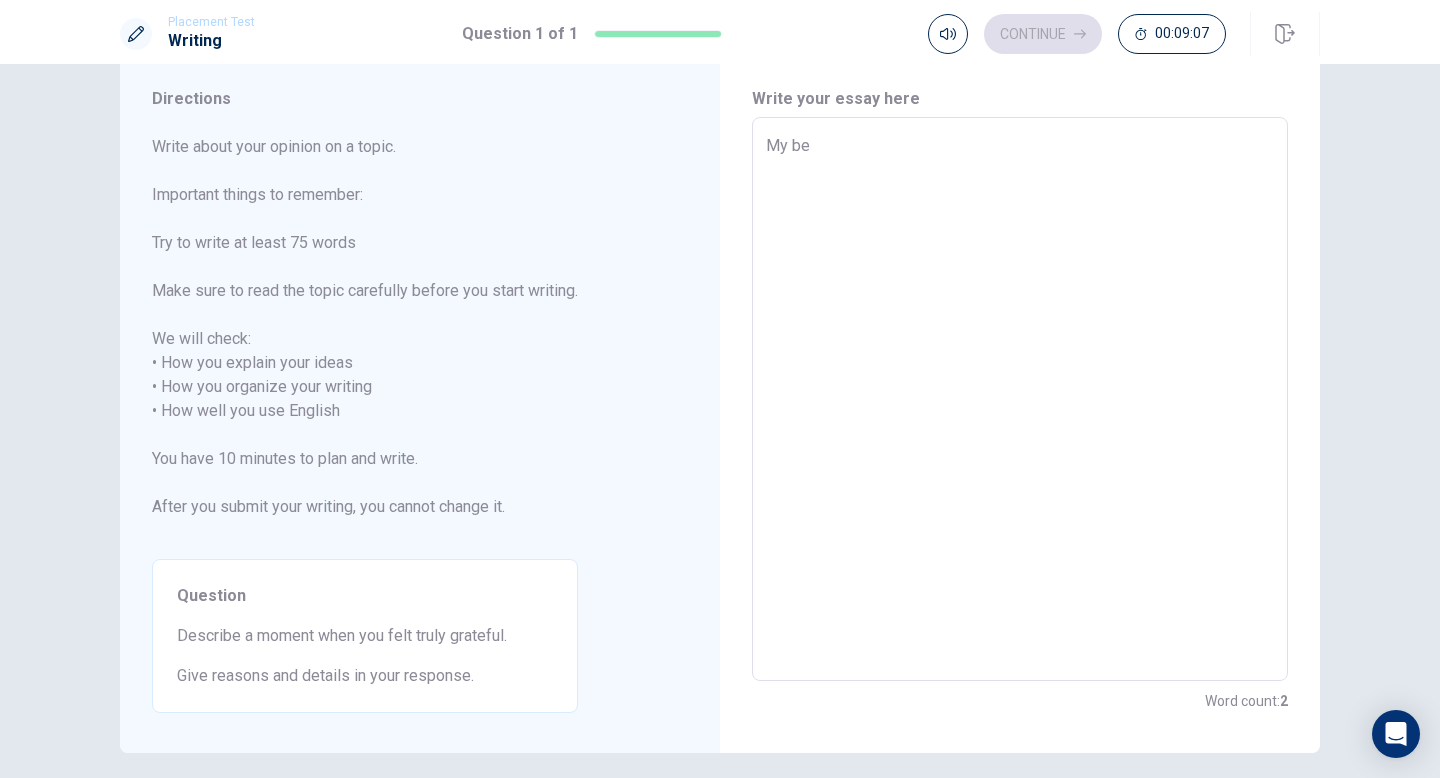 type on "x" 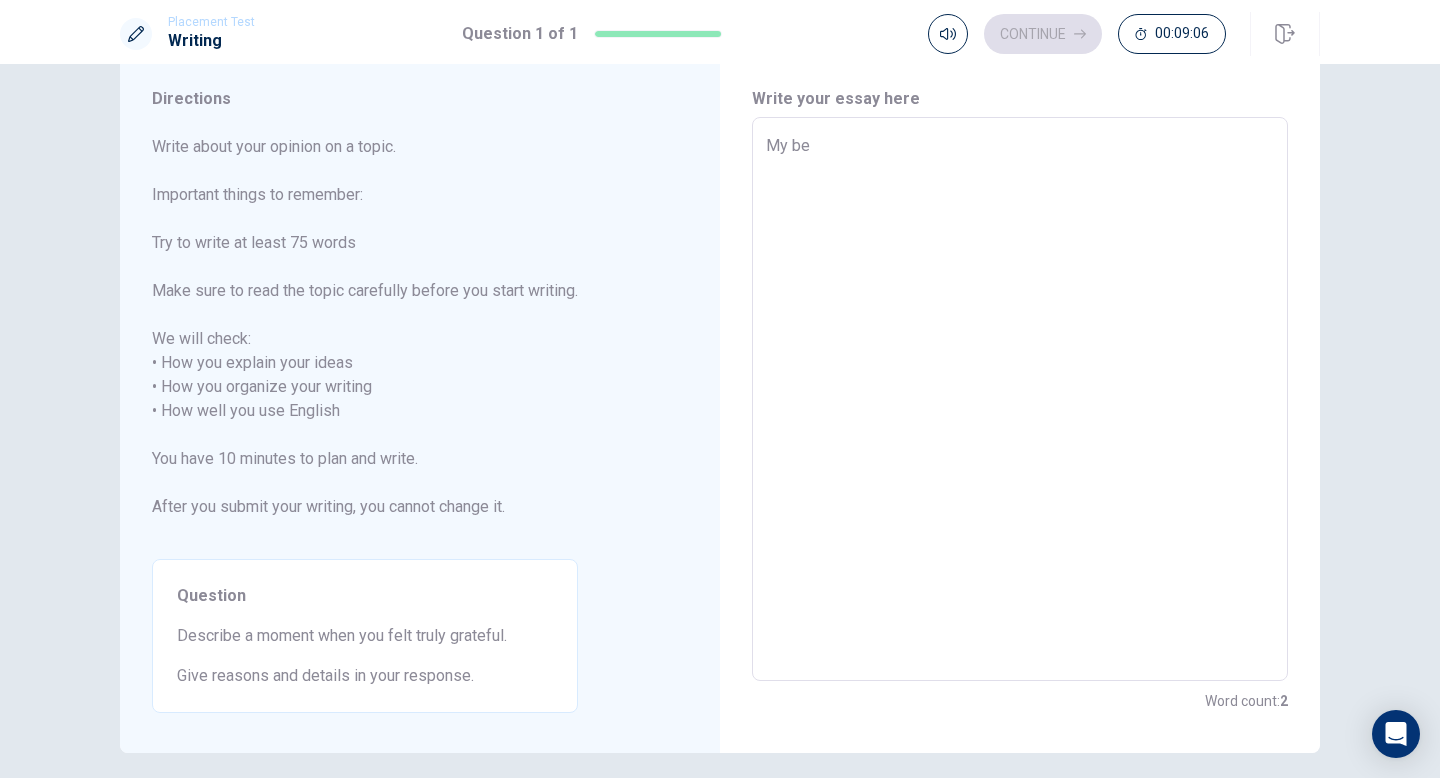 type on "My bes" 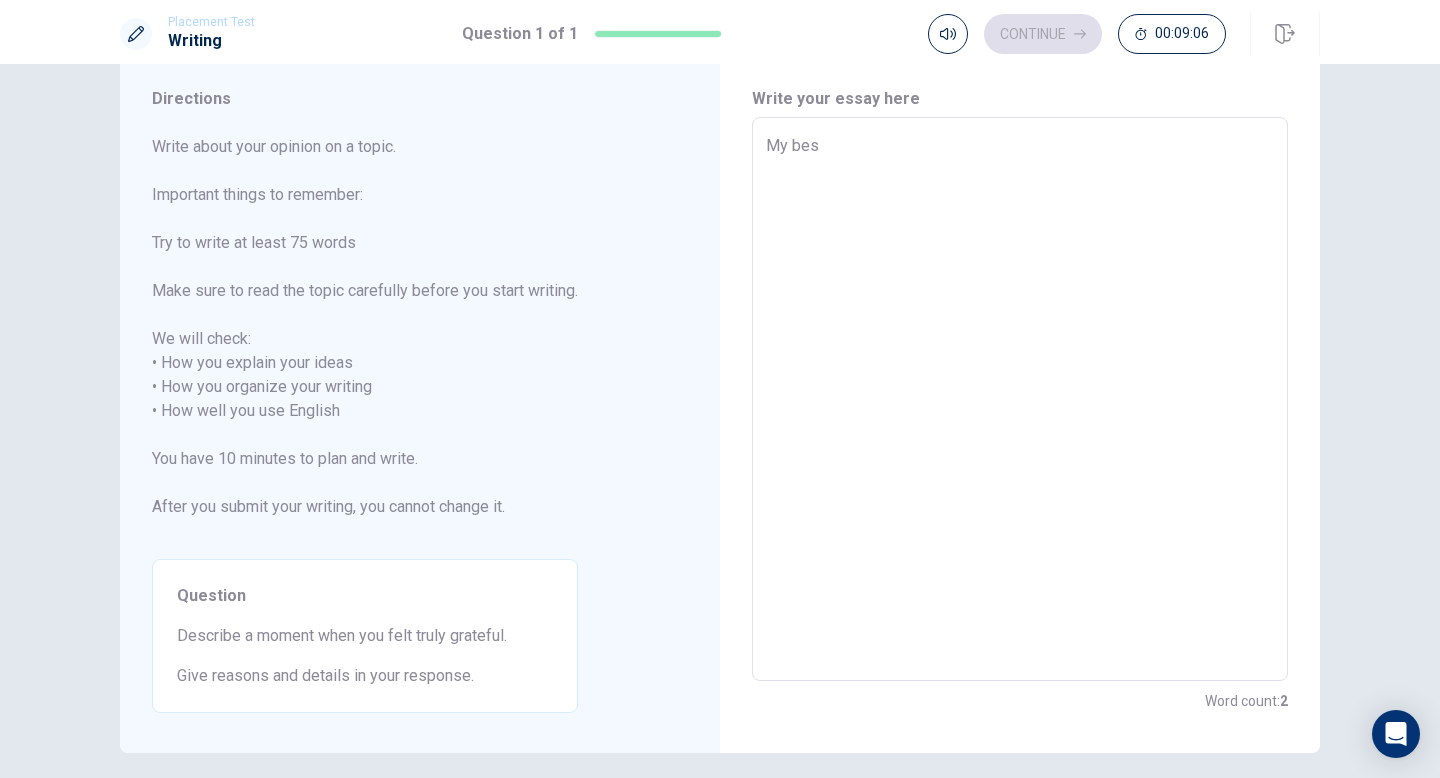 type on "x" 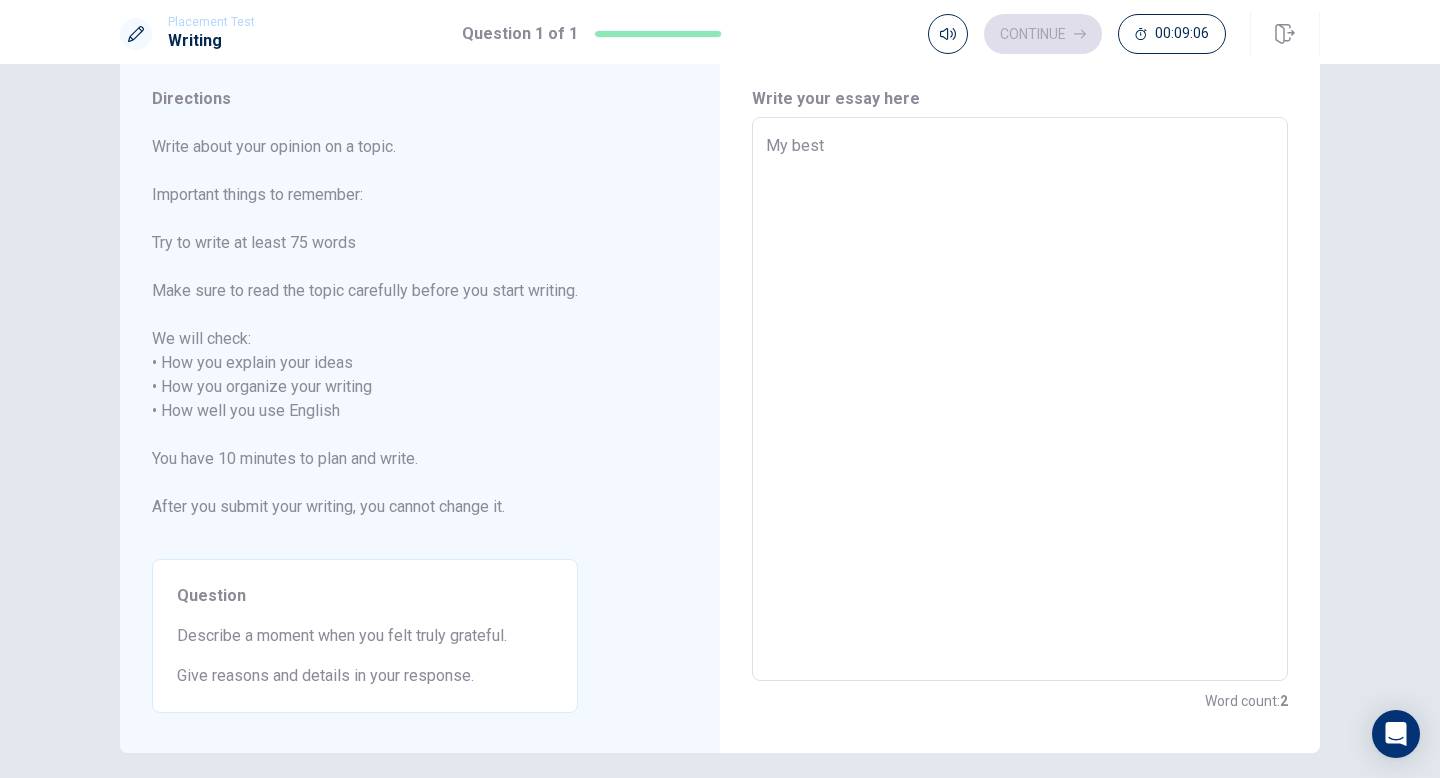 type on "x" 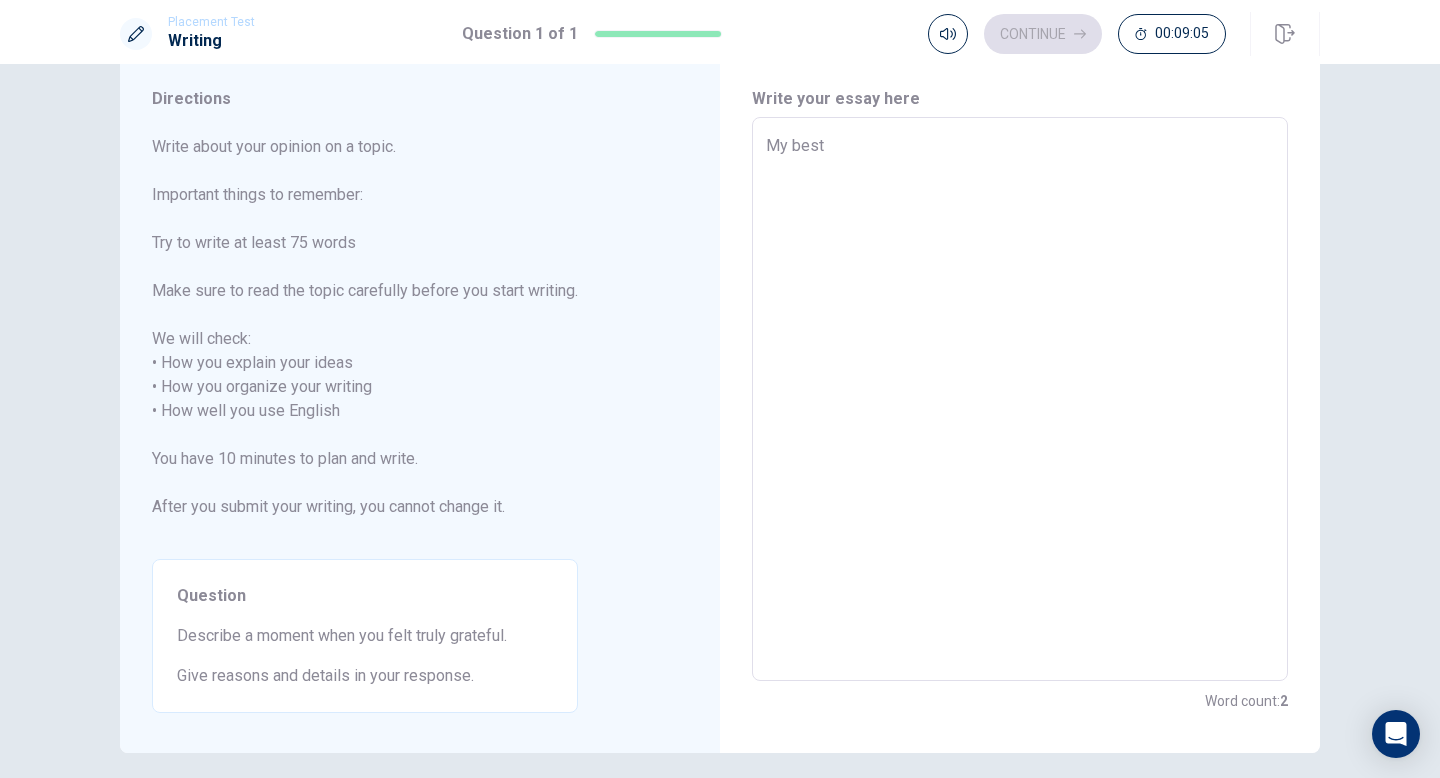 type on "My best m" 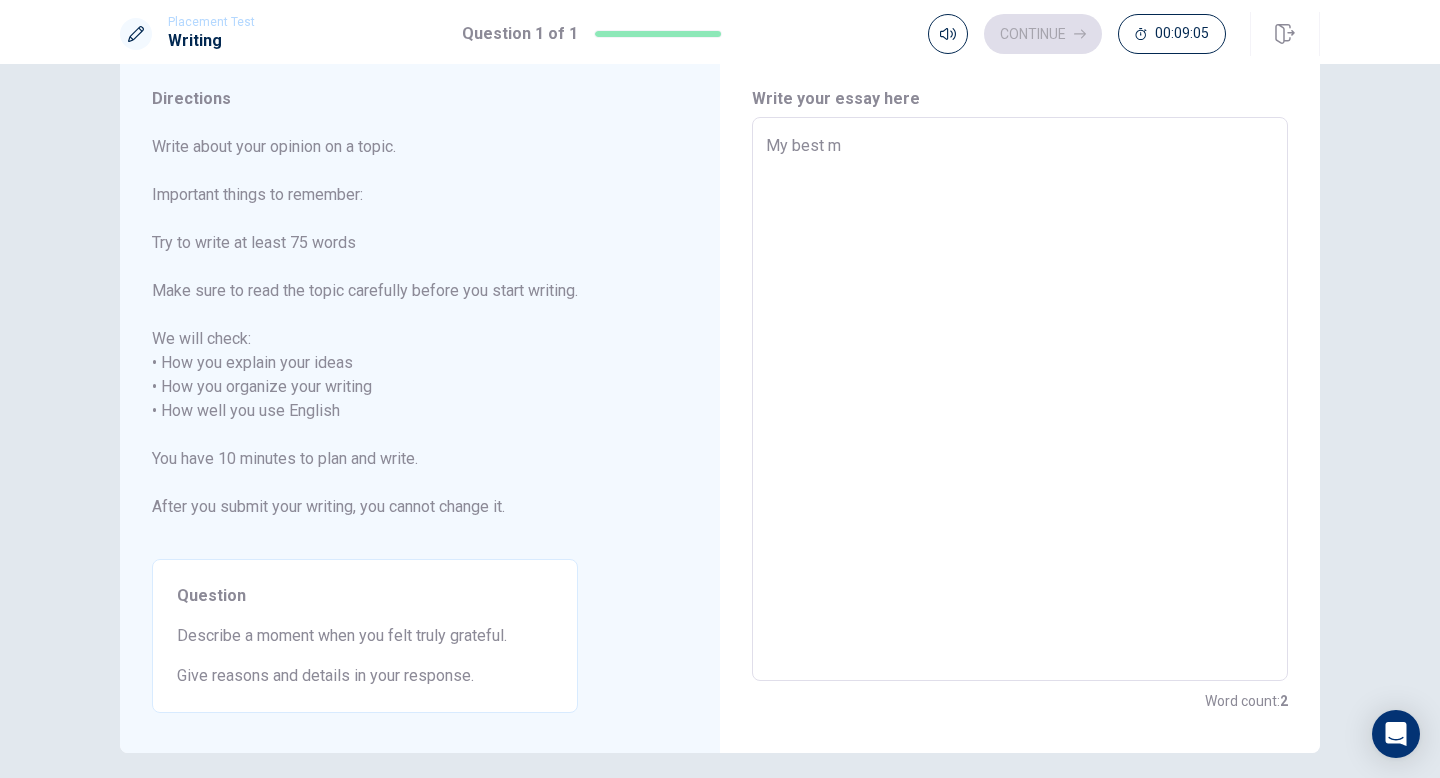 type on "x" 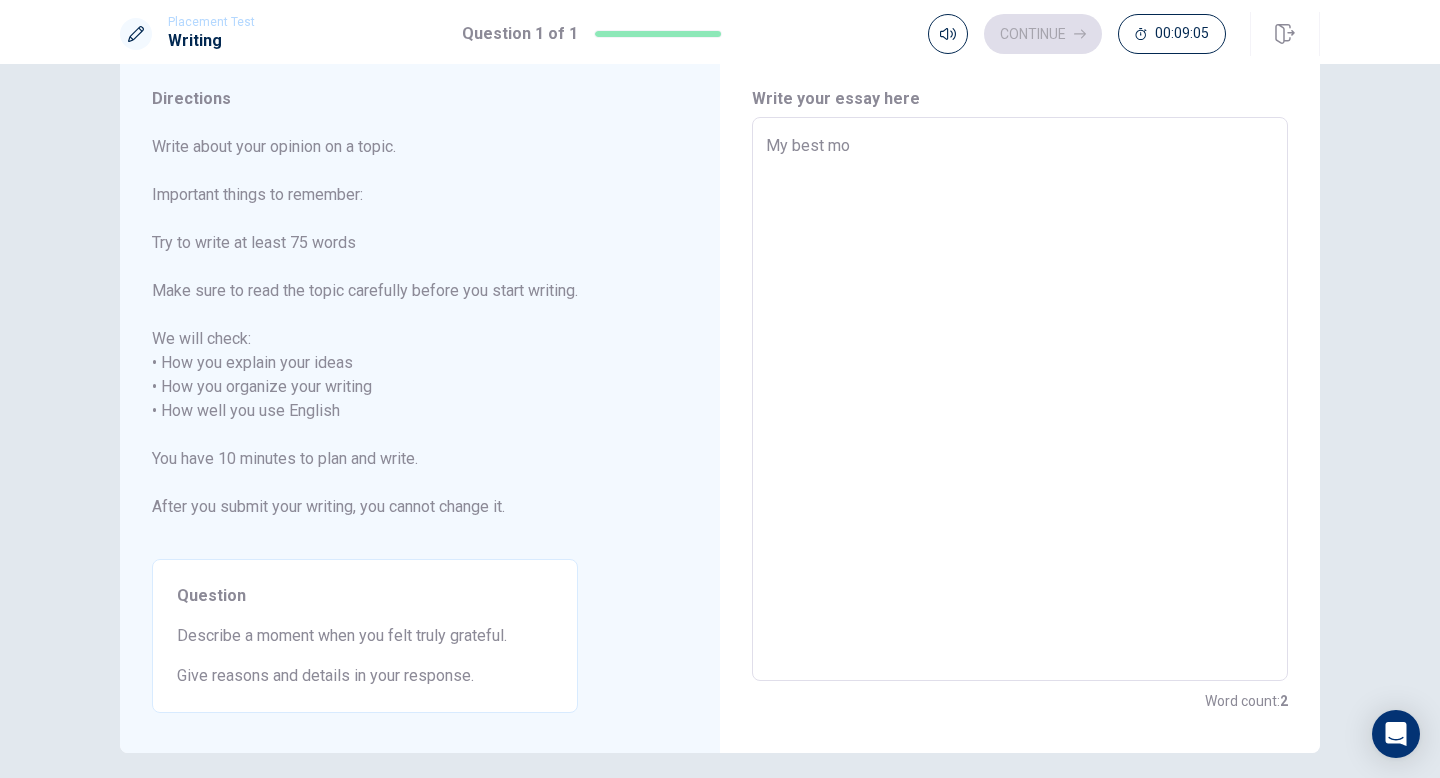 type on "x" 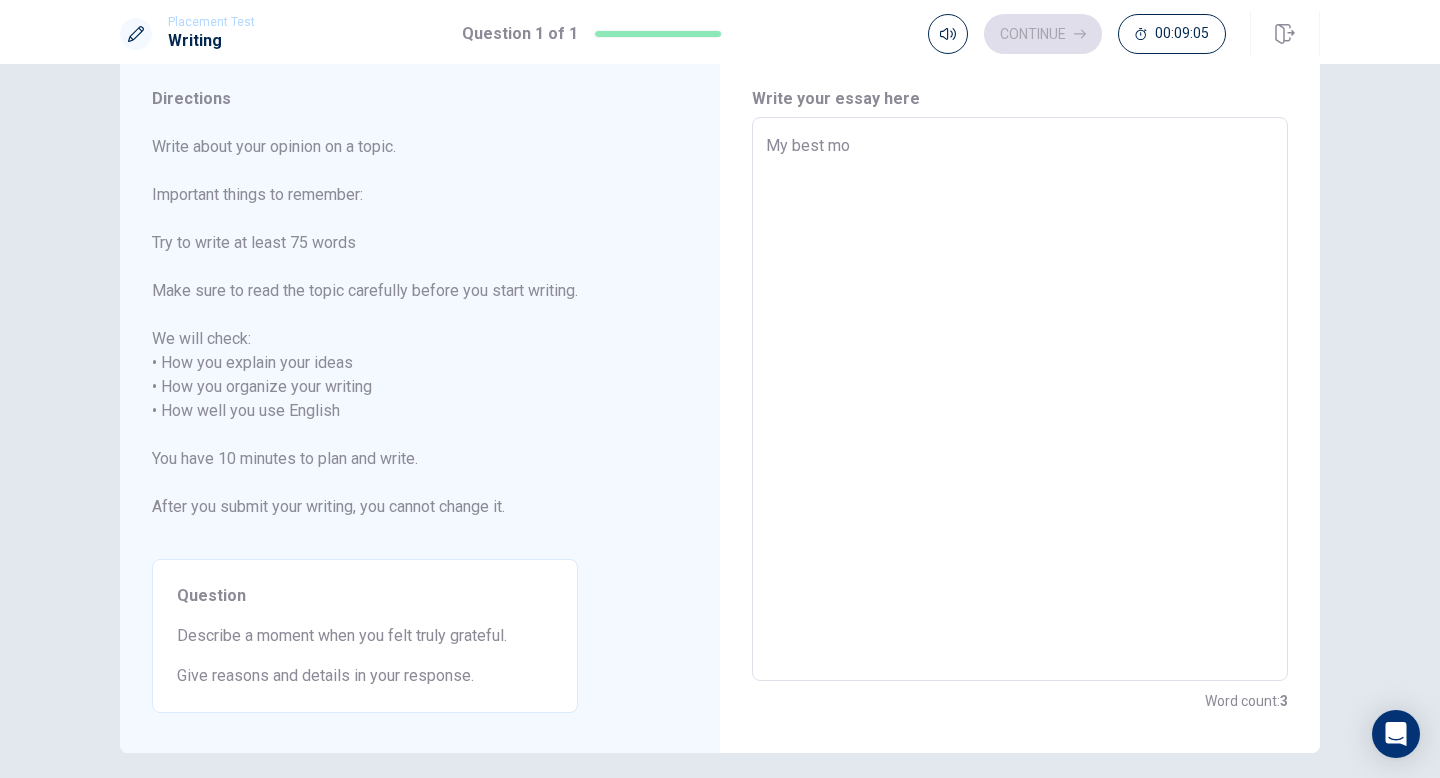 type on "My best mon" 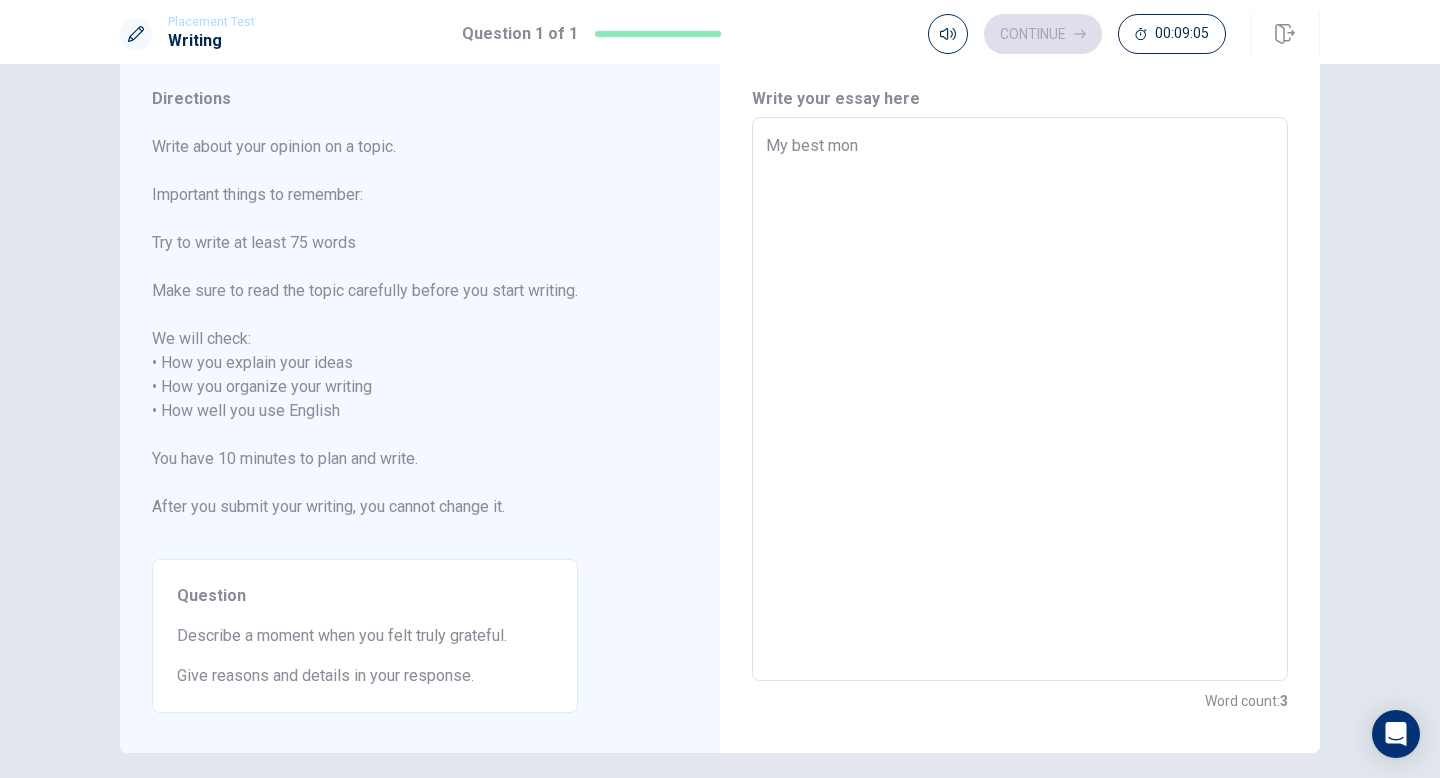 type on "x" 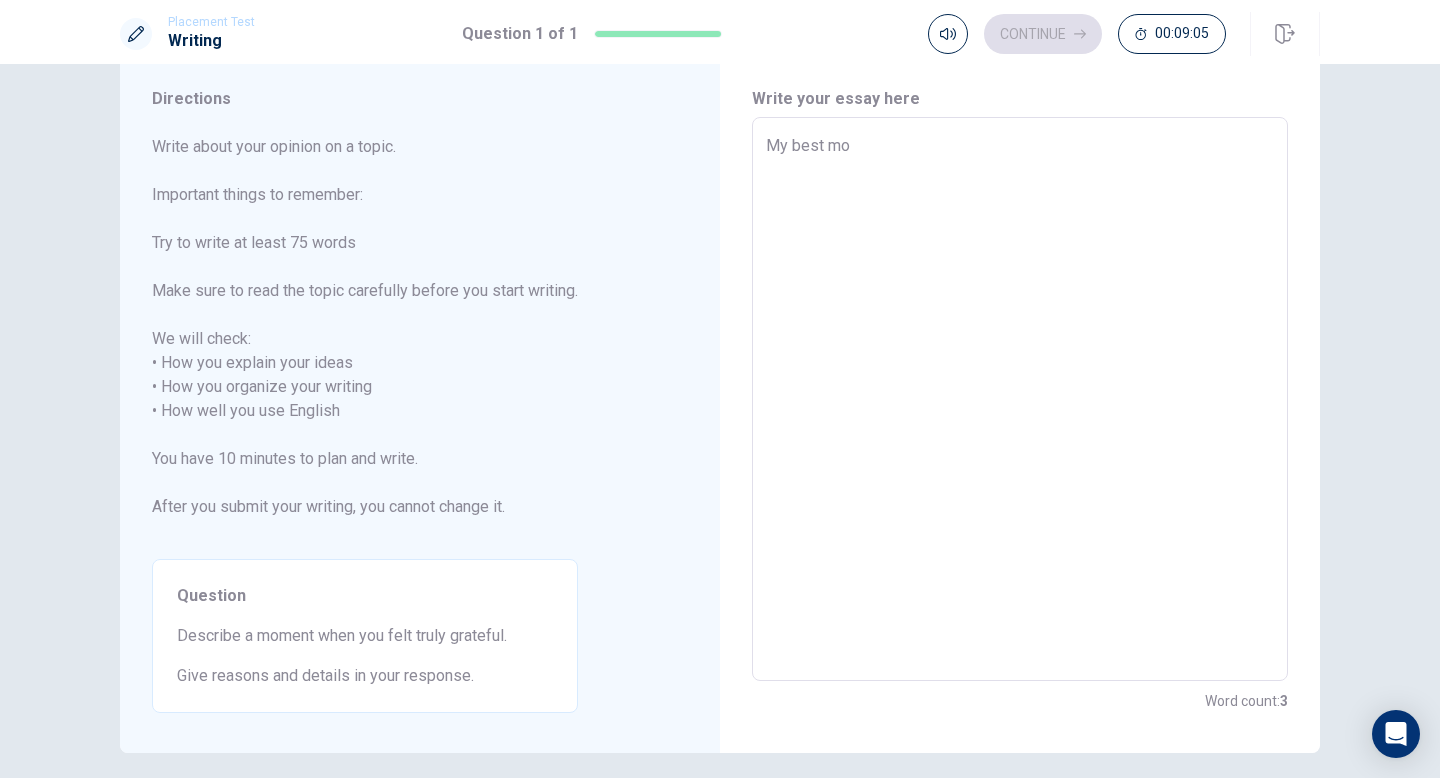 type on "x" 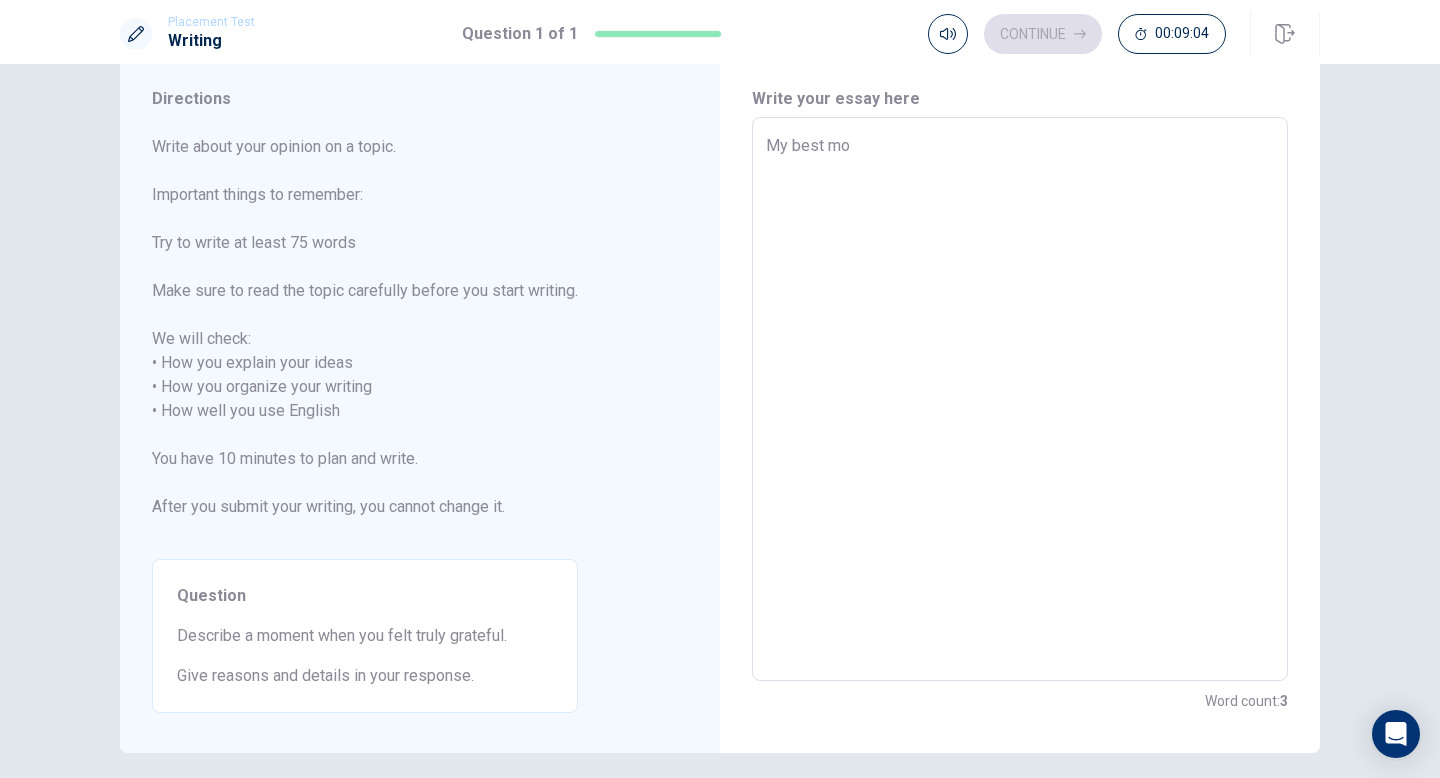 type on "My best mom" 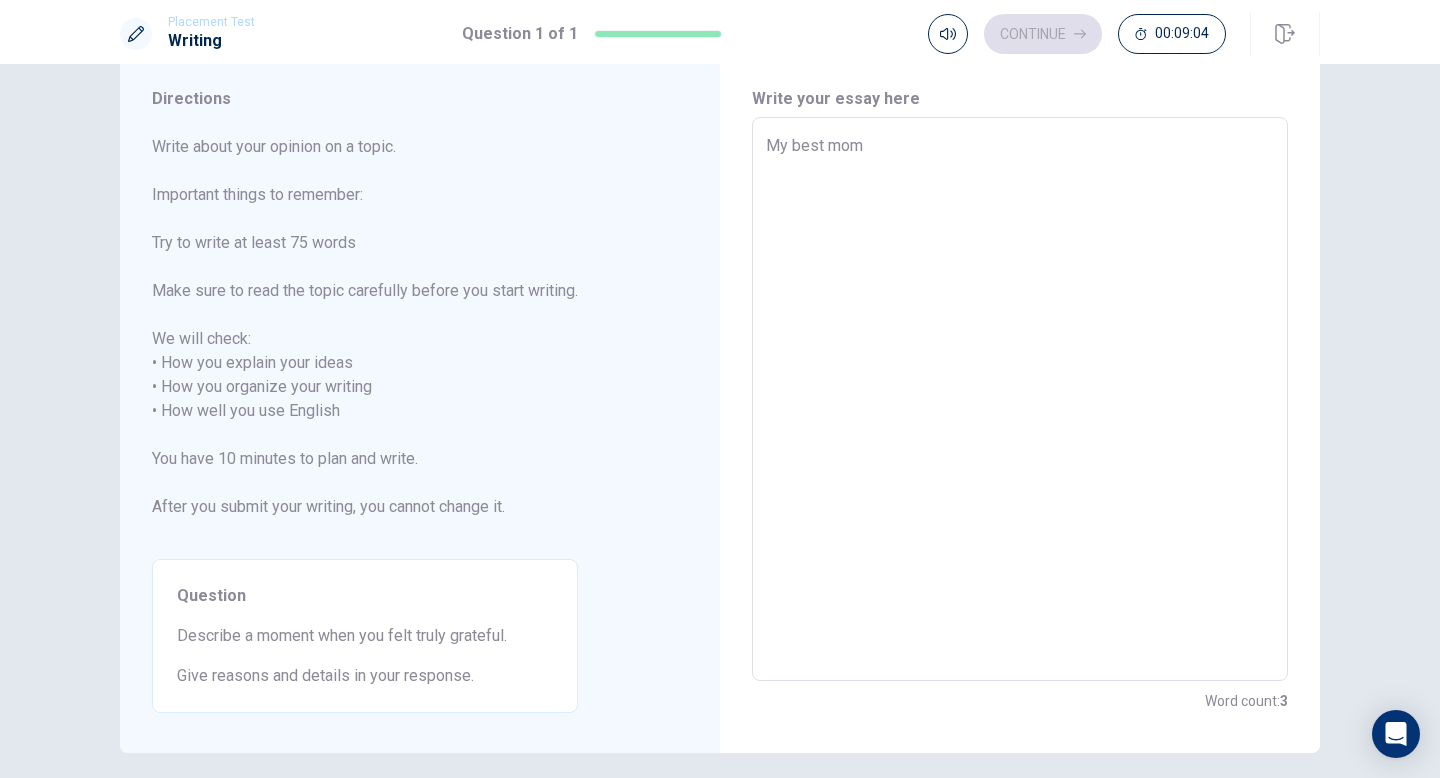 type on "x" 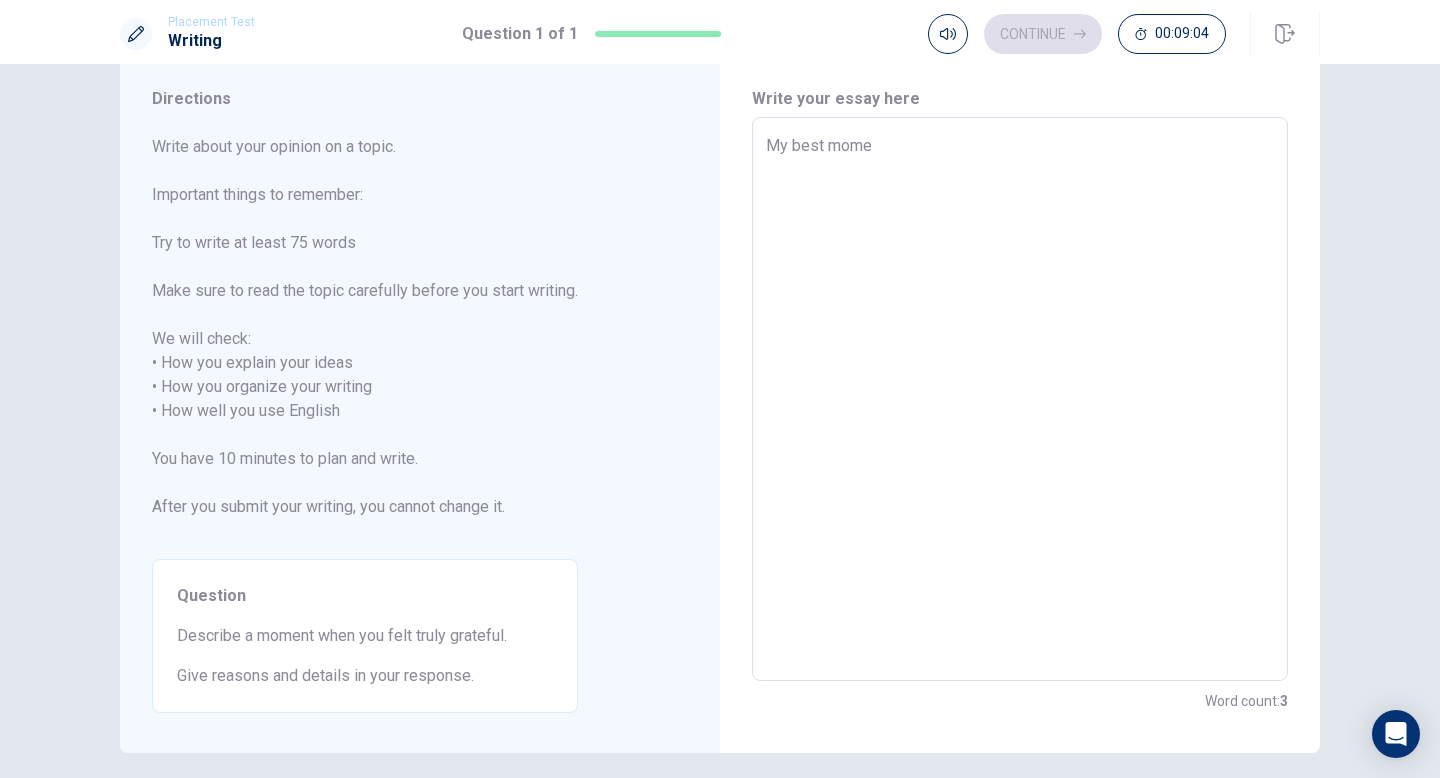 type on "x" 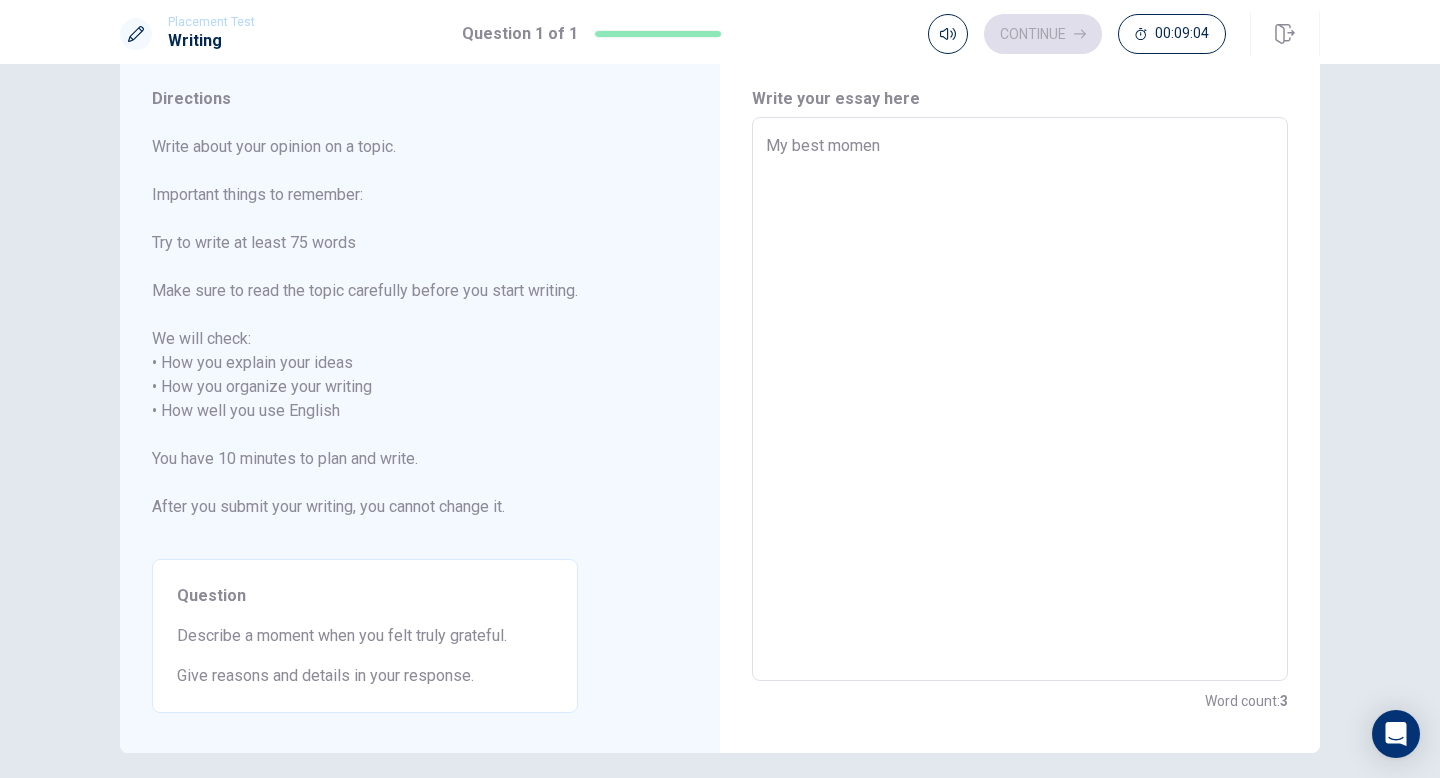 type on "x" 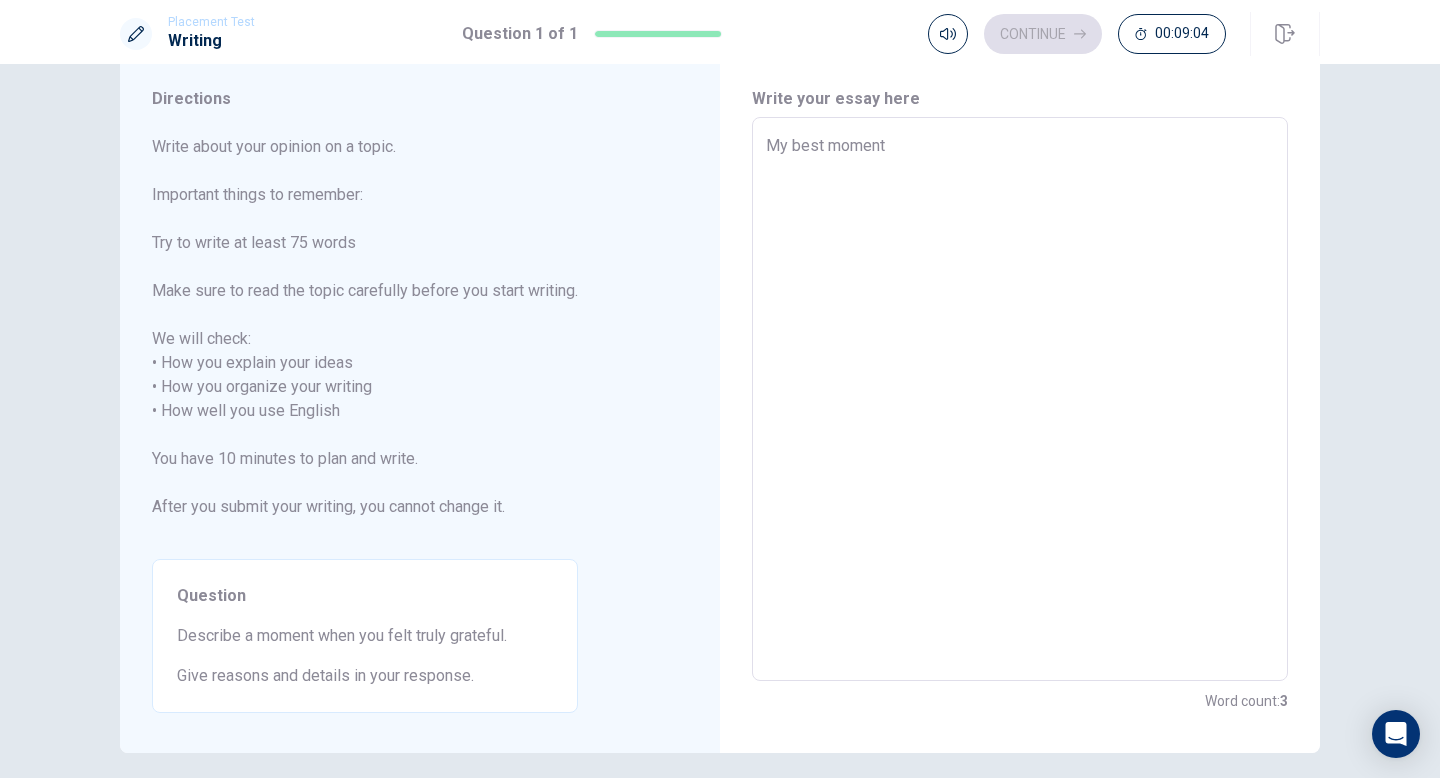 type on "x" 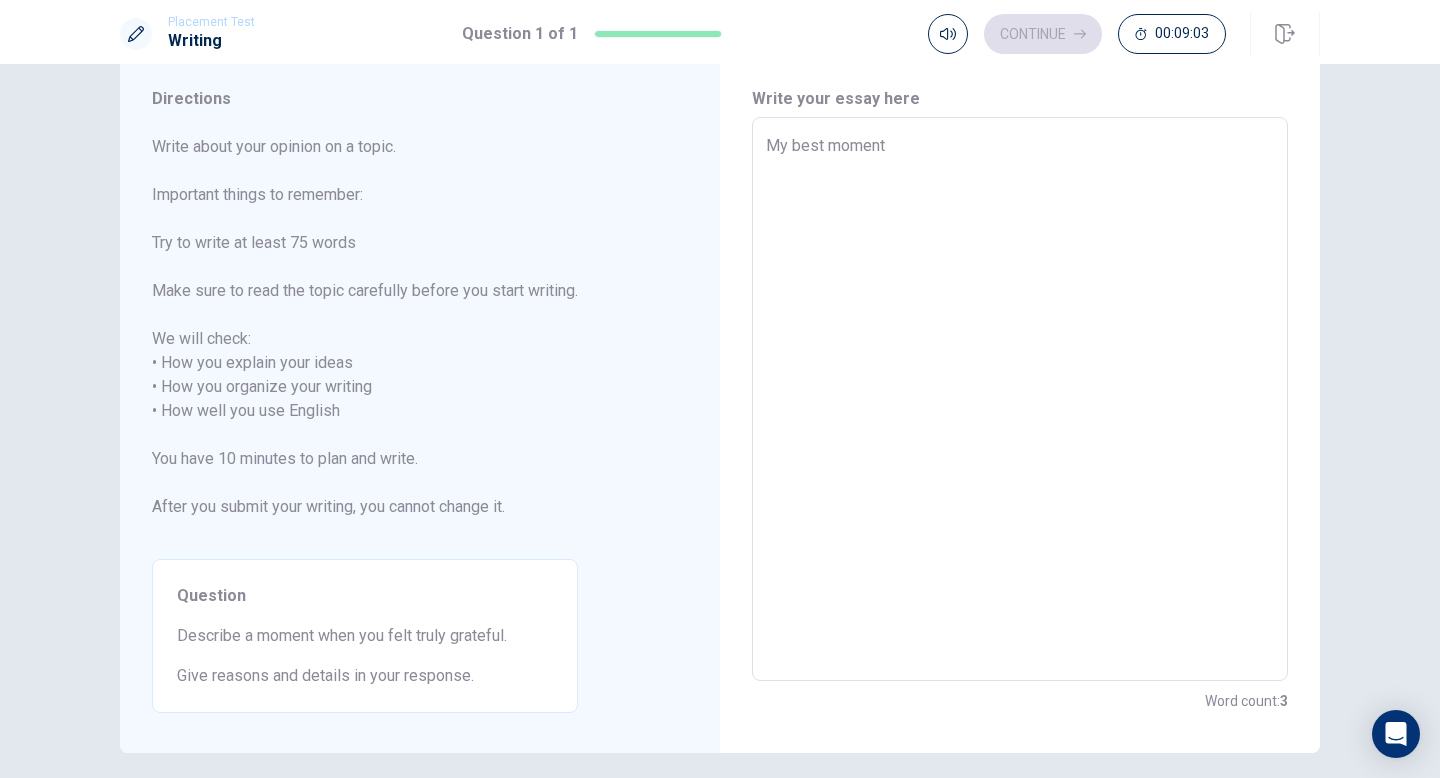 type on "My best moment" 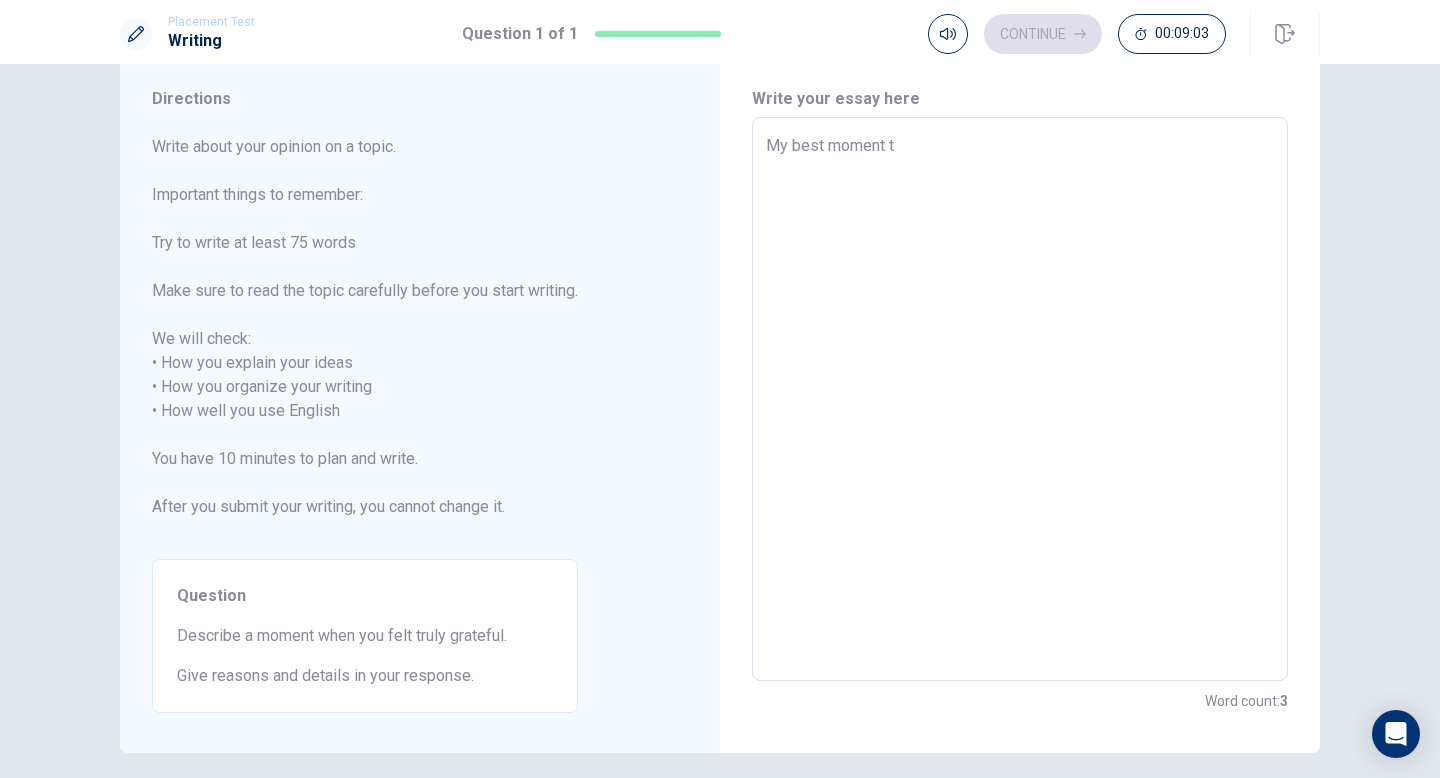 type on "x" 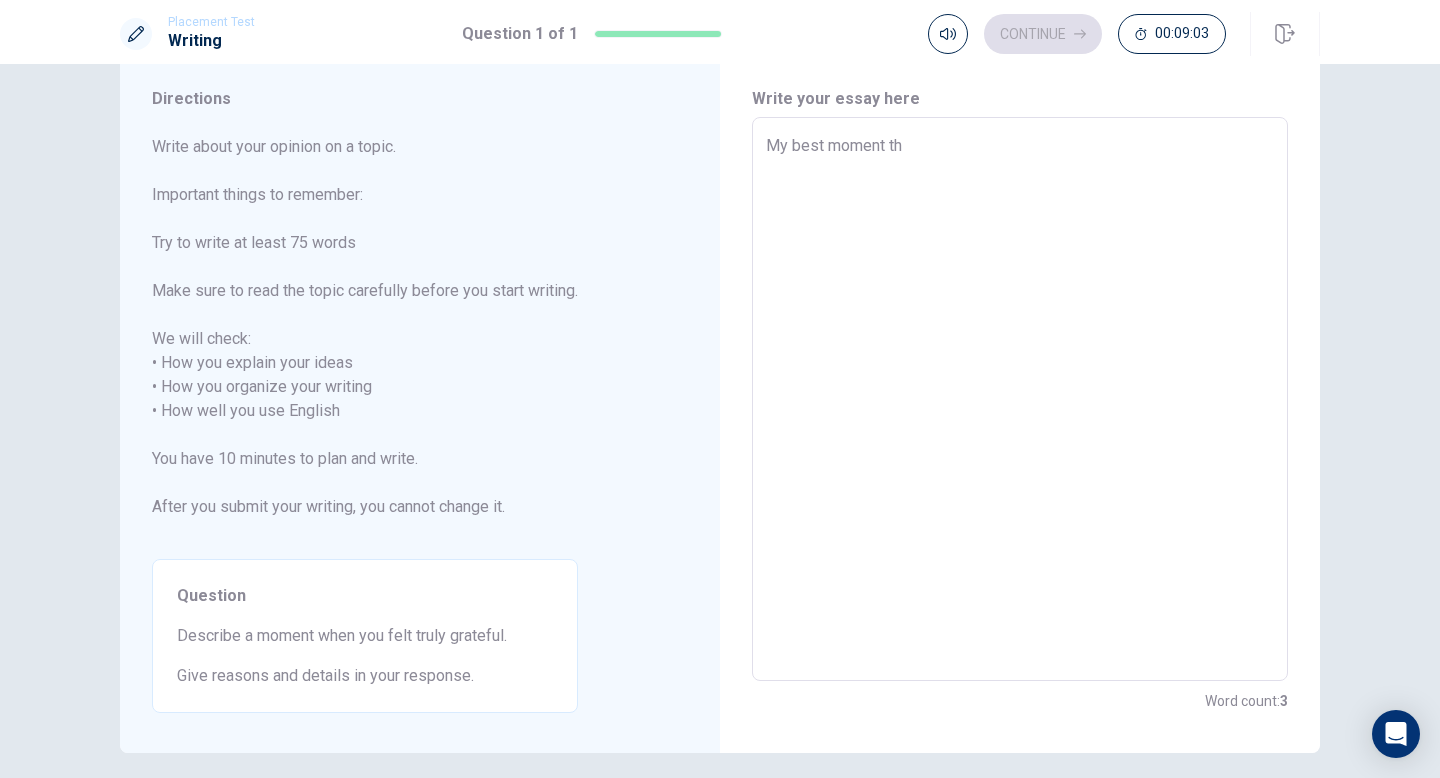 type on "x" 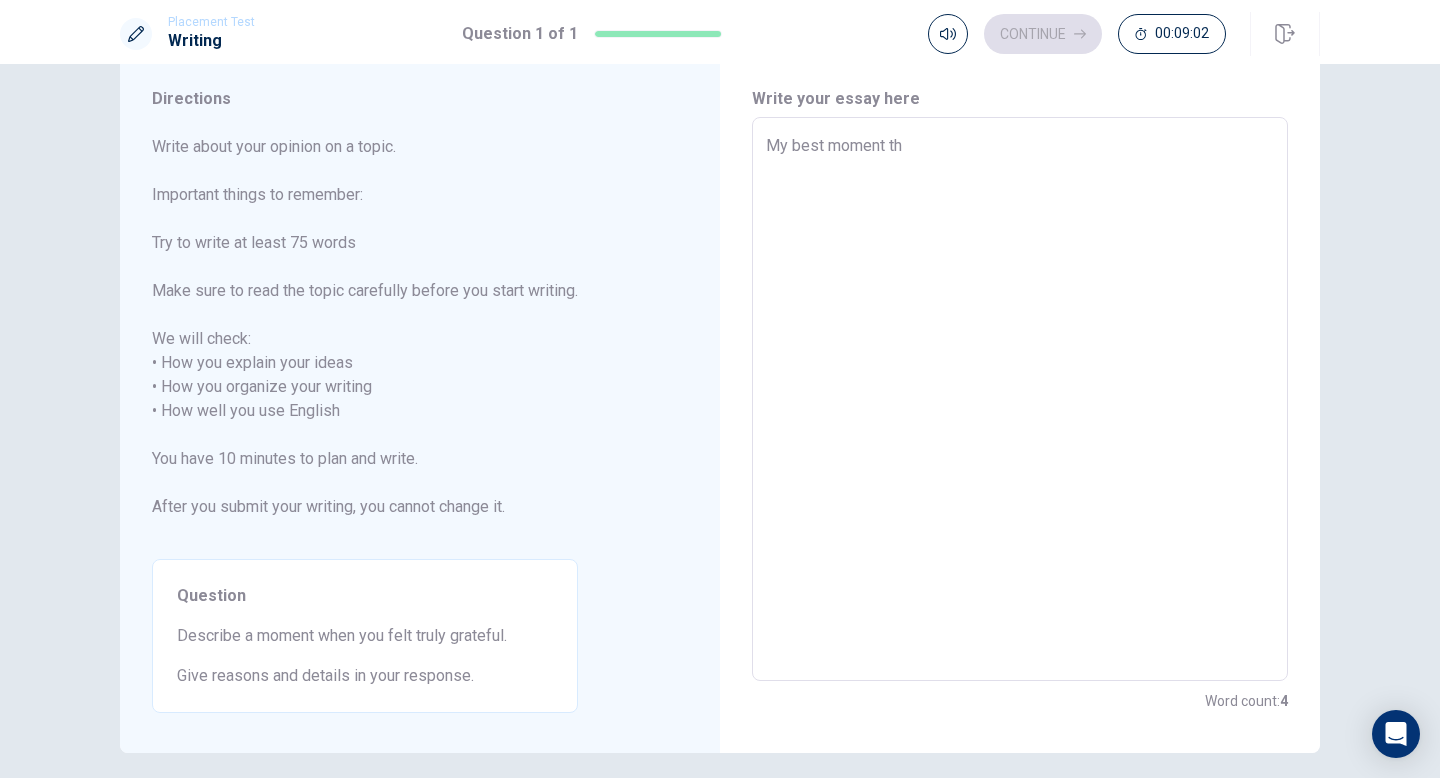type on "My best moment tha" 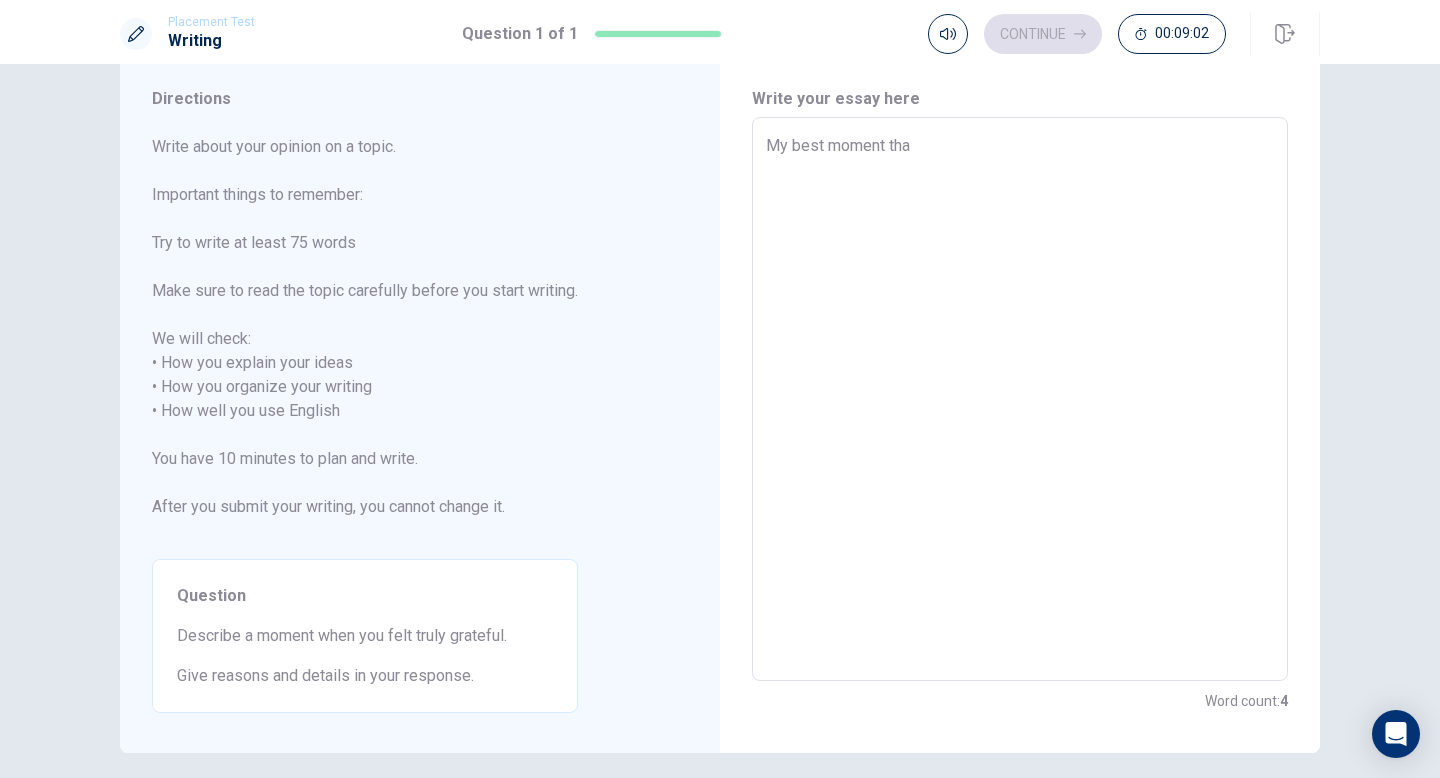 type on "x" 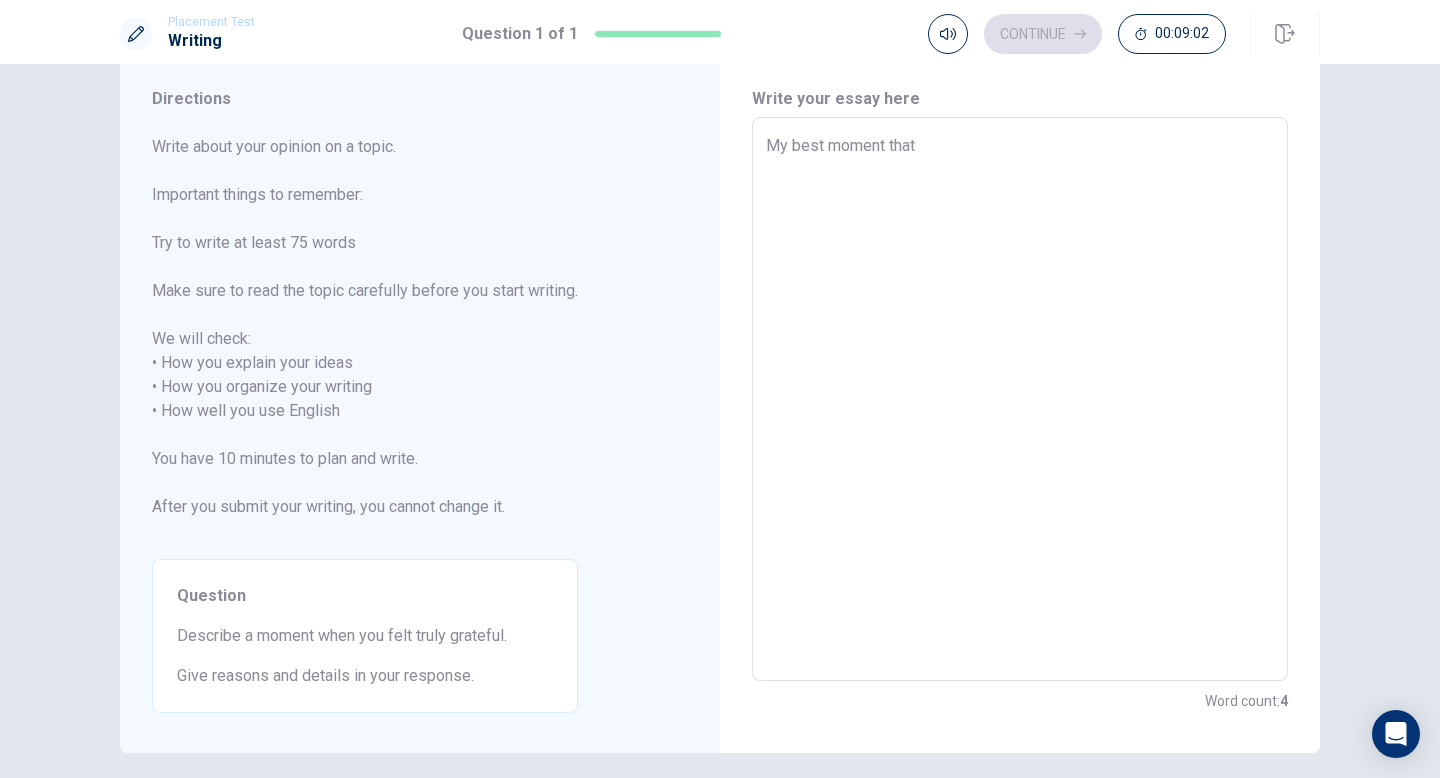 type on "x" 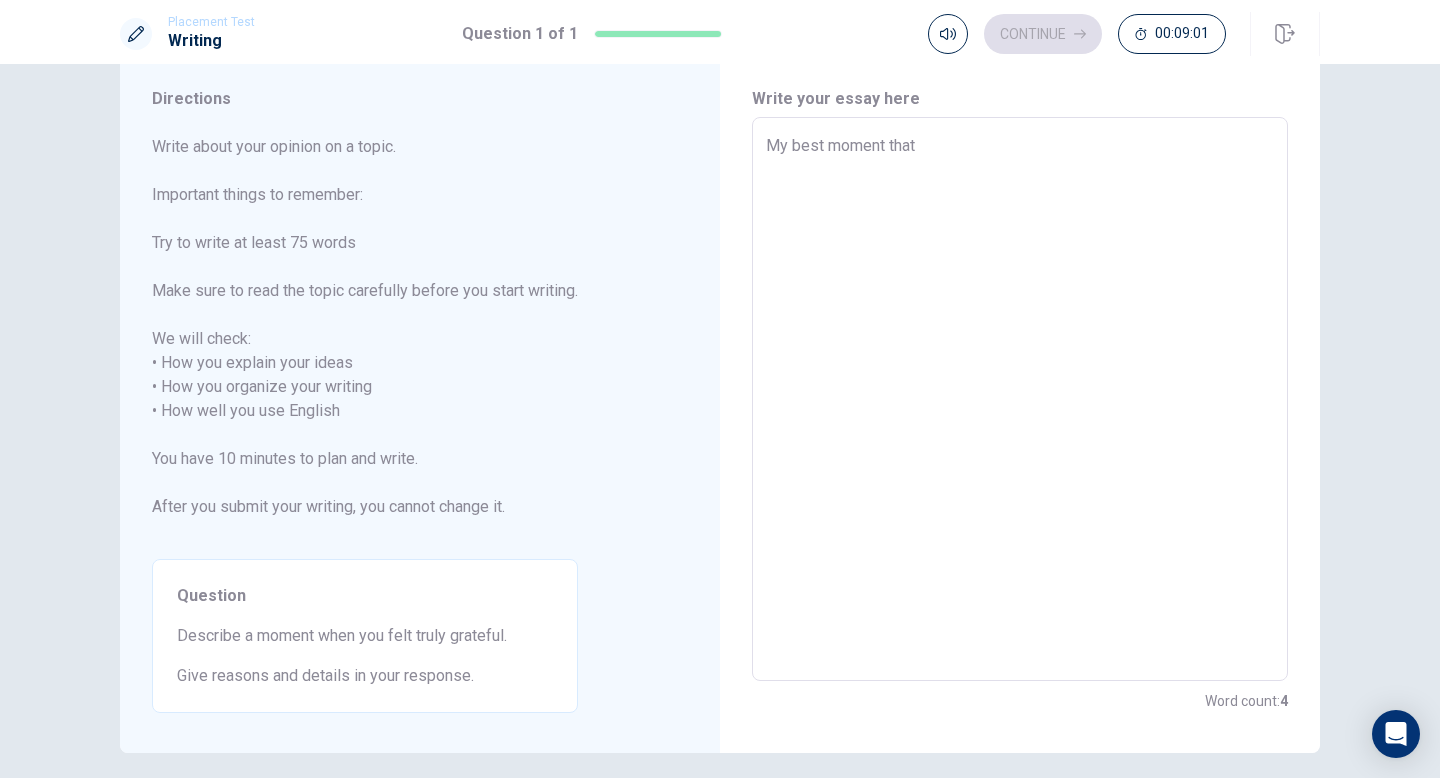 type on "My best moment that" 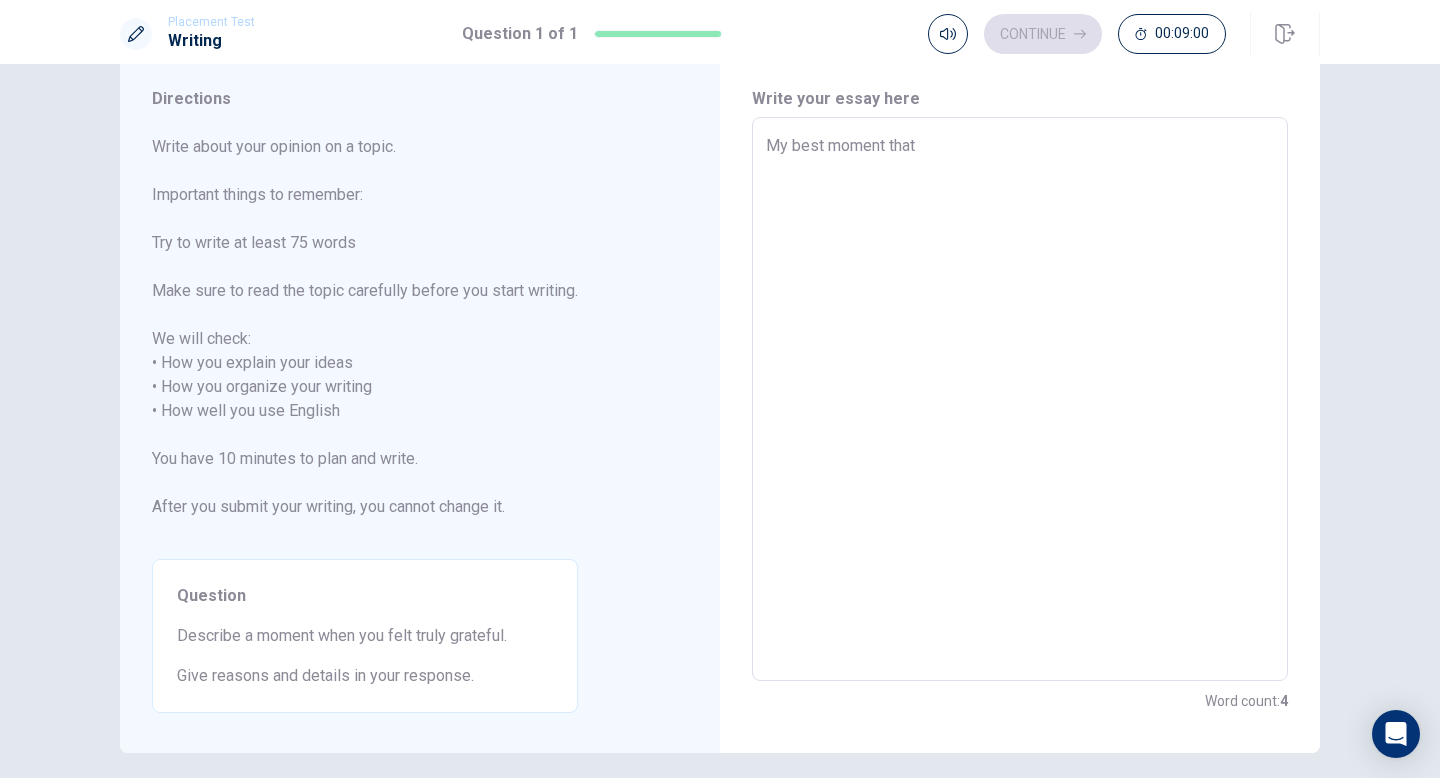 type on "My best moment that i" 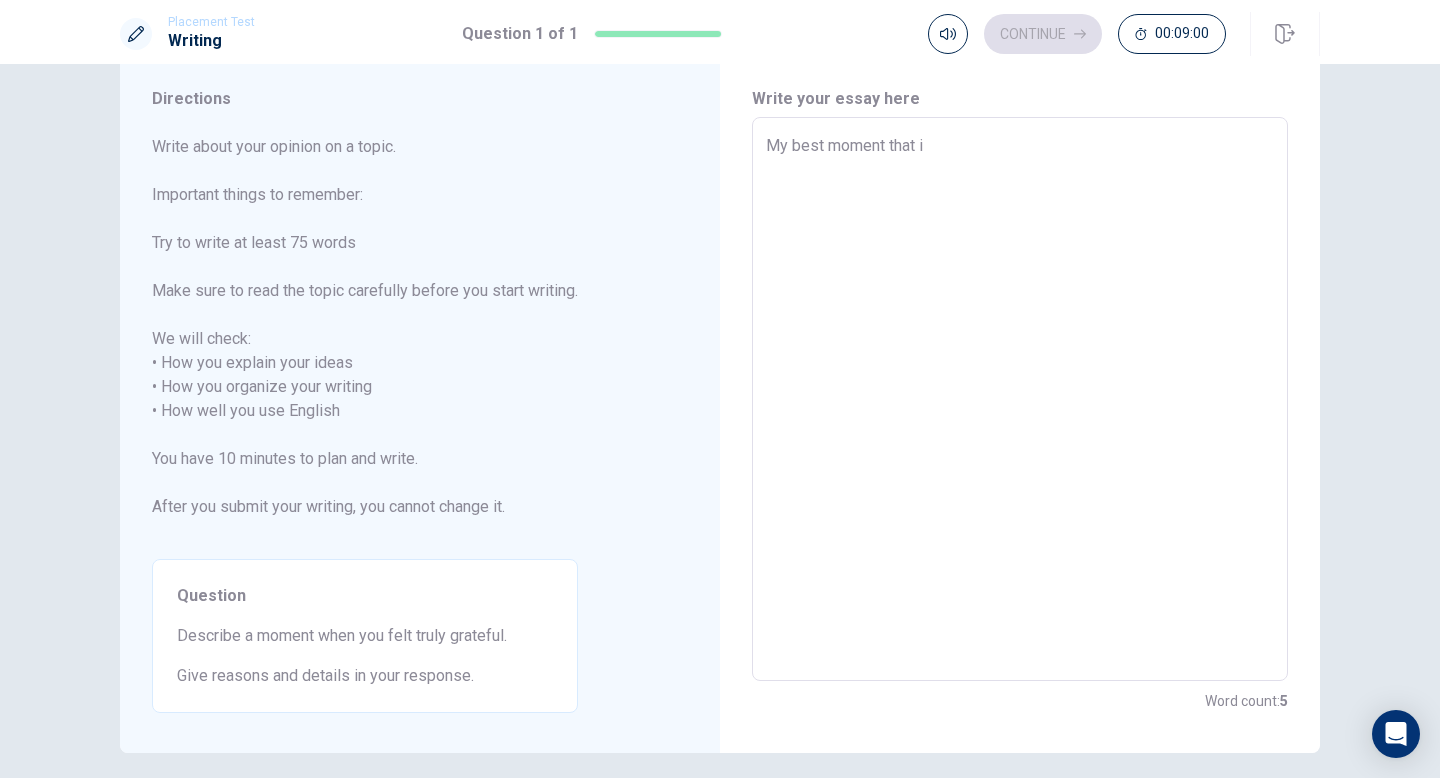 type on "x" 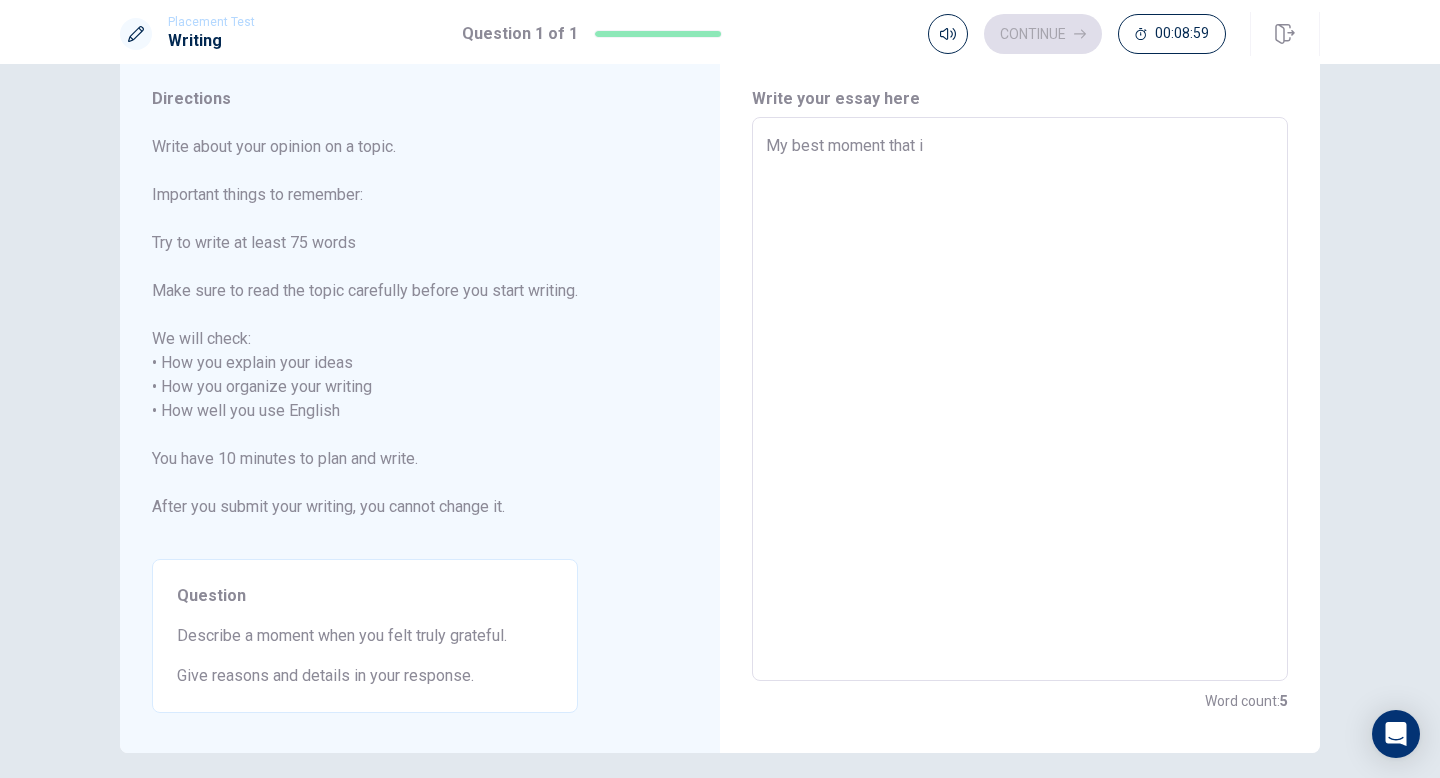 type on "My best moment that" 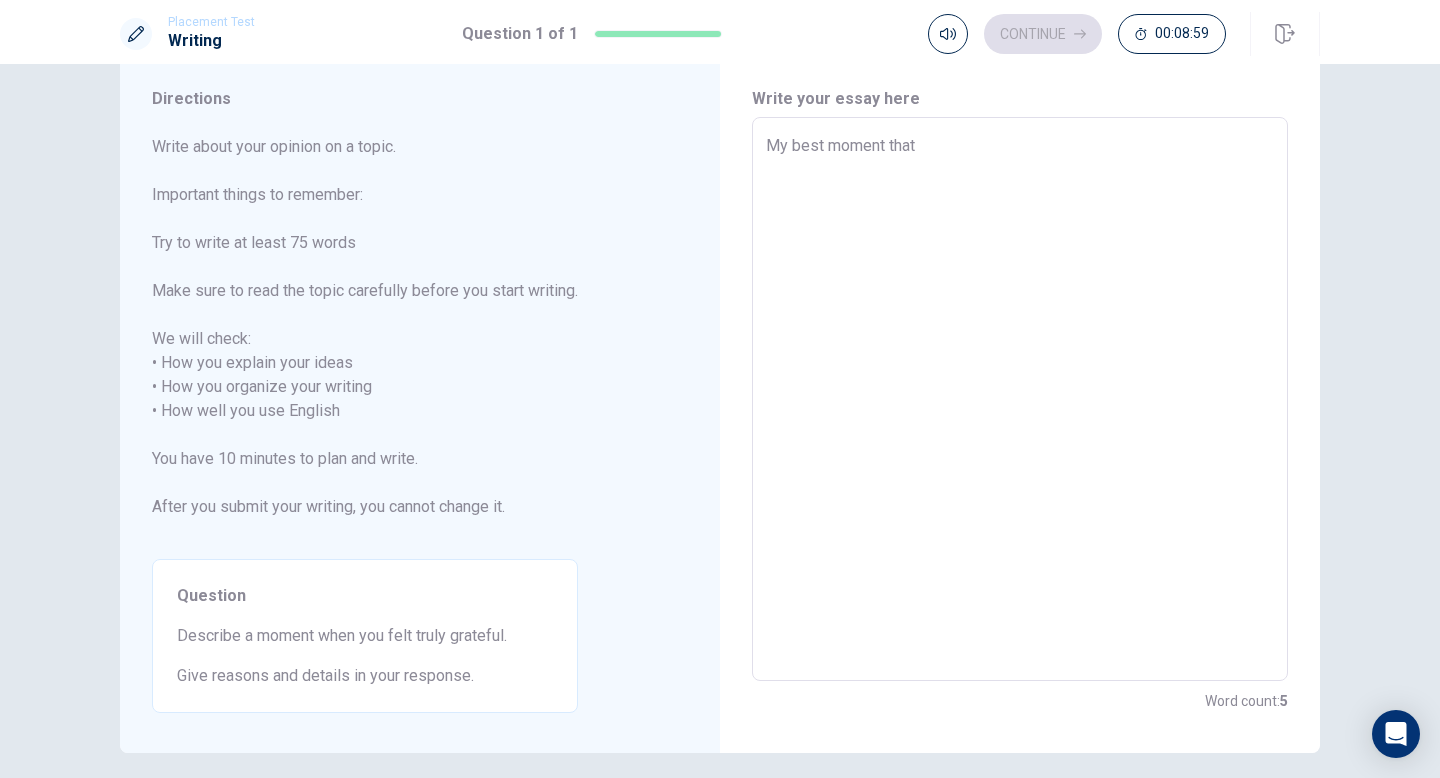 type on "x" 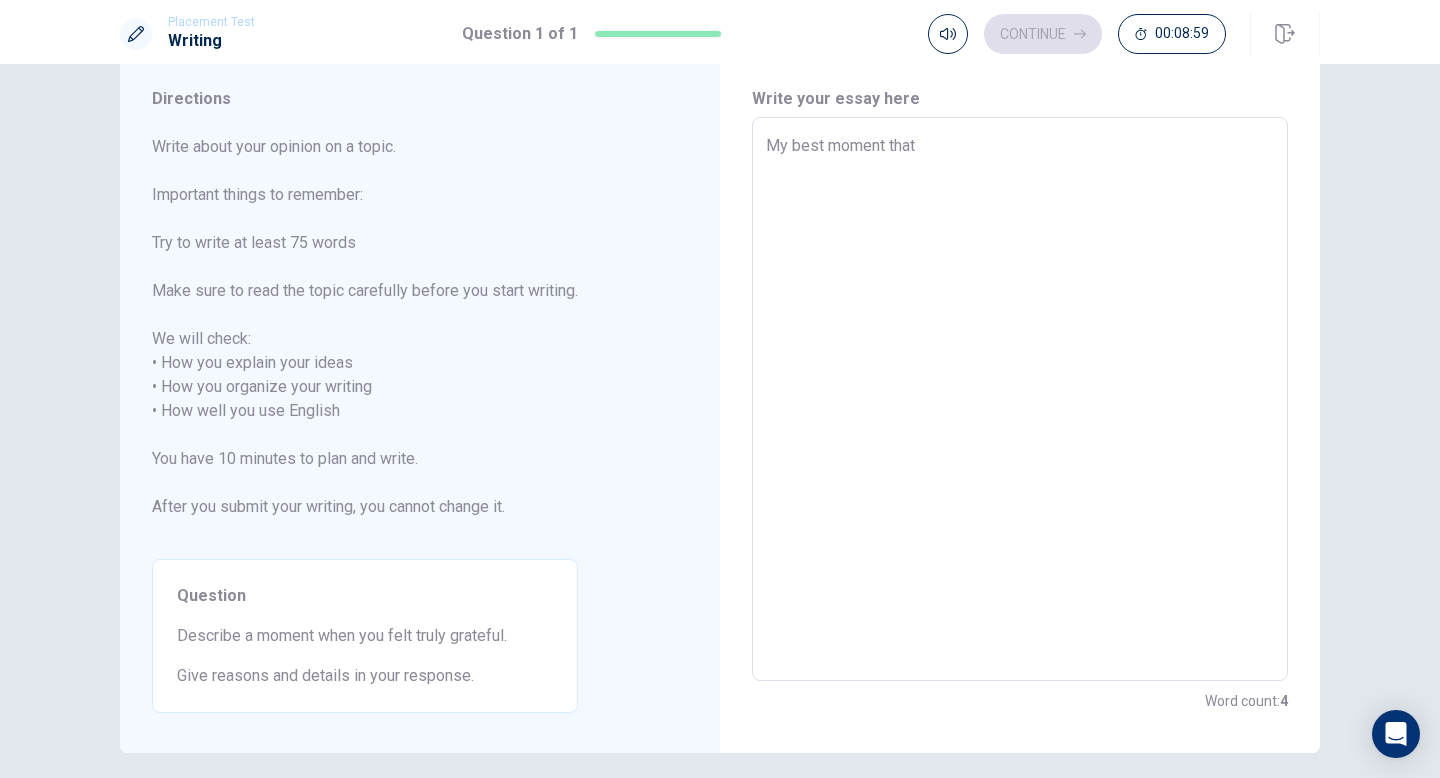 type on "My best moment that I" 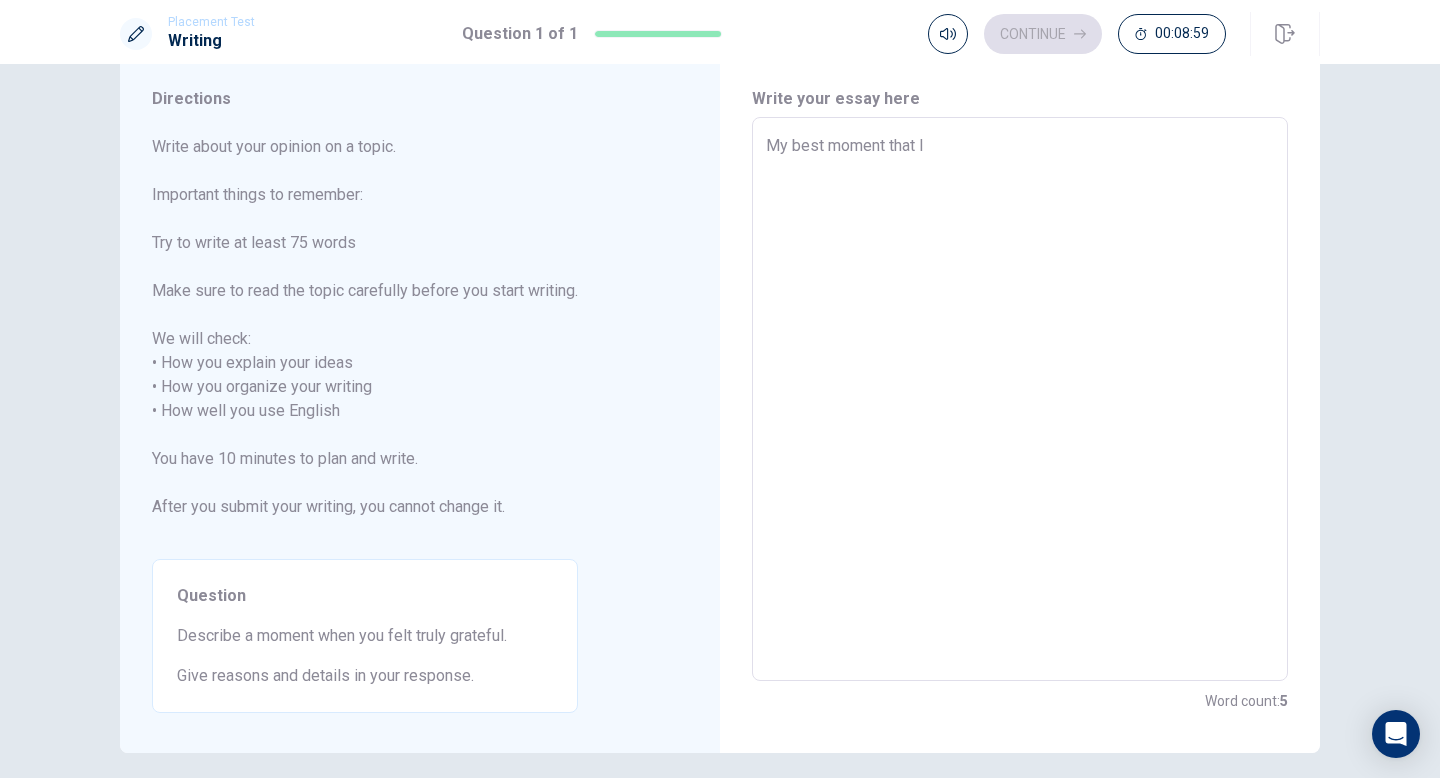 type on "x" 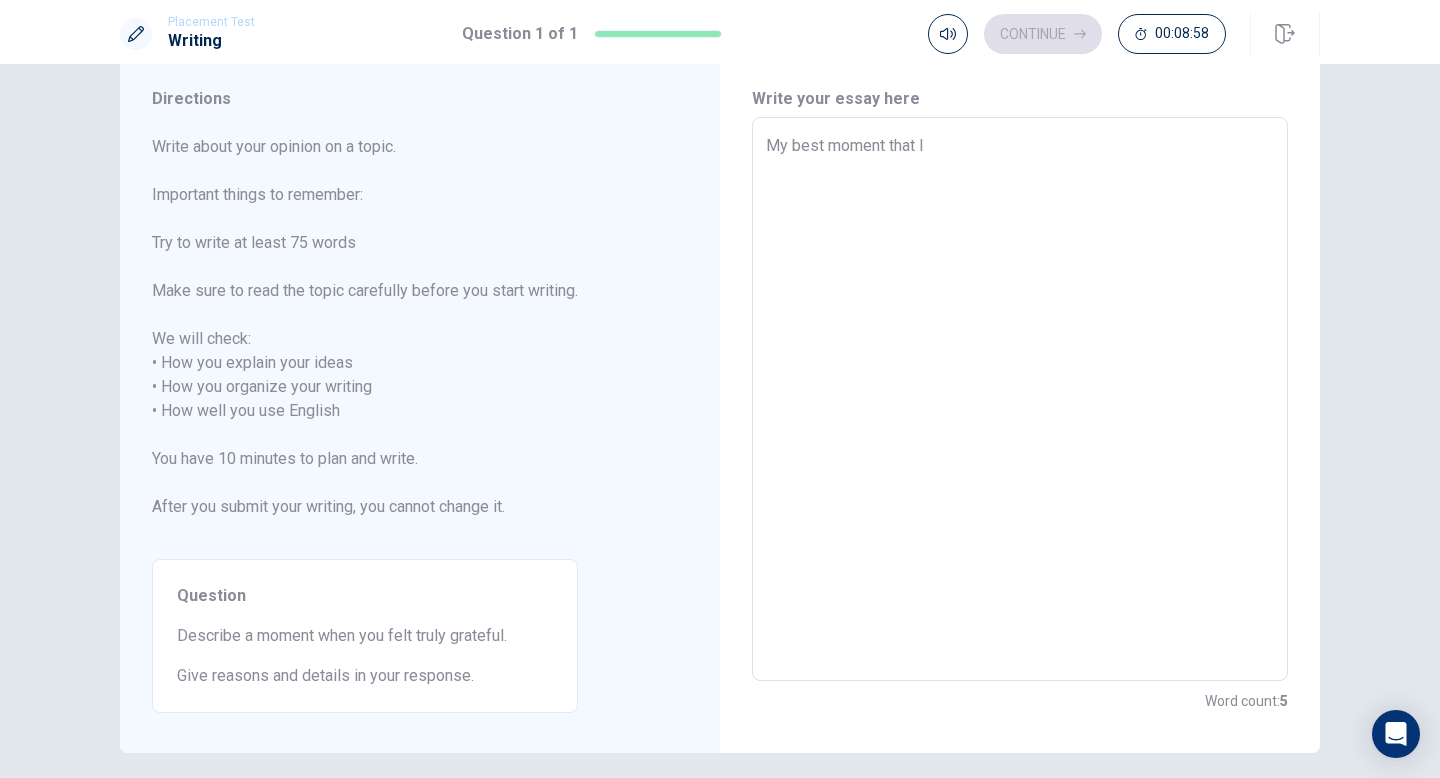 type on "My best moment that I" 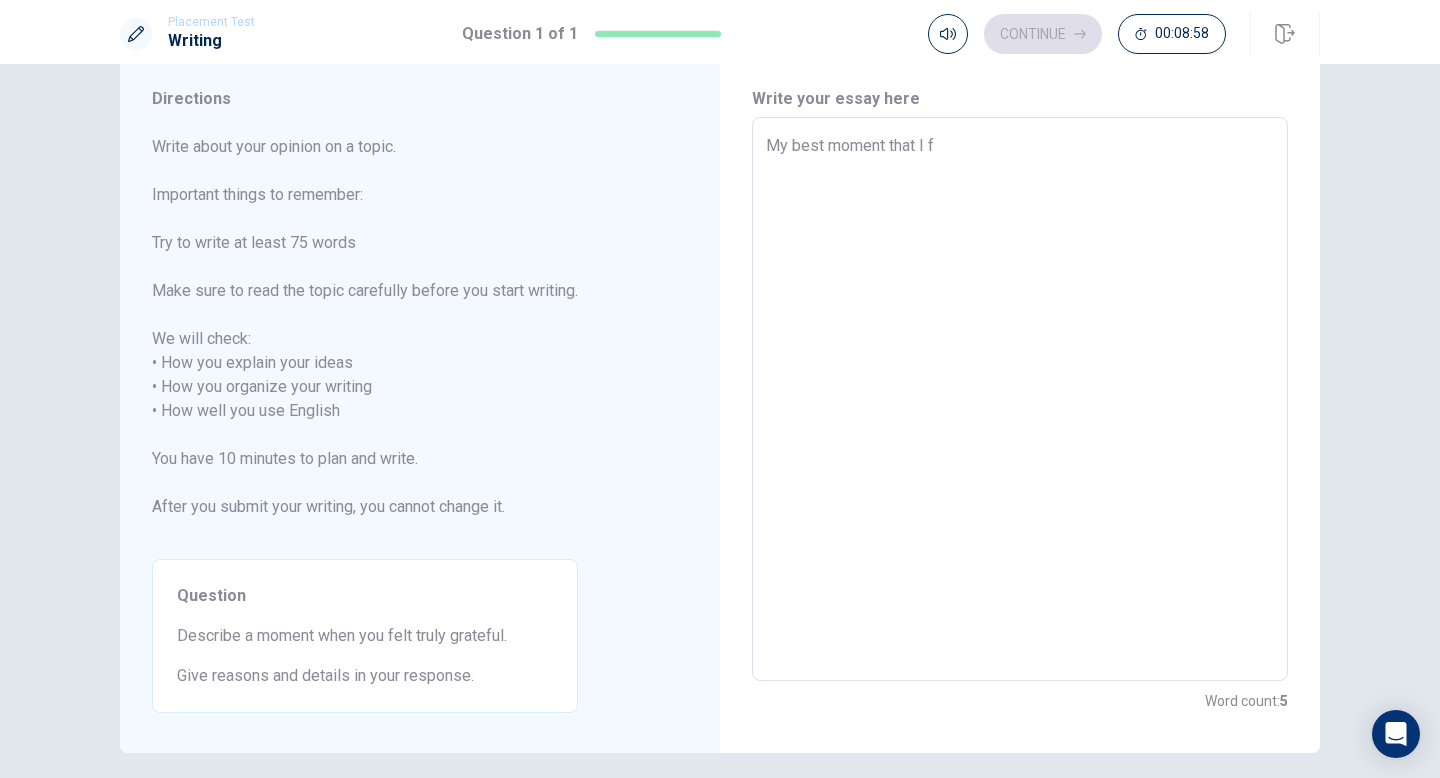 type on "x" 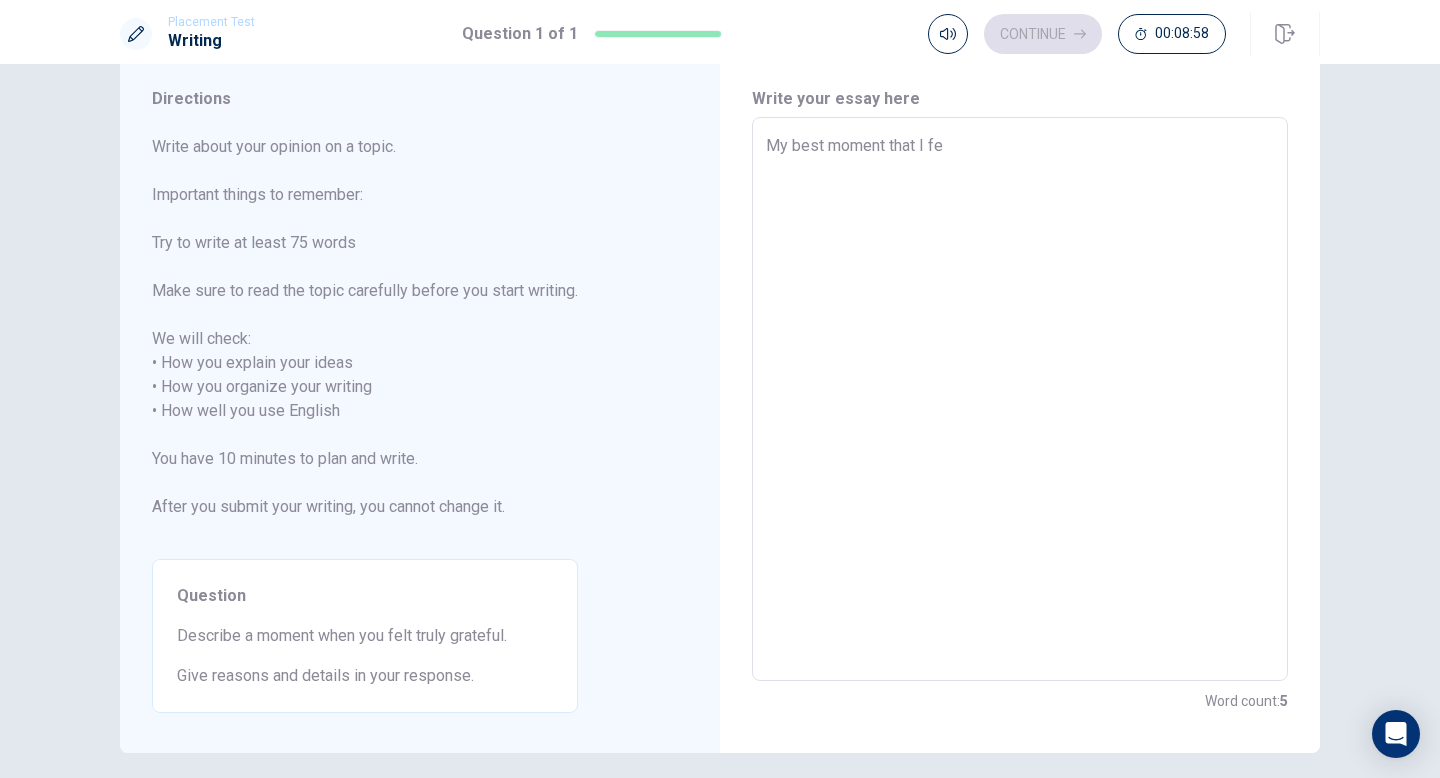 type on "x" 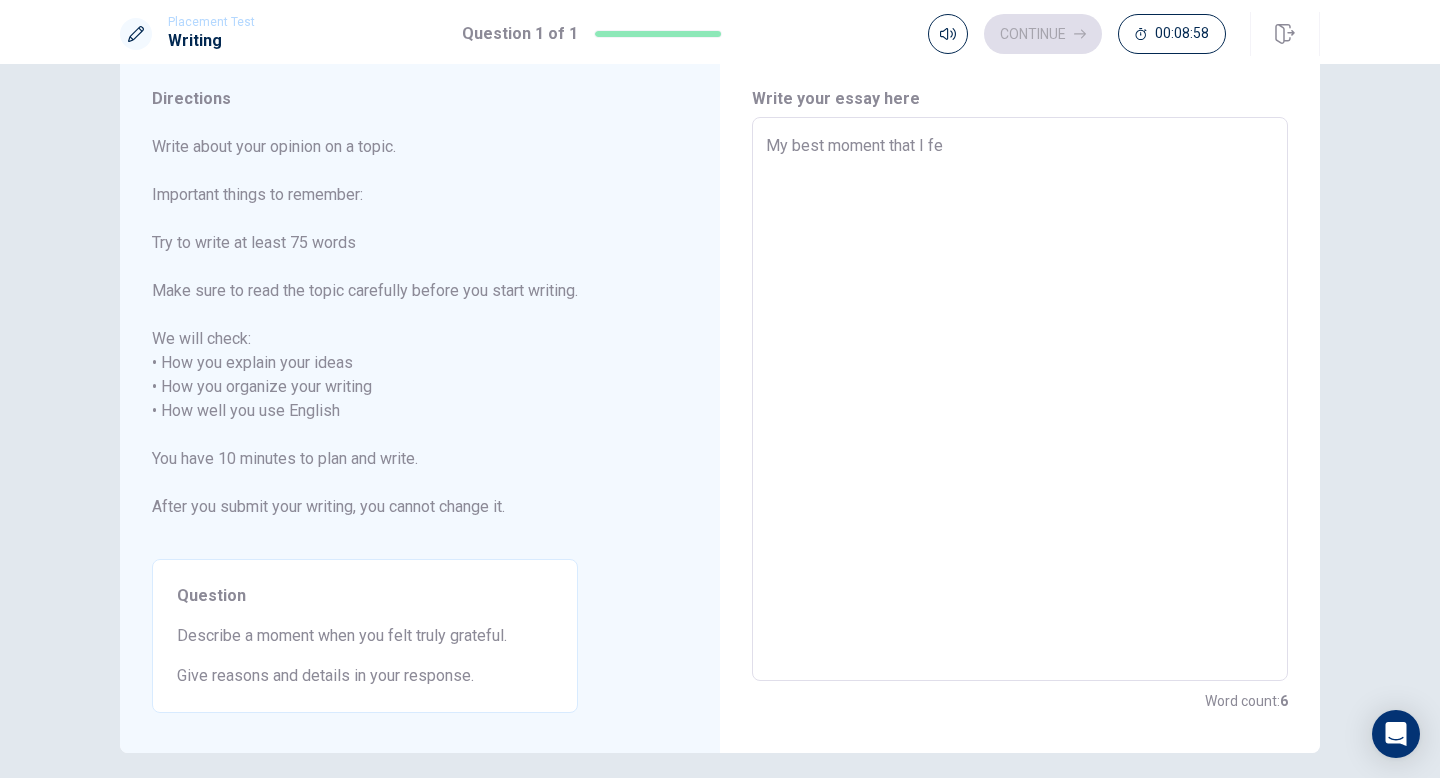type on "My best moment that I fel" 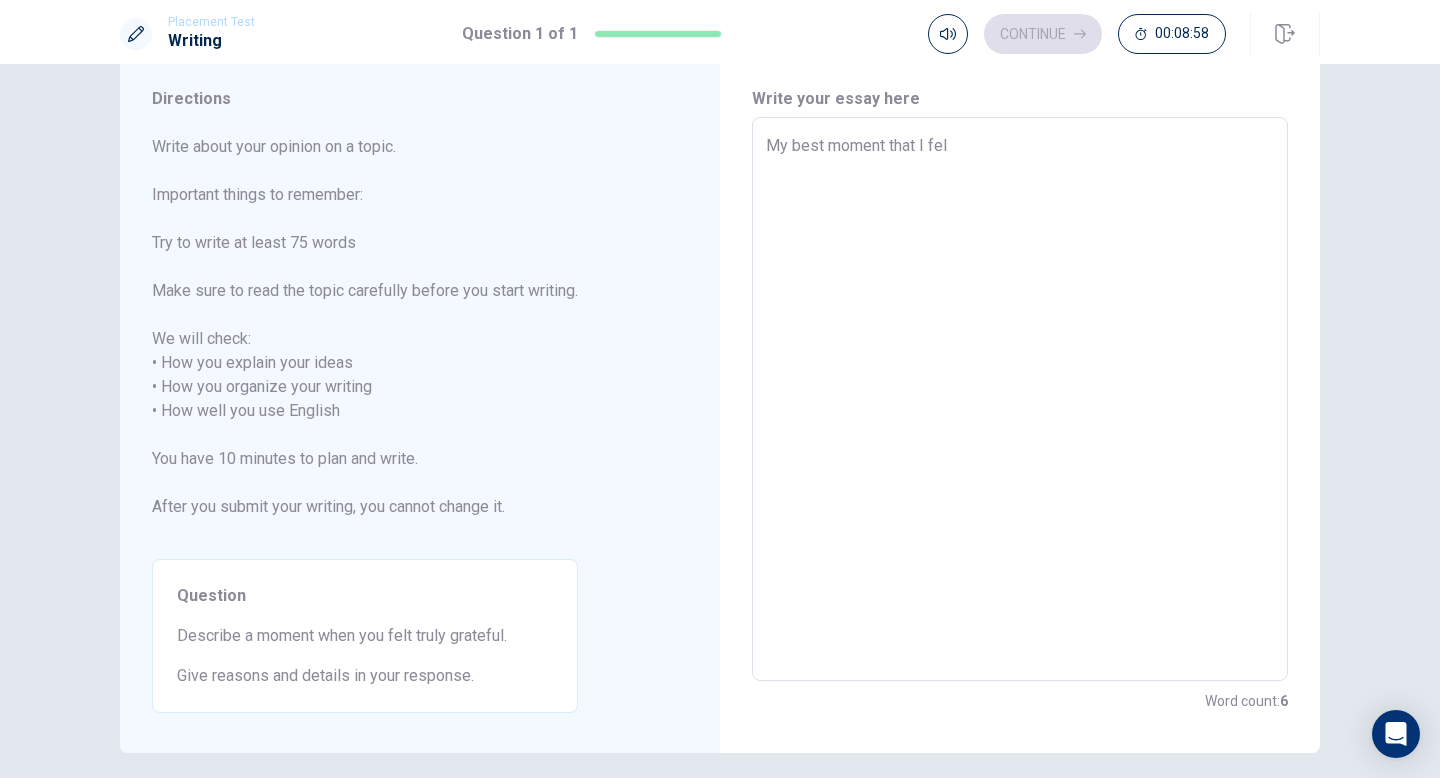 type on "x" 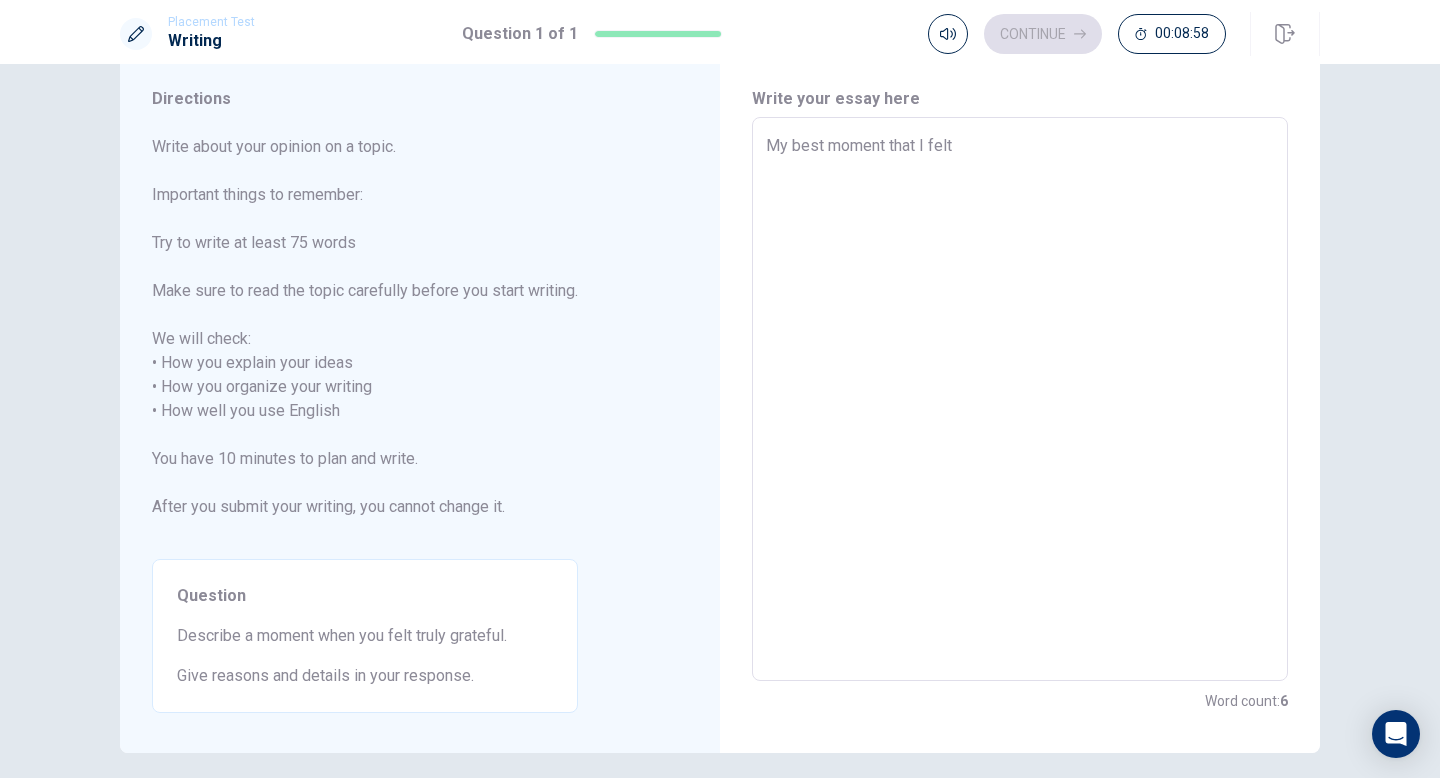 type on "x" 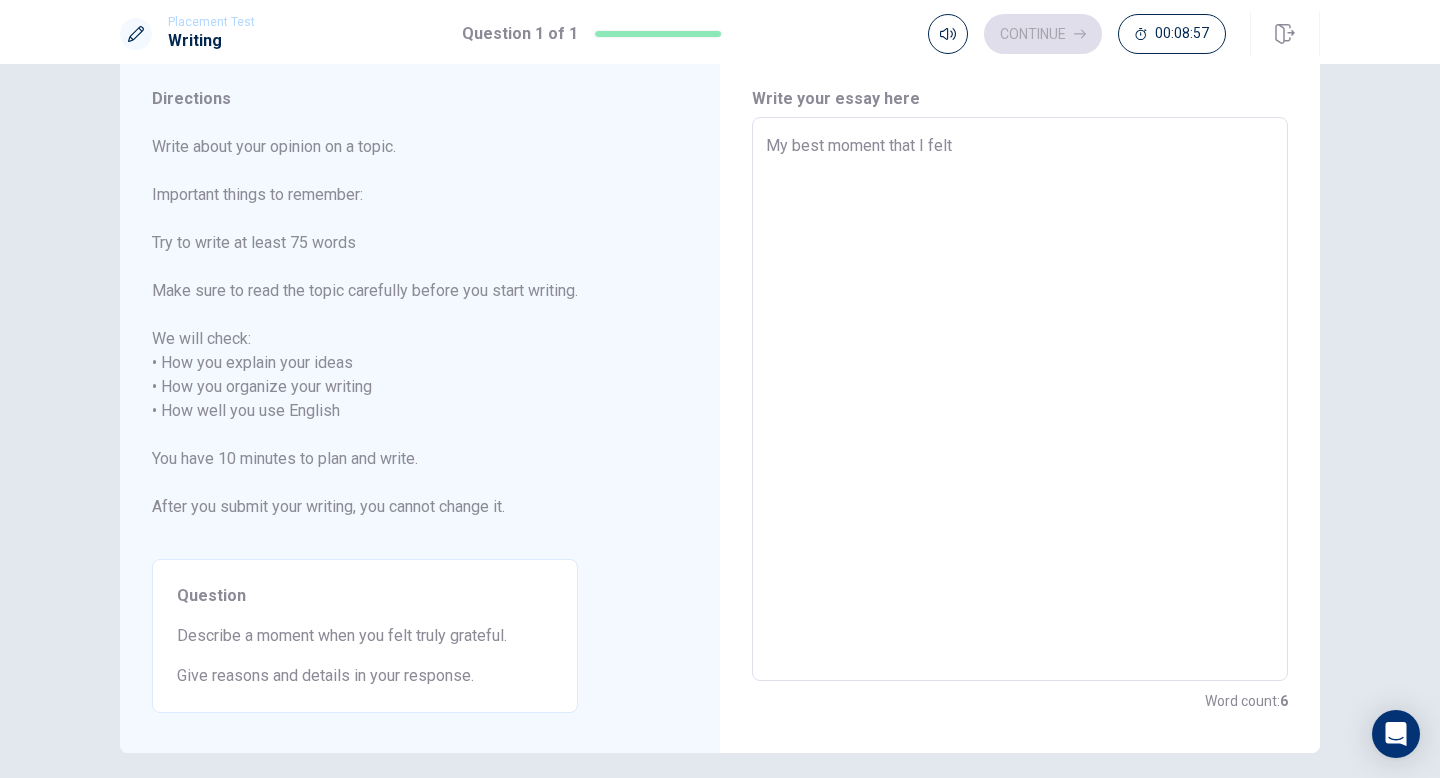 type on "My best moment that I felt" 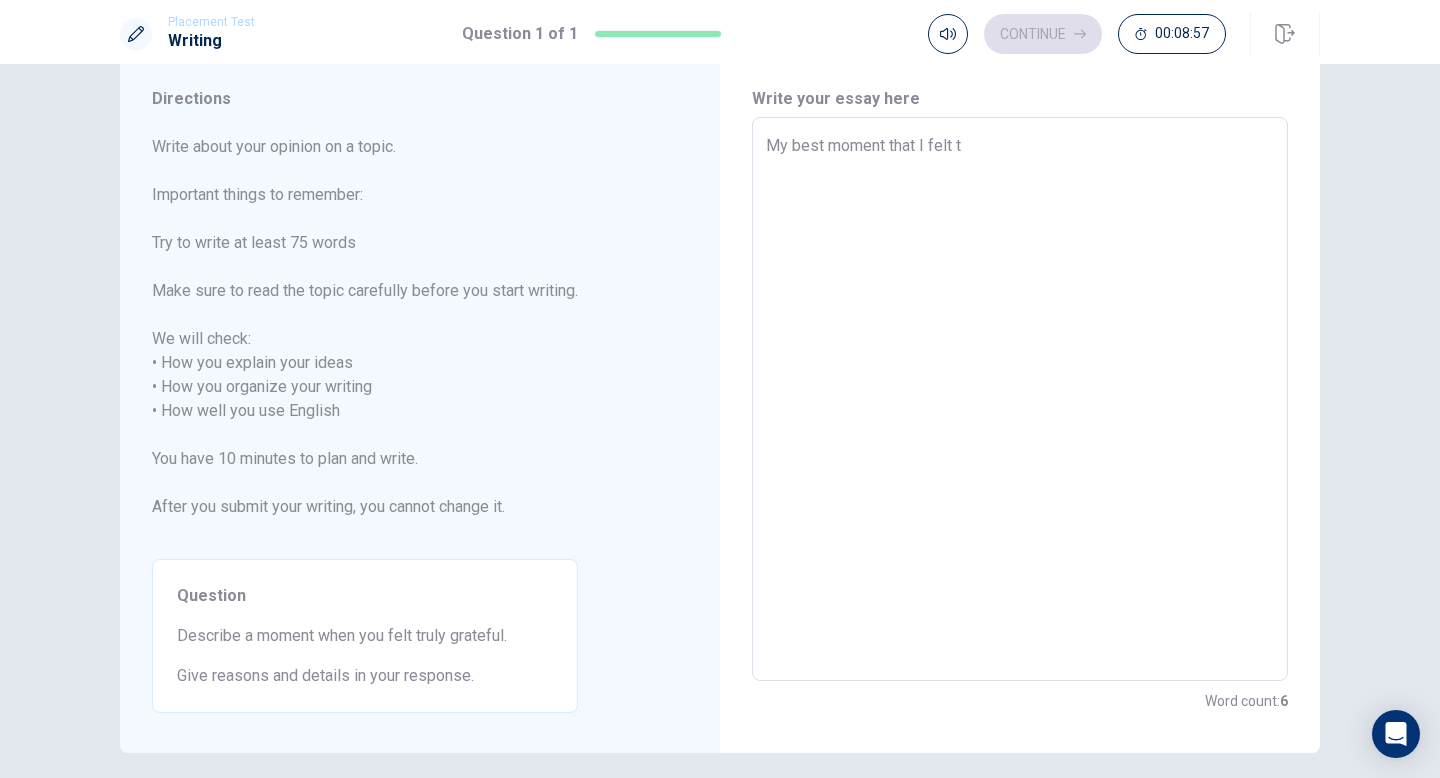 type on "x" 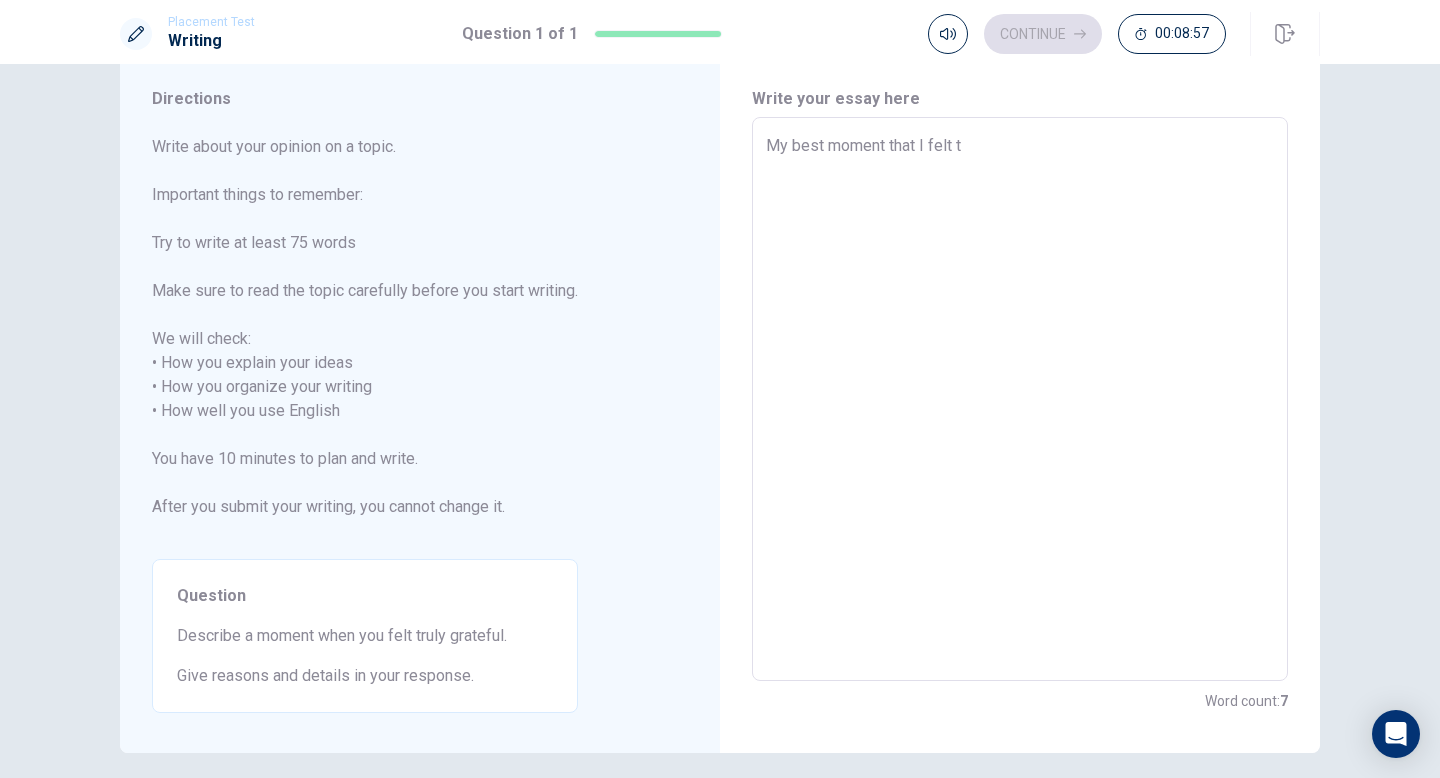 type on "My best moment that I felt tr" 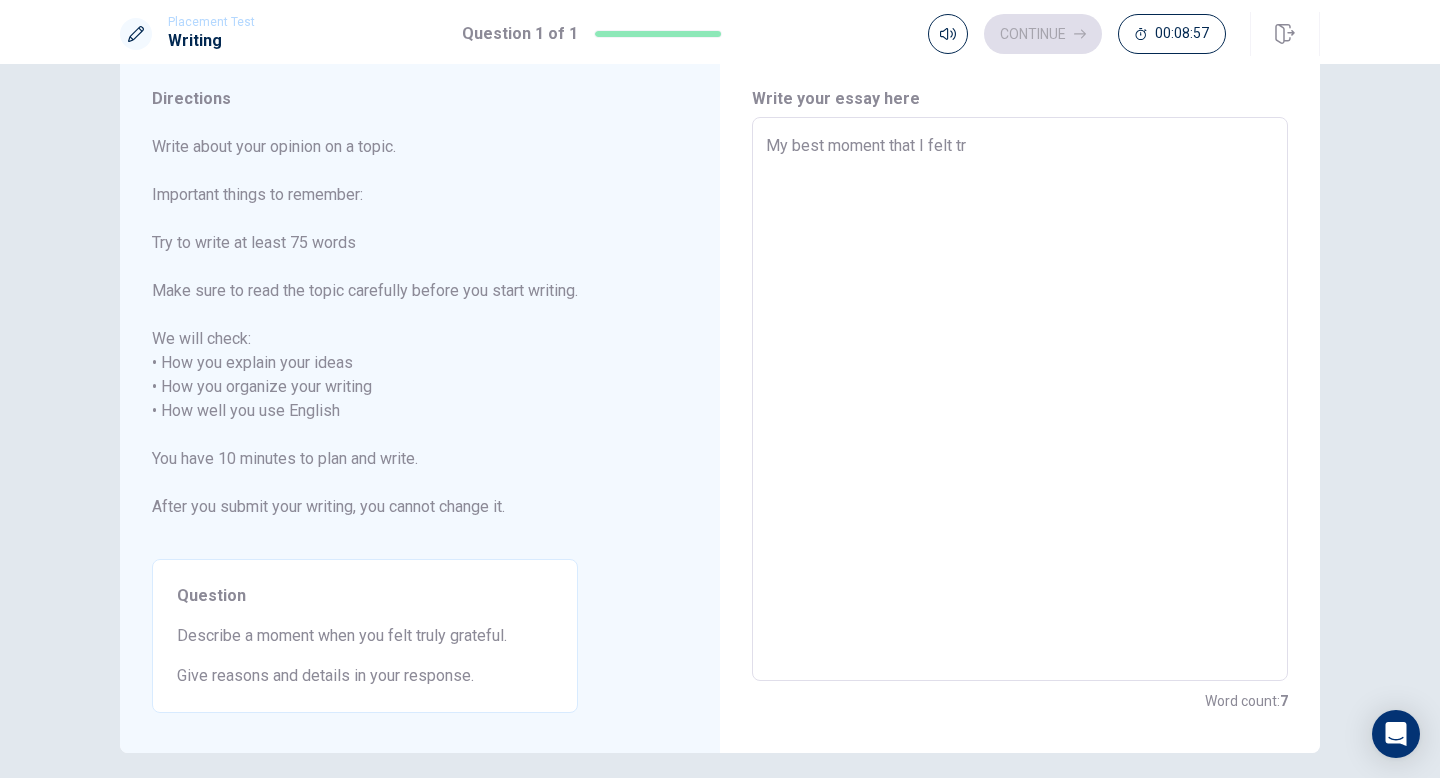 type on "x" 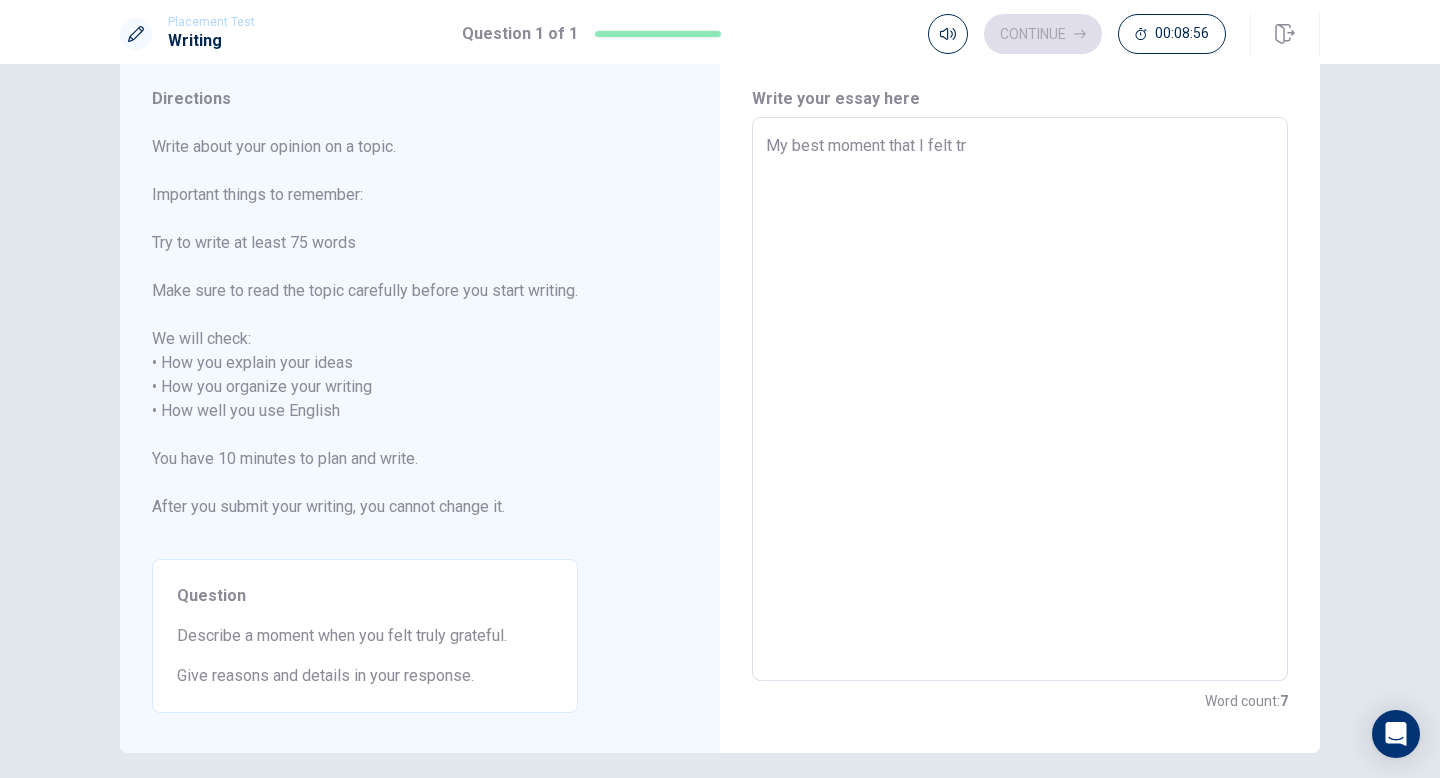 type on "My best moment that I felt tru" 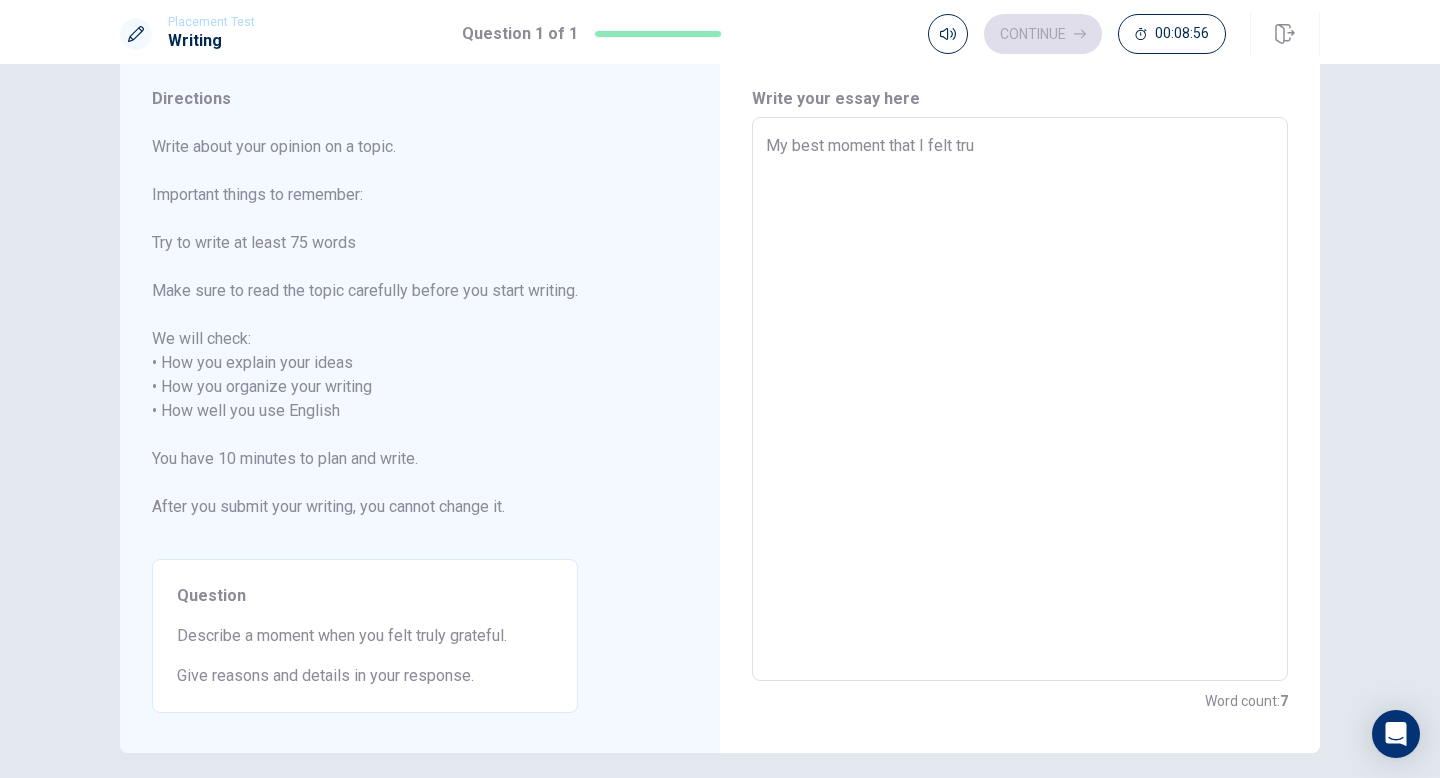 type on "x" 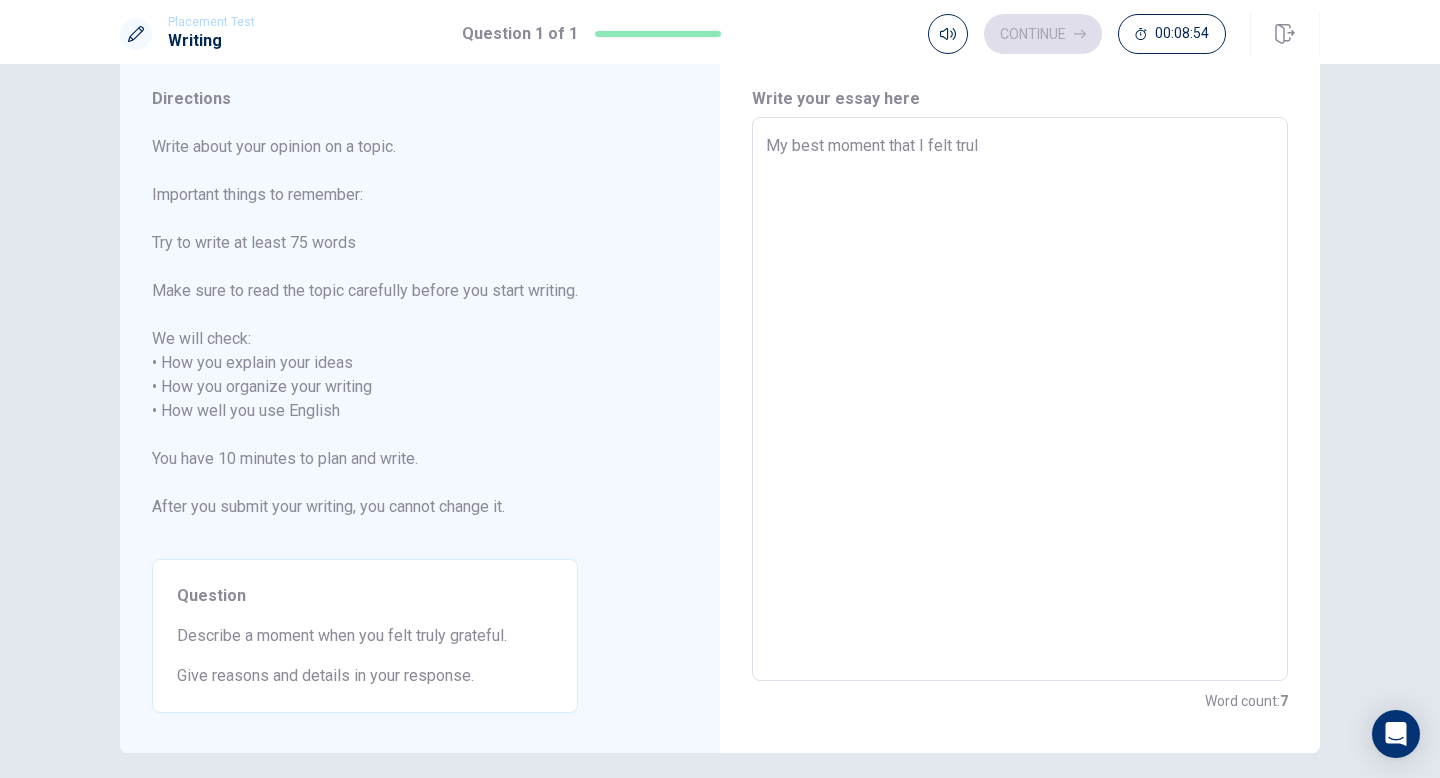type on "x" 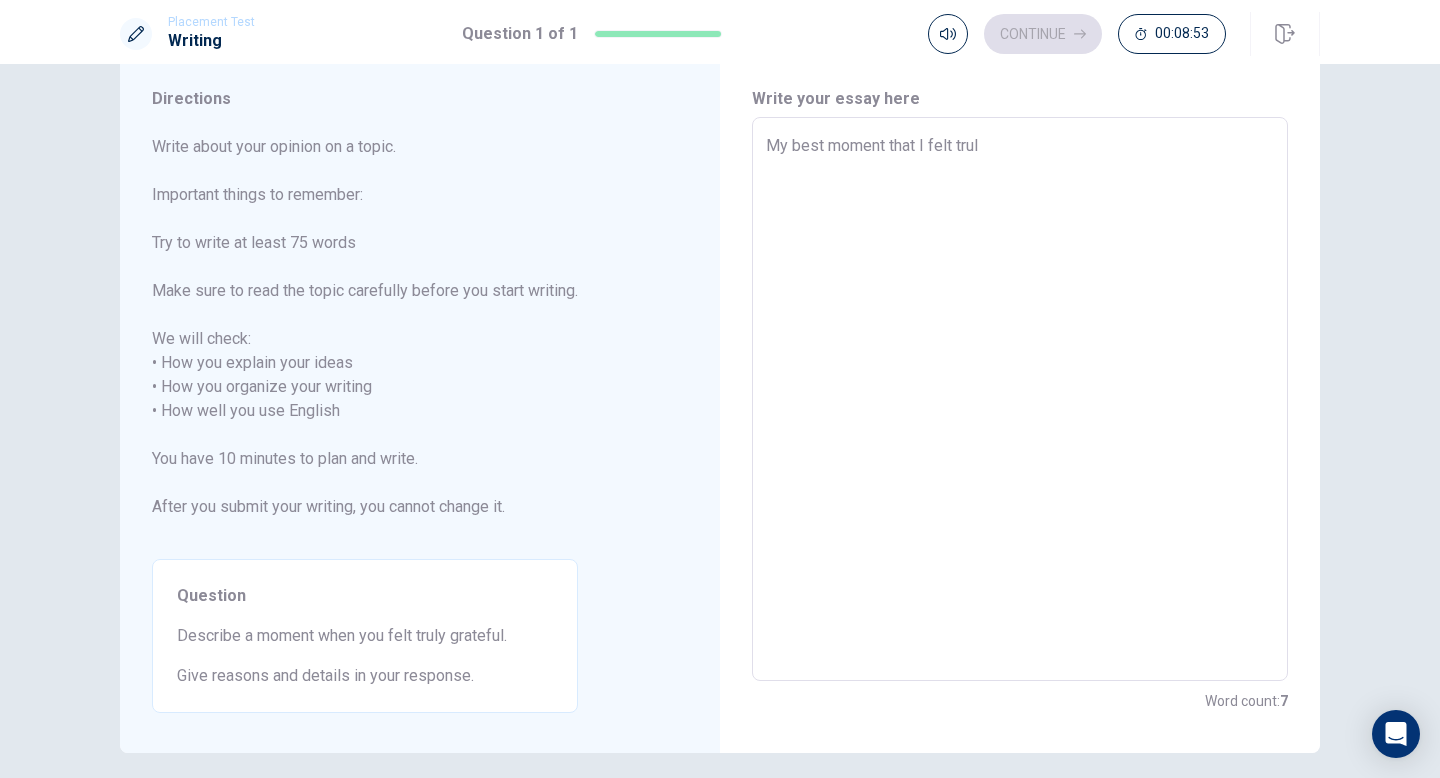 type on "My best moment that I felt truly" 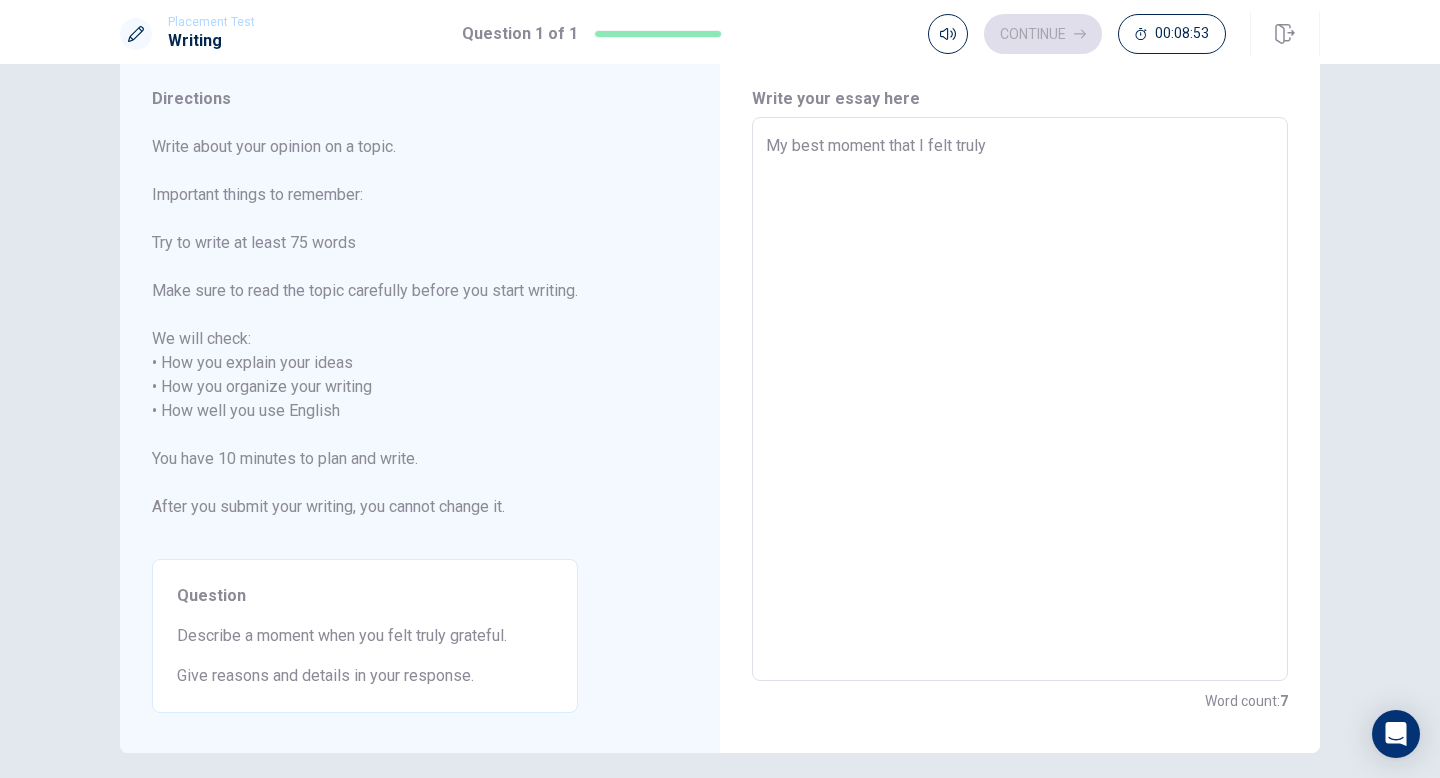 type on "x" 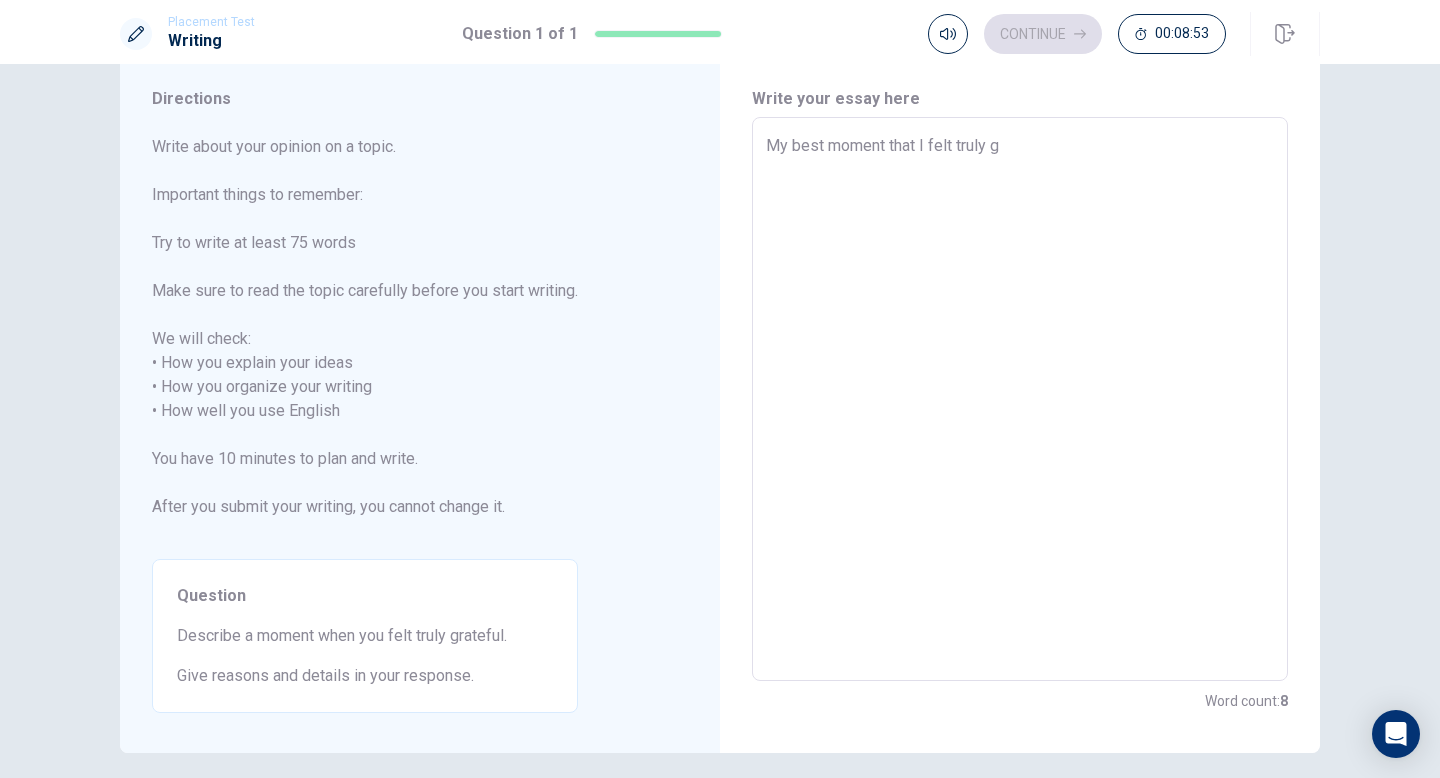 type on "x" 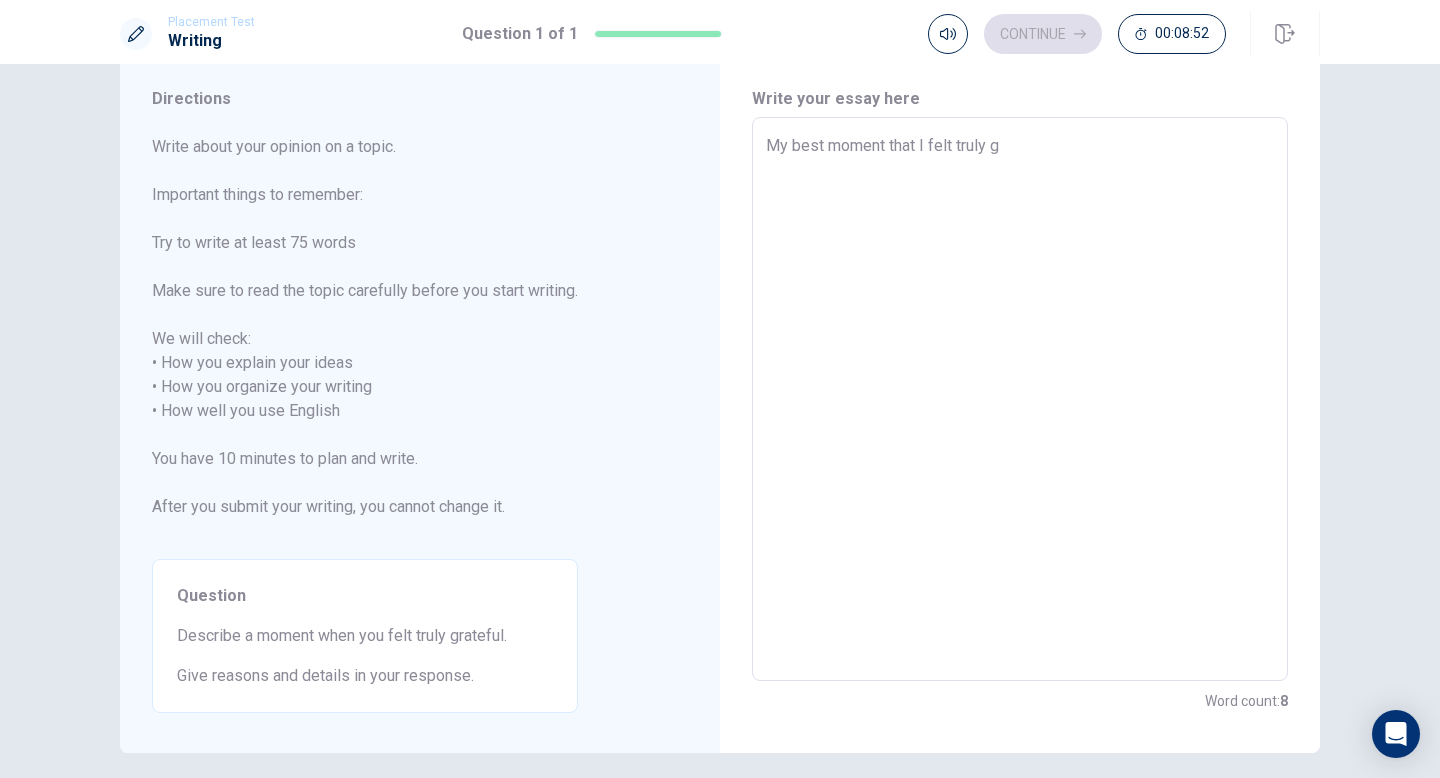type on "My best moment that I felt truly gr" 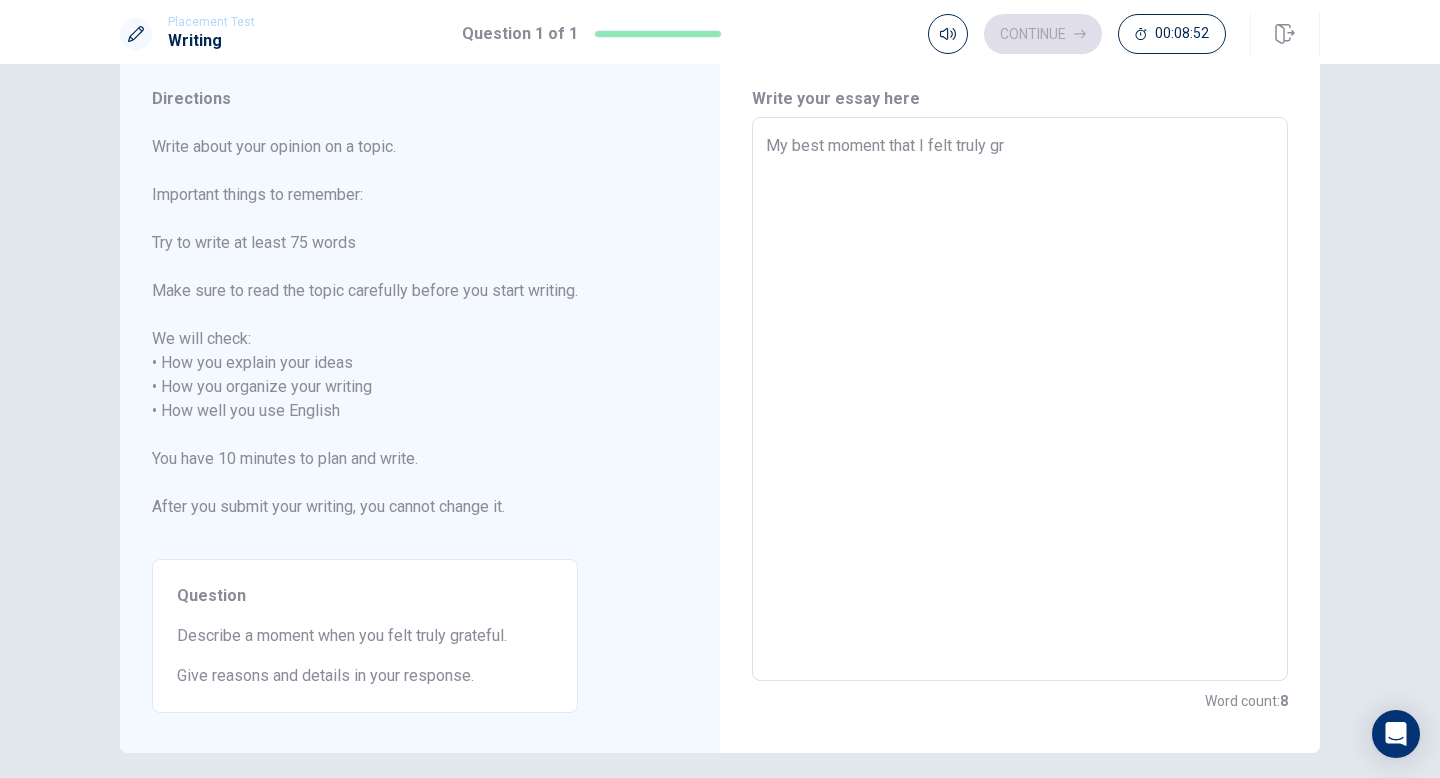 type on "x" 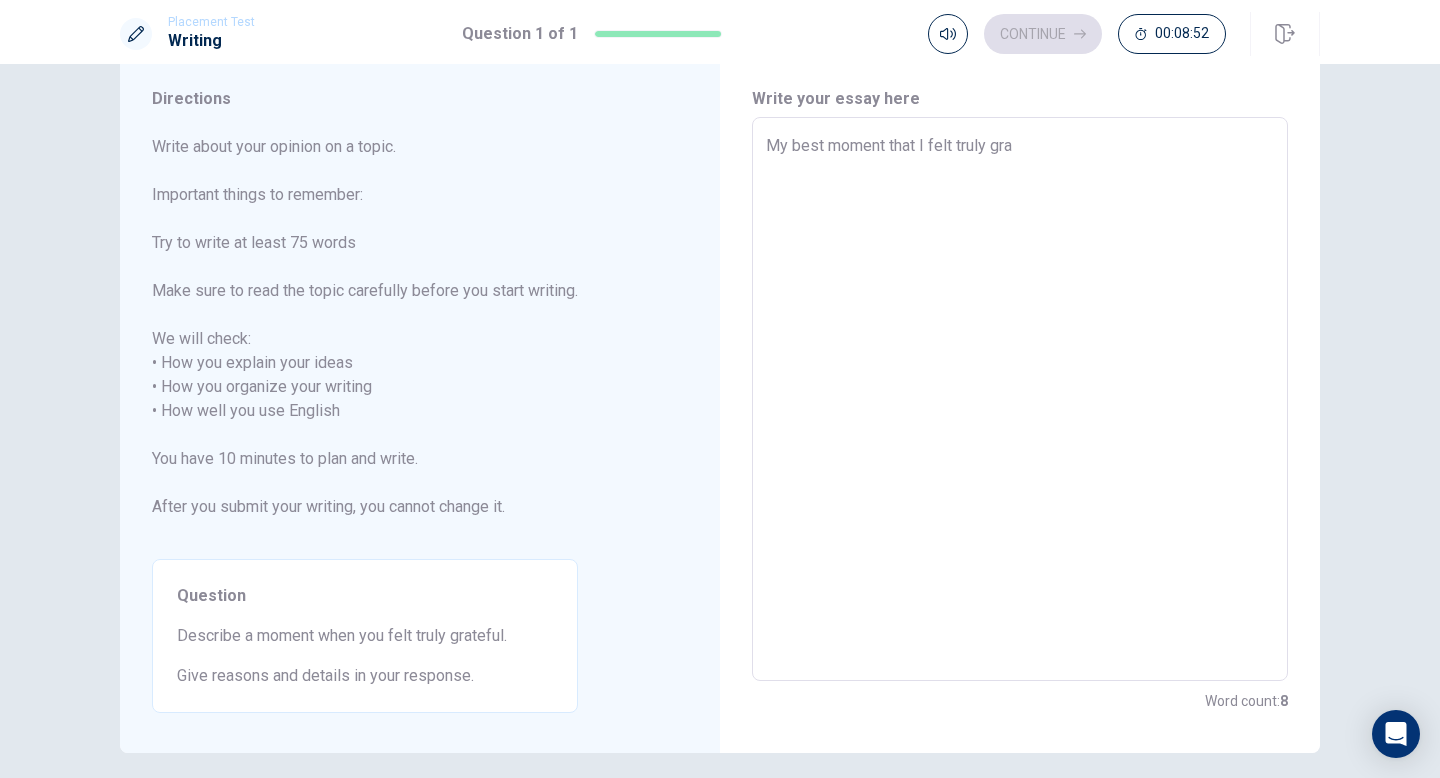 type on "x" 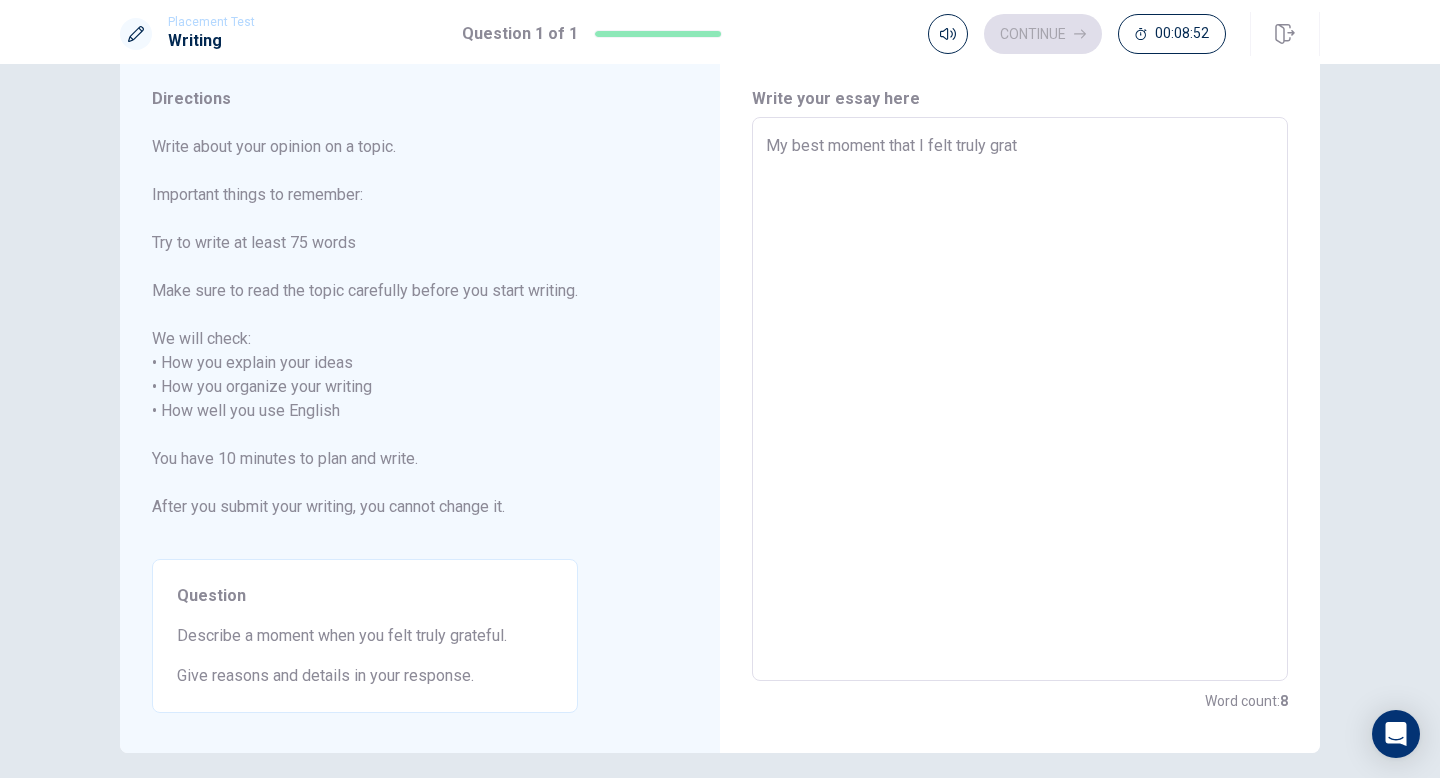 type on "x" 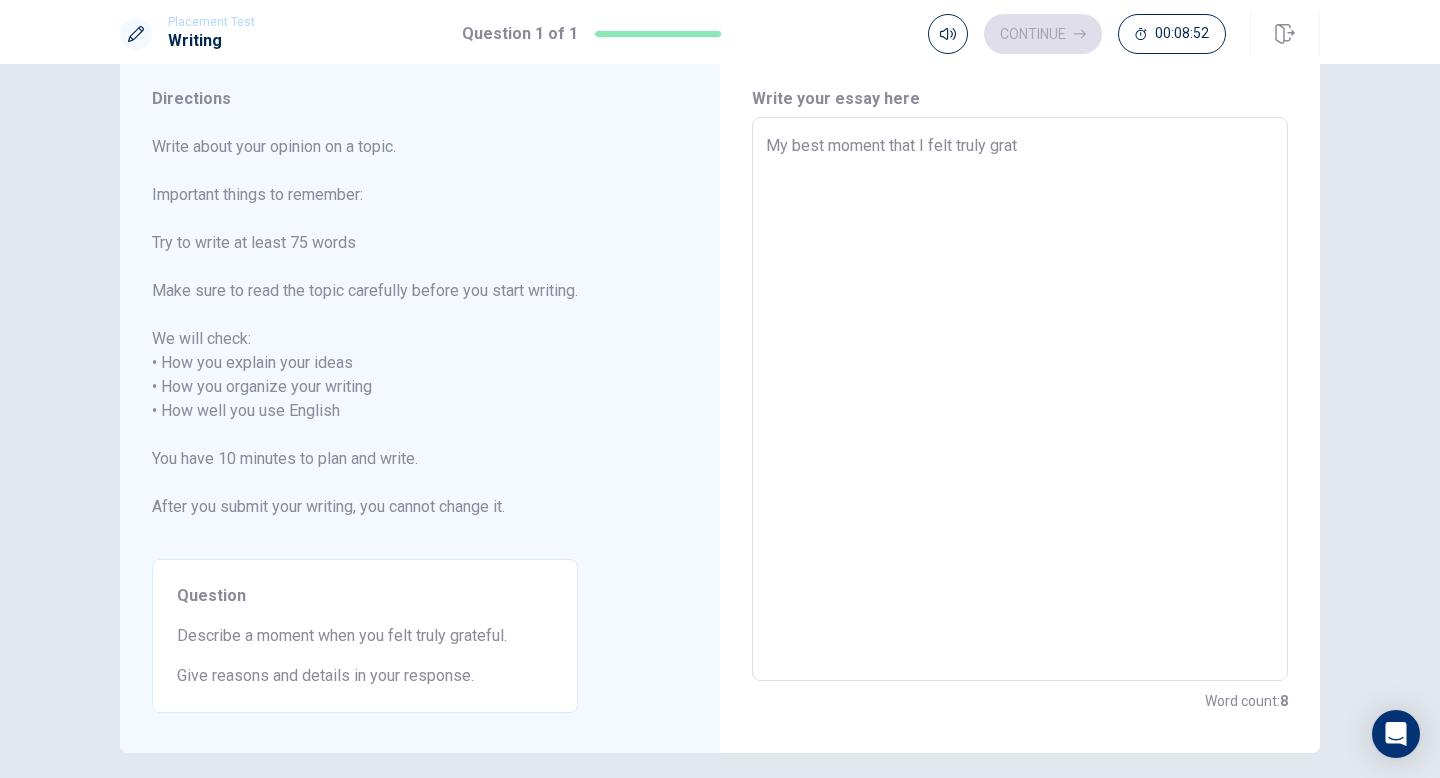 type on "My best moment that I felt truly grate" 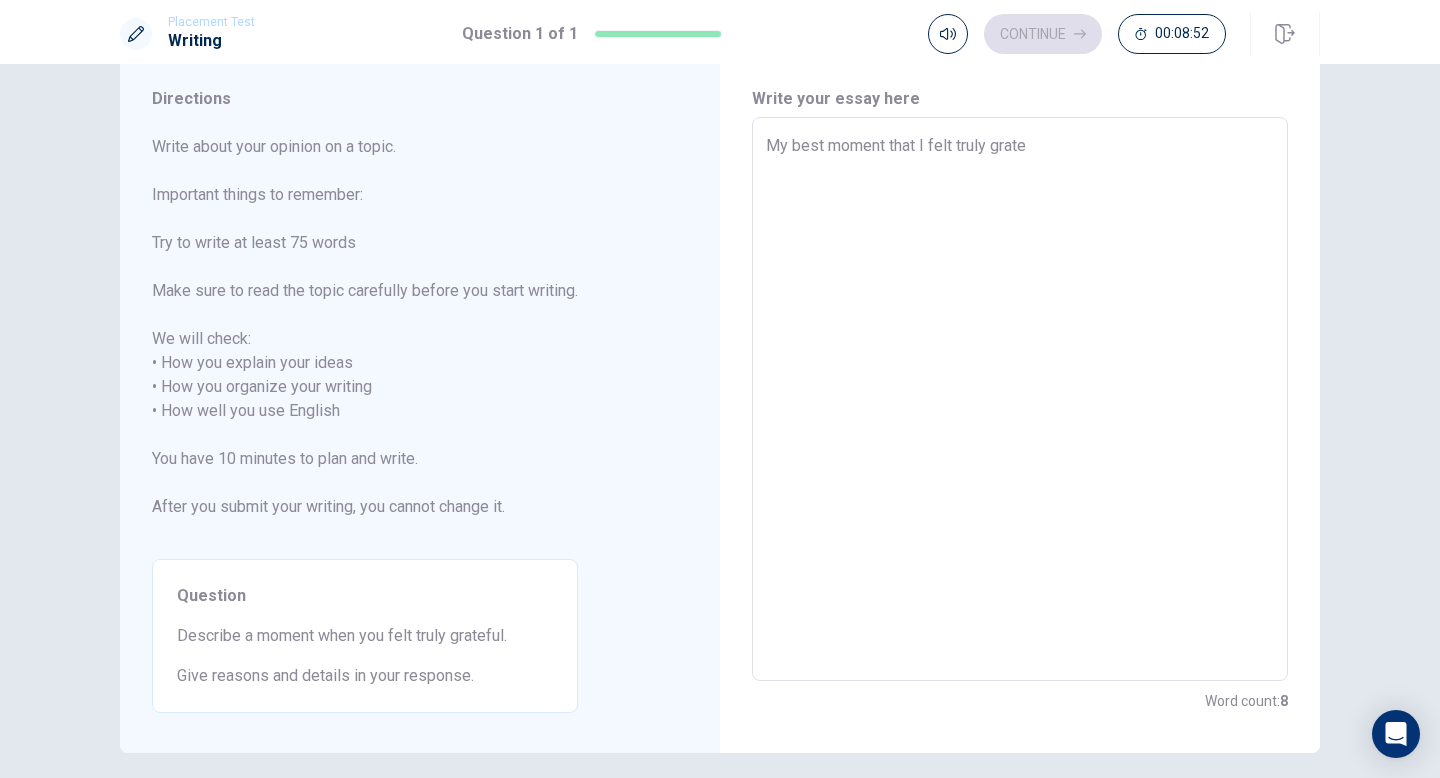 type on "x" 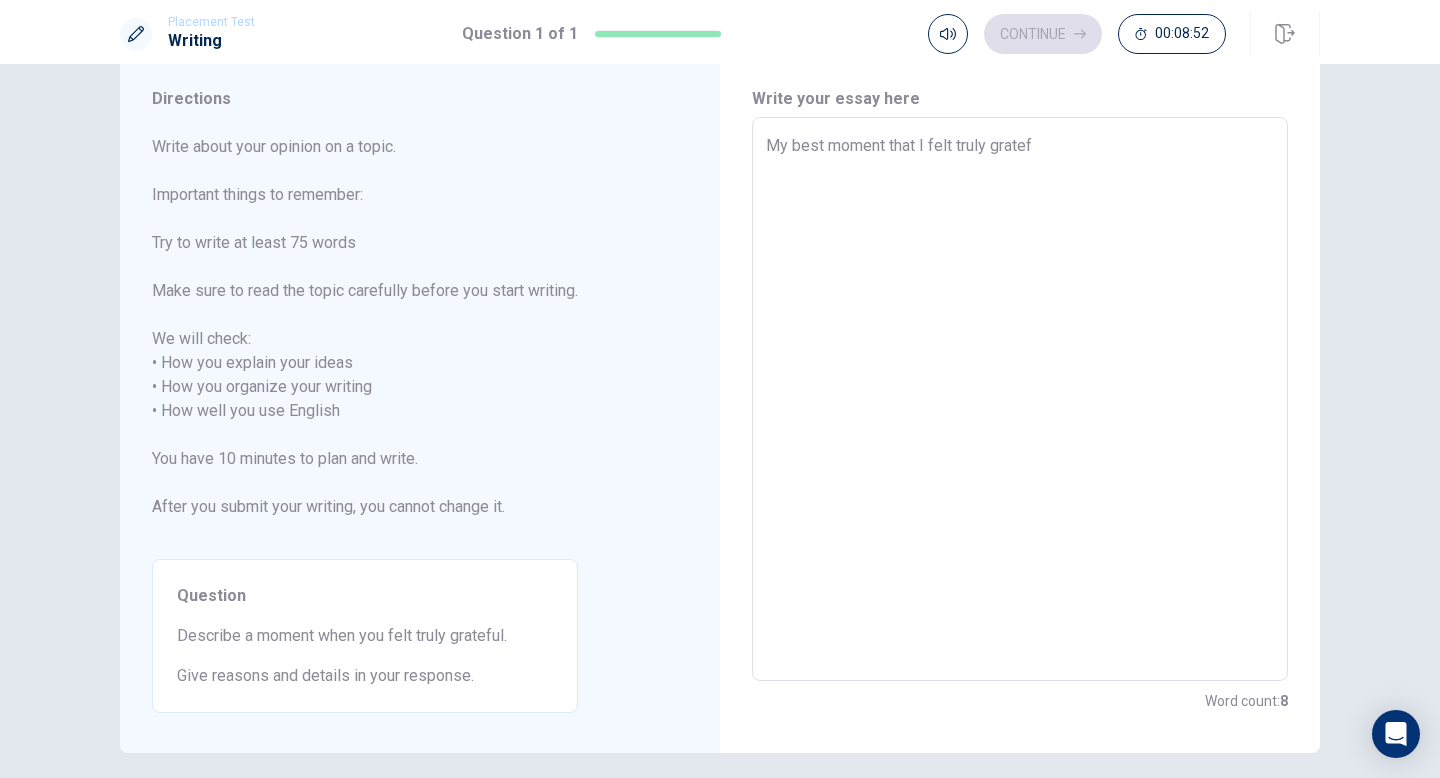 type on "x" 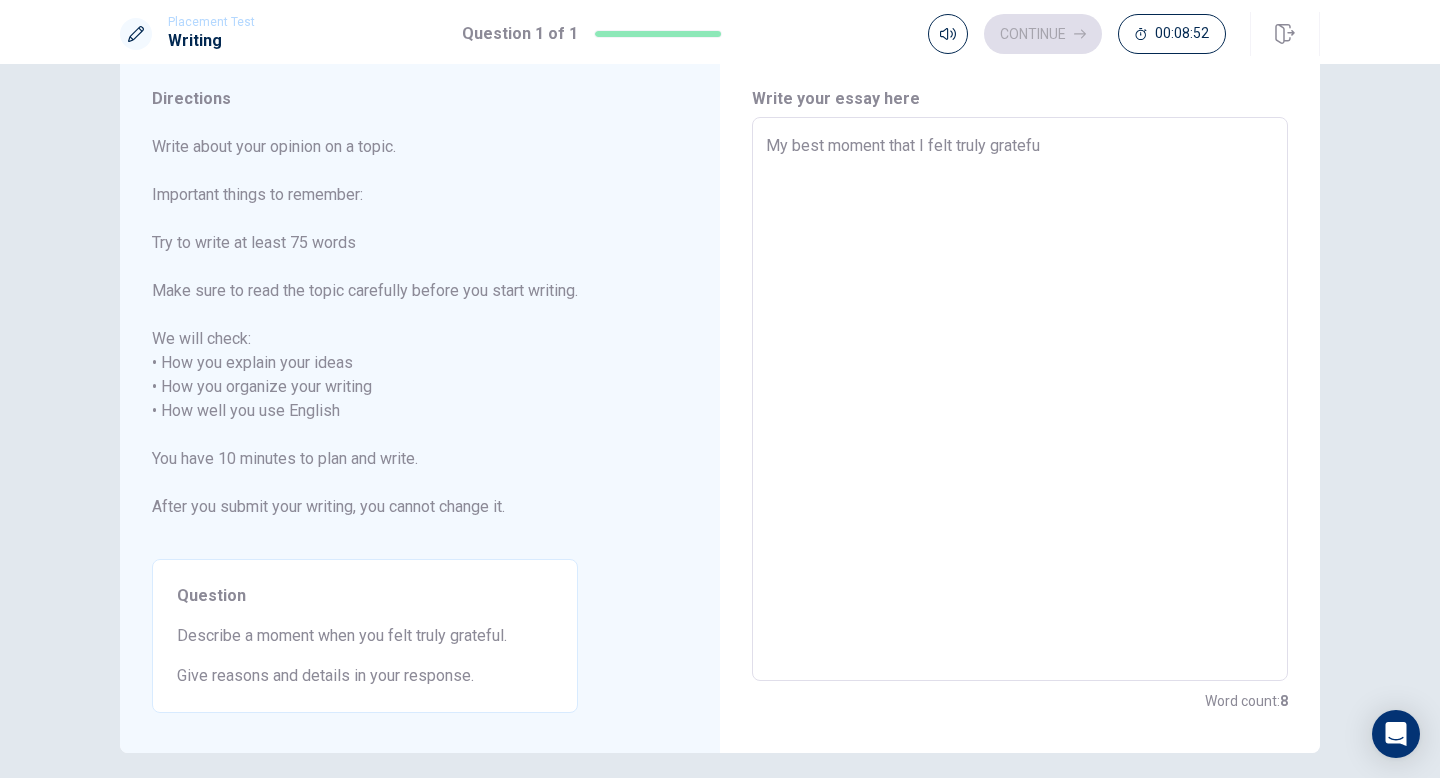 type on "x" 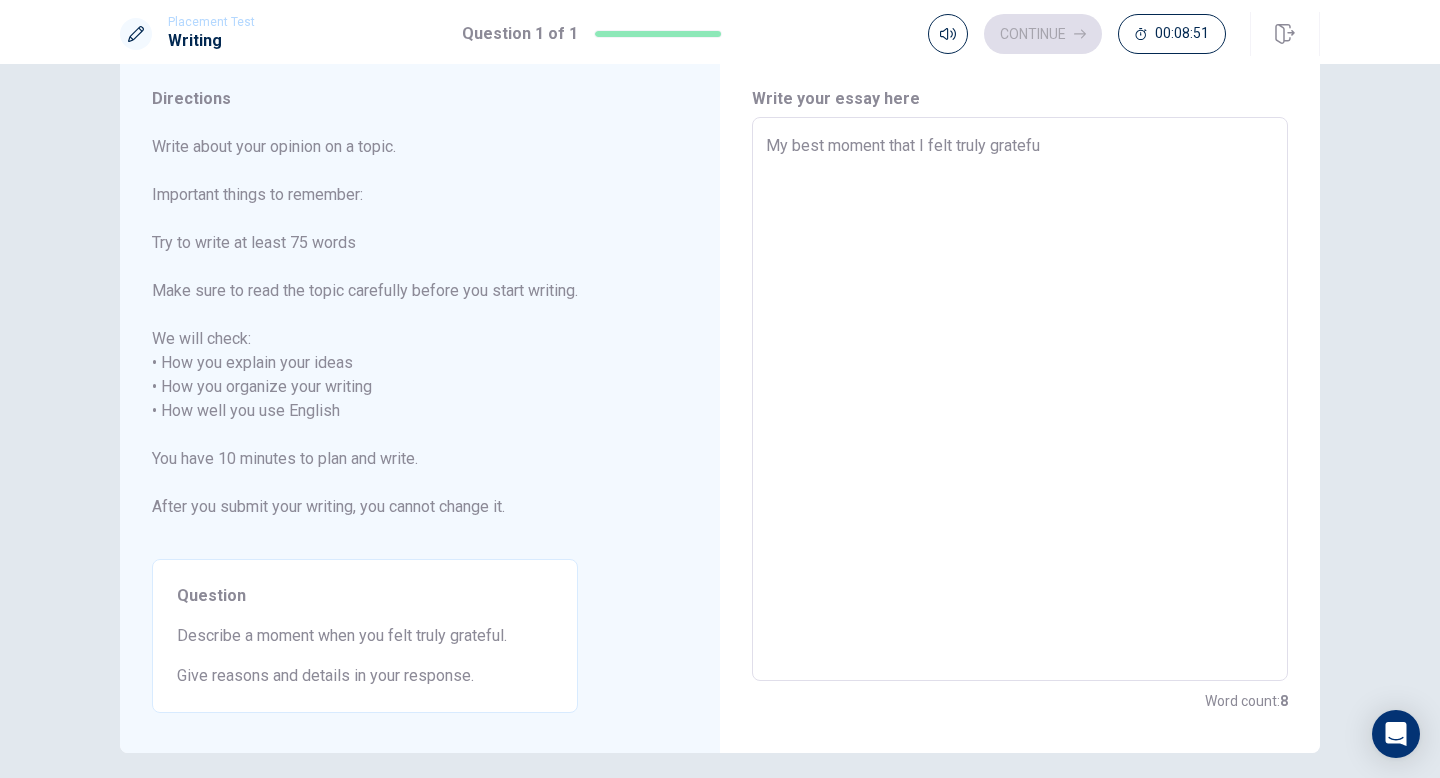 type on "My best moment that I felt truly grateful" 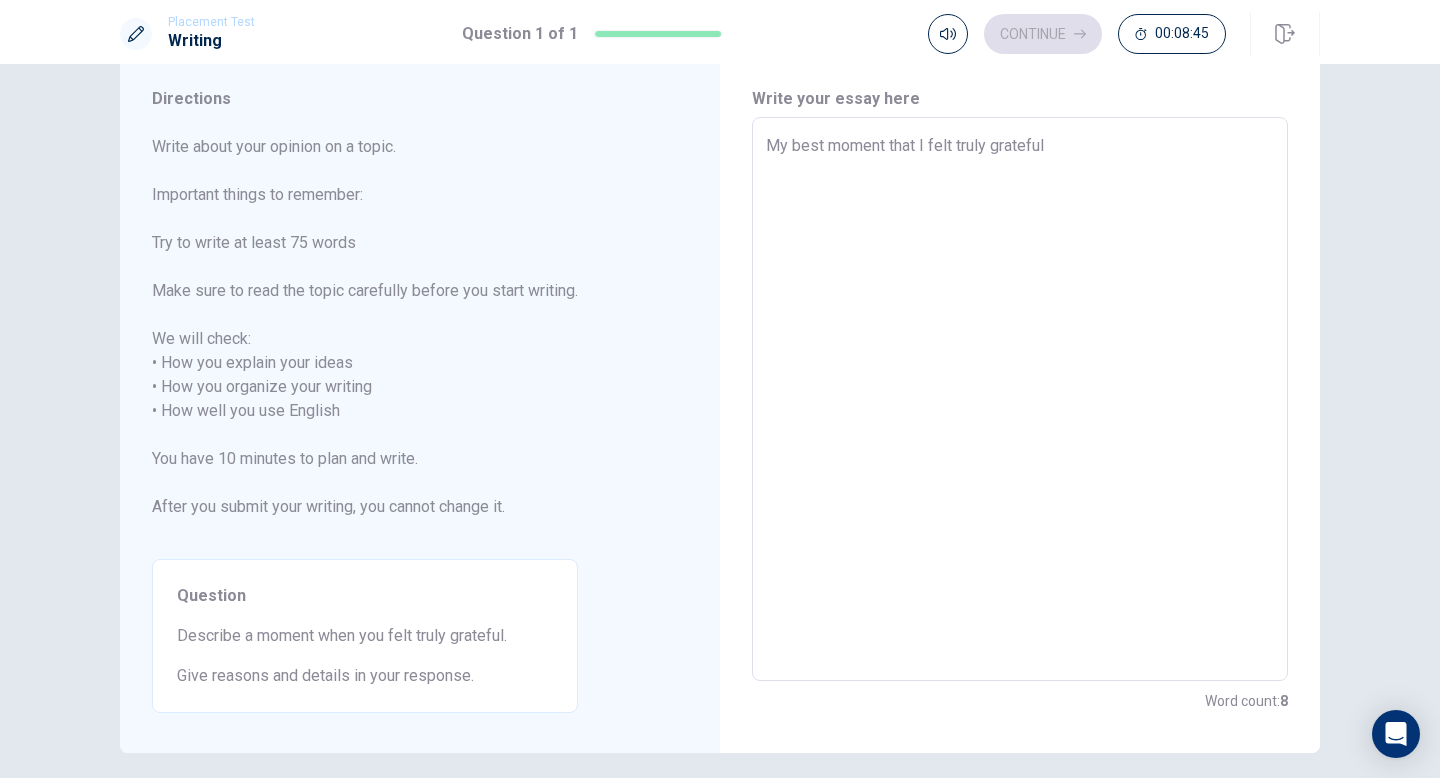 type on "x" 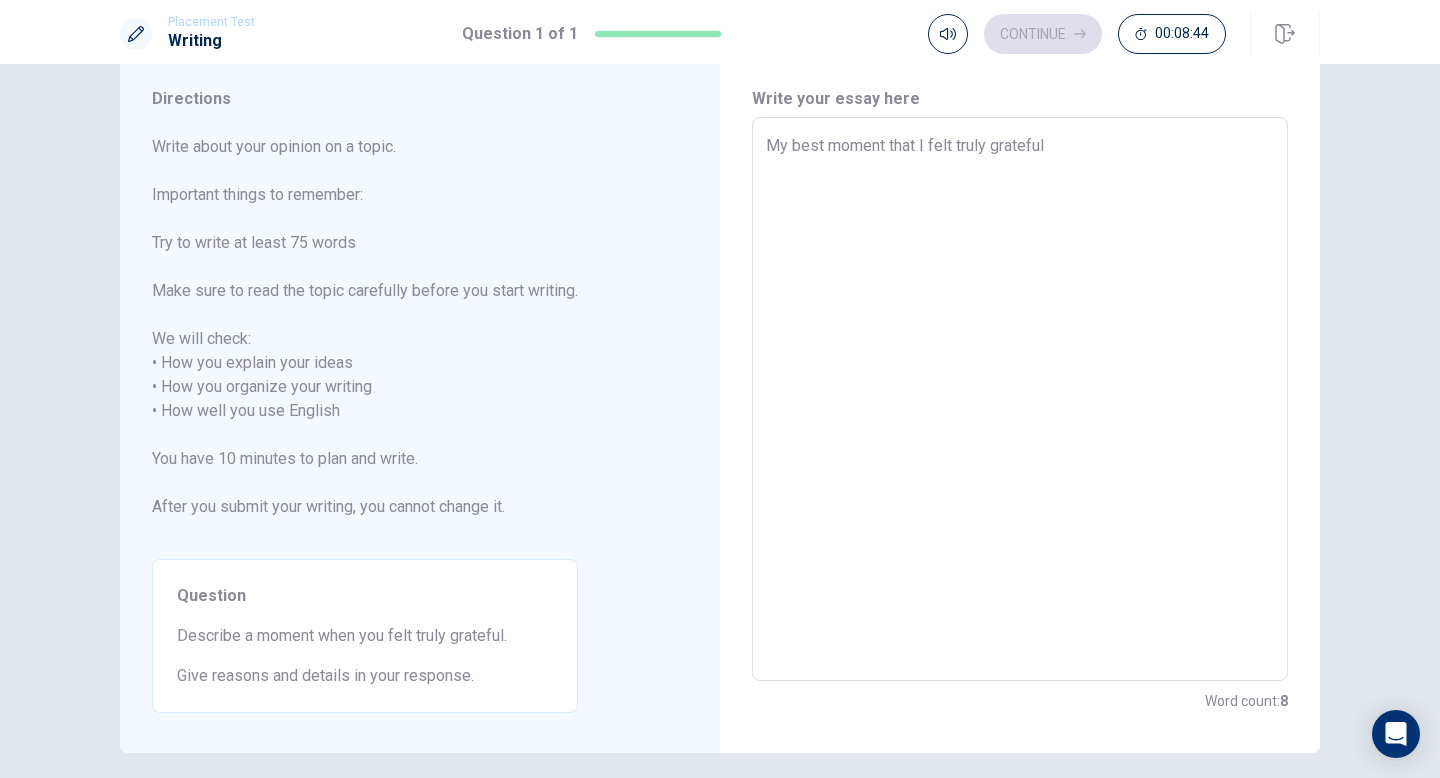 type on "My best moment that I felt truly grateful" 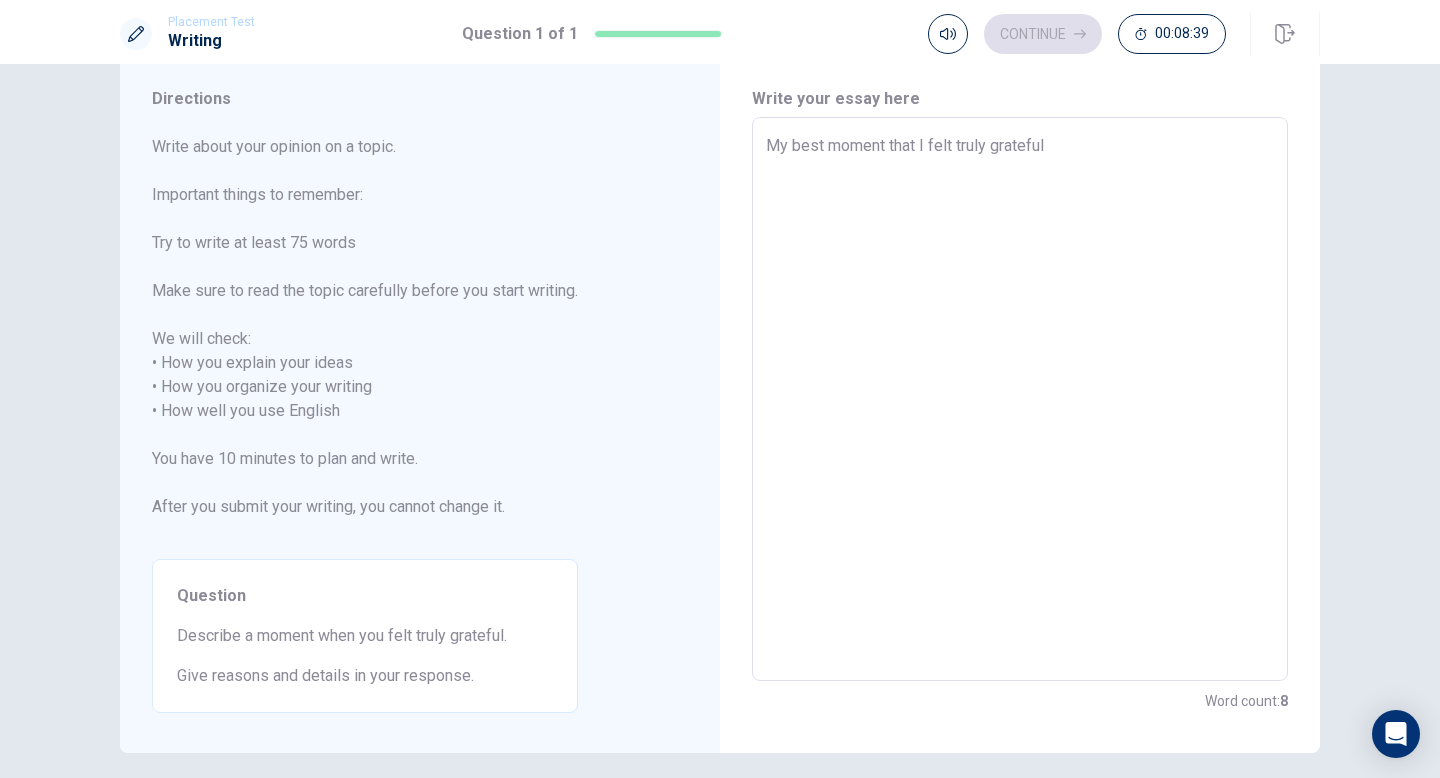 click on "My best moment that I felt truly grateful" at bounding box center (1020, 399) 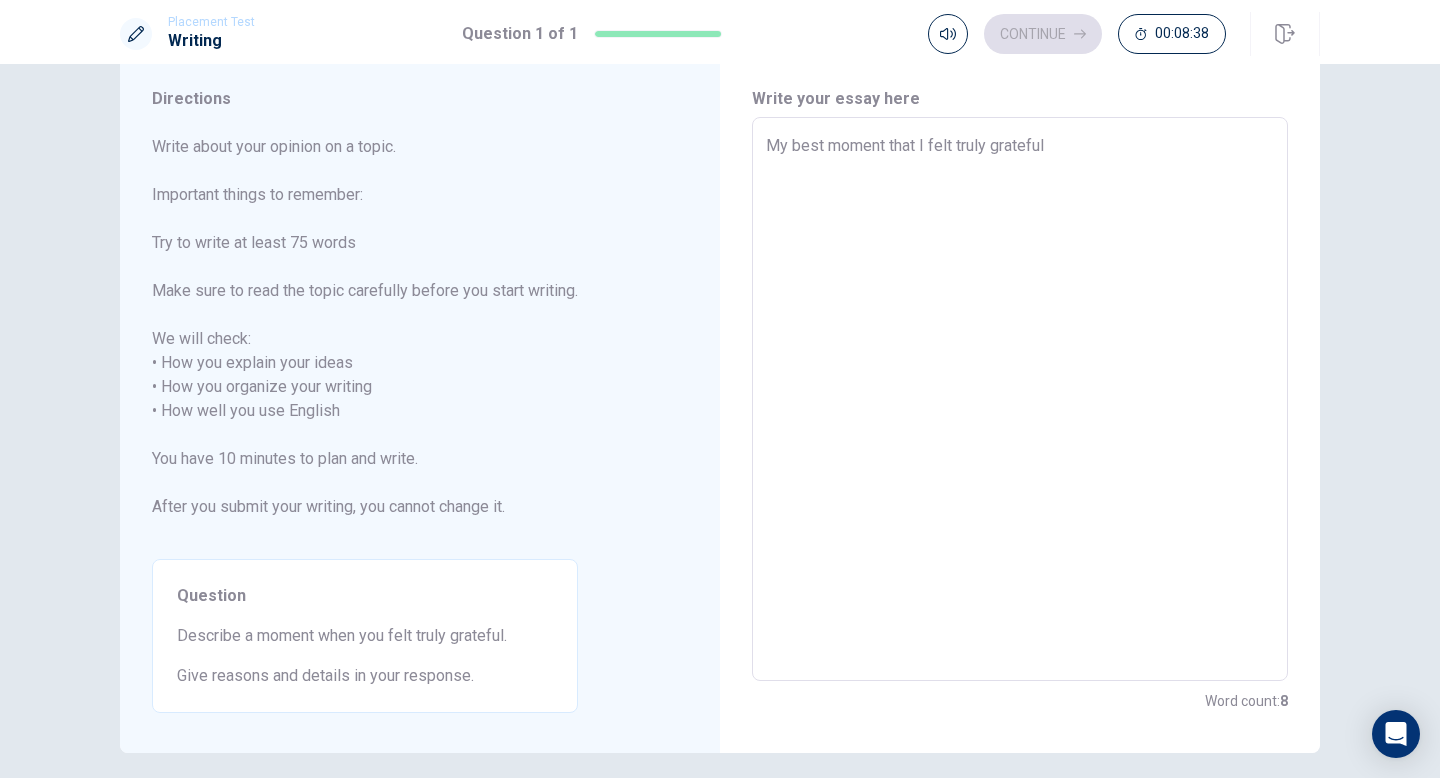 type on "Mybest moment that I felt truly grateful" 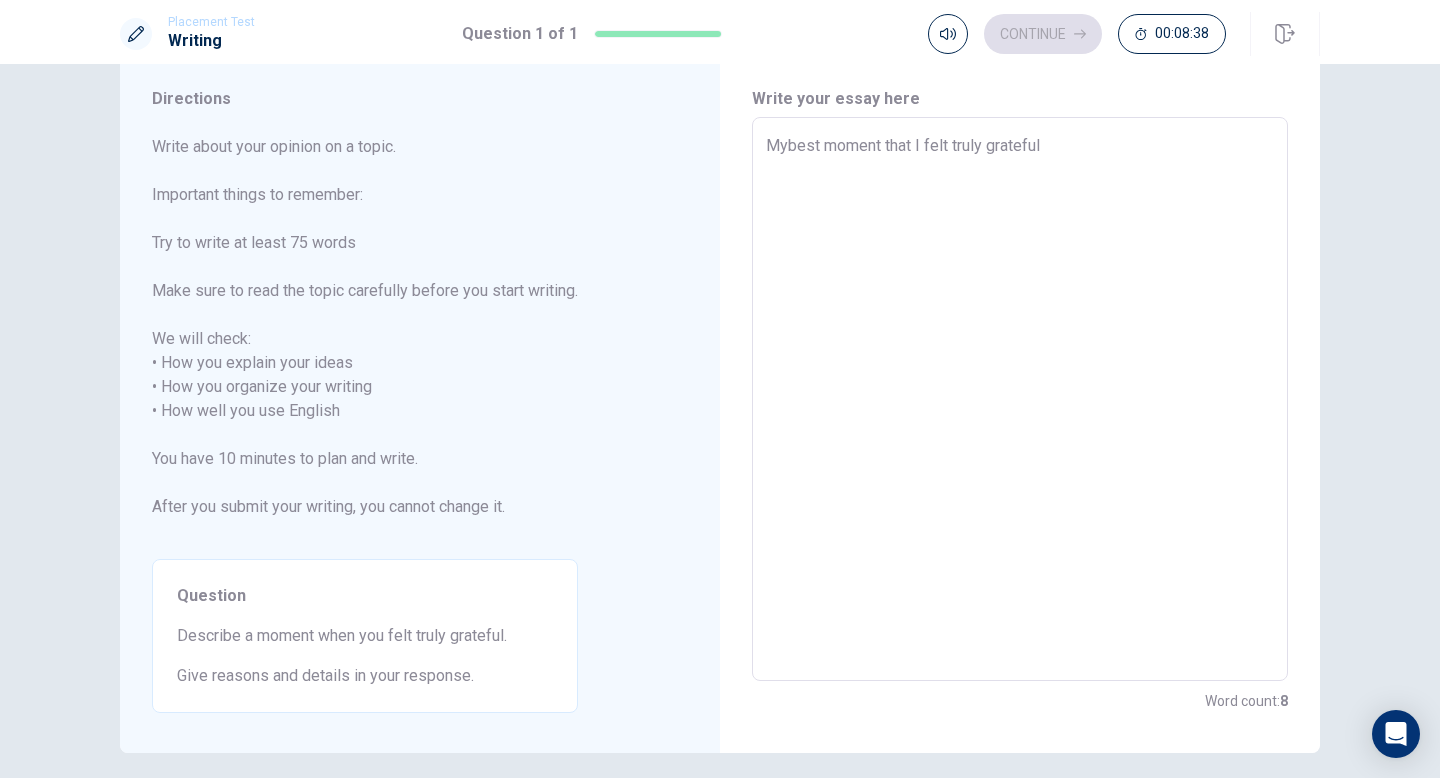 type on "x" 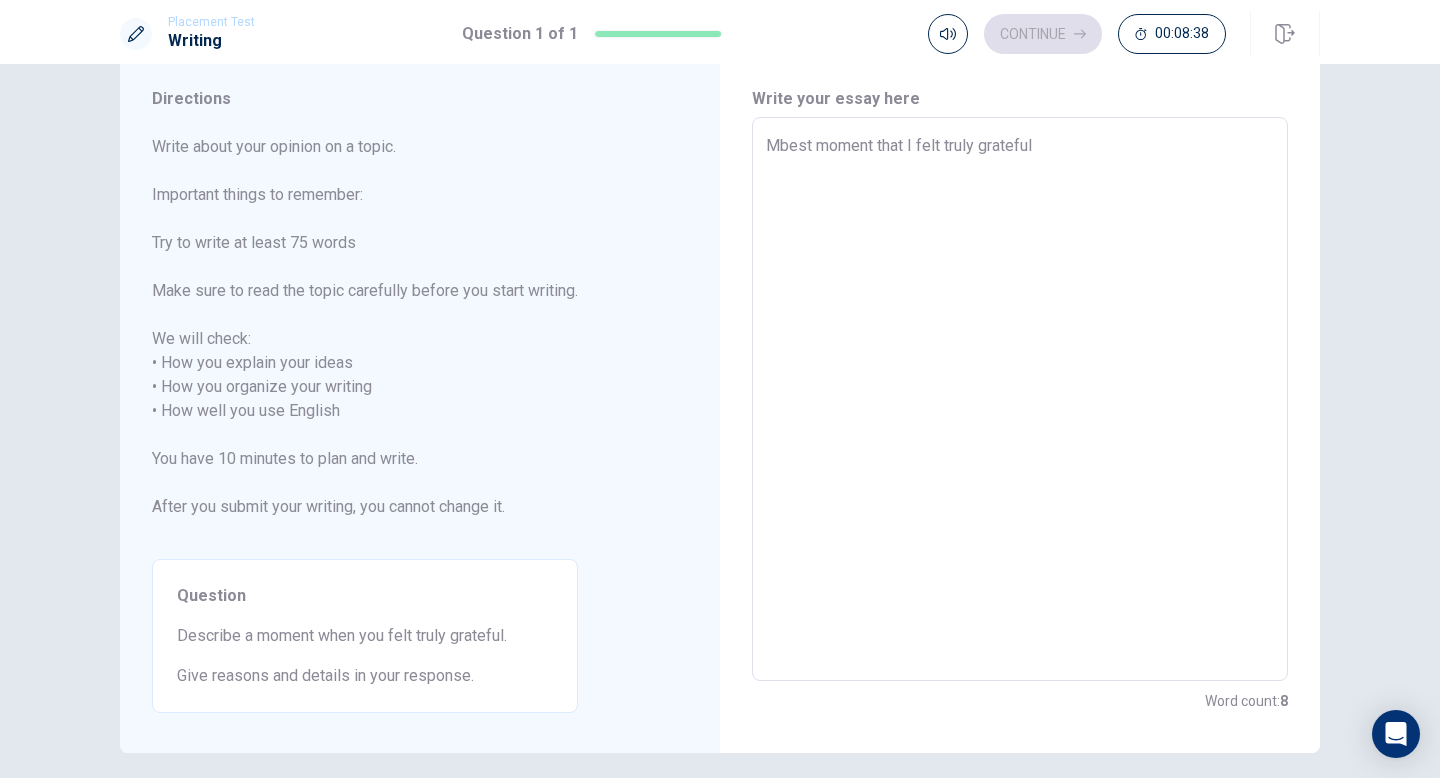 type on "x" 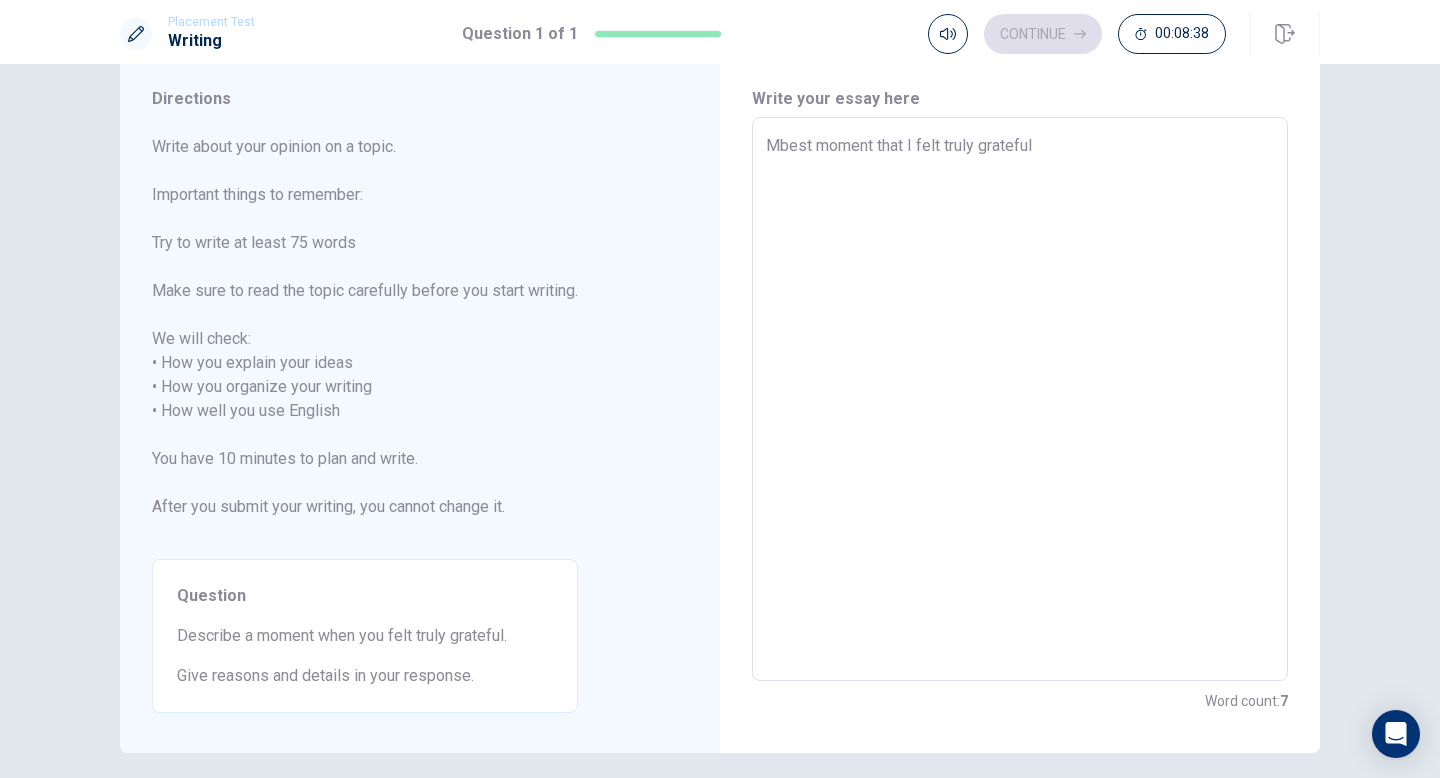 type on "best moment that I felt truly grateful" 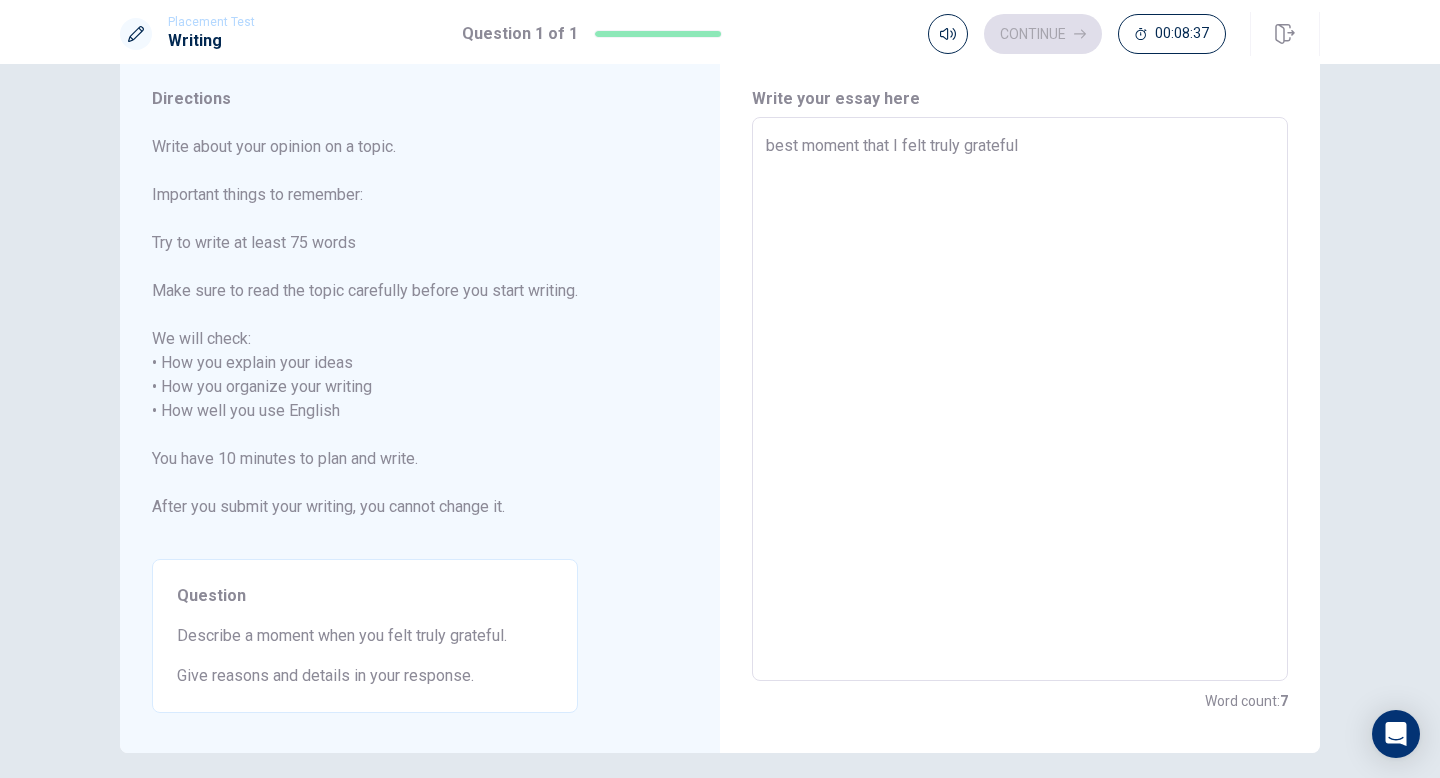 type on "x" 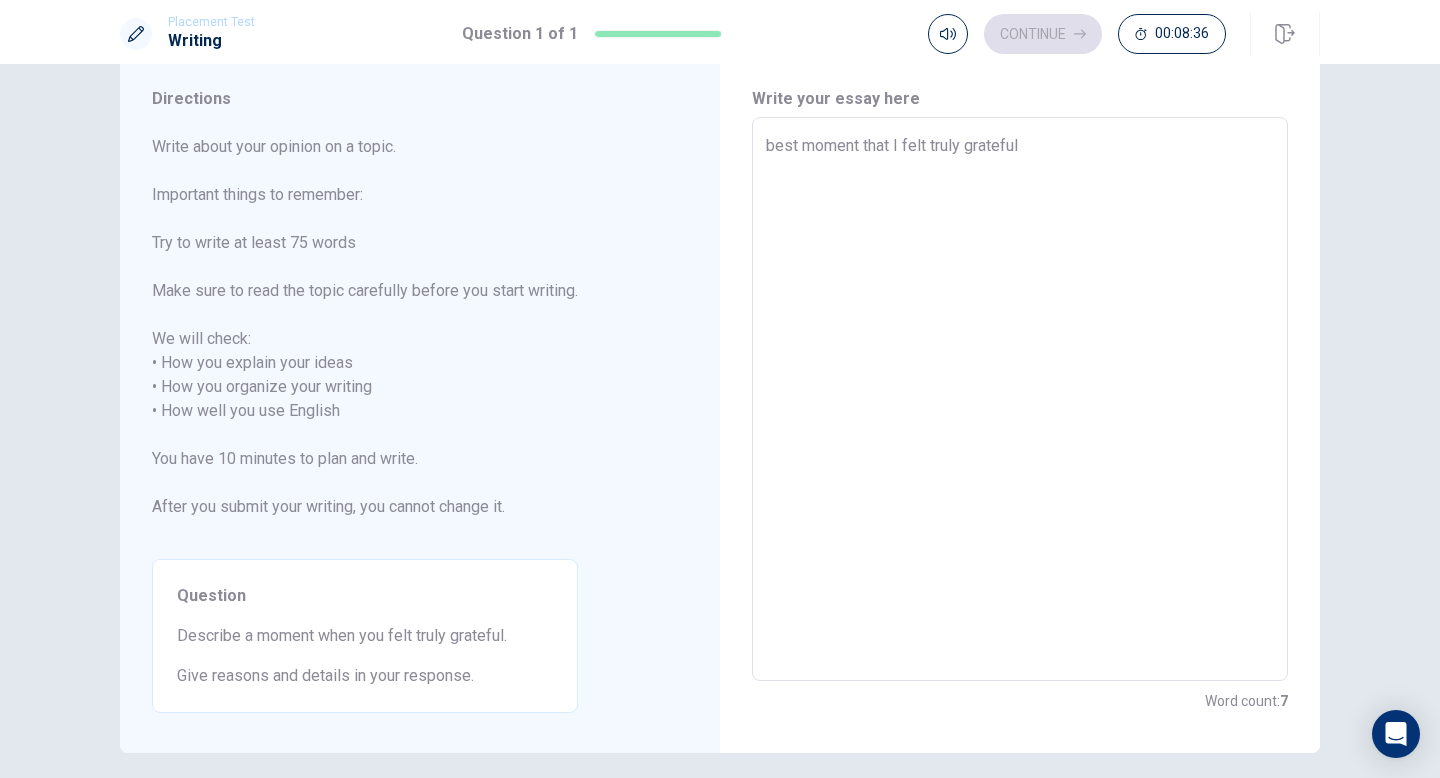type on "bes moment that I felt truly grateful" 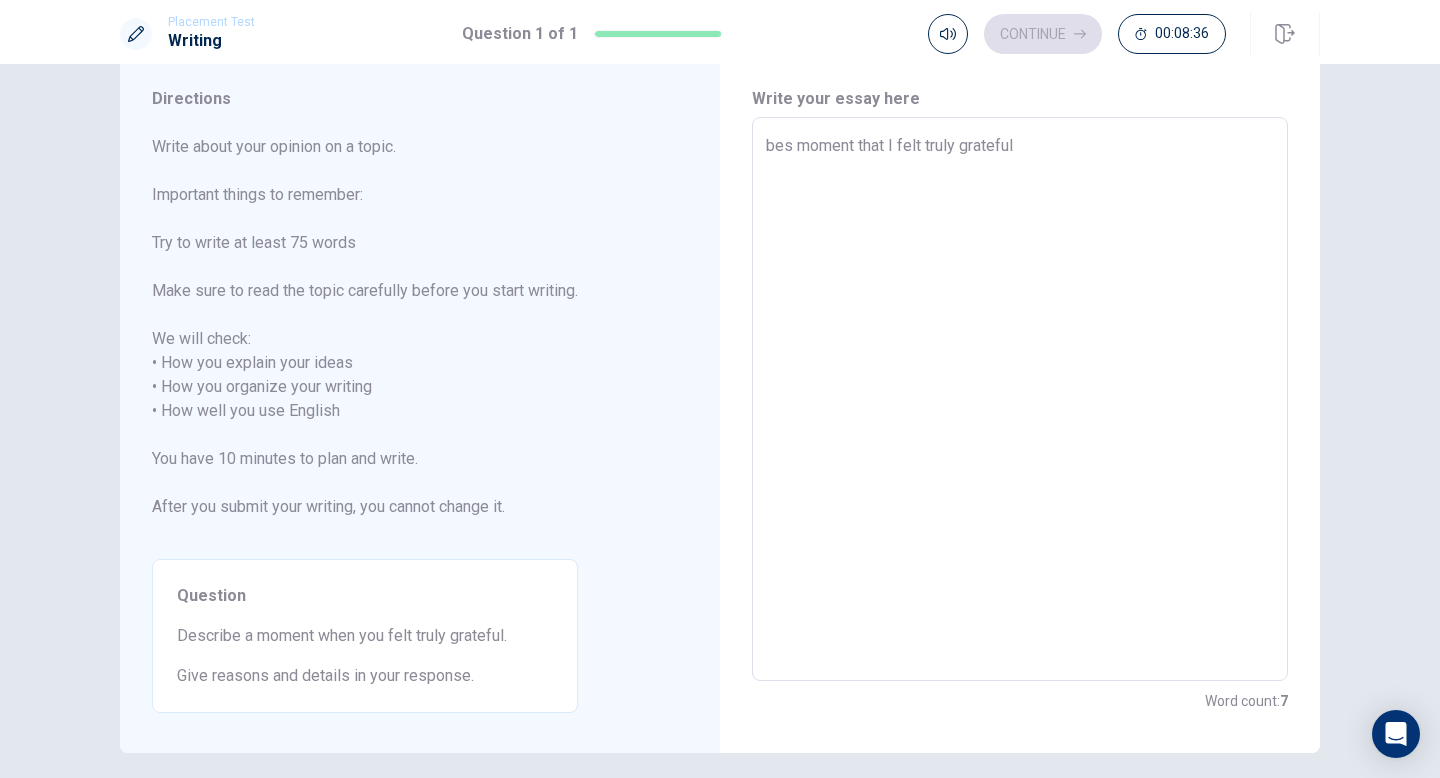 type on "x" 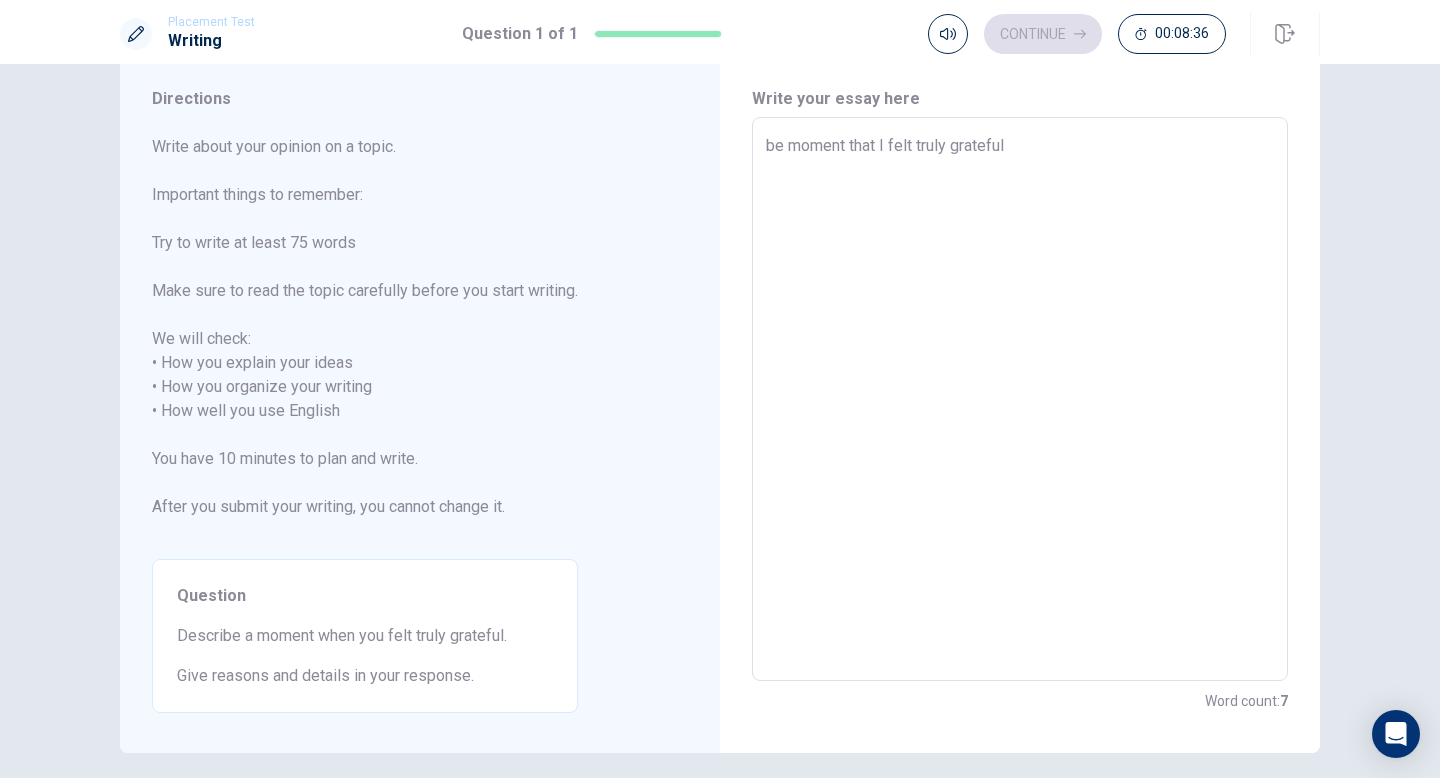 type on "x" 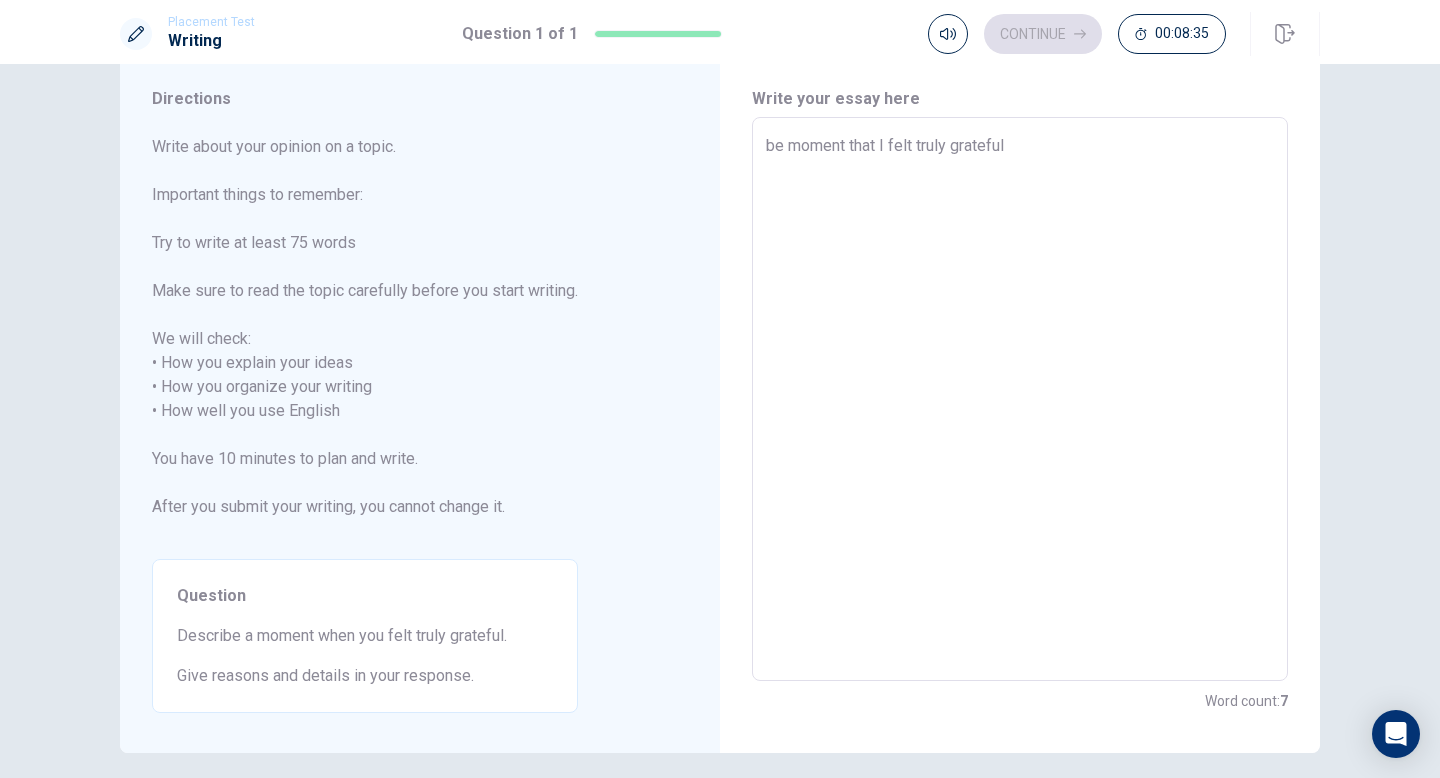 type on "b moment that I felt truly grateful" 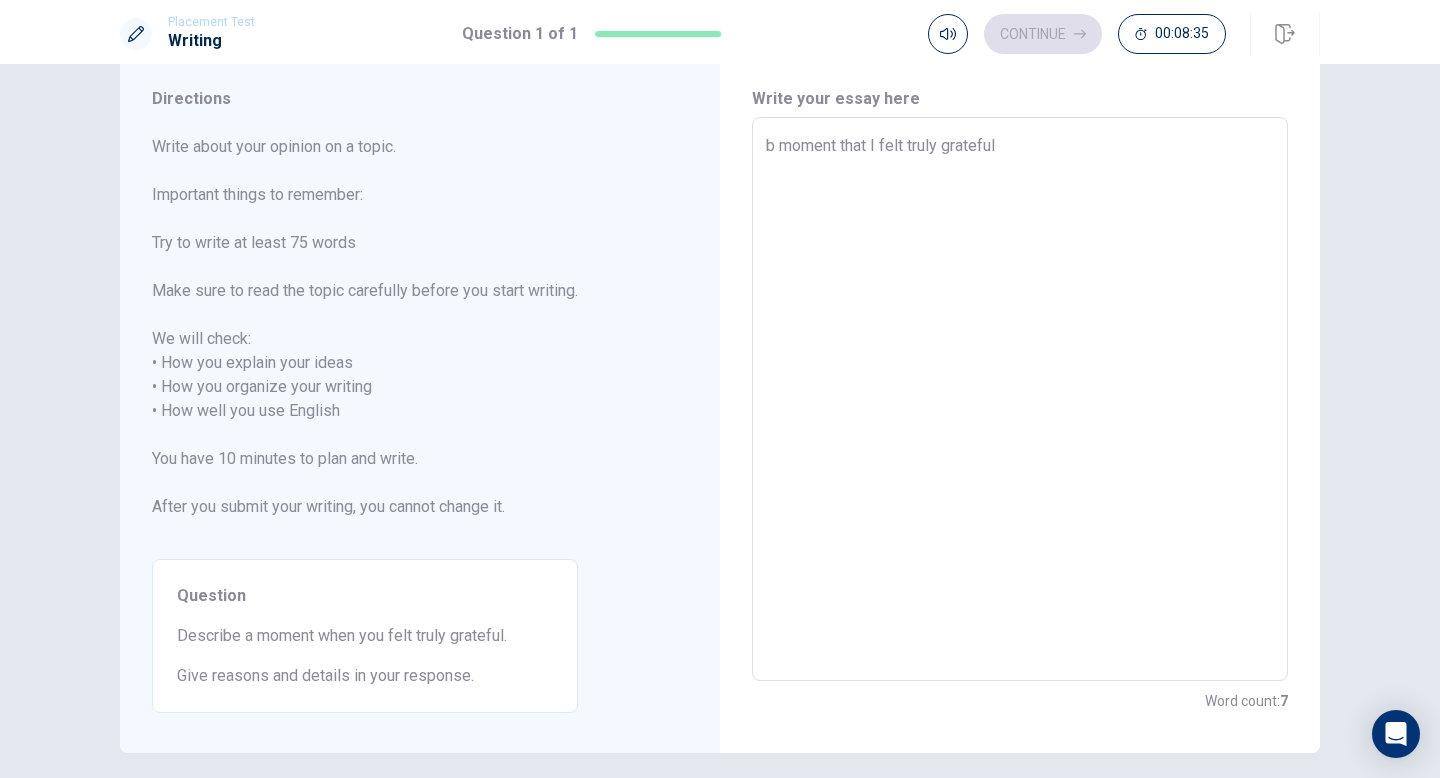 type on "x" 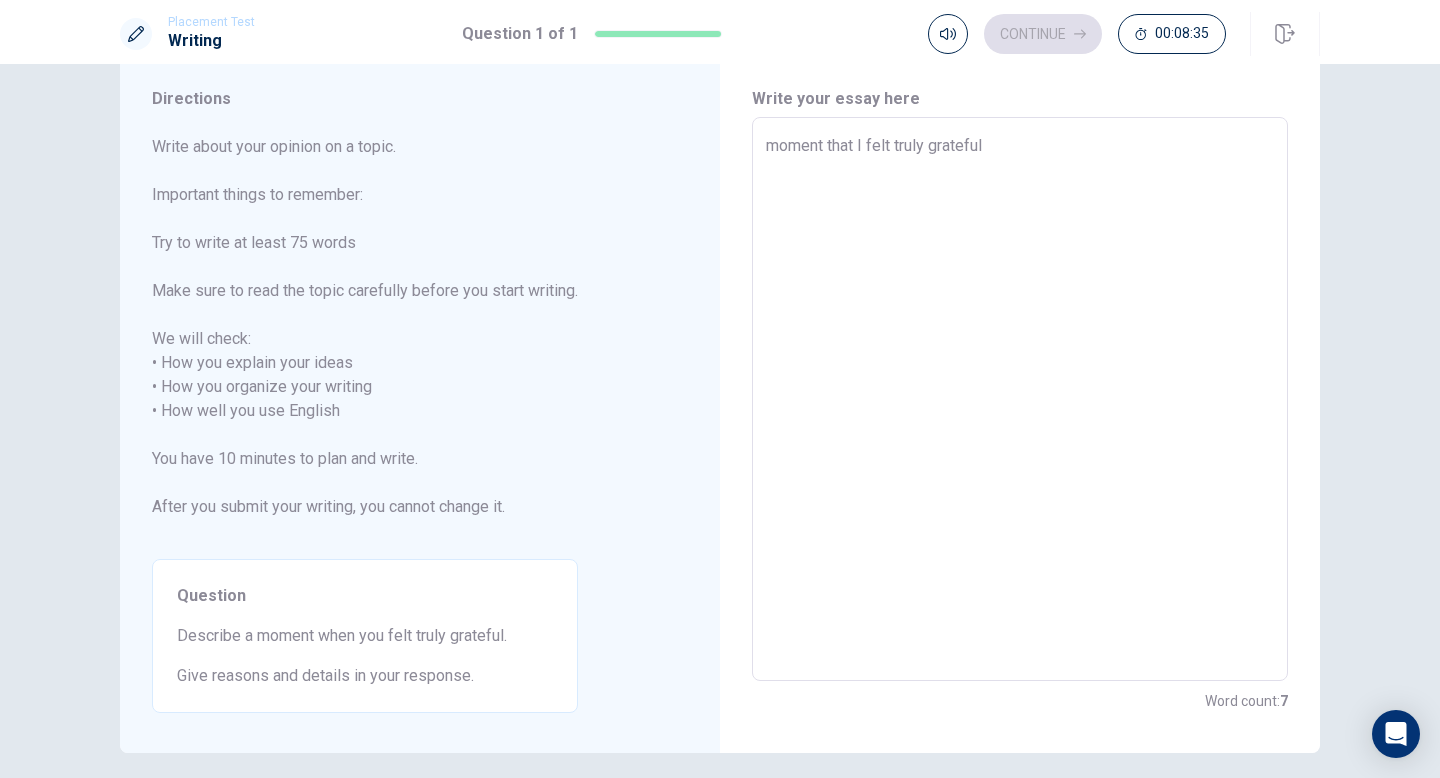 type on "x" 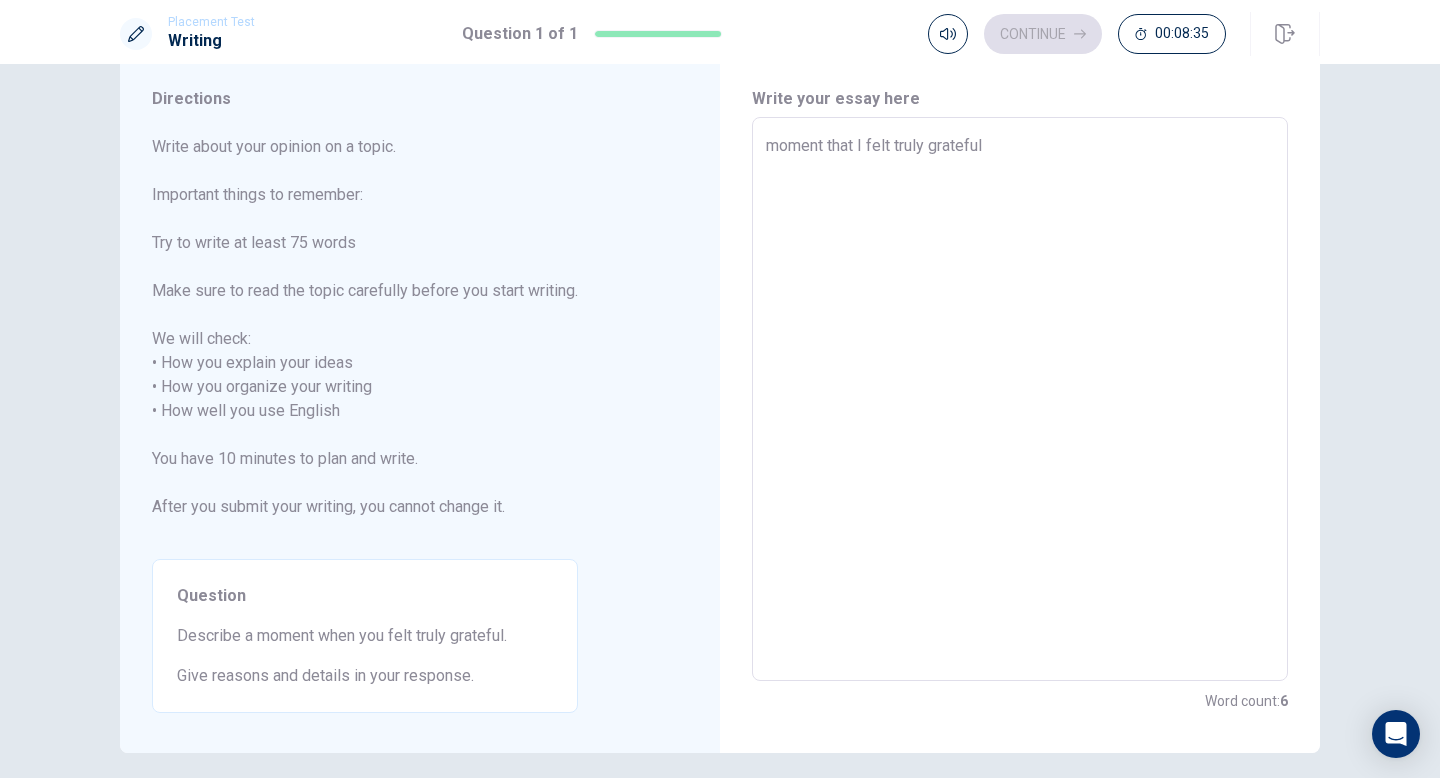 type on "I moment that I felt truly grateful" 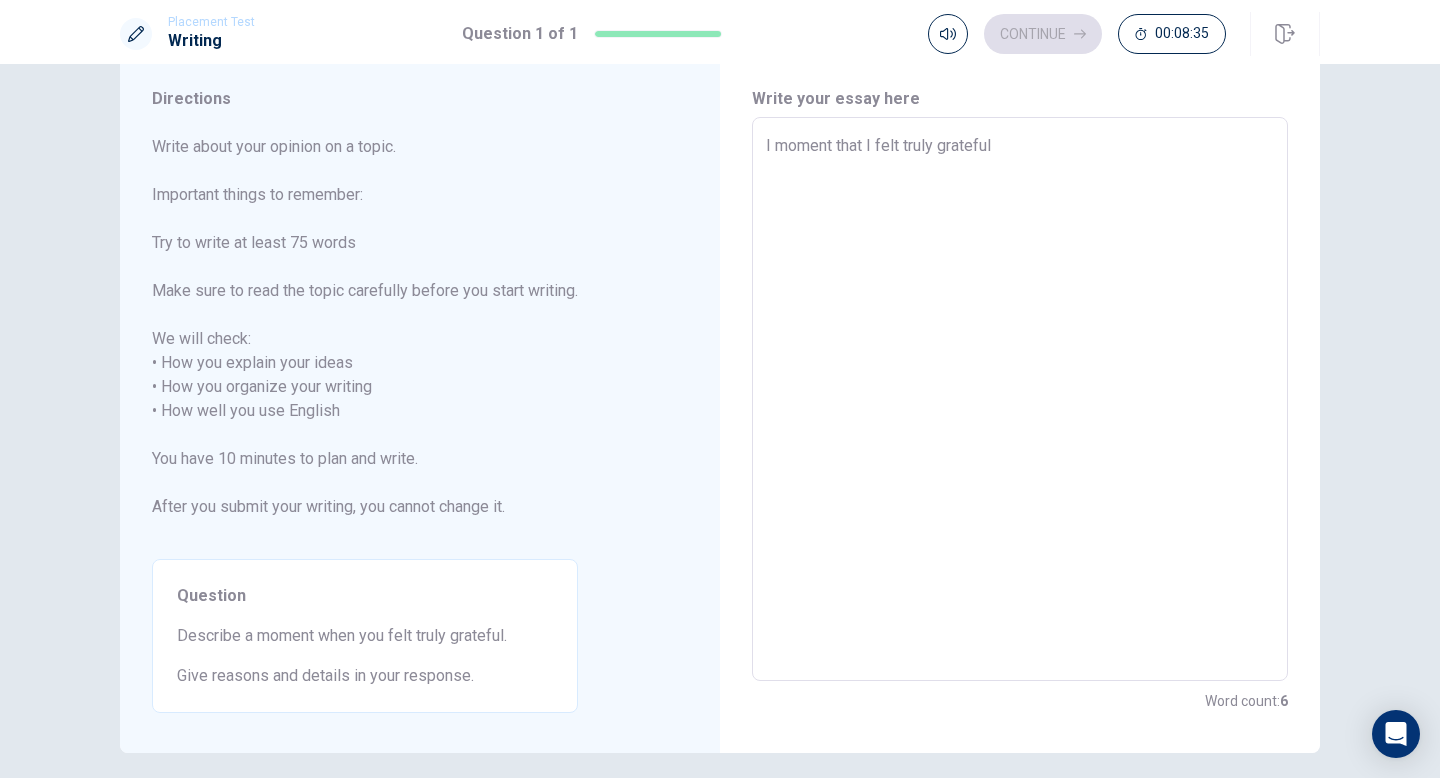 type on "x" 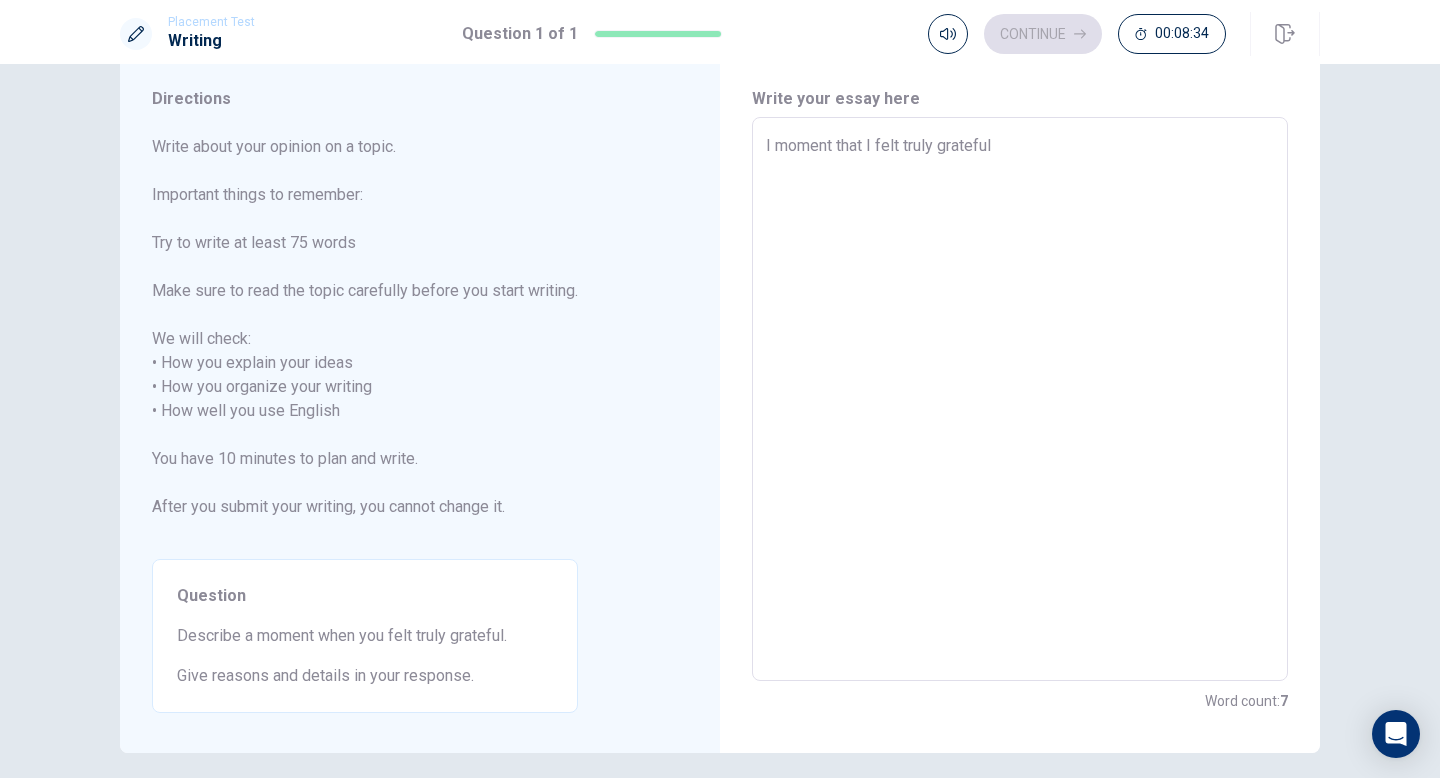 type on "I  moment that I felt truly grateful" 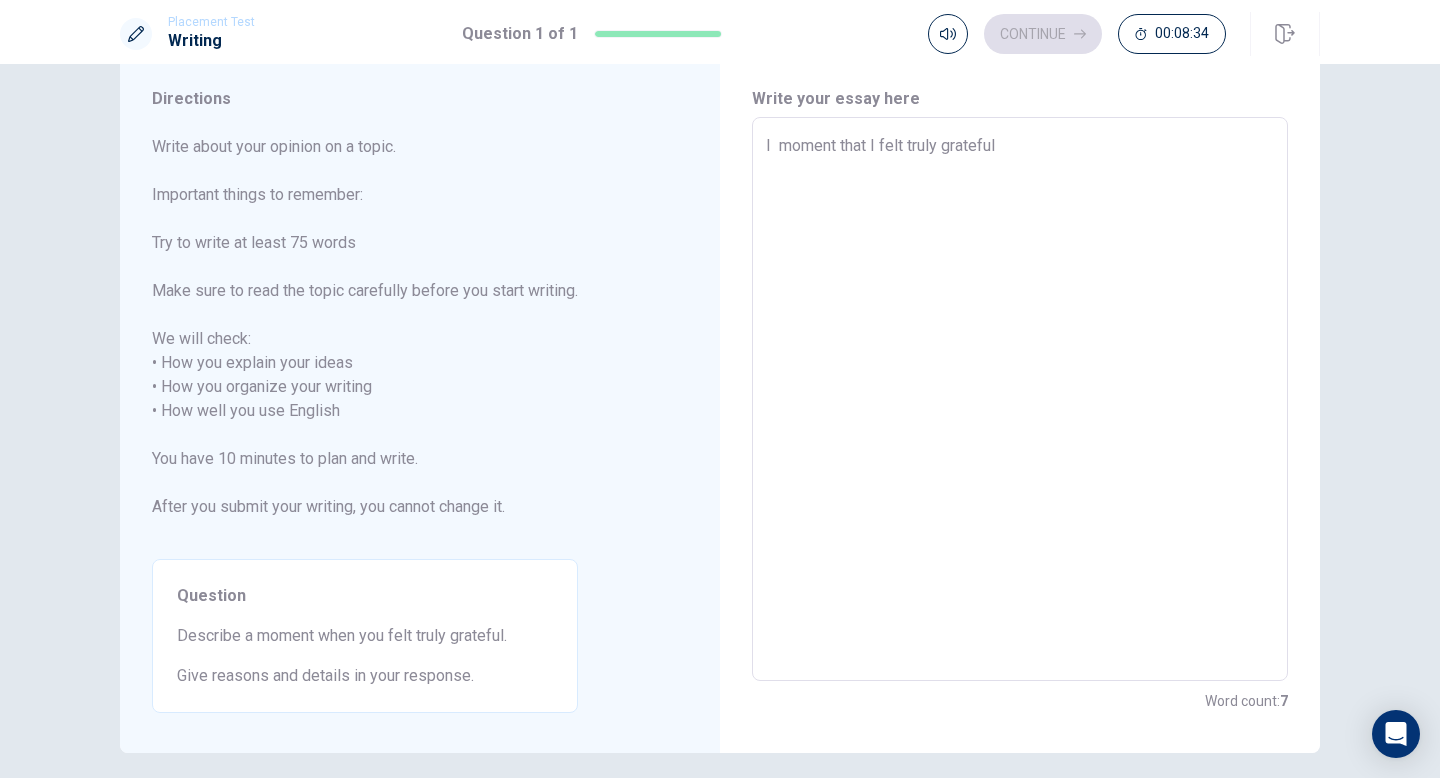 type on "x" 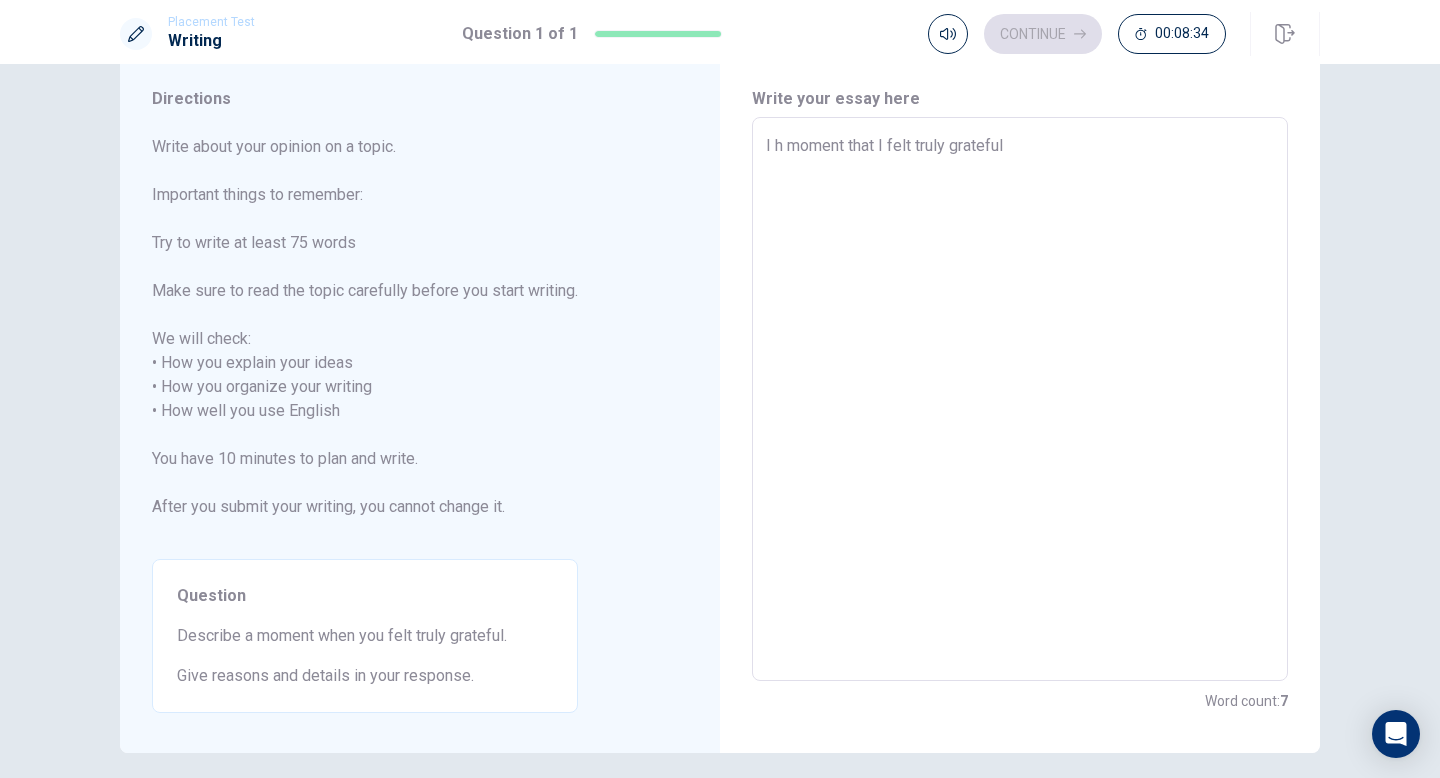 type on "x" 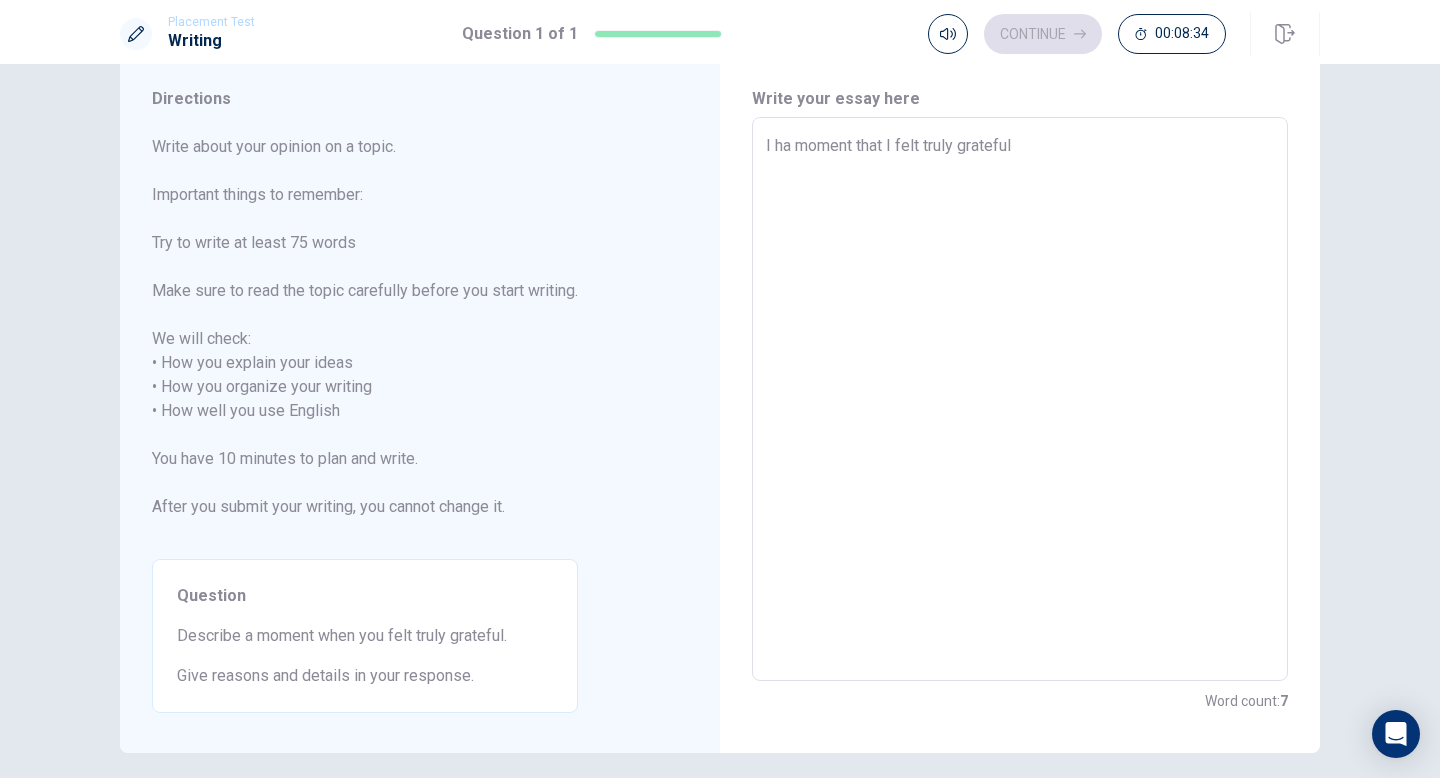 type on "x" 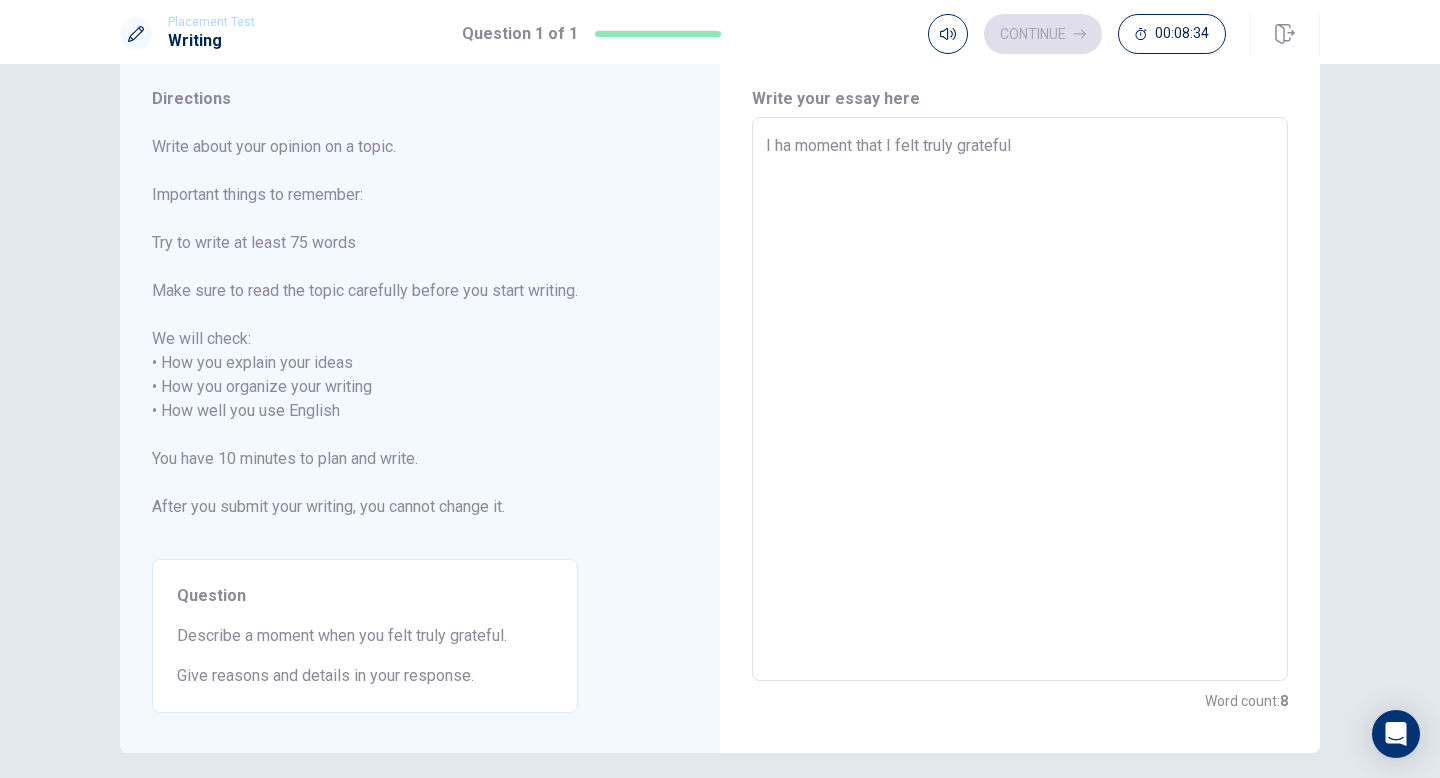 type on "I hav moment that I felt truly grateful" 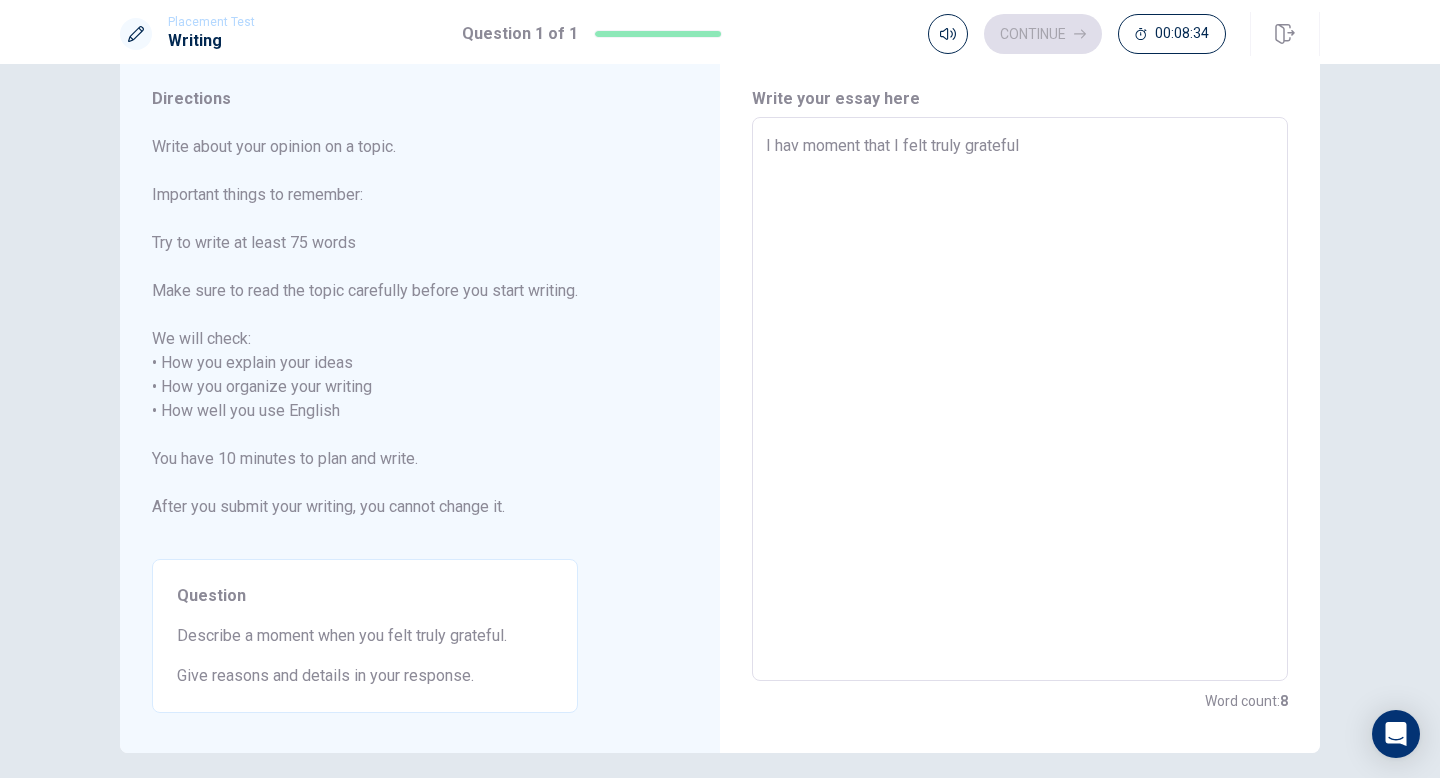 type on "x" 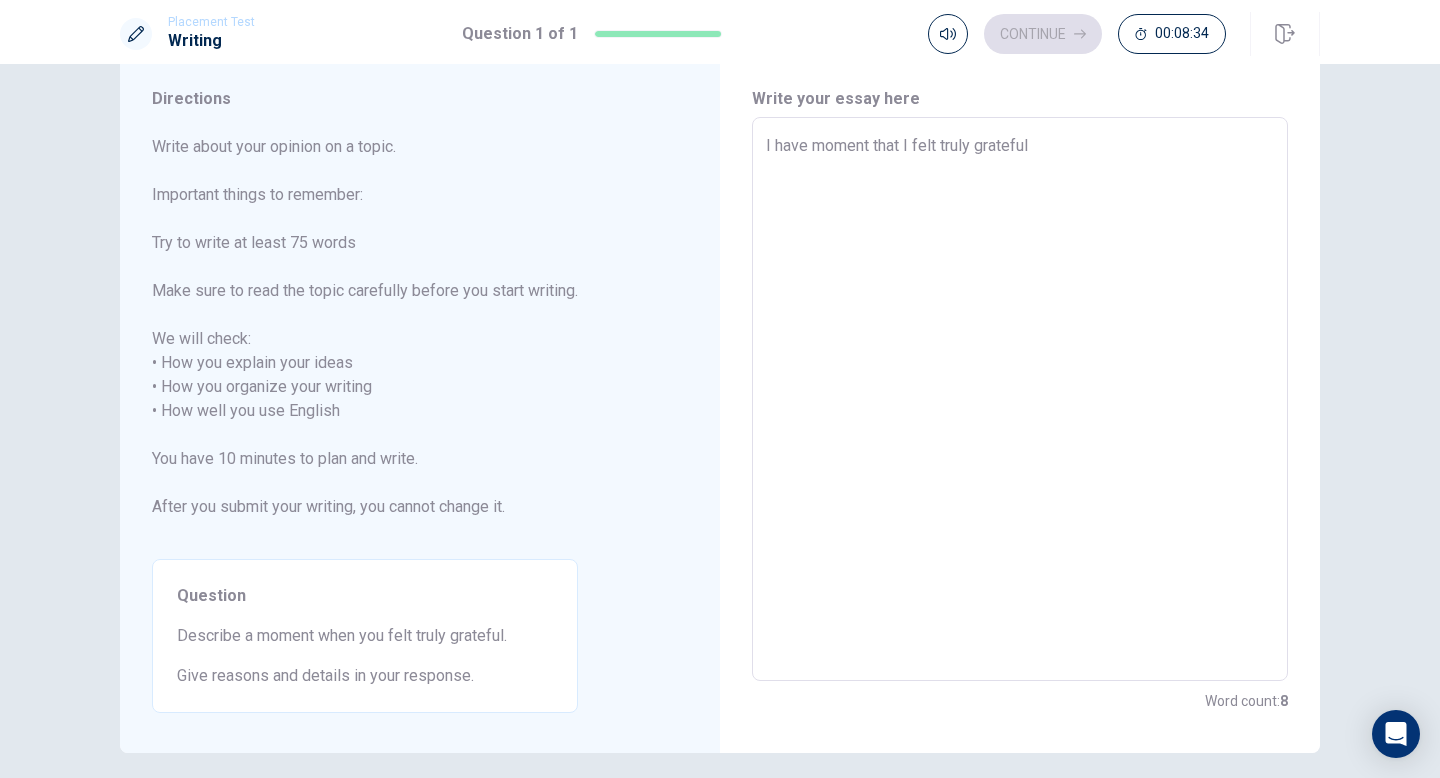 type on "x" 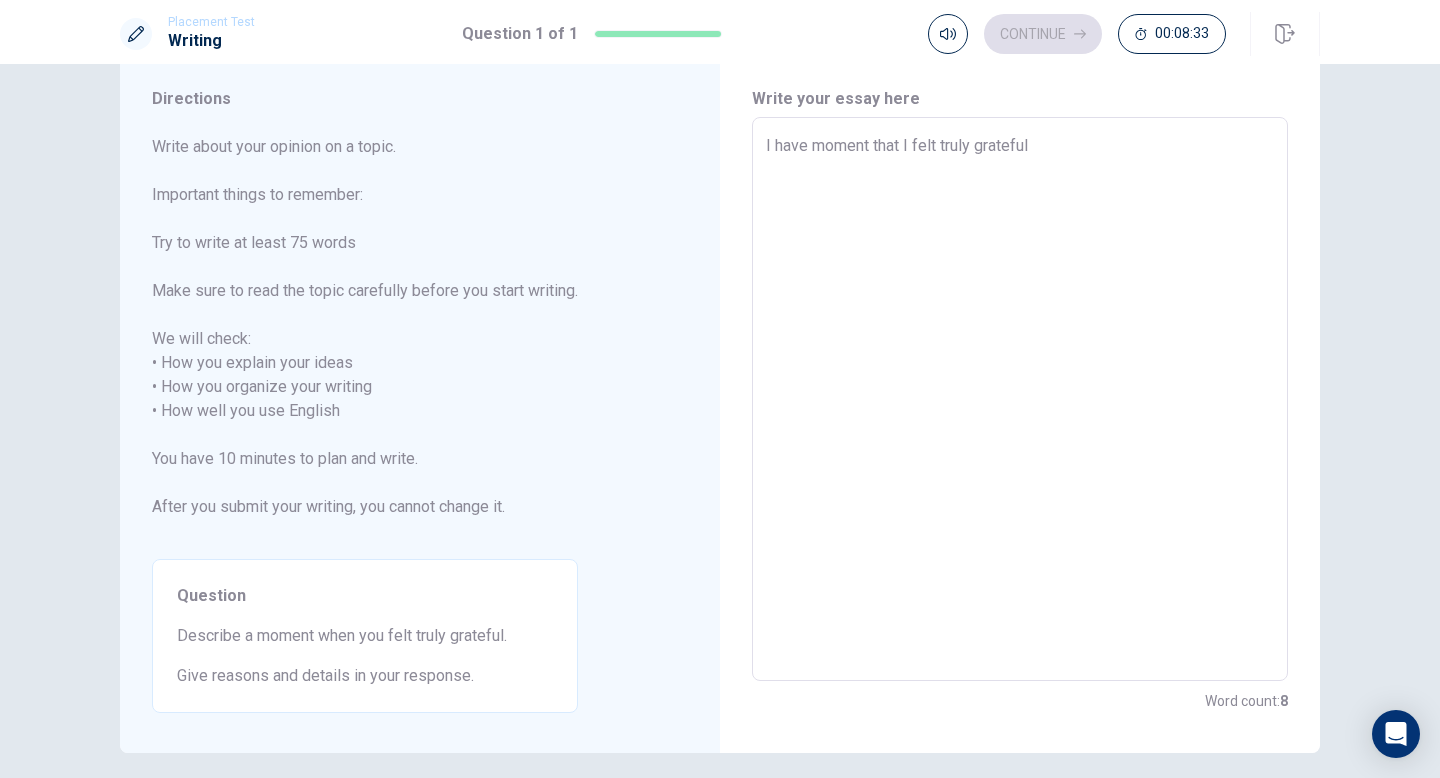 type on "I have  moment that I felt truly grateful" 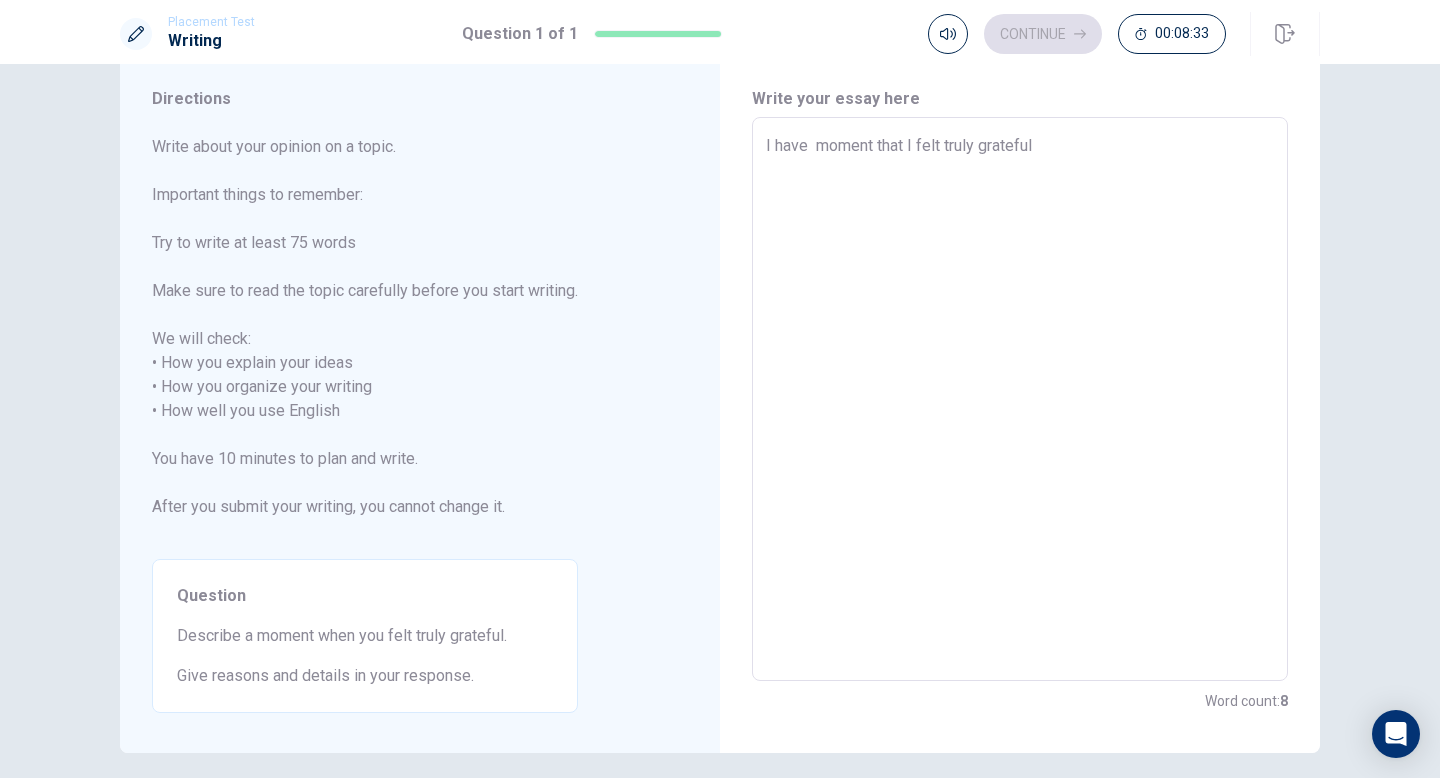 type on "x" 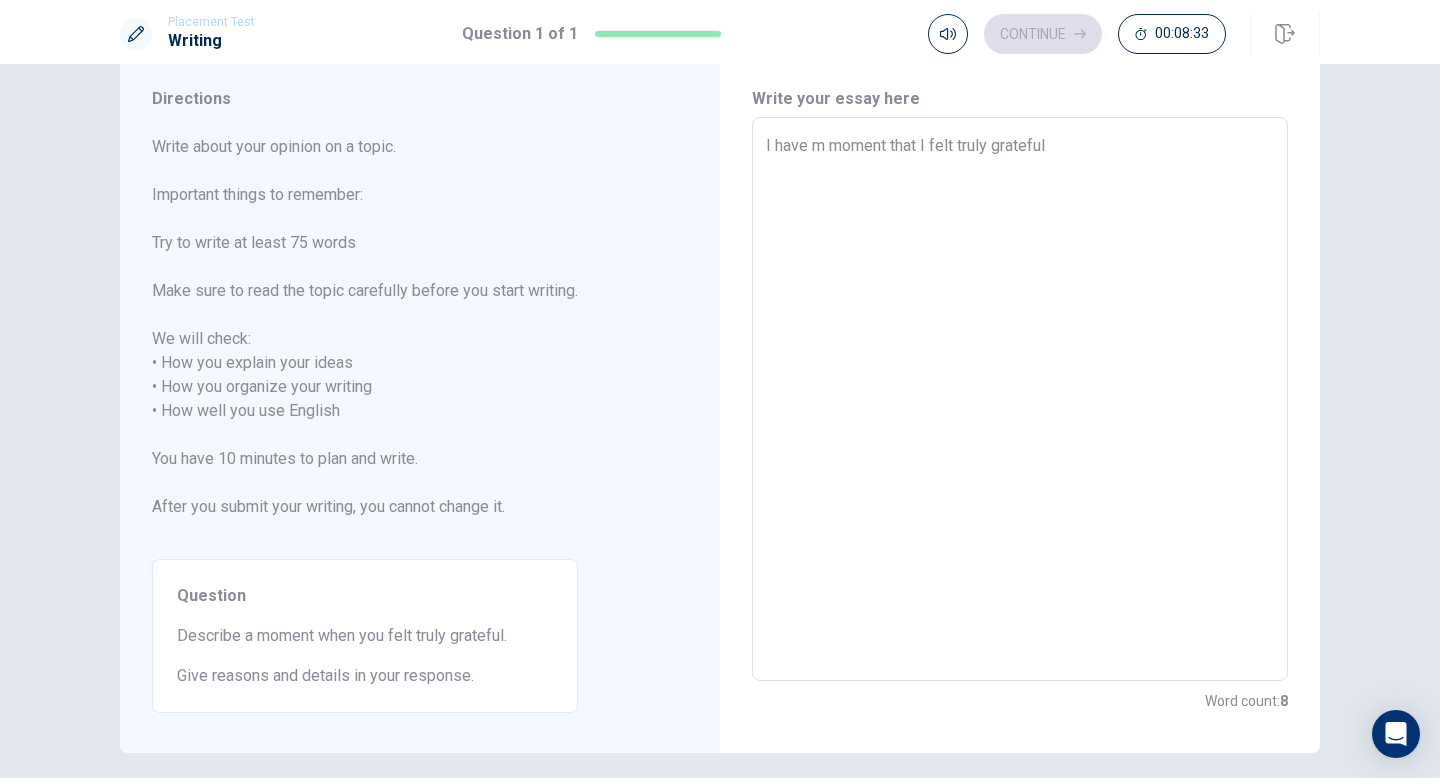 type on "x" 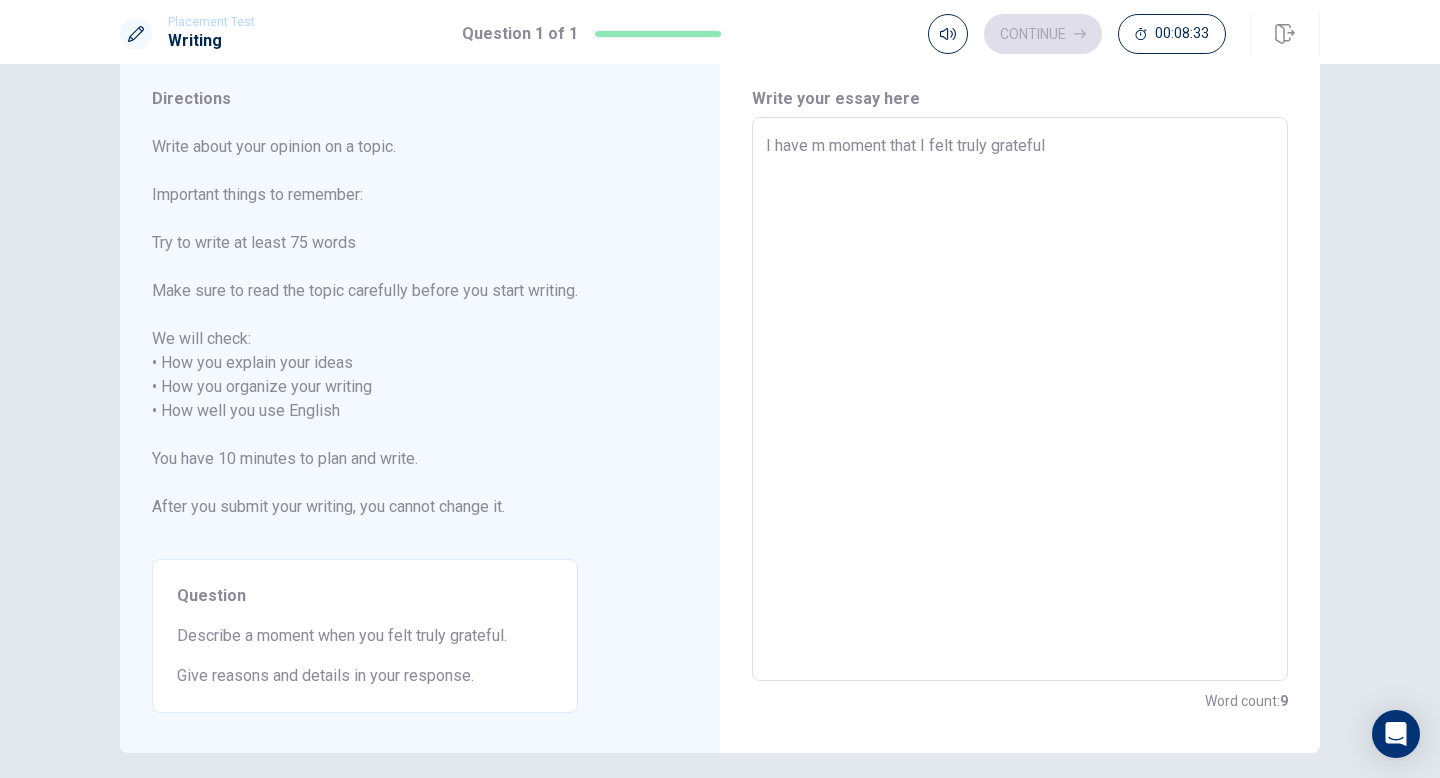 type on "I have ma moment that I felt truly grateful" 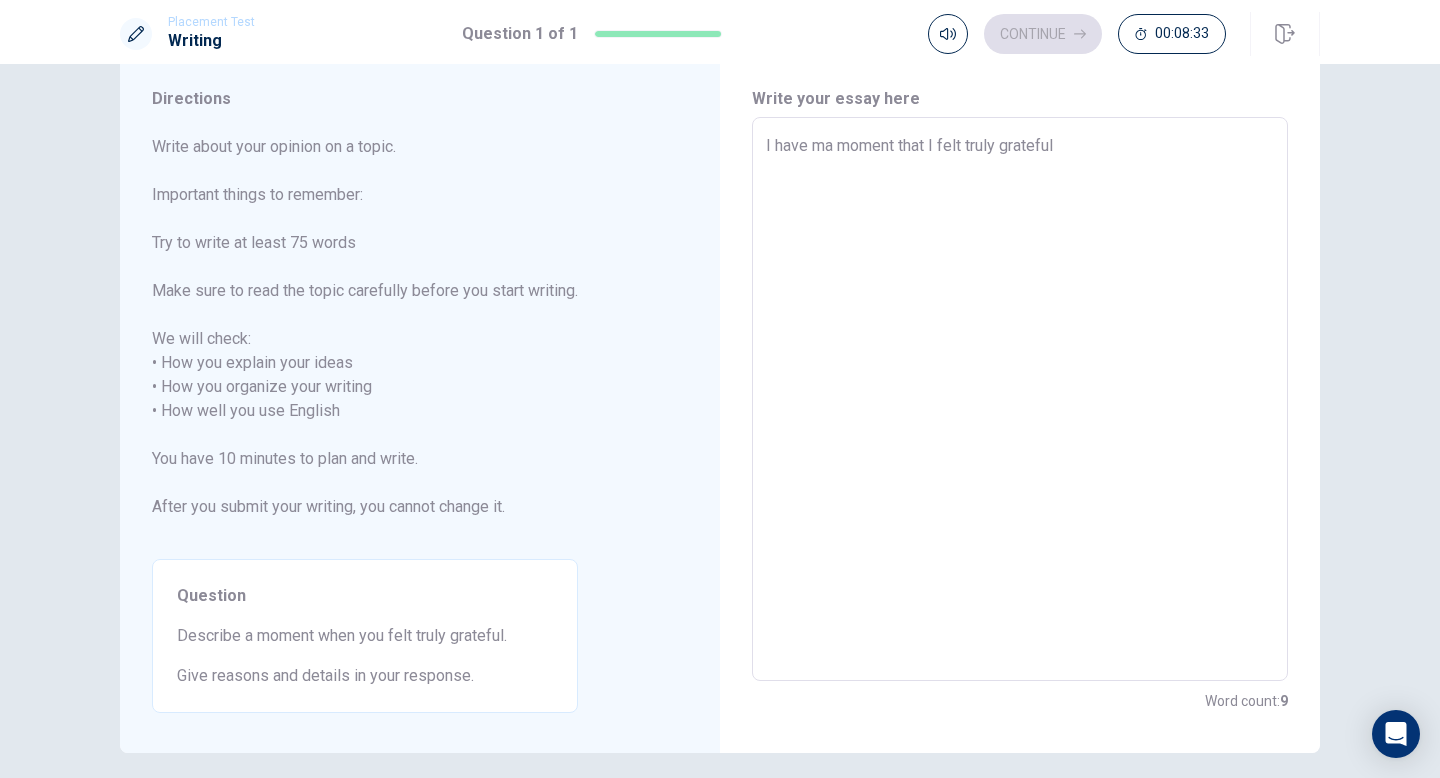 type on "x" 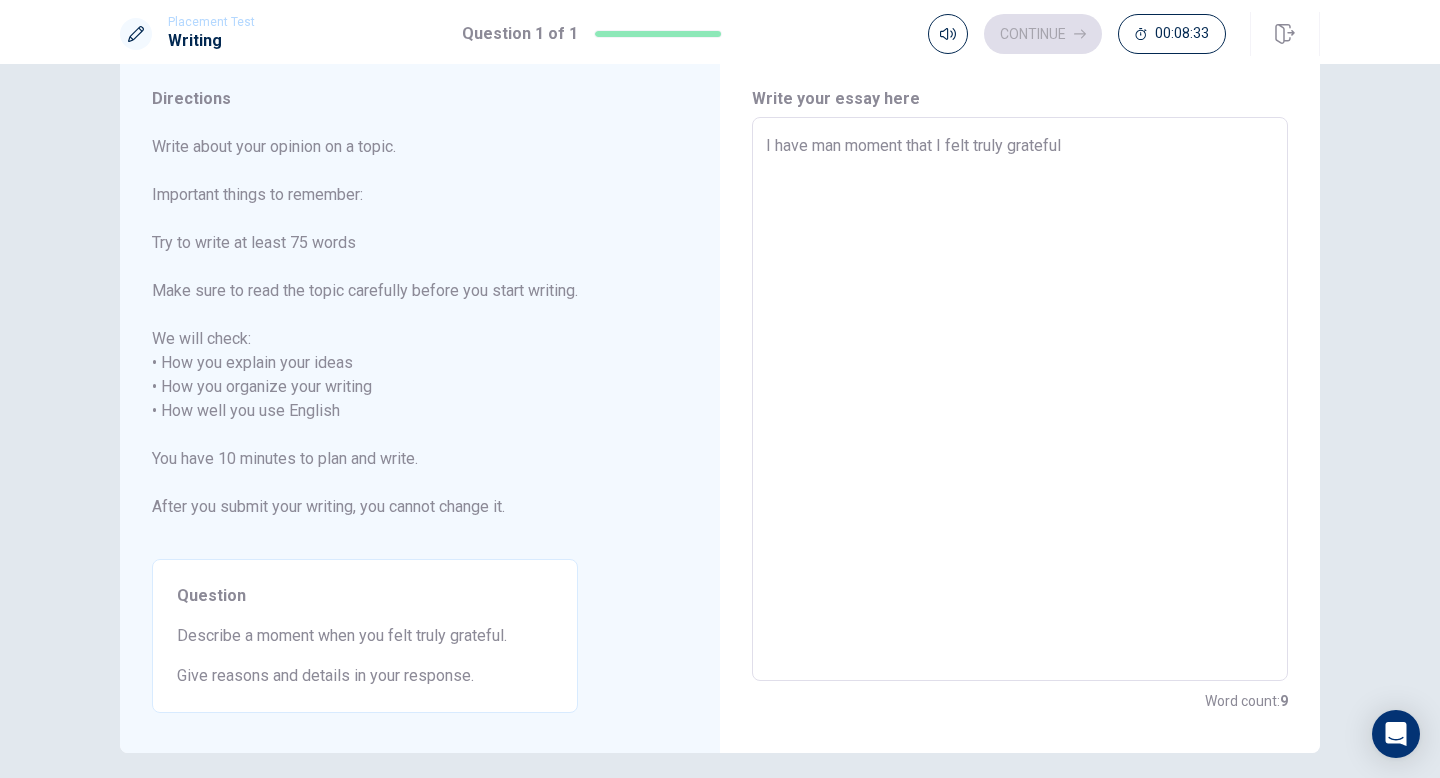 type on "x" 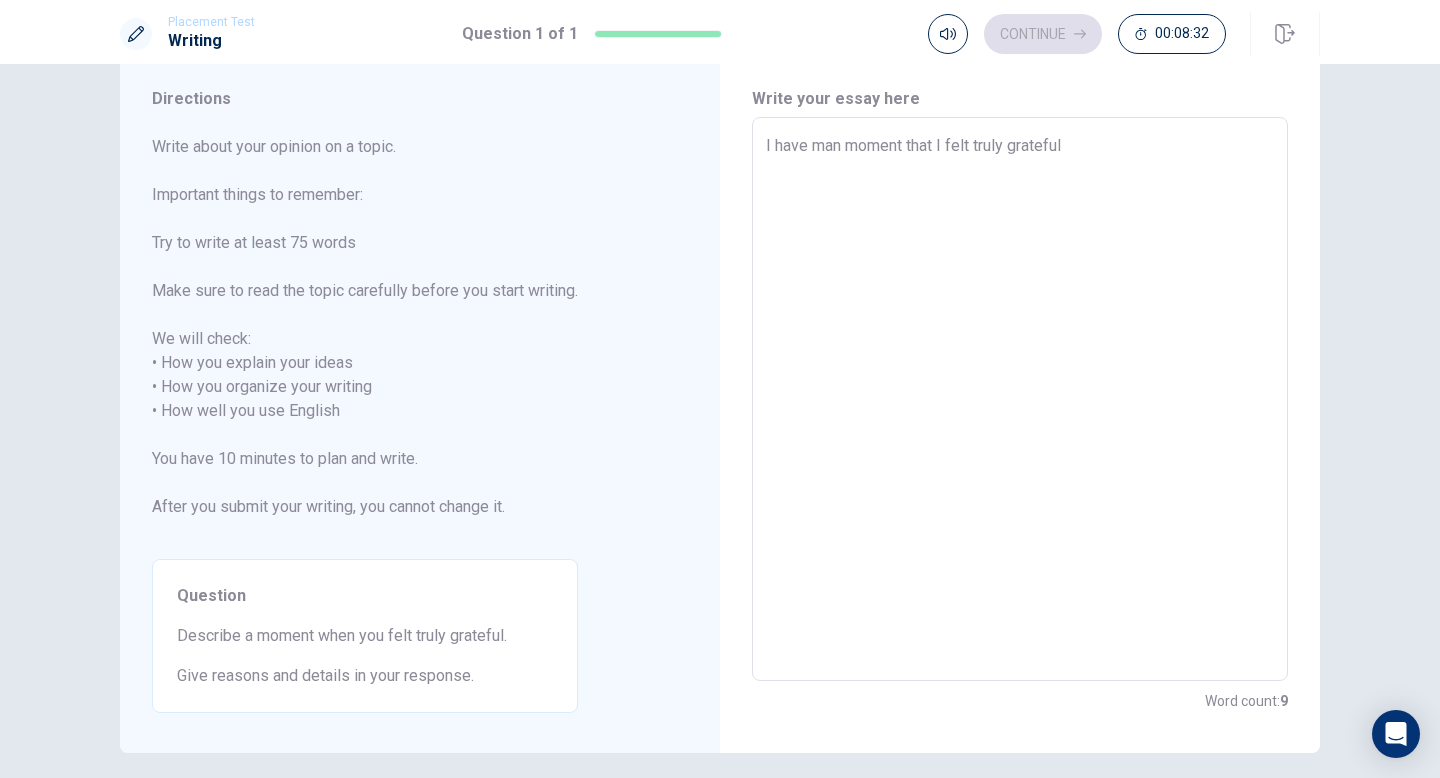 type on "I have many moment that I felt truly grateful" 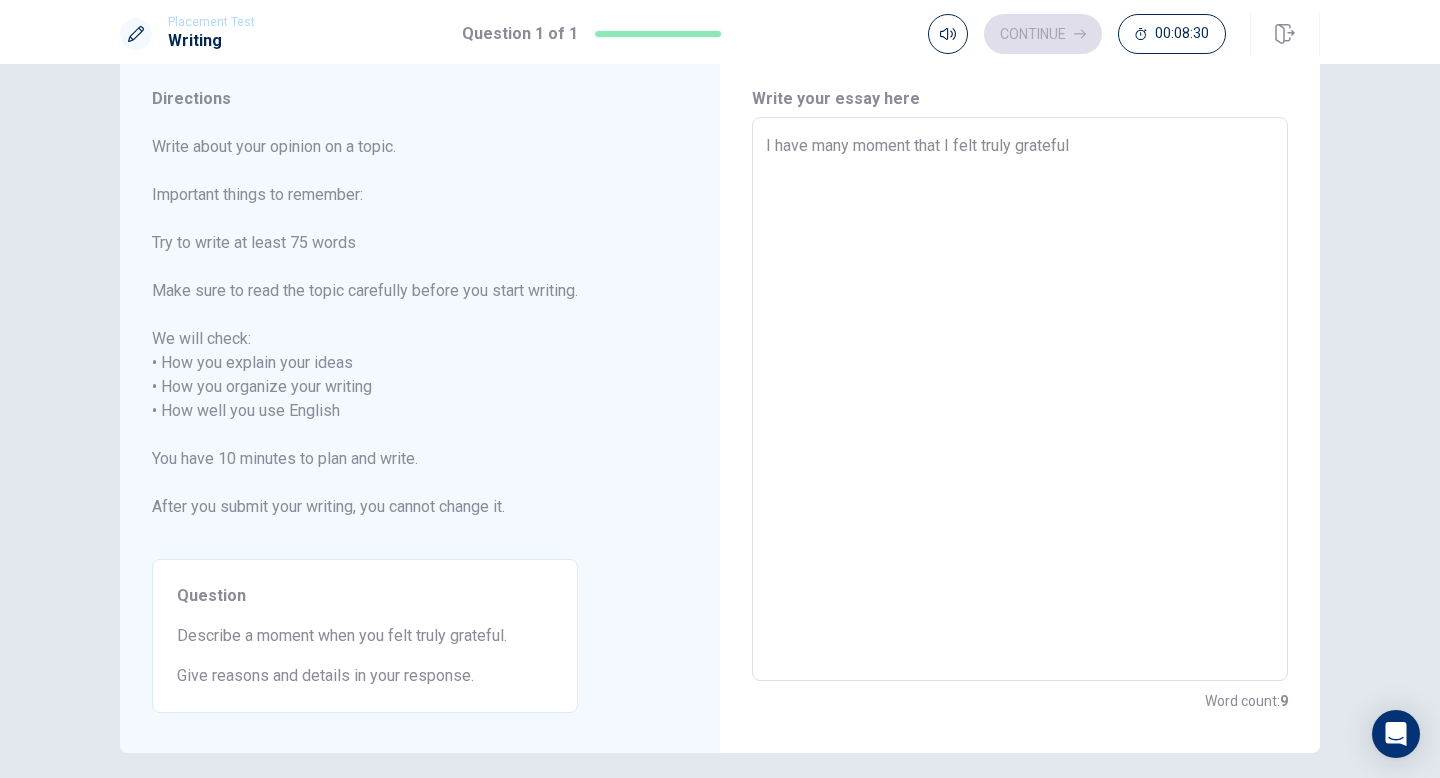 click on "I have many moment that I felt truly grateful" at bounding box center (1020, 399) 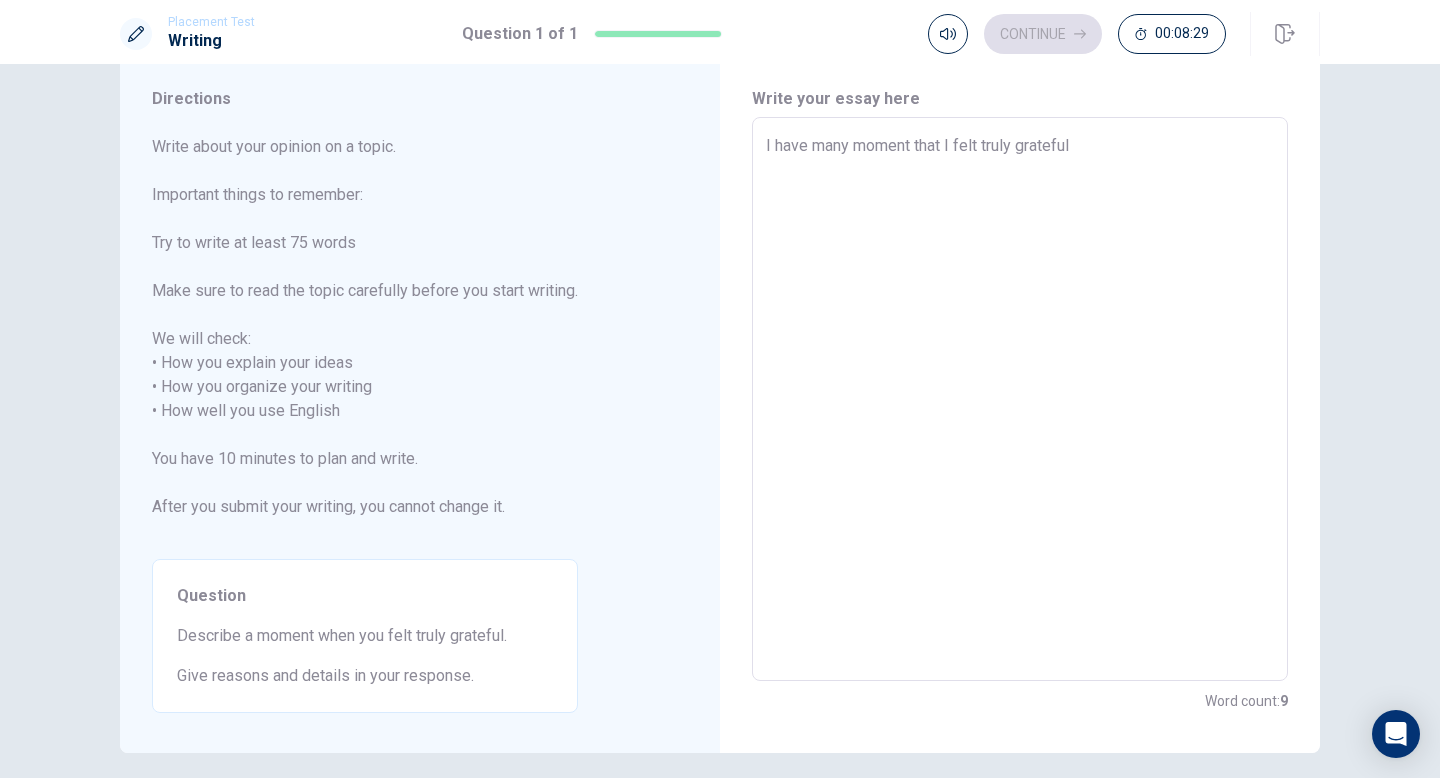 type on "I have many moment that I felt truly grateful" 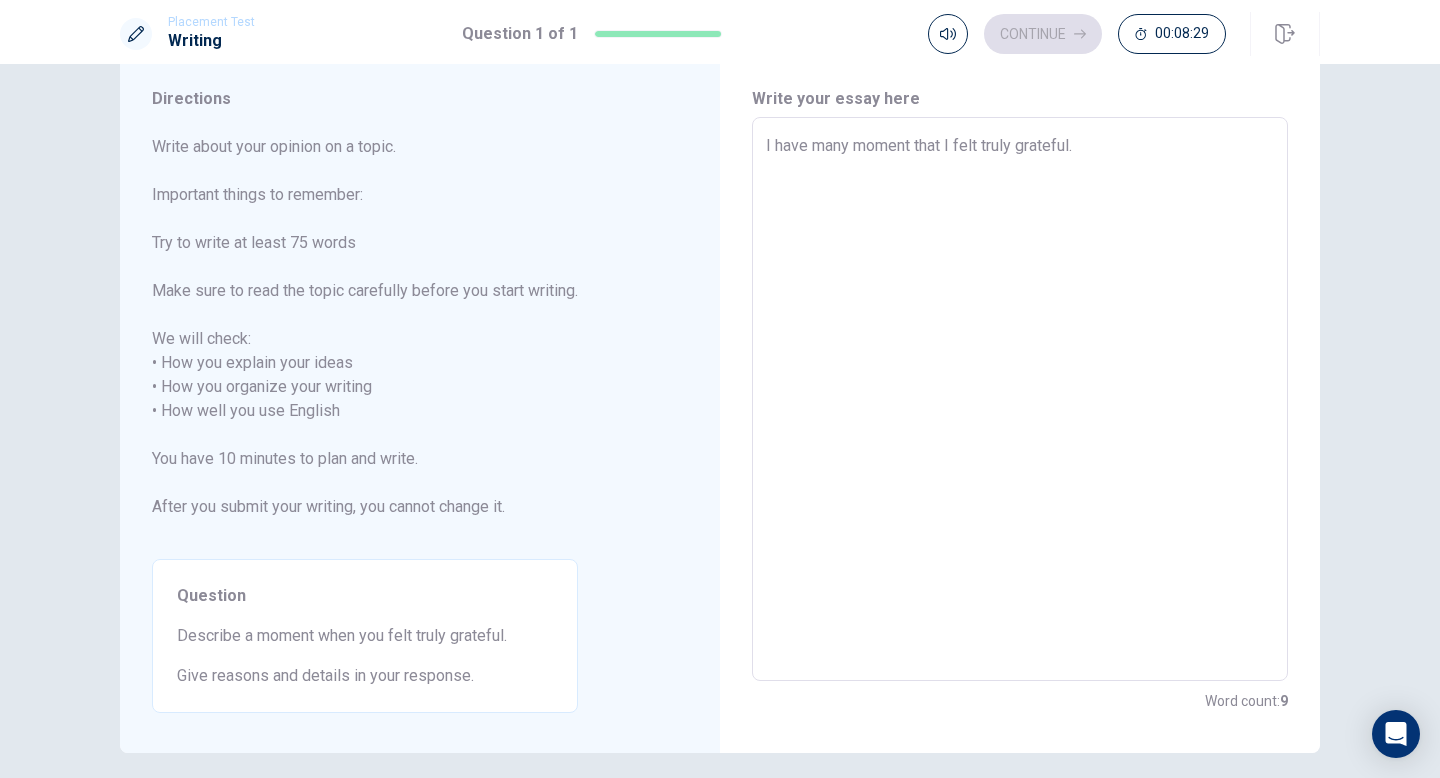 type on "x" 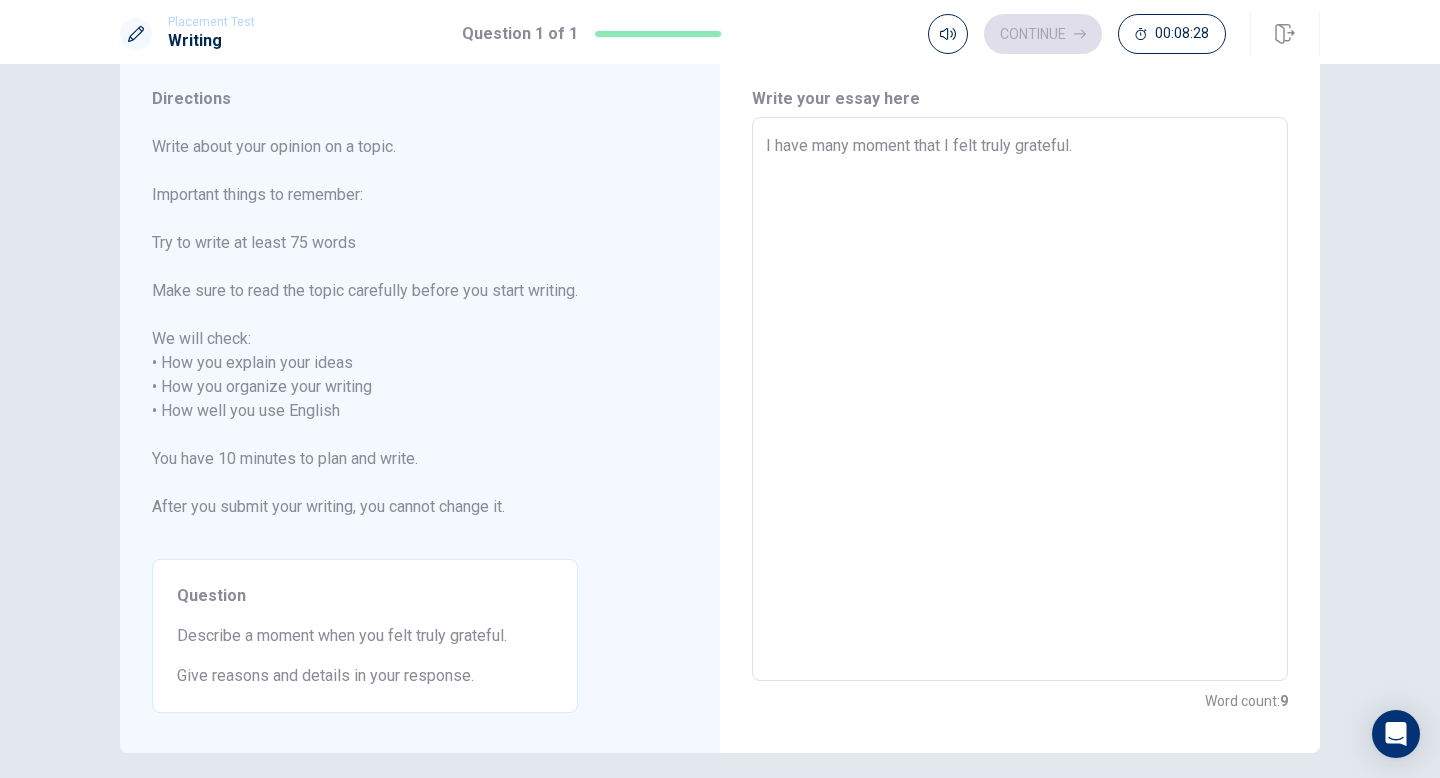 type on "I have many moment that I felt truly grateful." 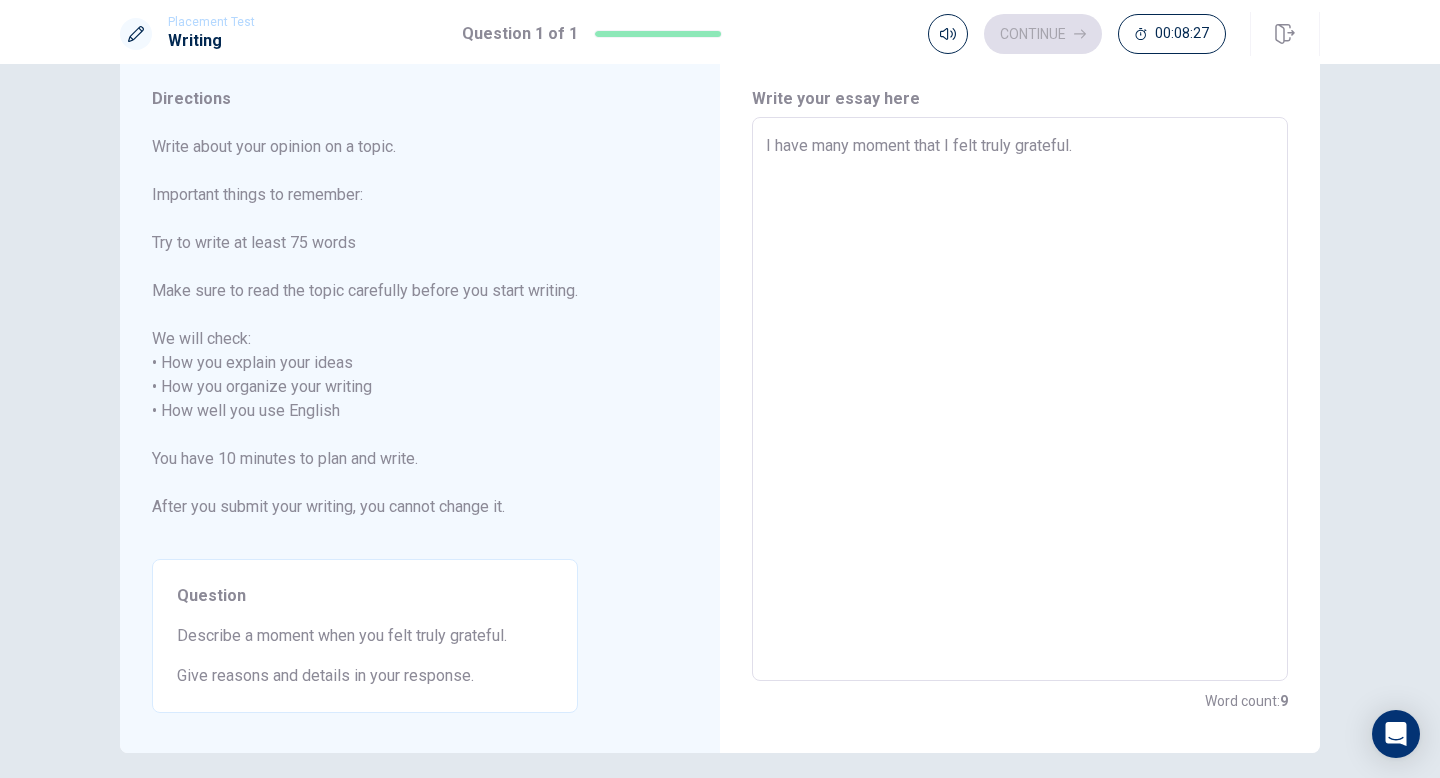 type on "x" 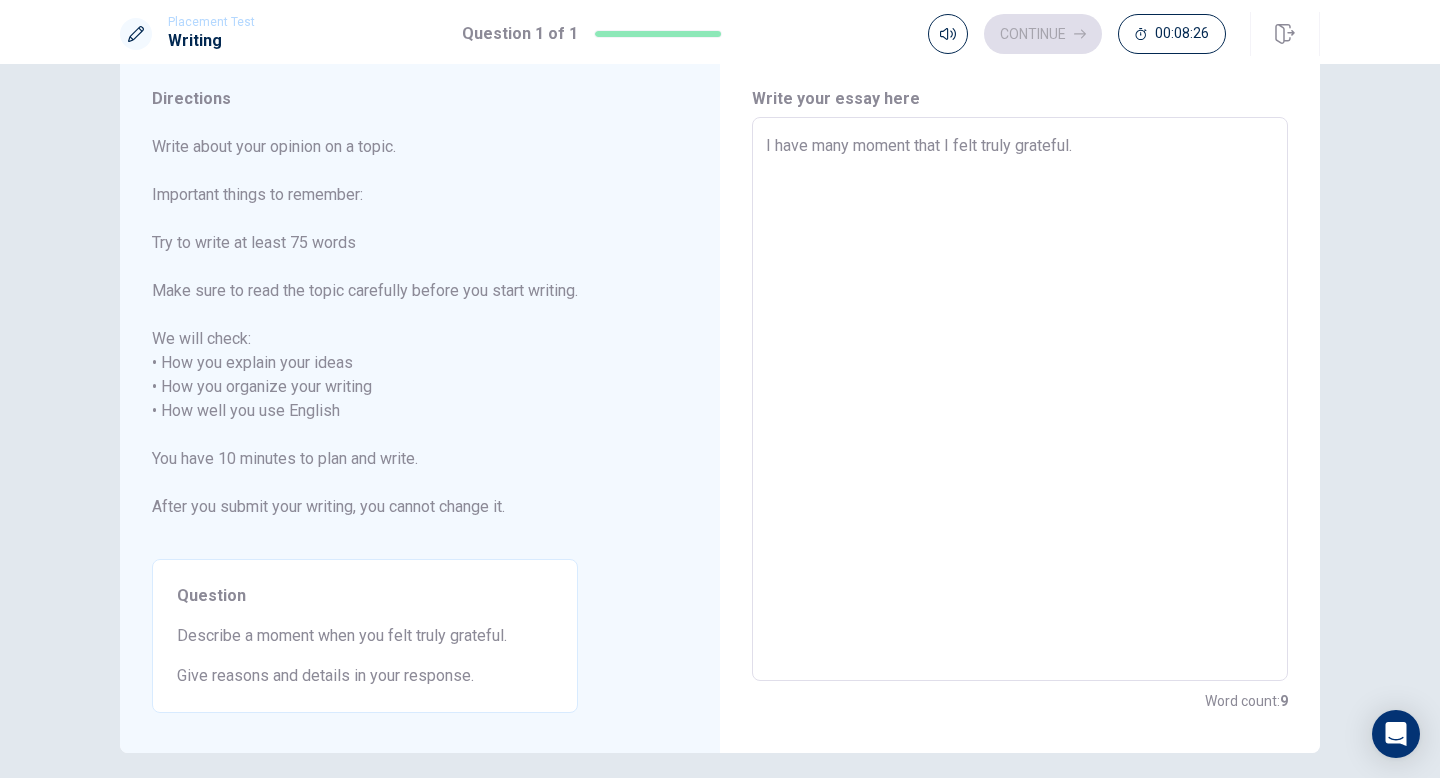 type on "I have many moment that I felt truly grateful. F" 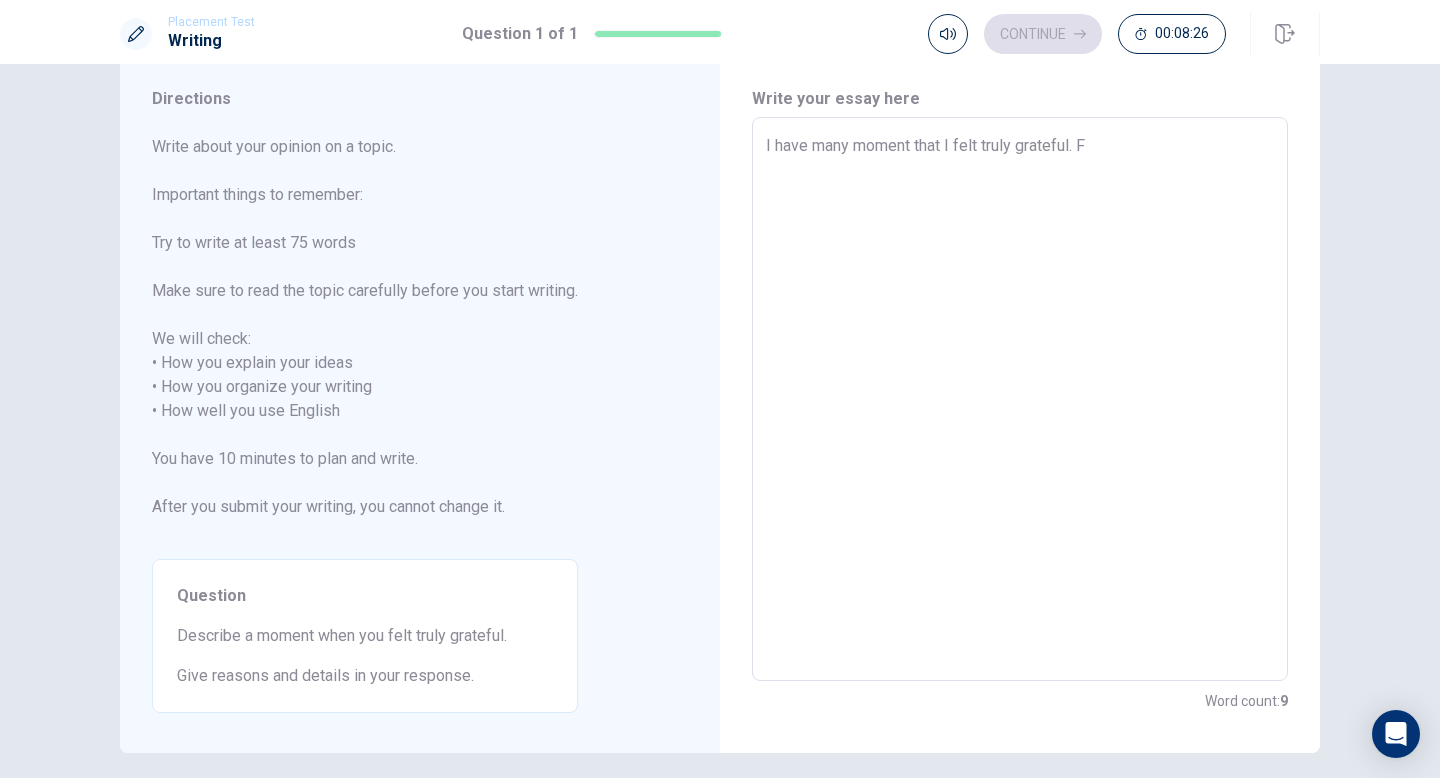 type on "x" 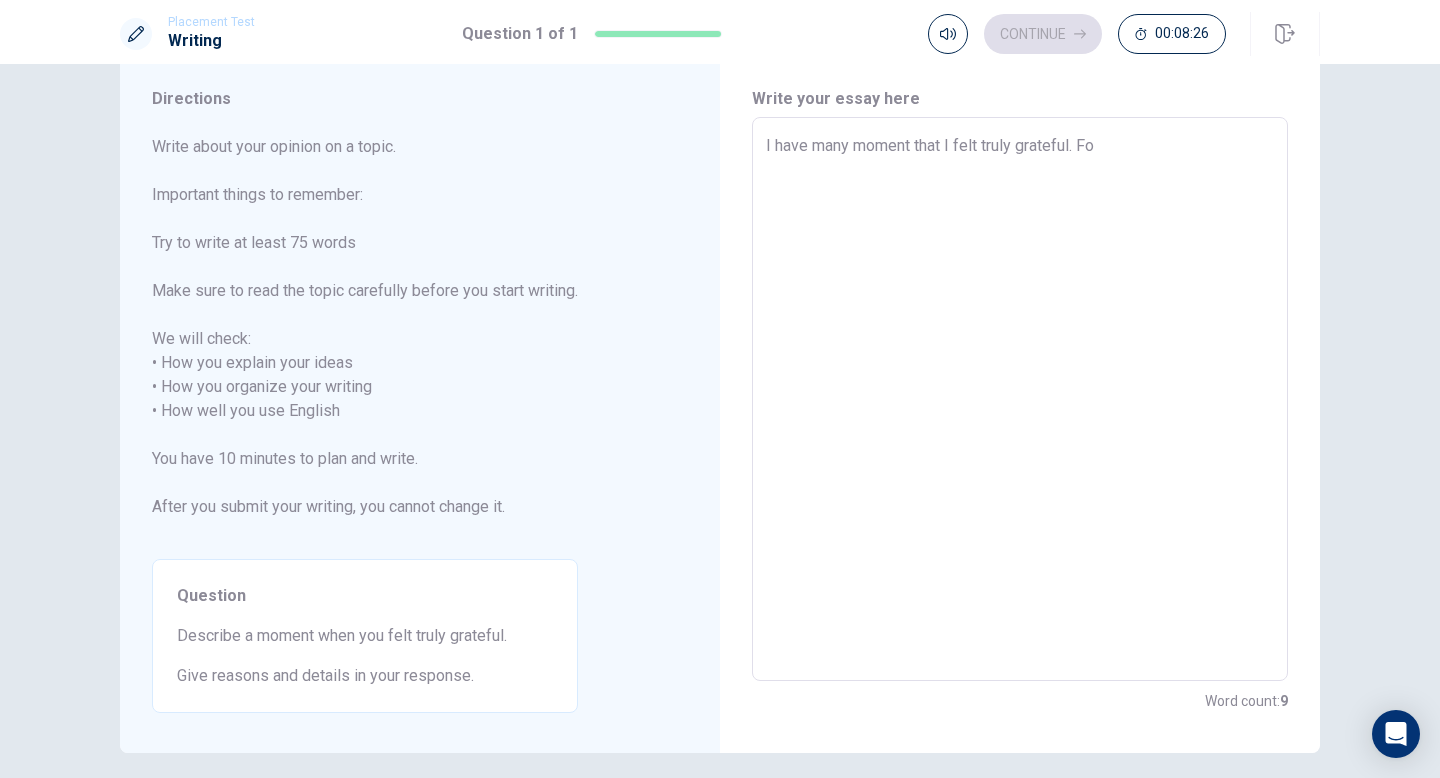 type on "x" 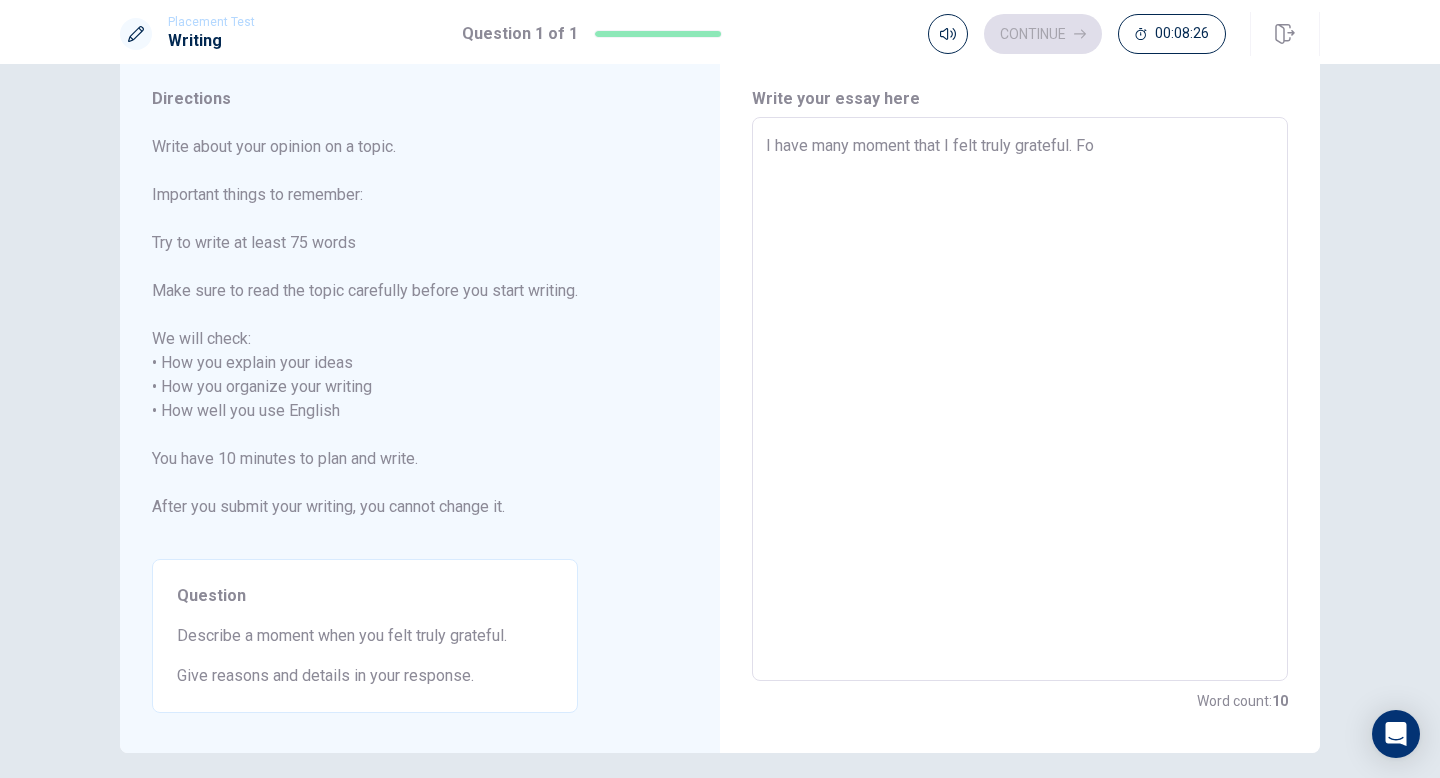 type on "I have many moment that I felt truly grateful. For" 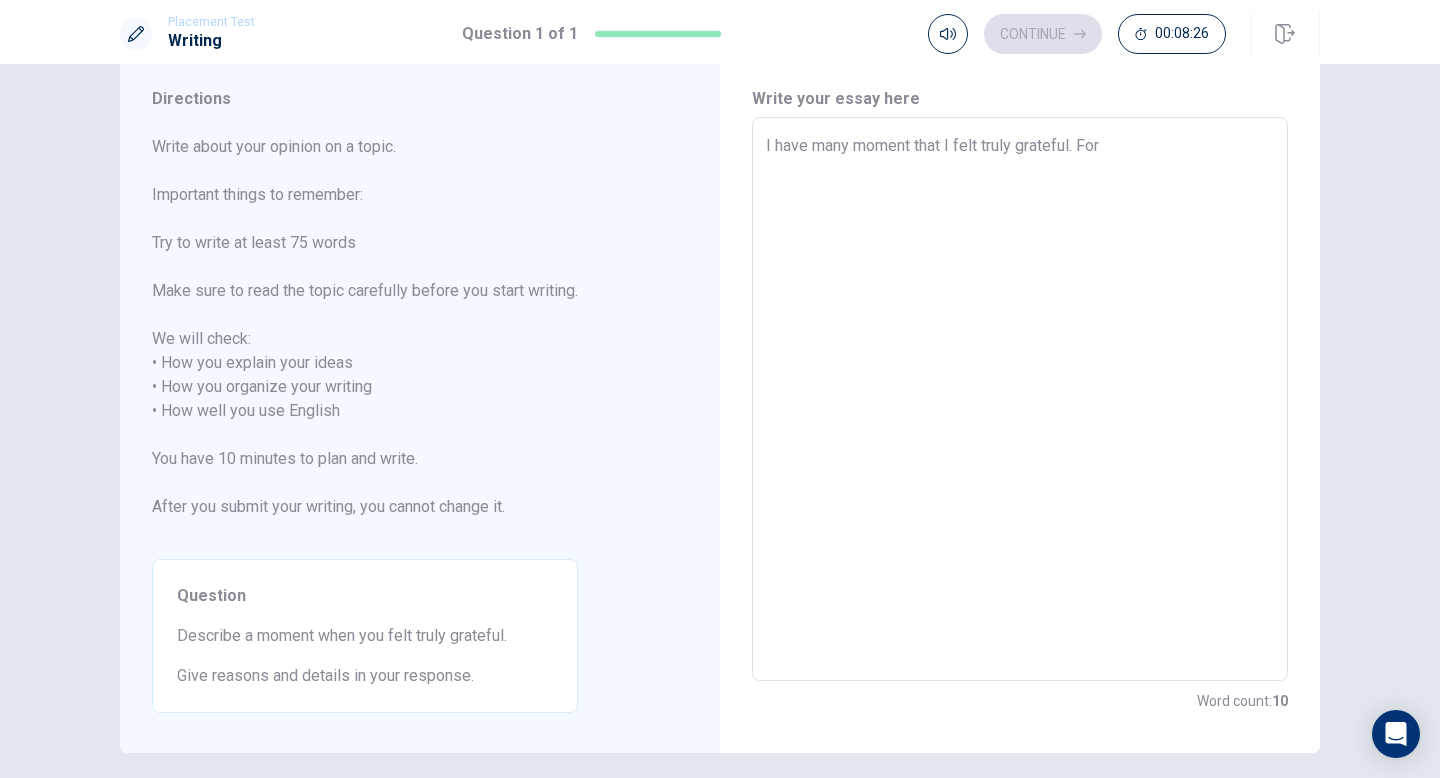 type on "x" 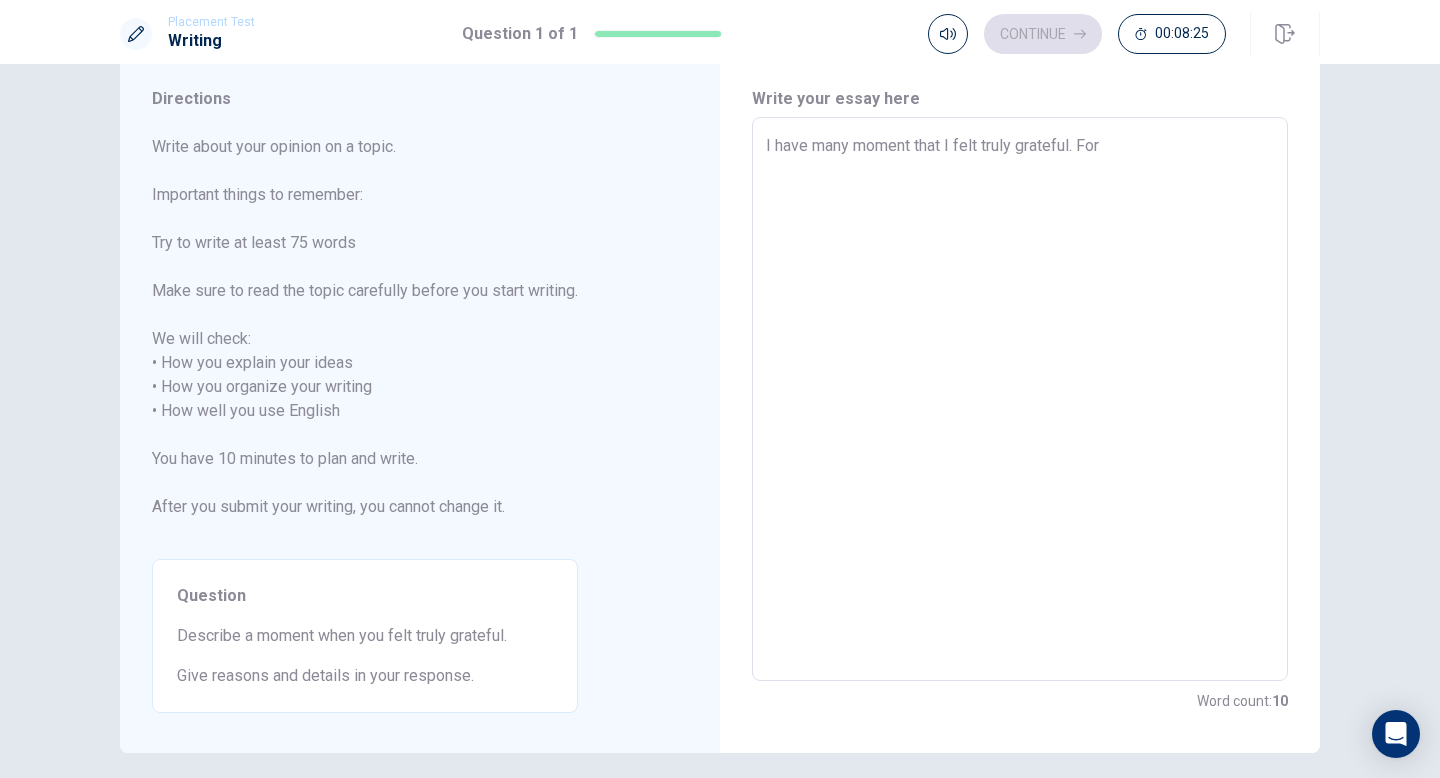 type on "I have many moment that I felt truly grateful. For" 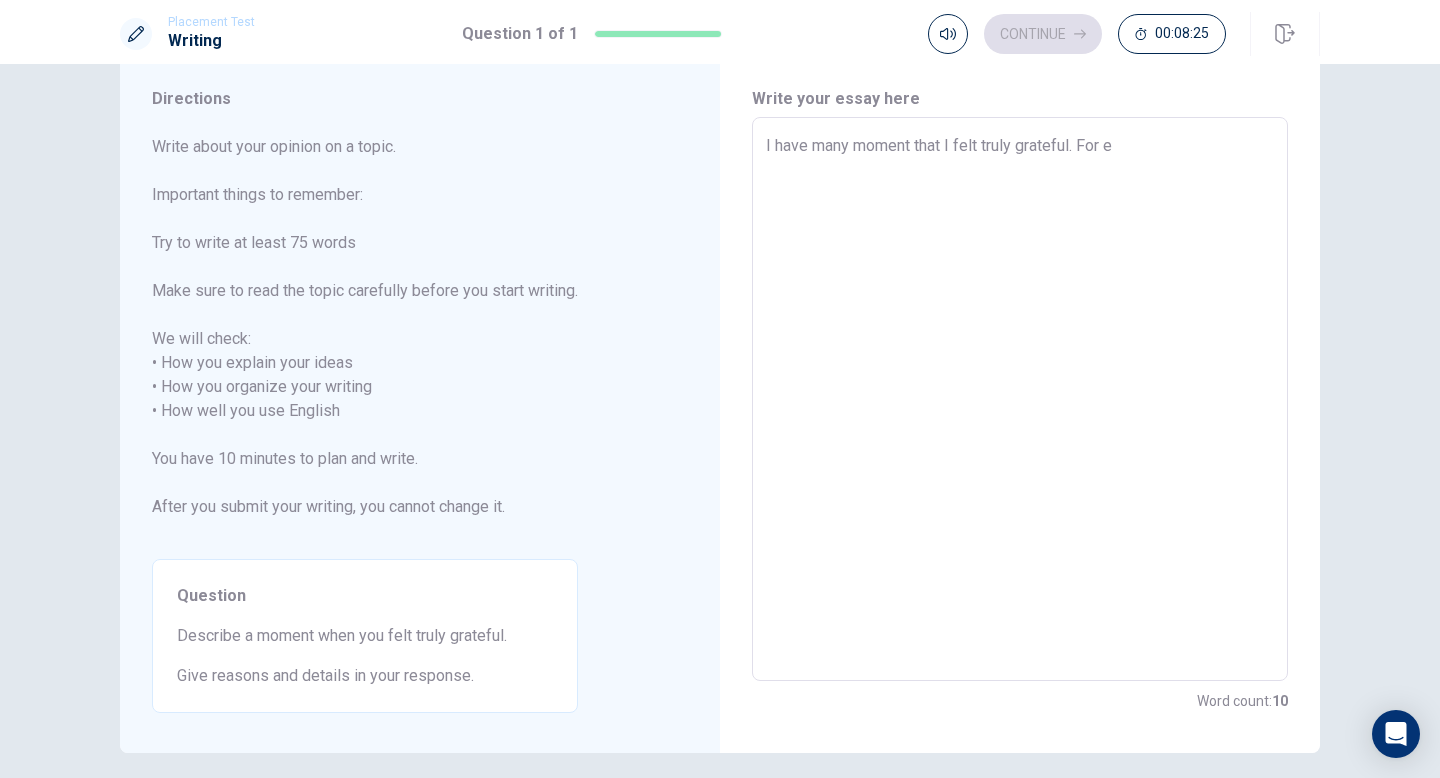 type on "x" 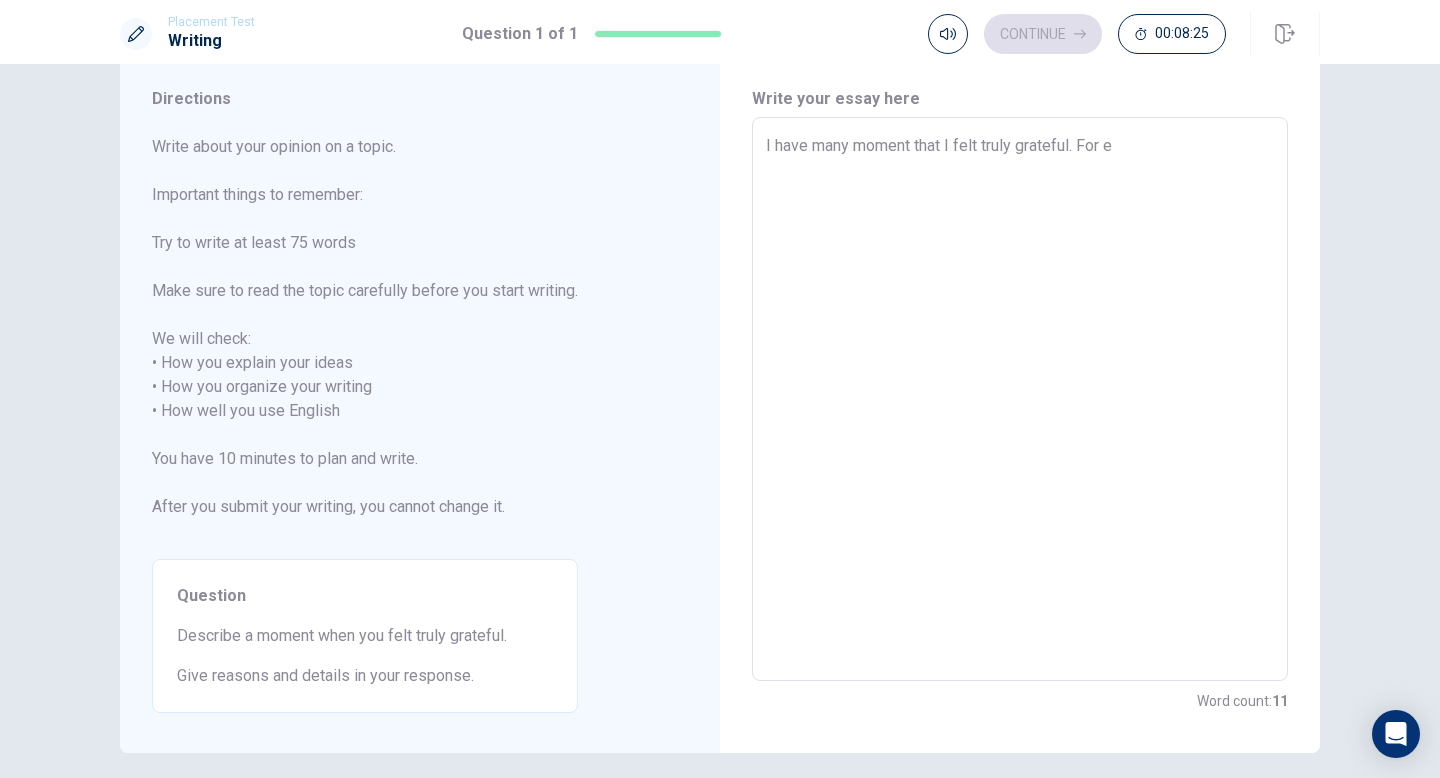 type on "I have many moment that I felt truly grateful. For ex" 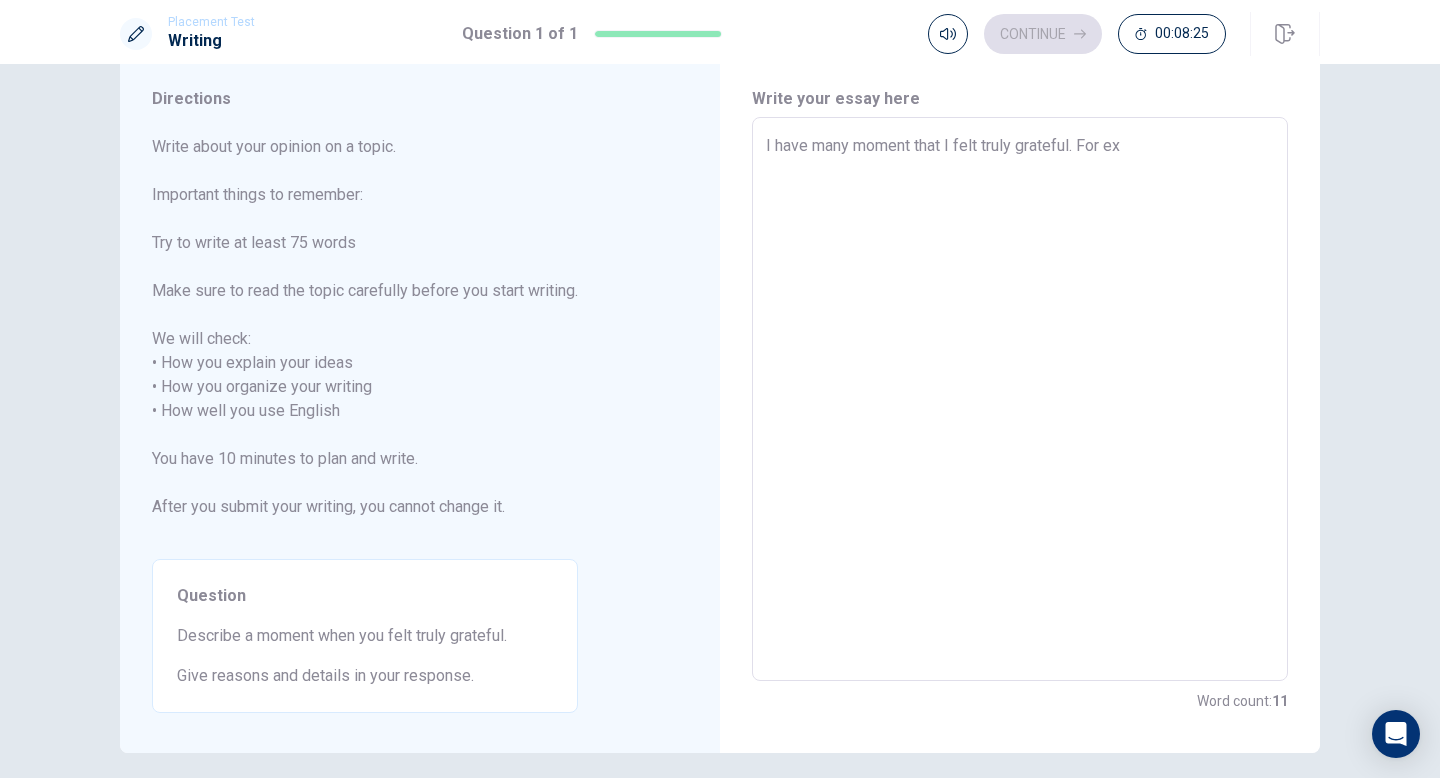 type on "x" 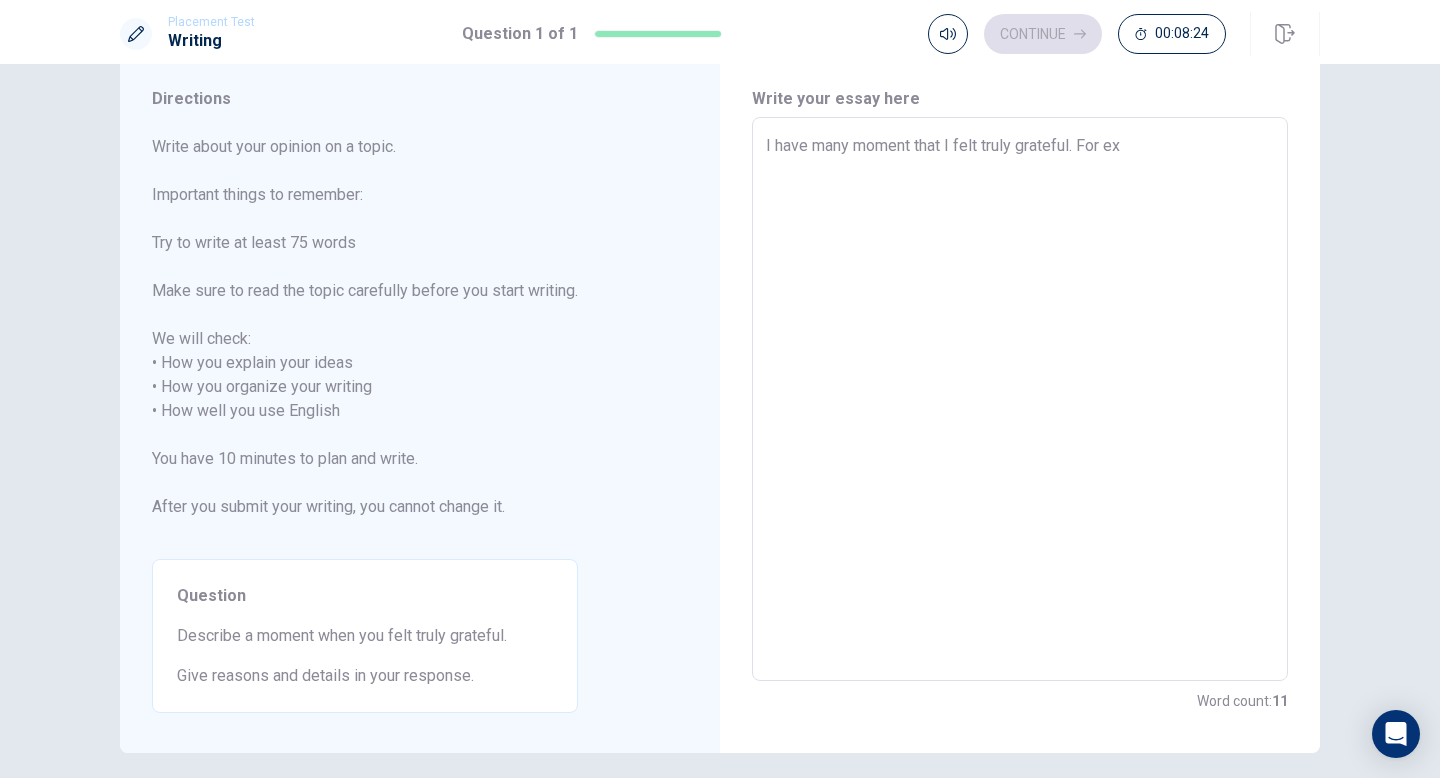 type on "I have many moment that I felt truly grateful. For exa" 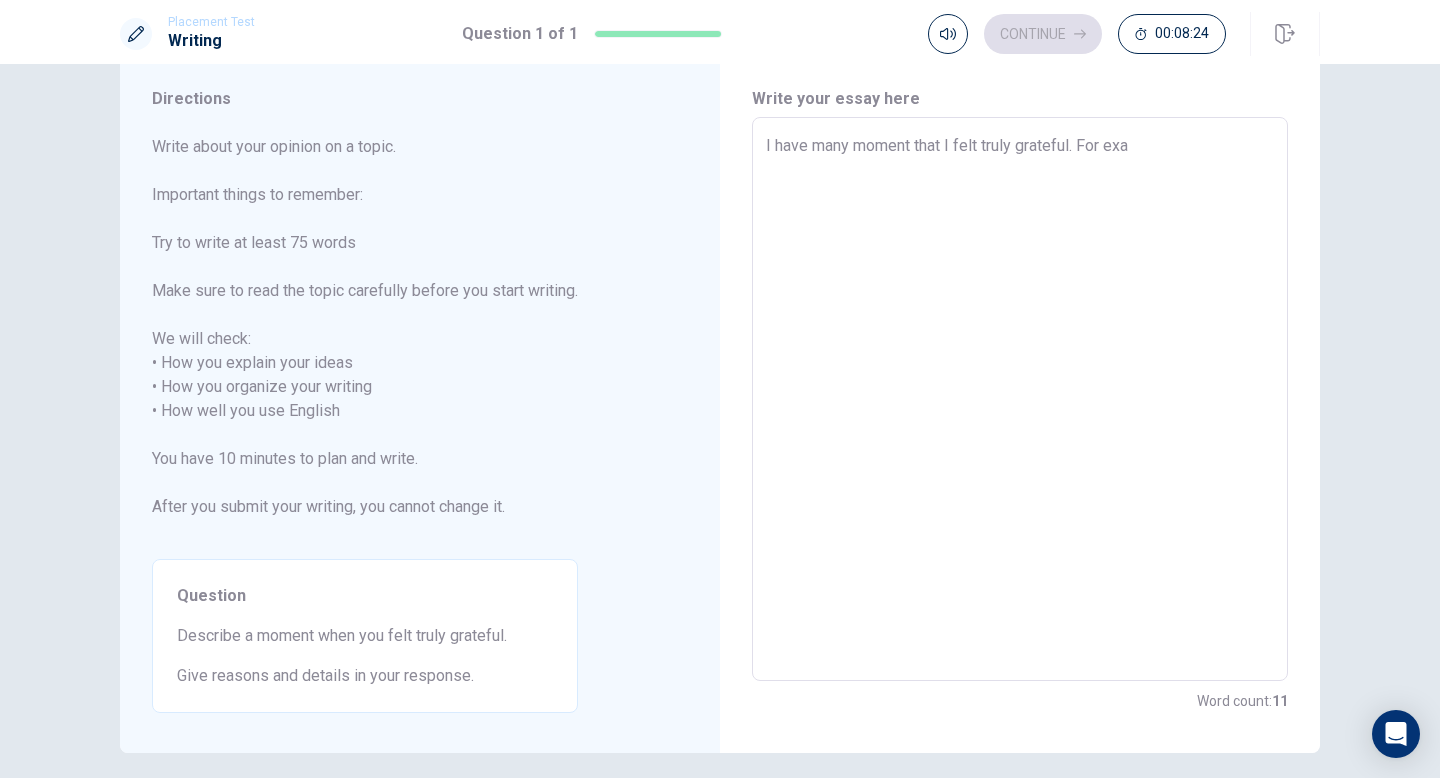 type on "x" 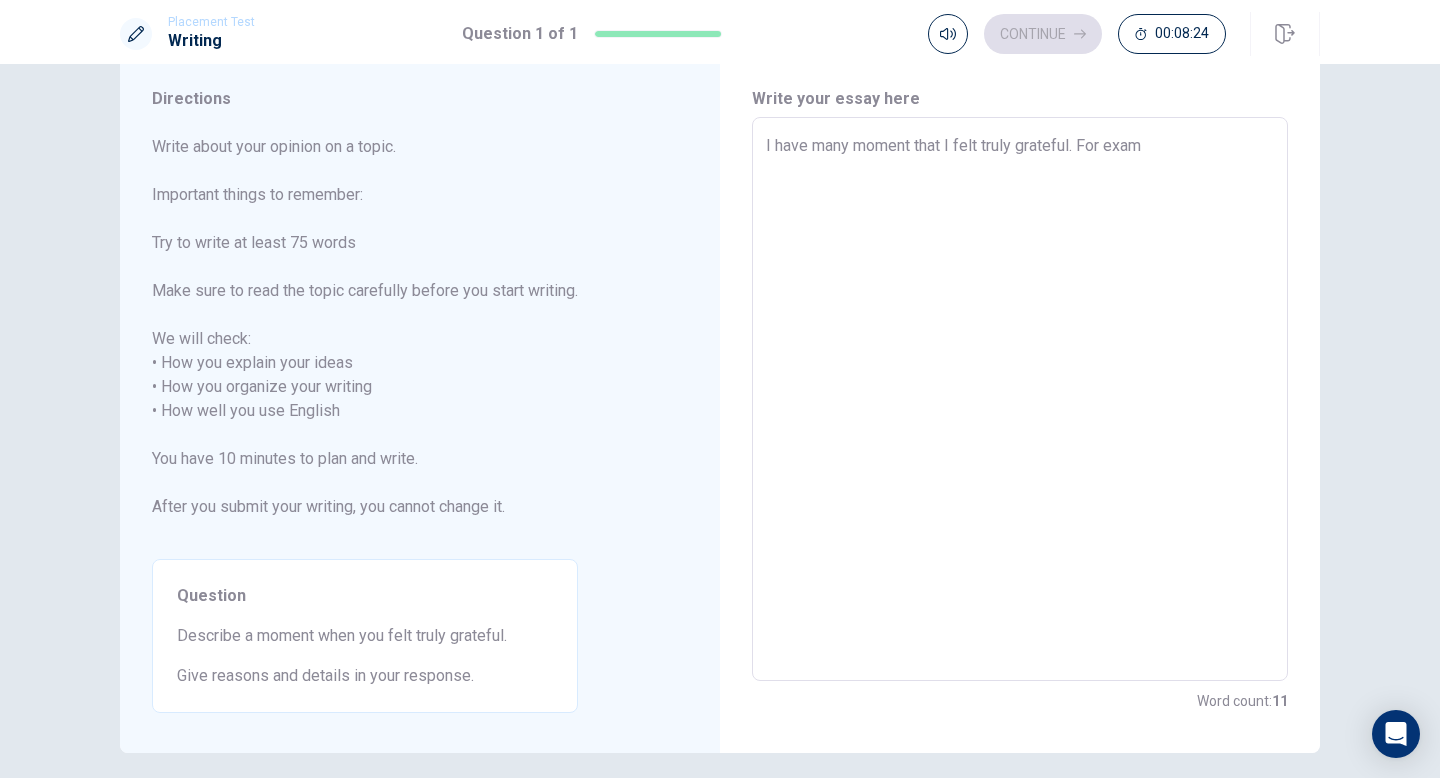 type on "x" 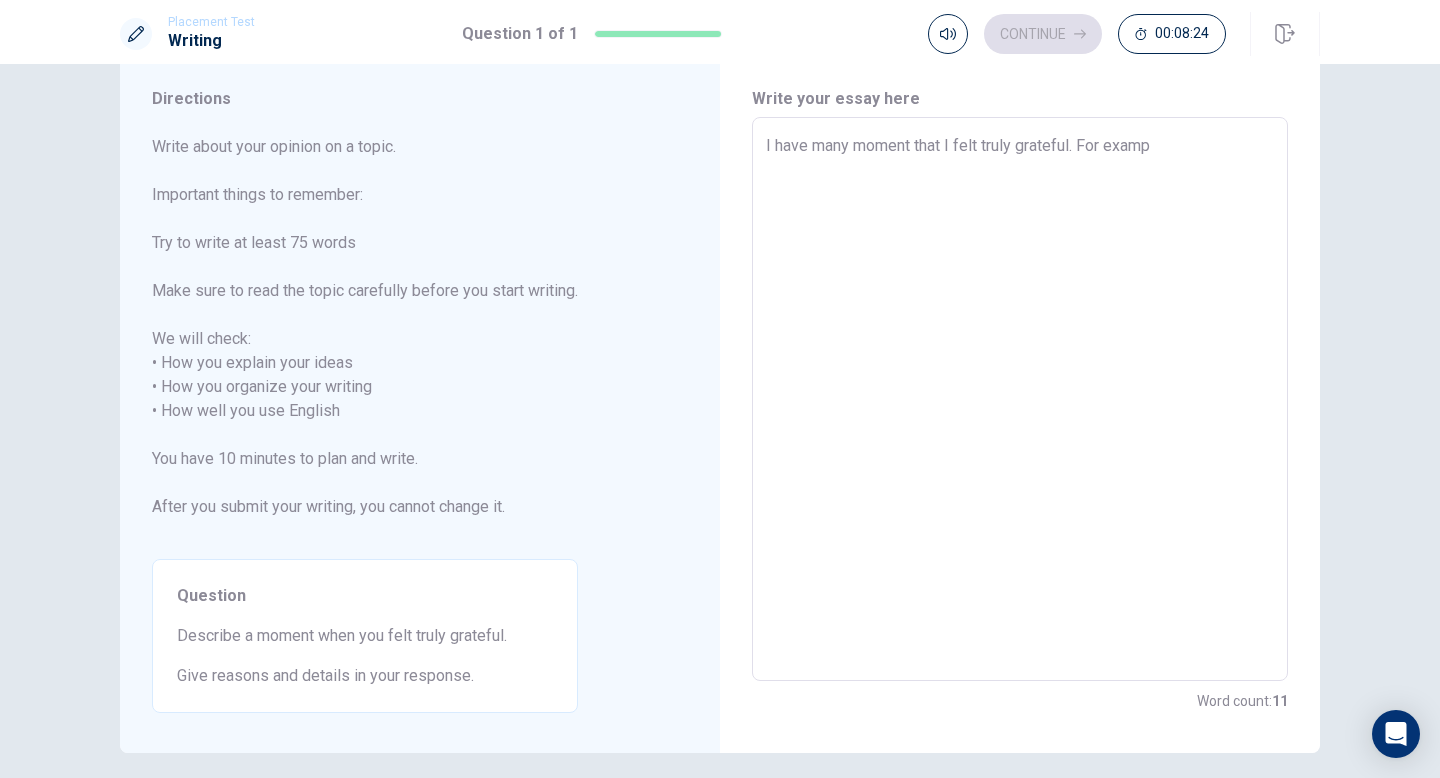 type on "x" 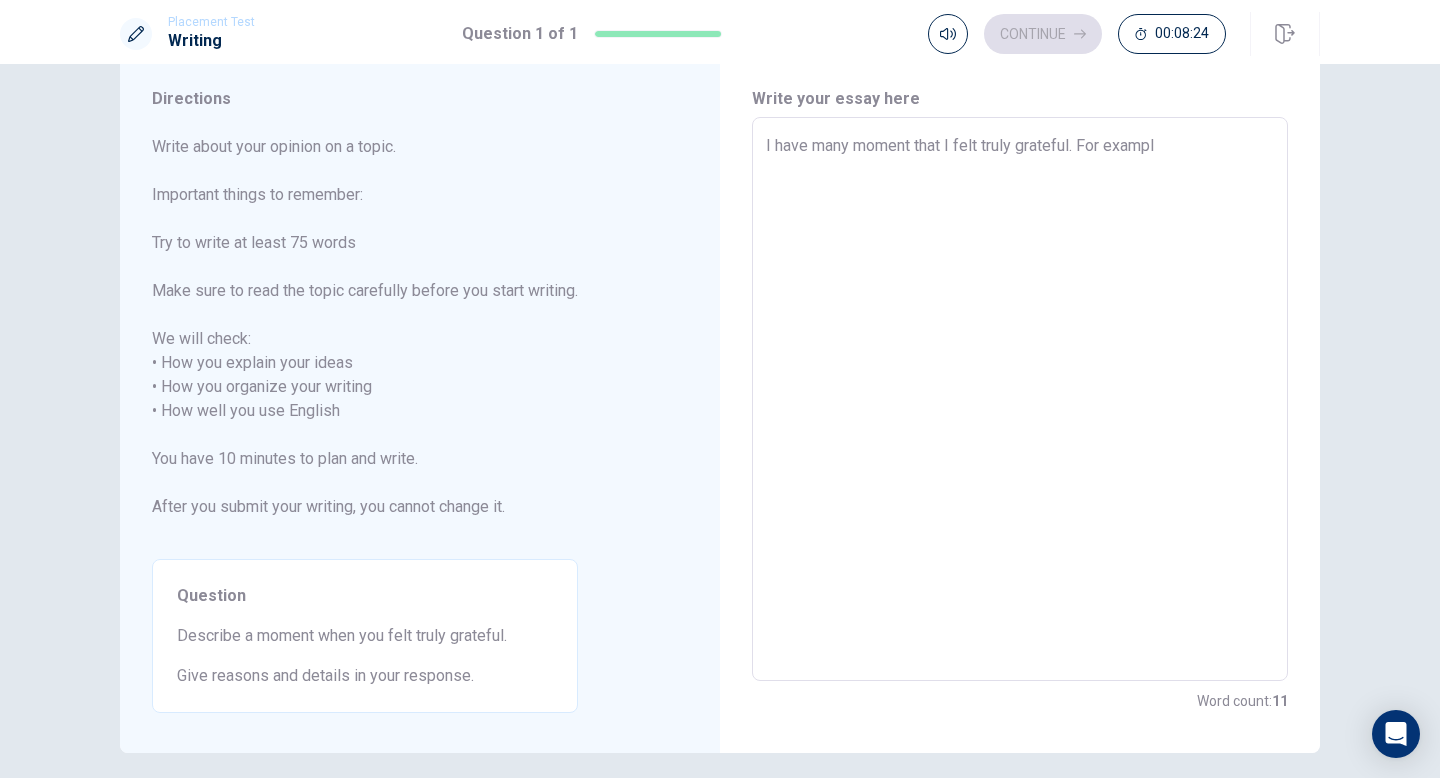 type on "x" 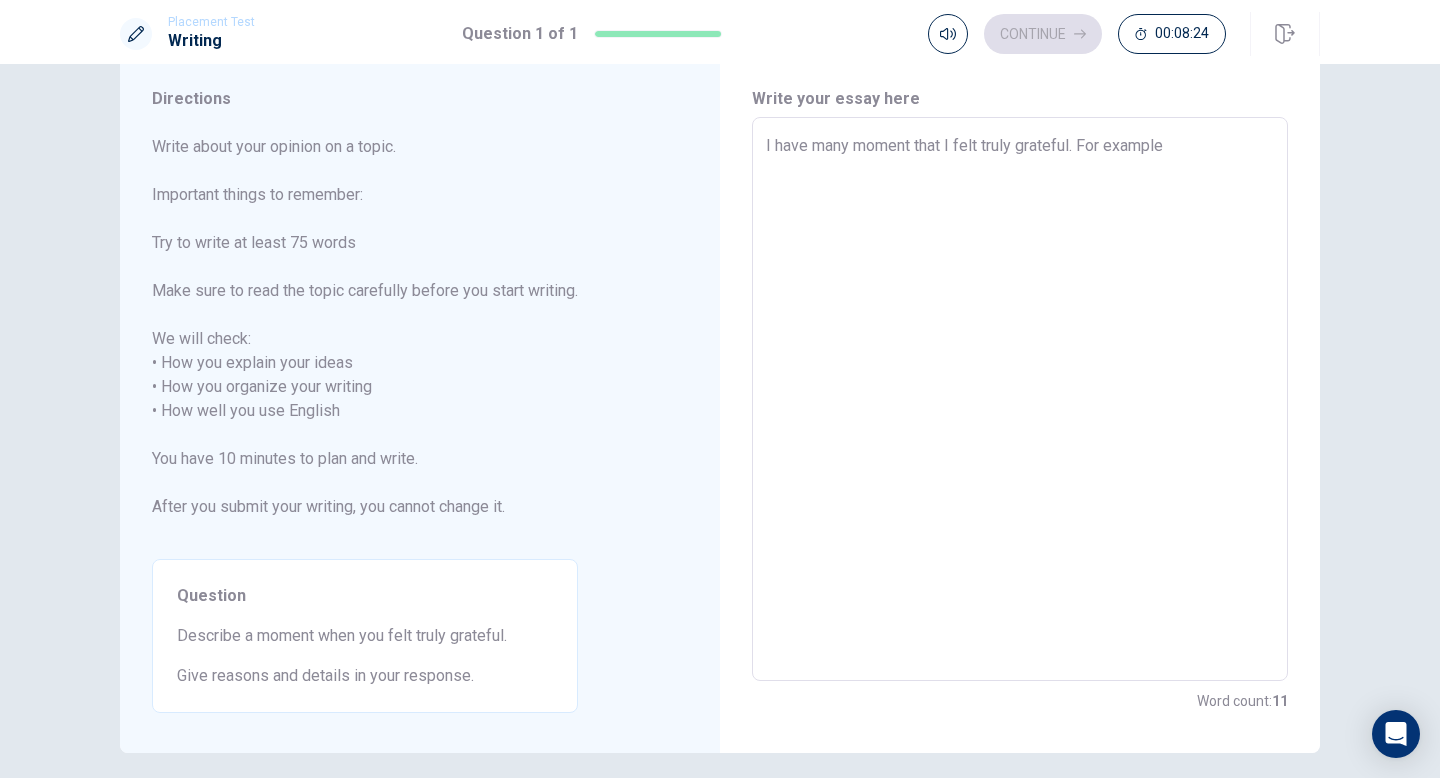 type on "x" 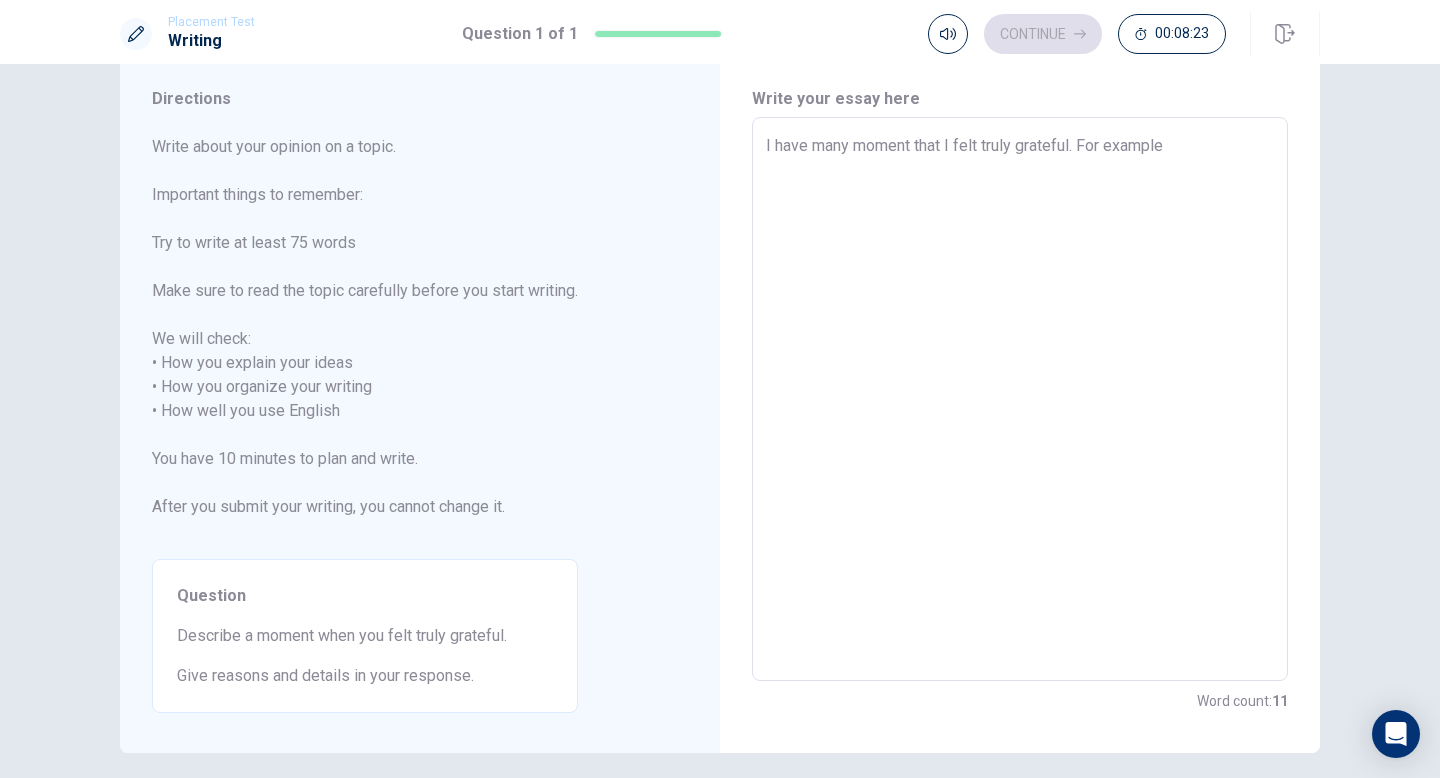type on "I have many moment that I felt truly grateful. For example," 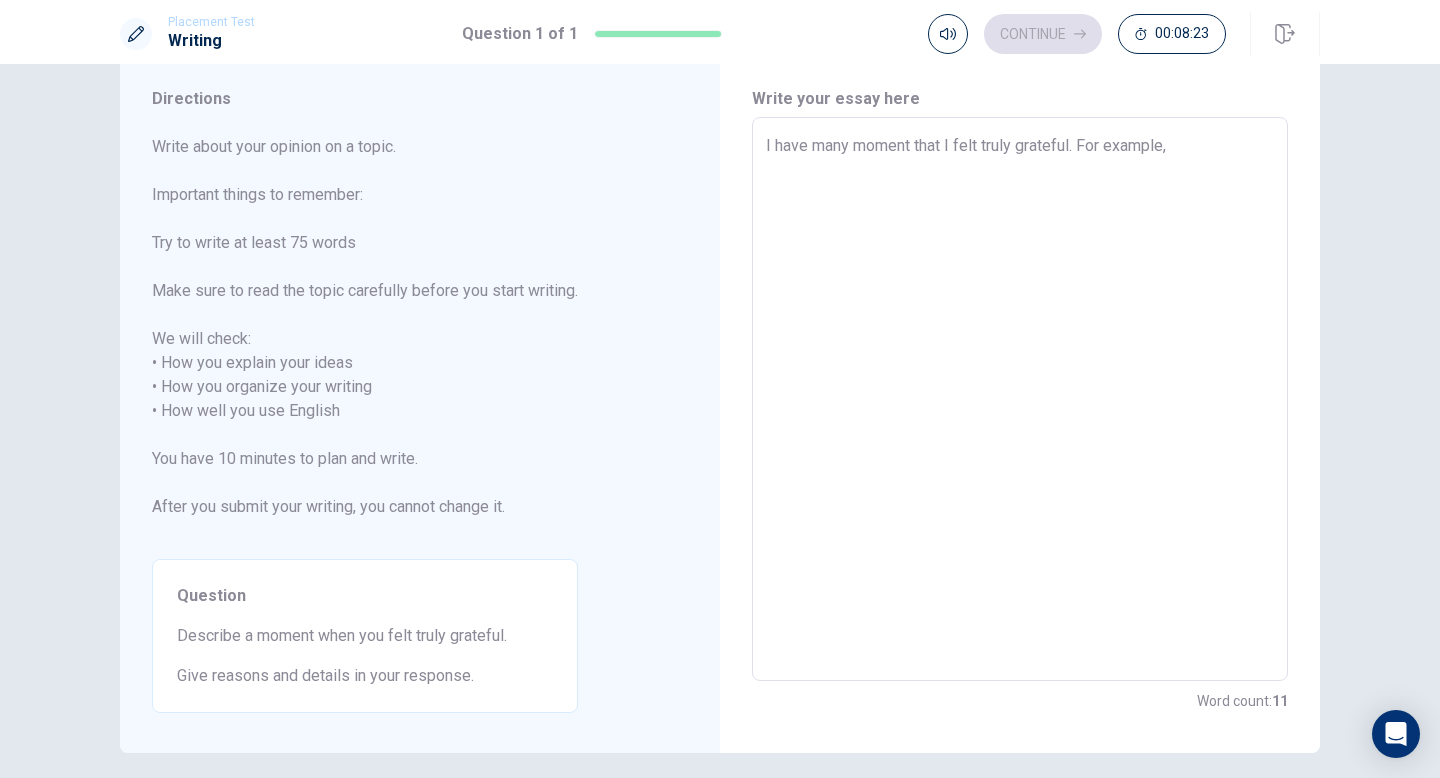 type on "x" 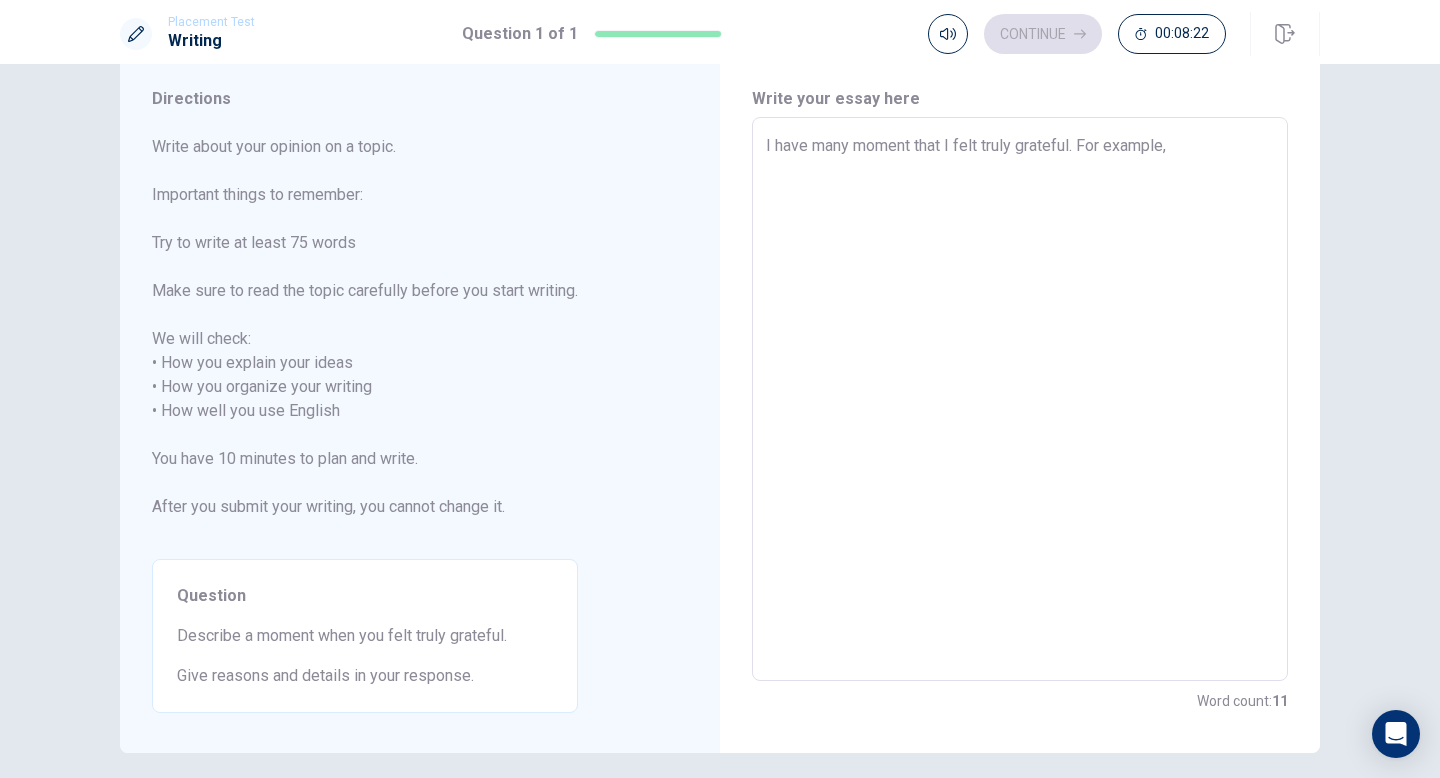 type on "x" 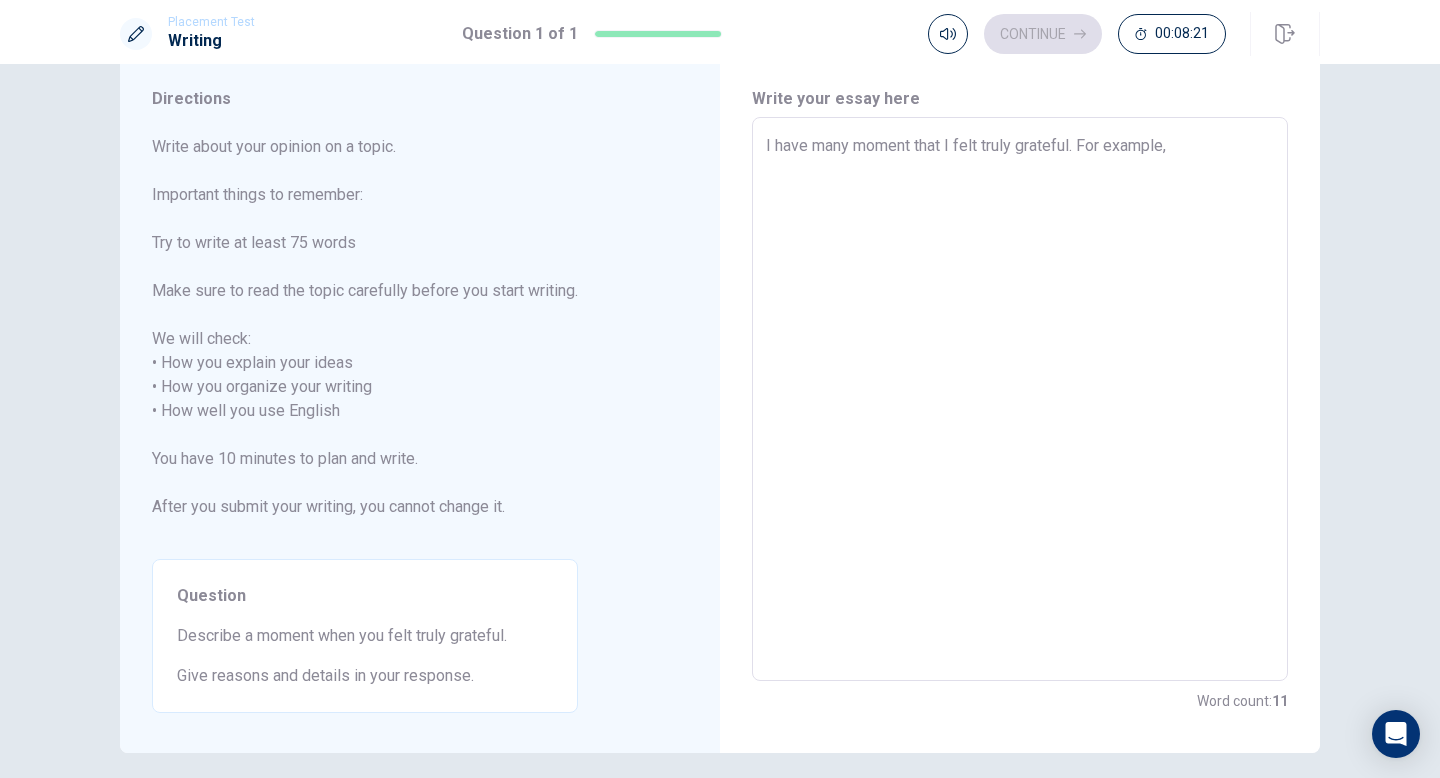 type on "I have many moment that I felt truly grateful. For example, I" 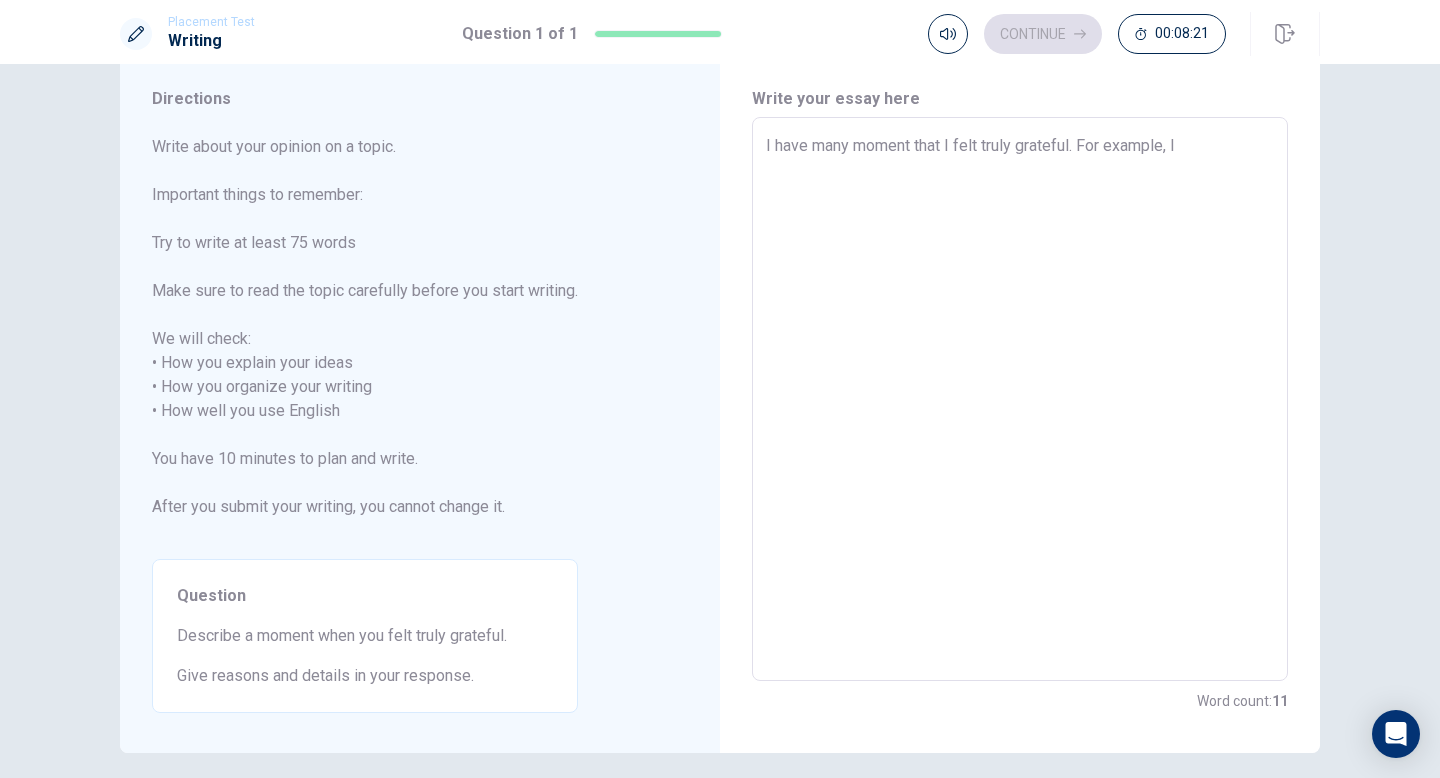 type on "x" 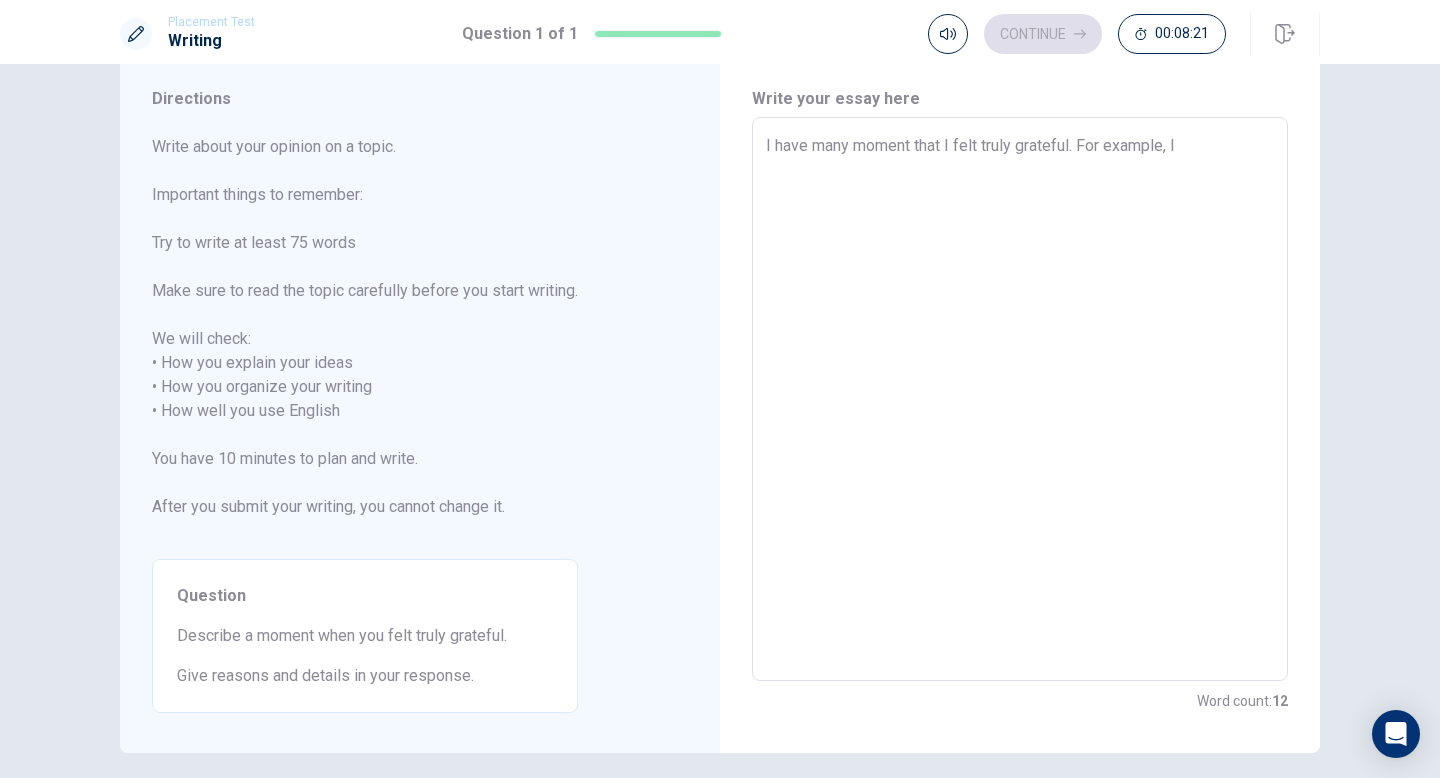 type on "I have many moment that I felt truly grateful. For example, I" 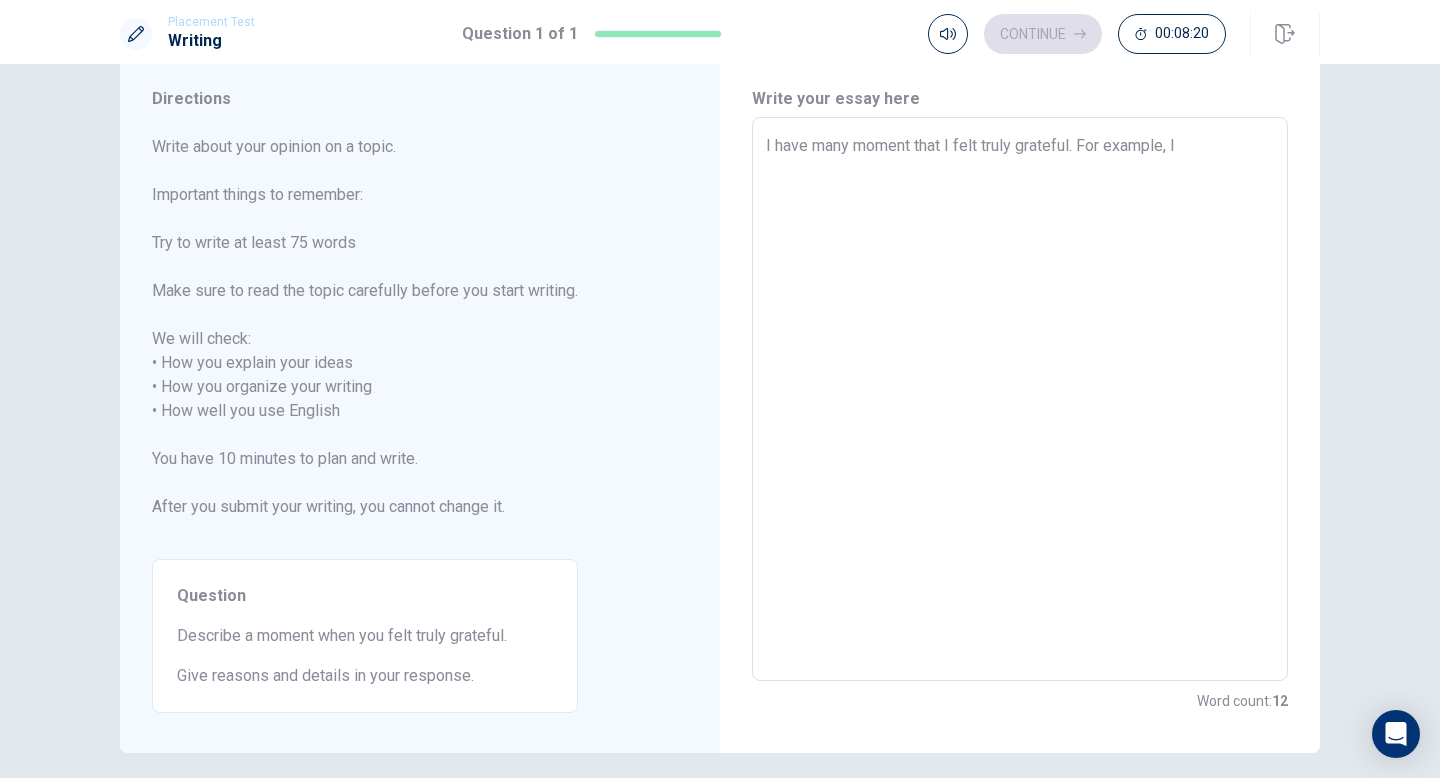 type on "I have many moment that I felt truly grateful. For example, I f" 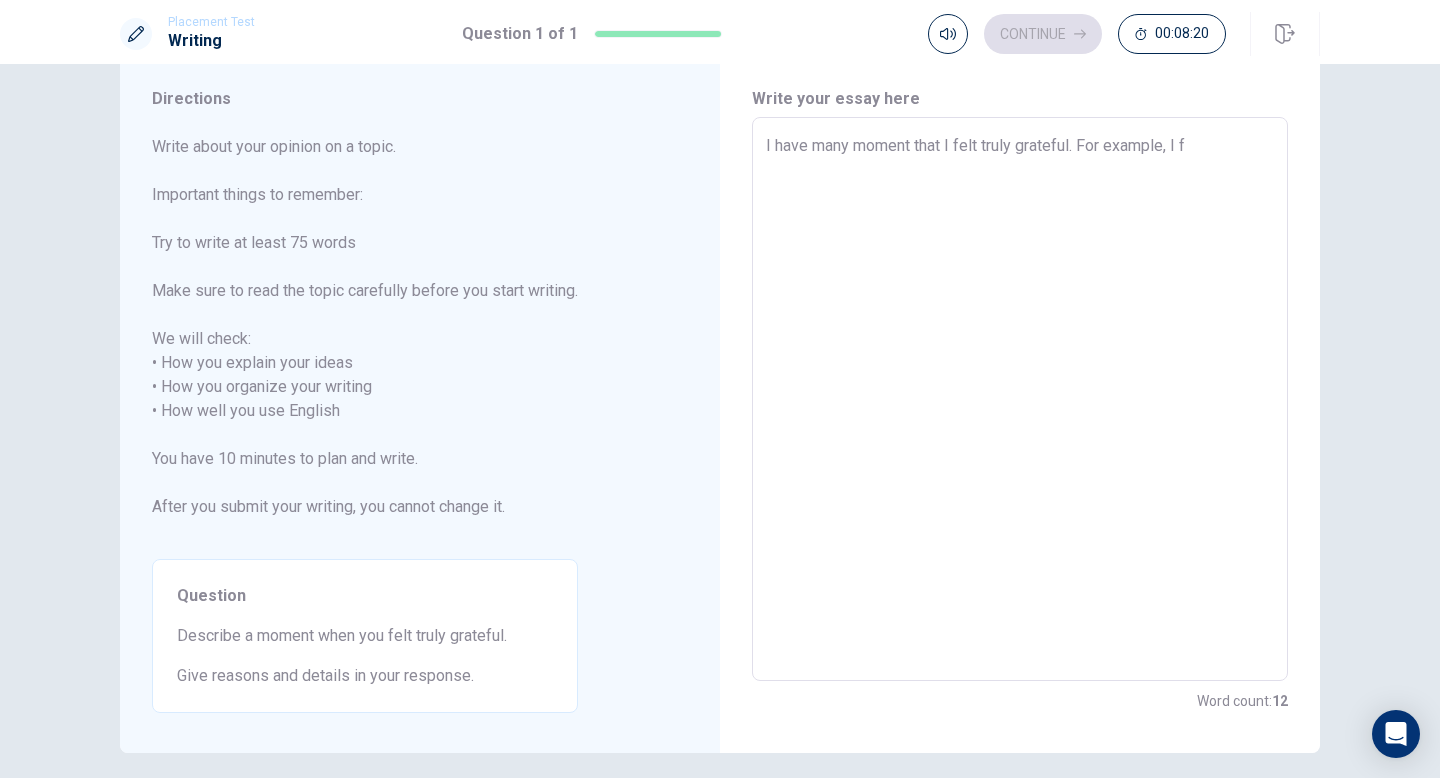 type on "x" 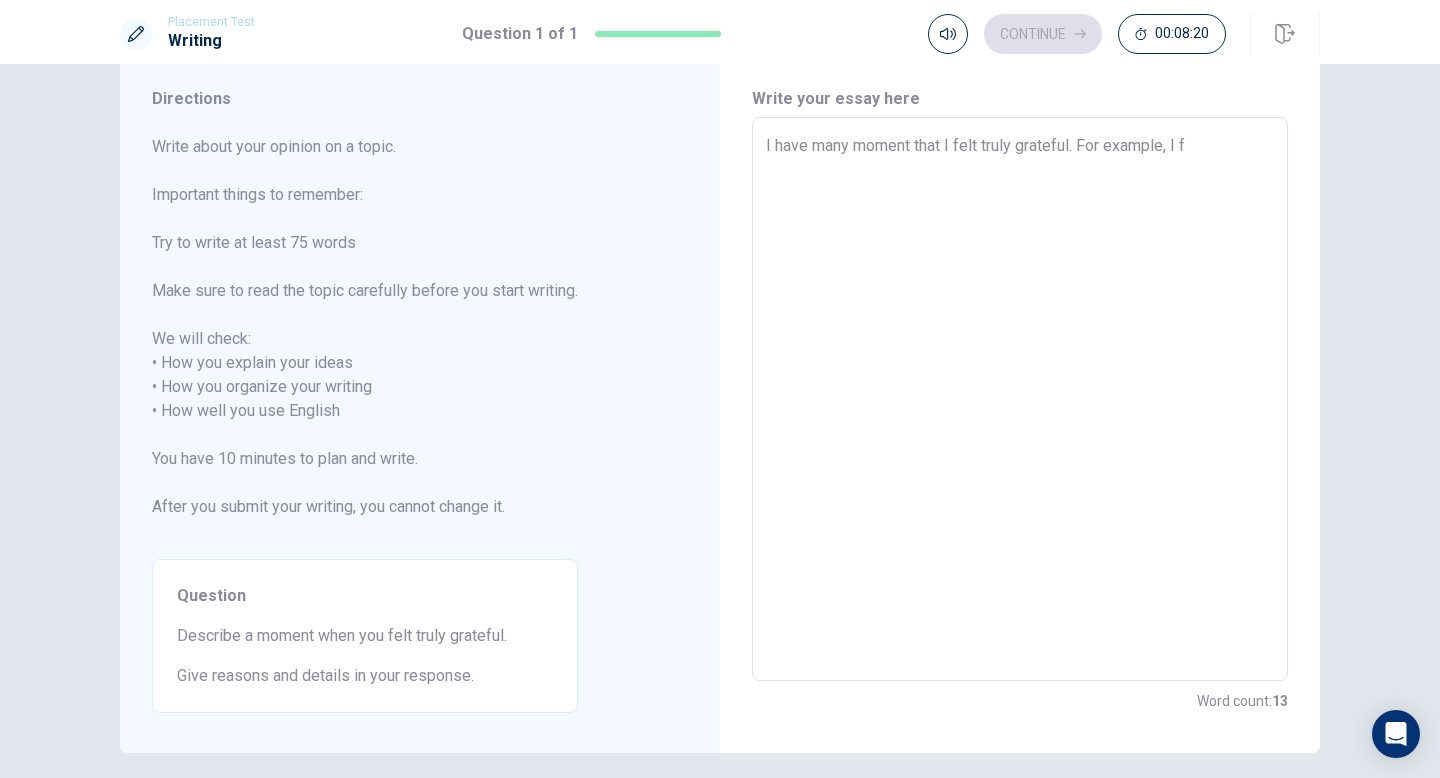 type on "I have many moment that I felt truly grateful. For example, I fe" 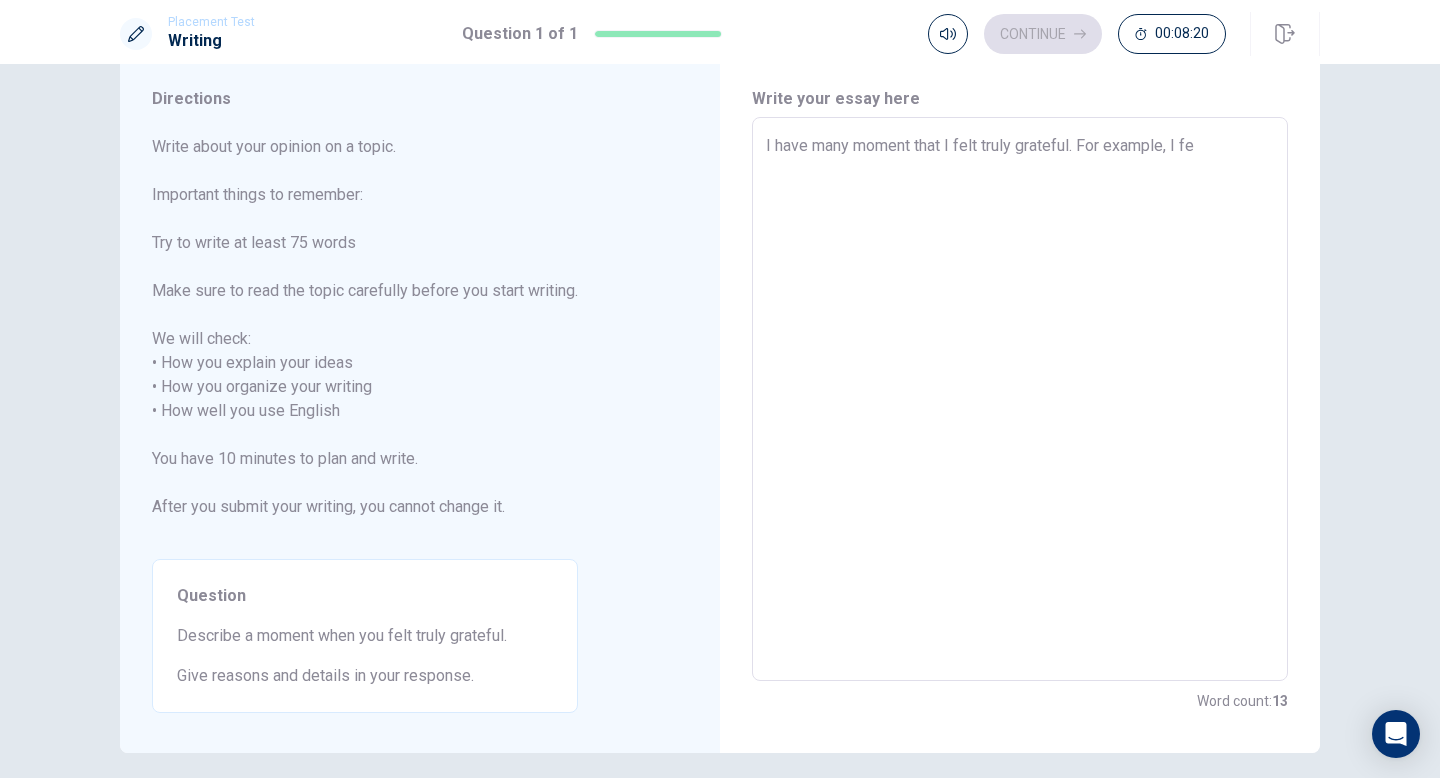 type on "x" 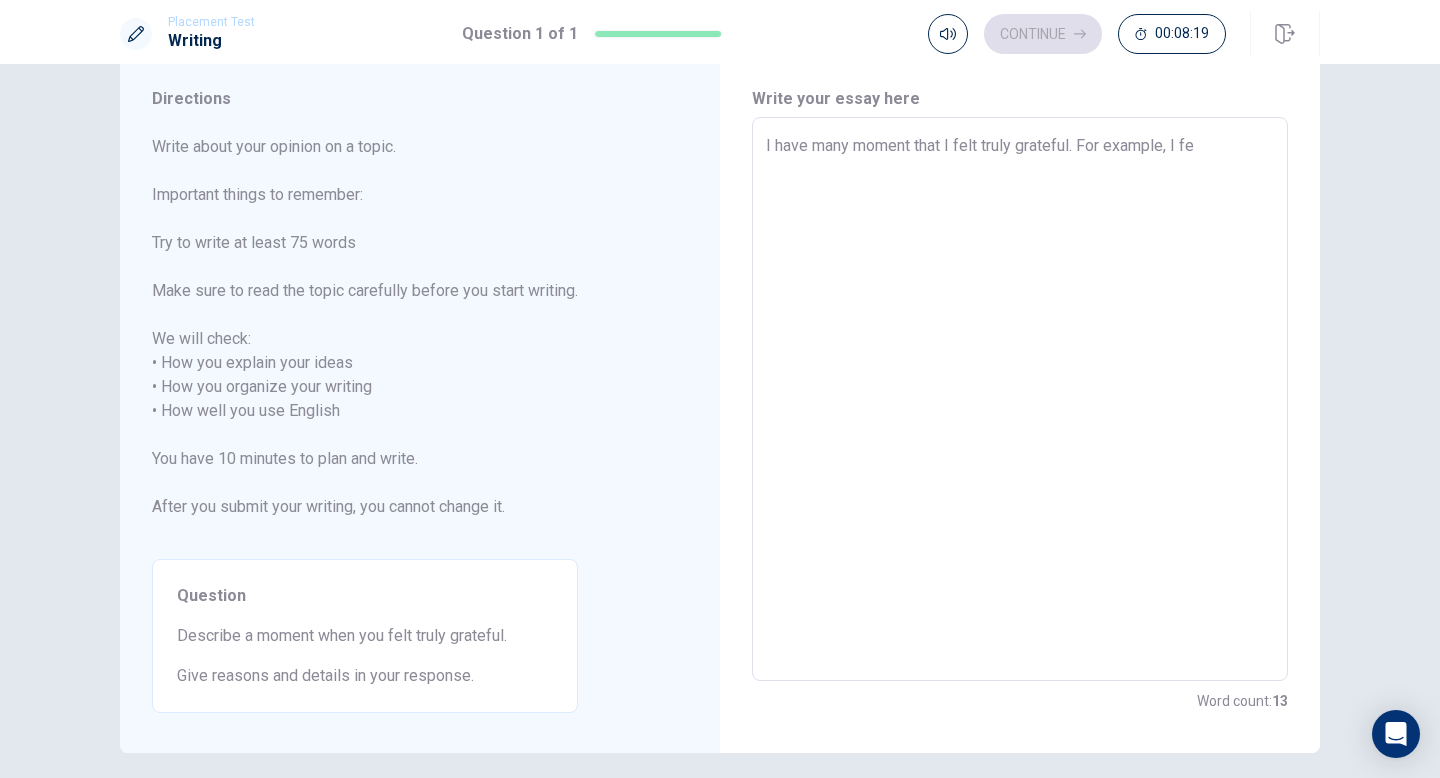 type on "I have many moment that I felt truly grateful. For example, I fel" 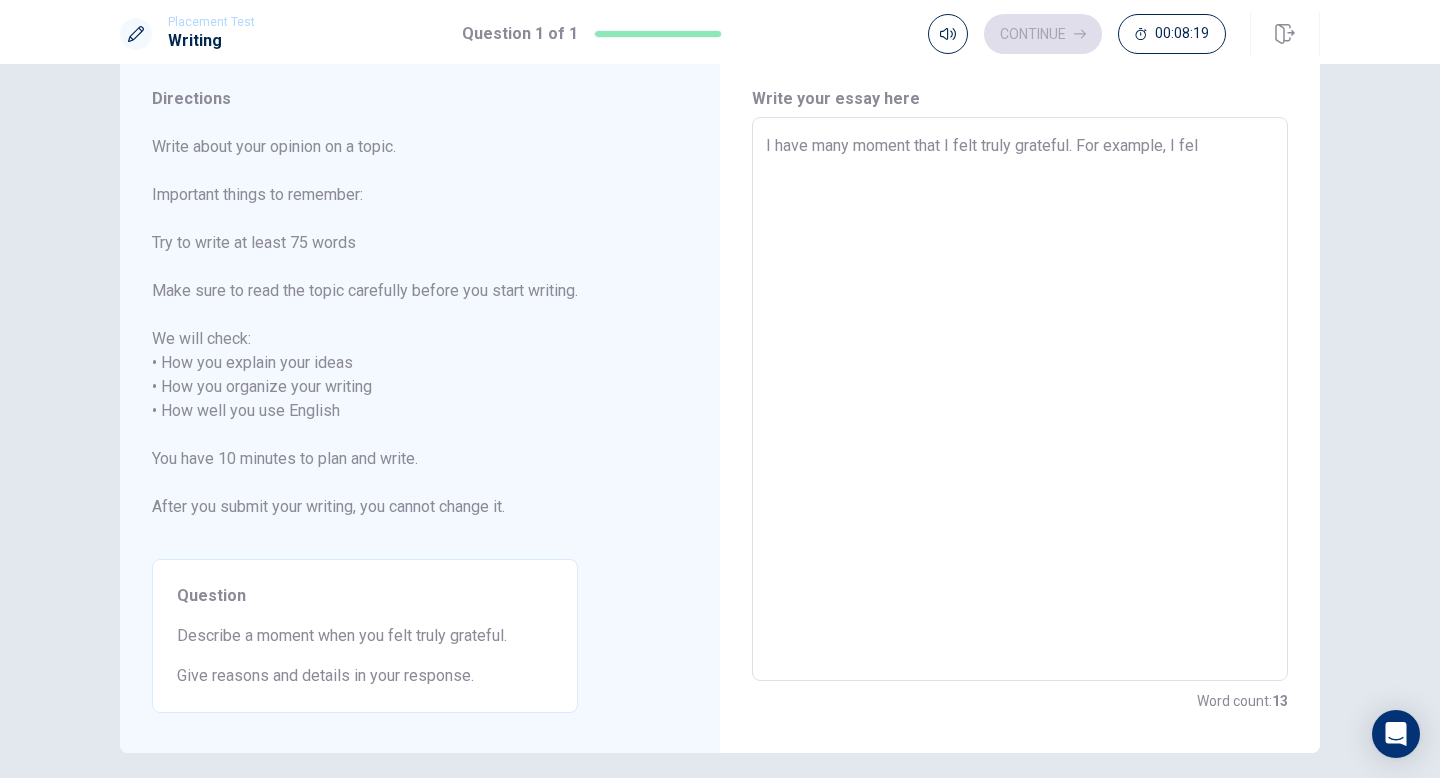 type on "x" 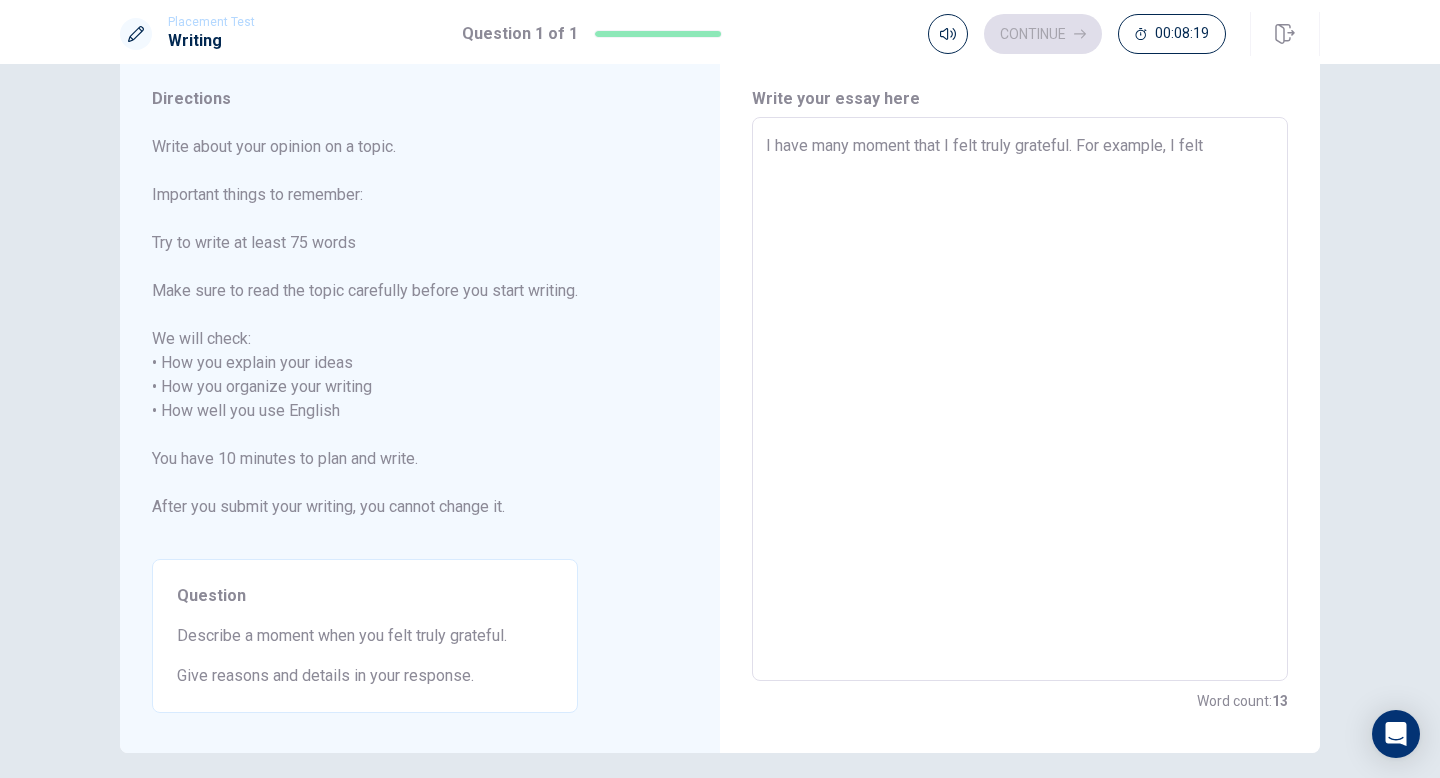 type on "x" 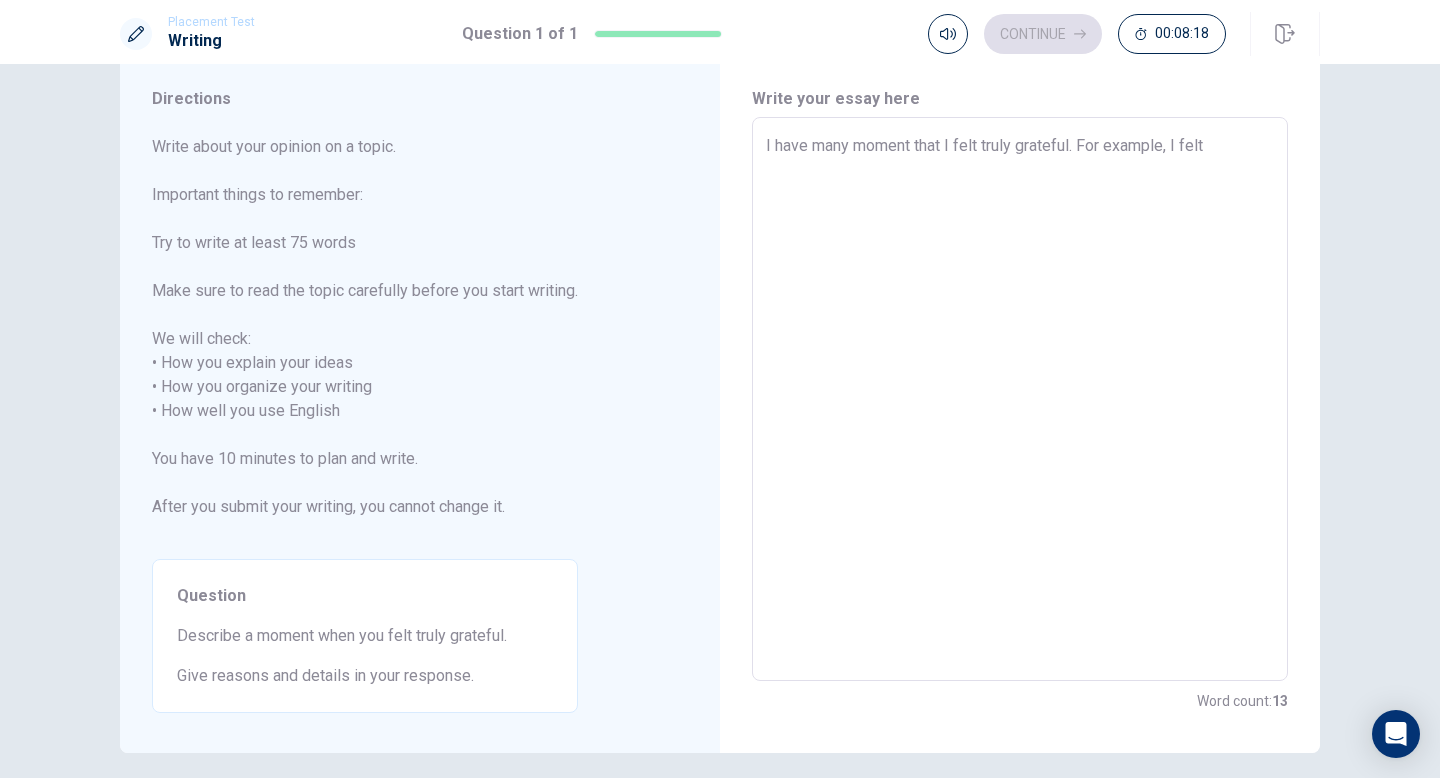 type on "I have many moment that I felt truly grateful. For example, I felt" 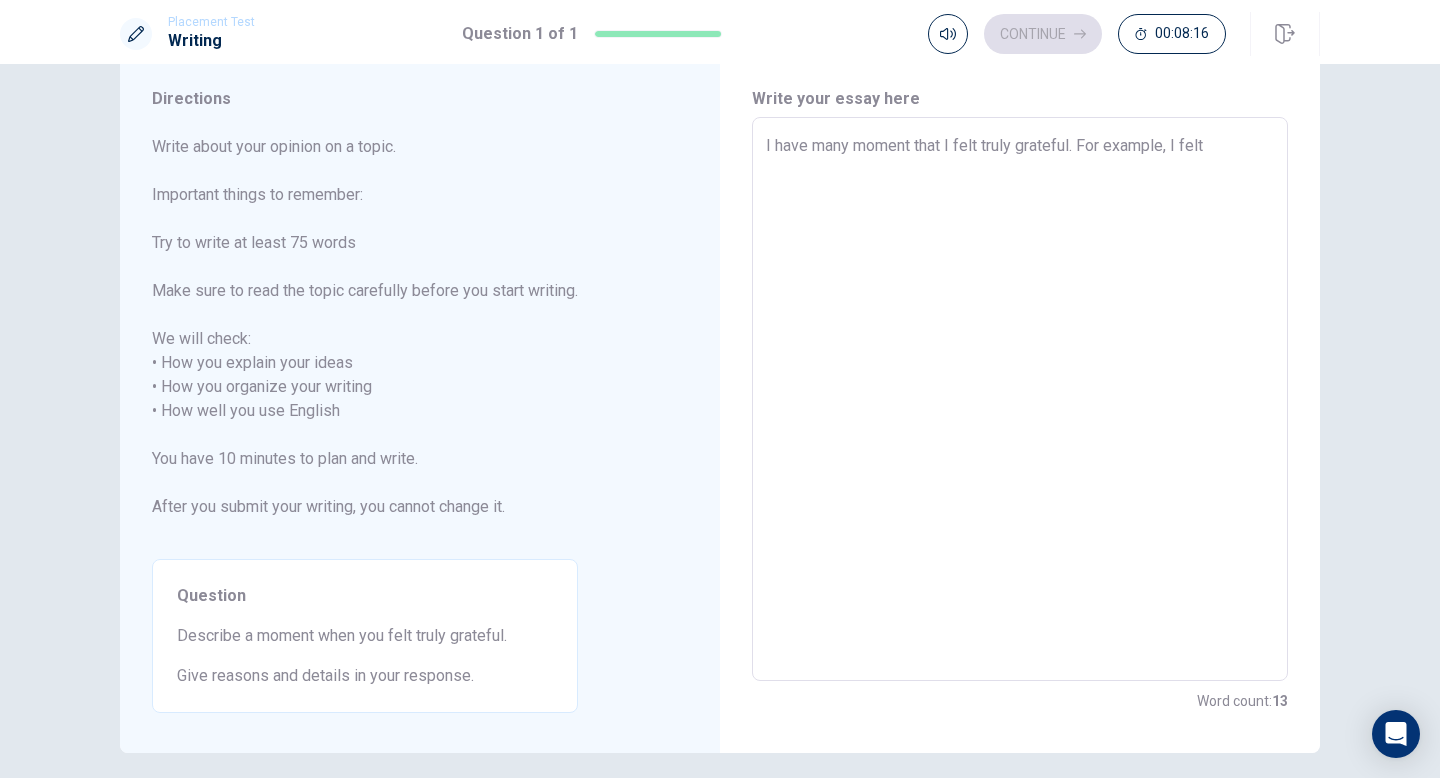 type on "x" 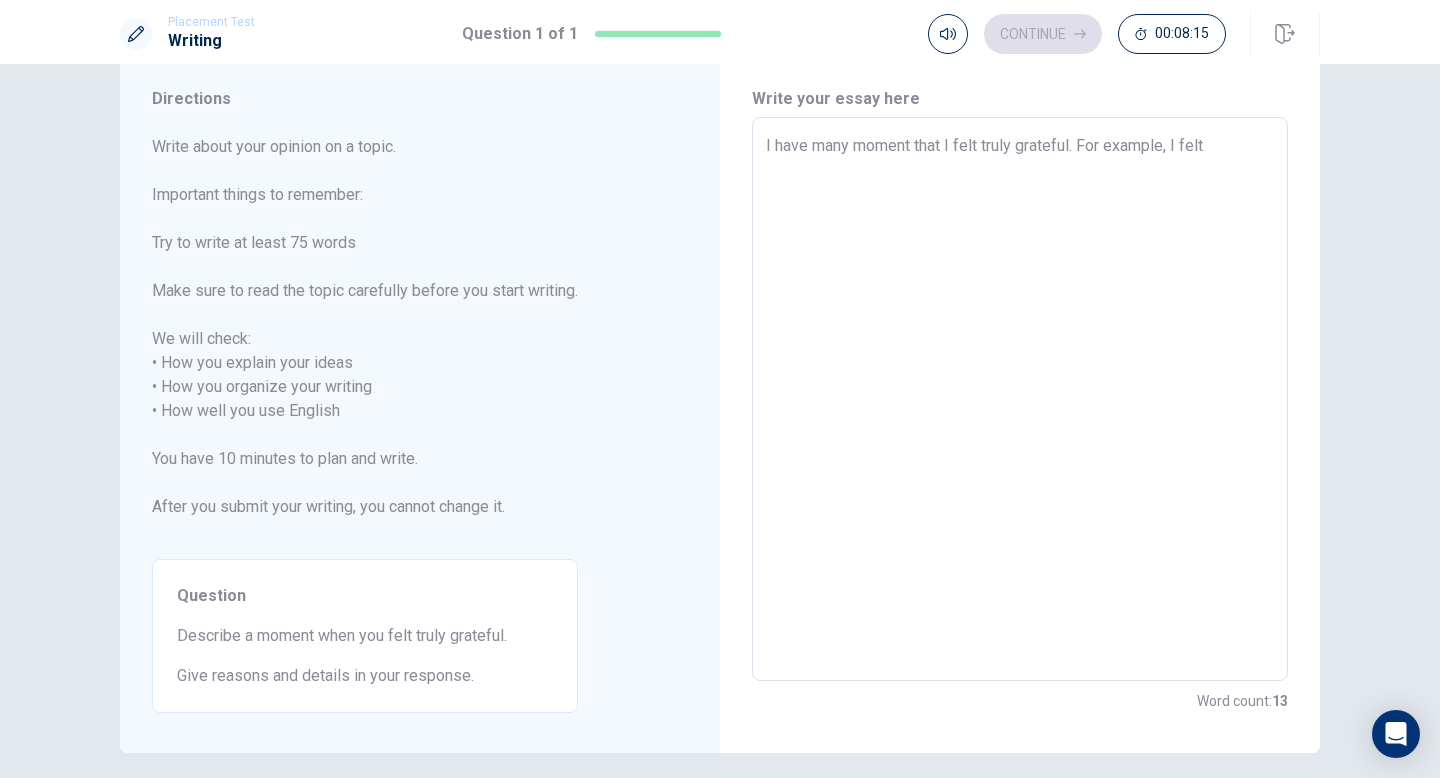 type on "I have many moment that I felt truly grateful. For example, I felt" 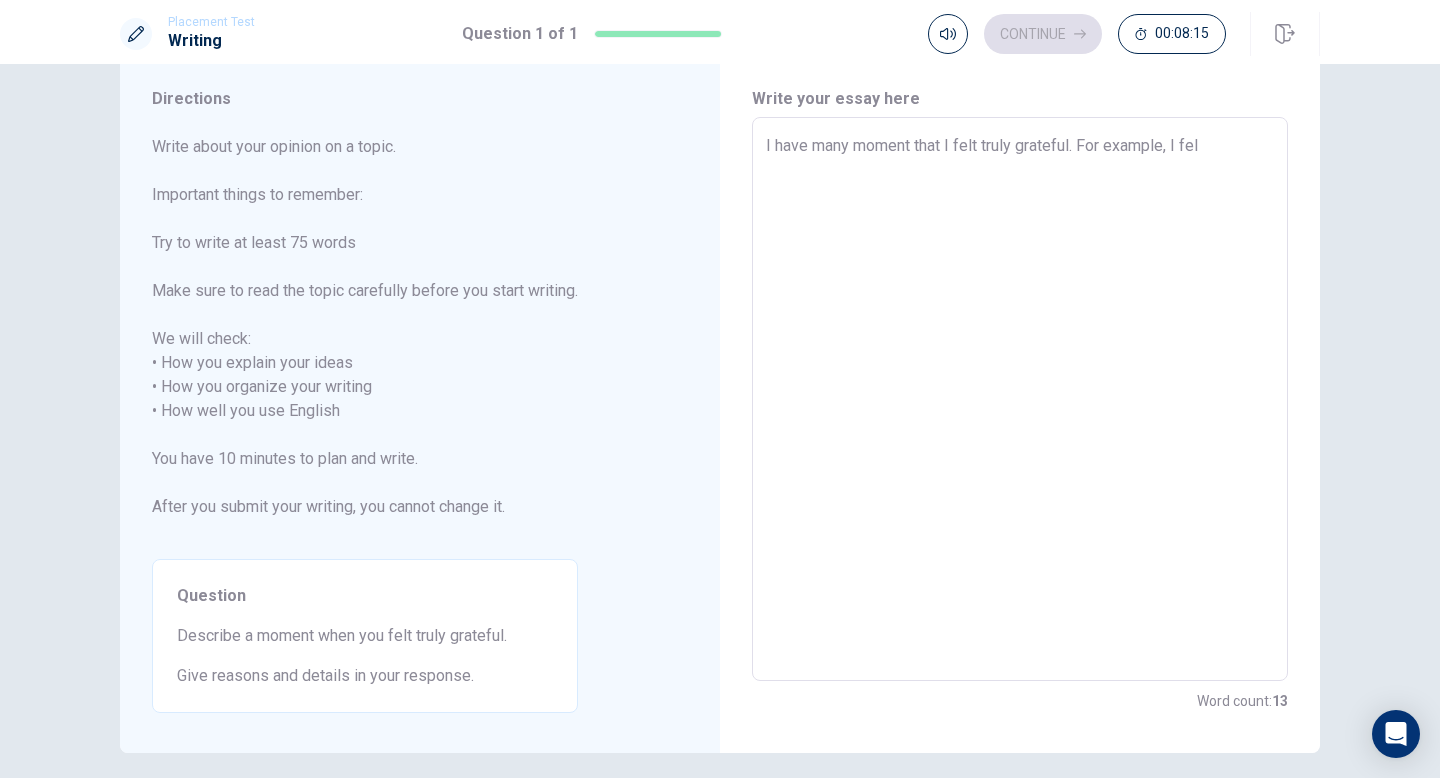 type on "x" 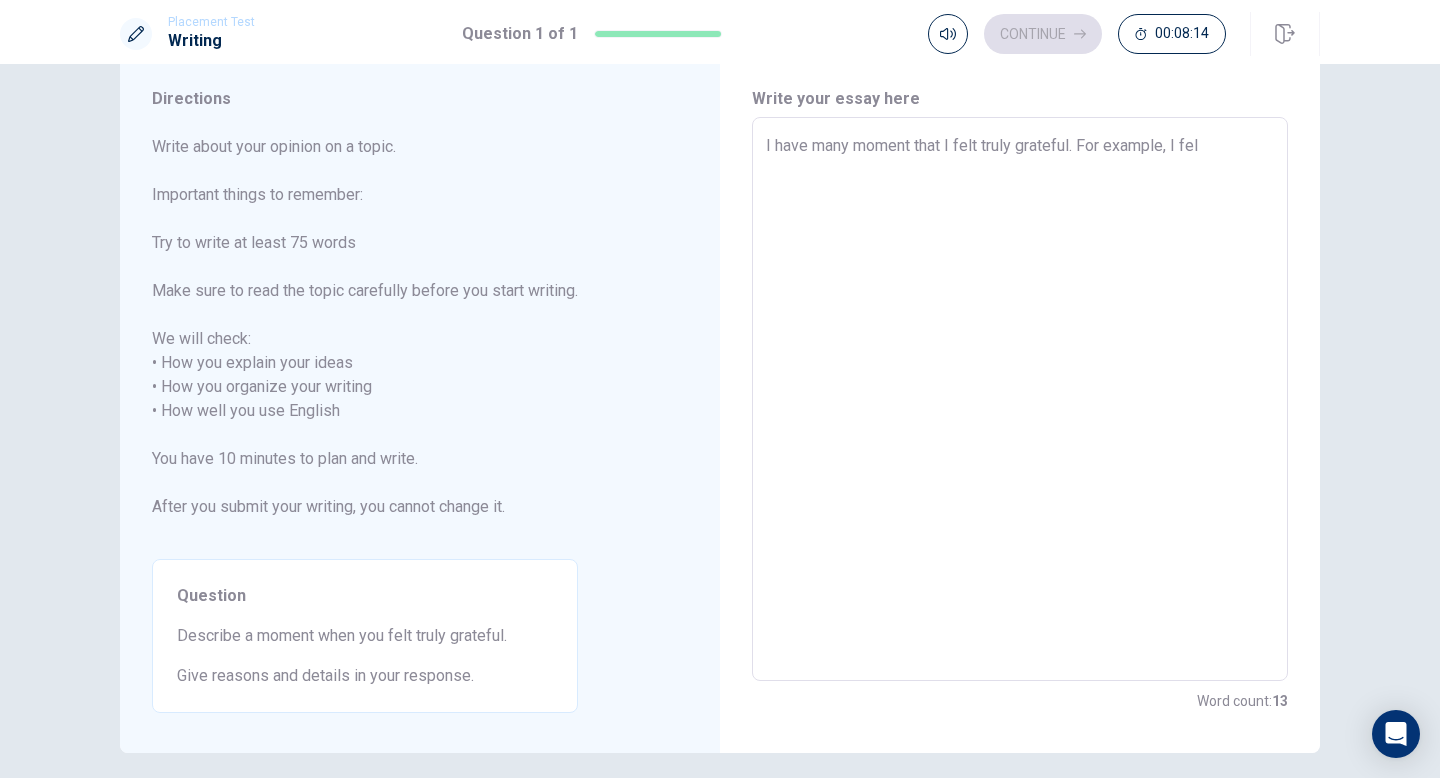 type on "I have many moment that I felt truly grateful. For example, I fe" 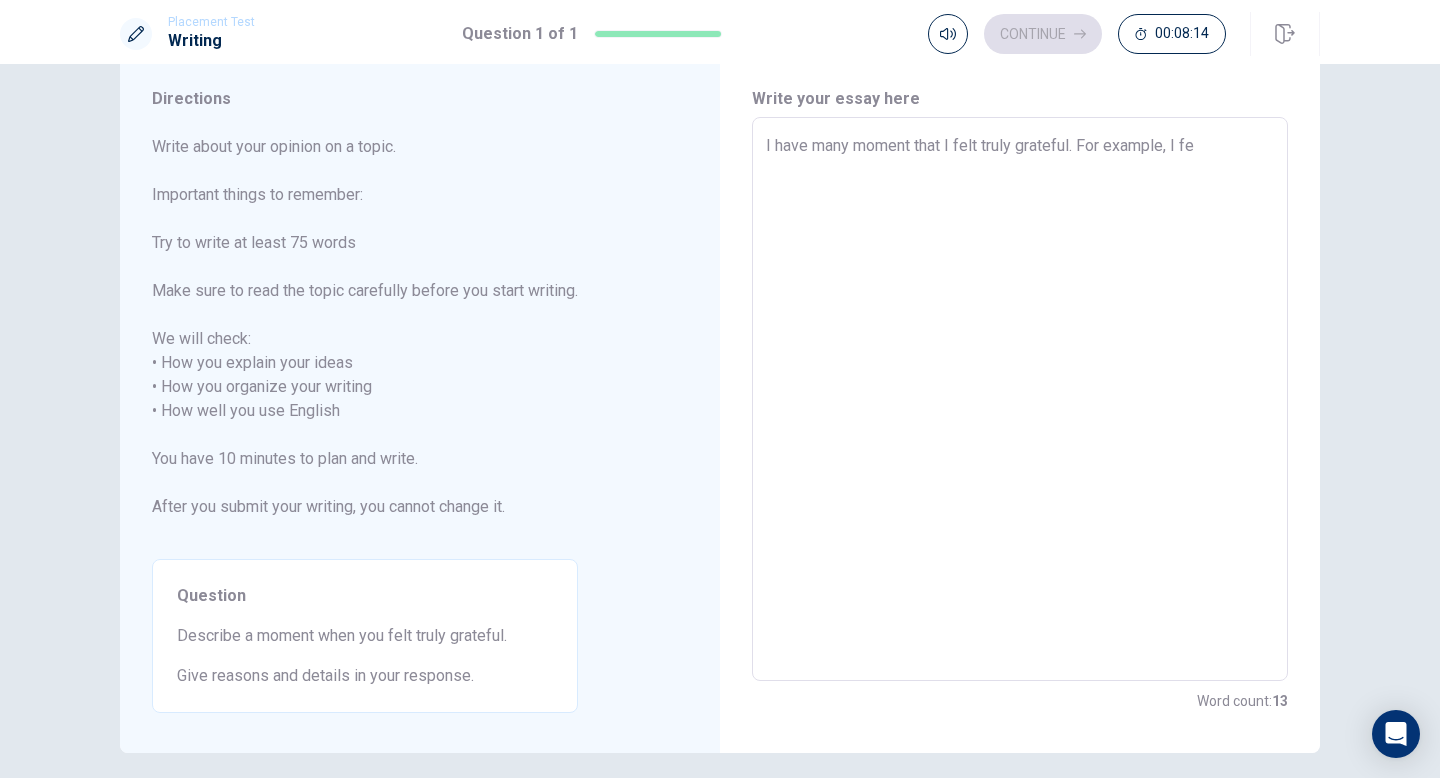 type on "x" 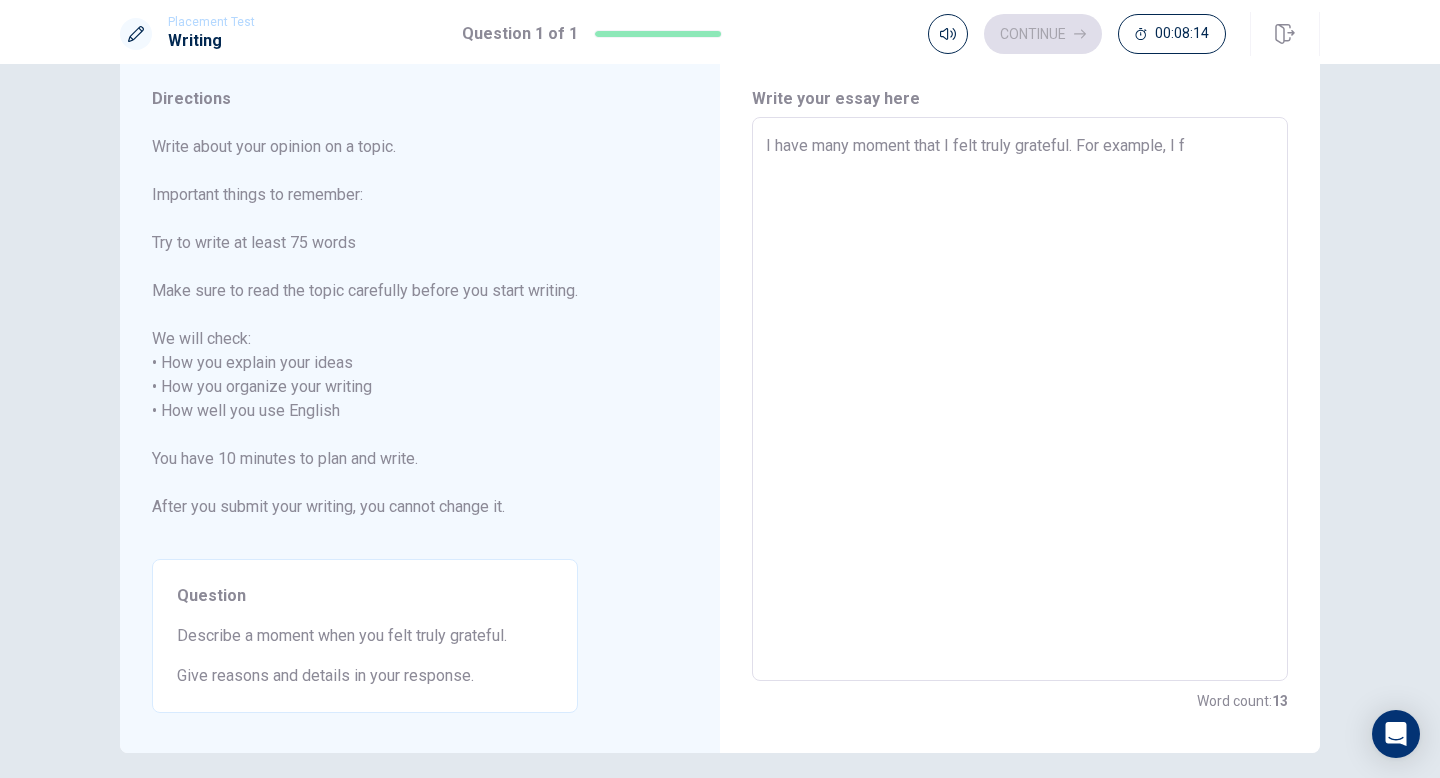 type on "x" 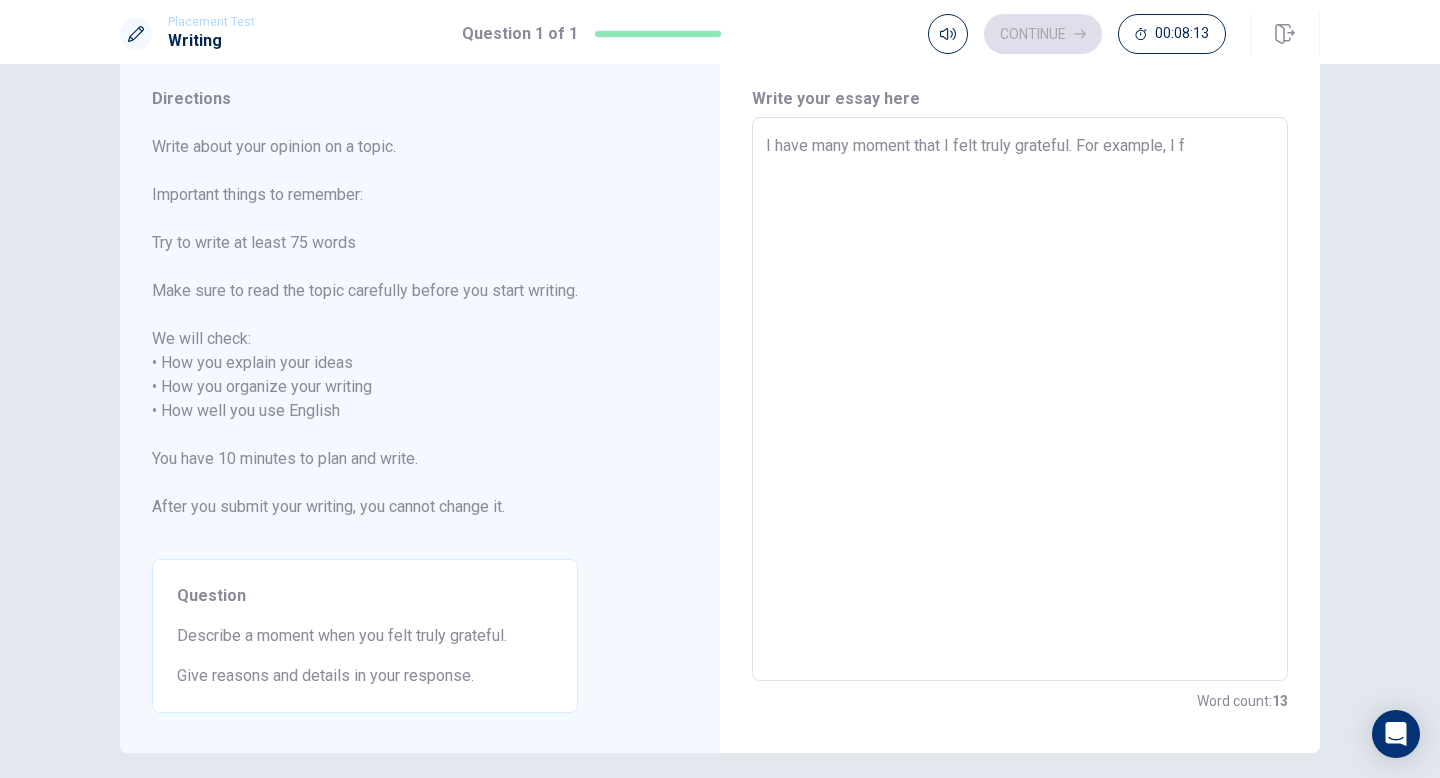 type on "I have many moment that I felt truly grateful. For example, I" 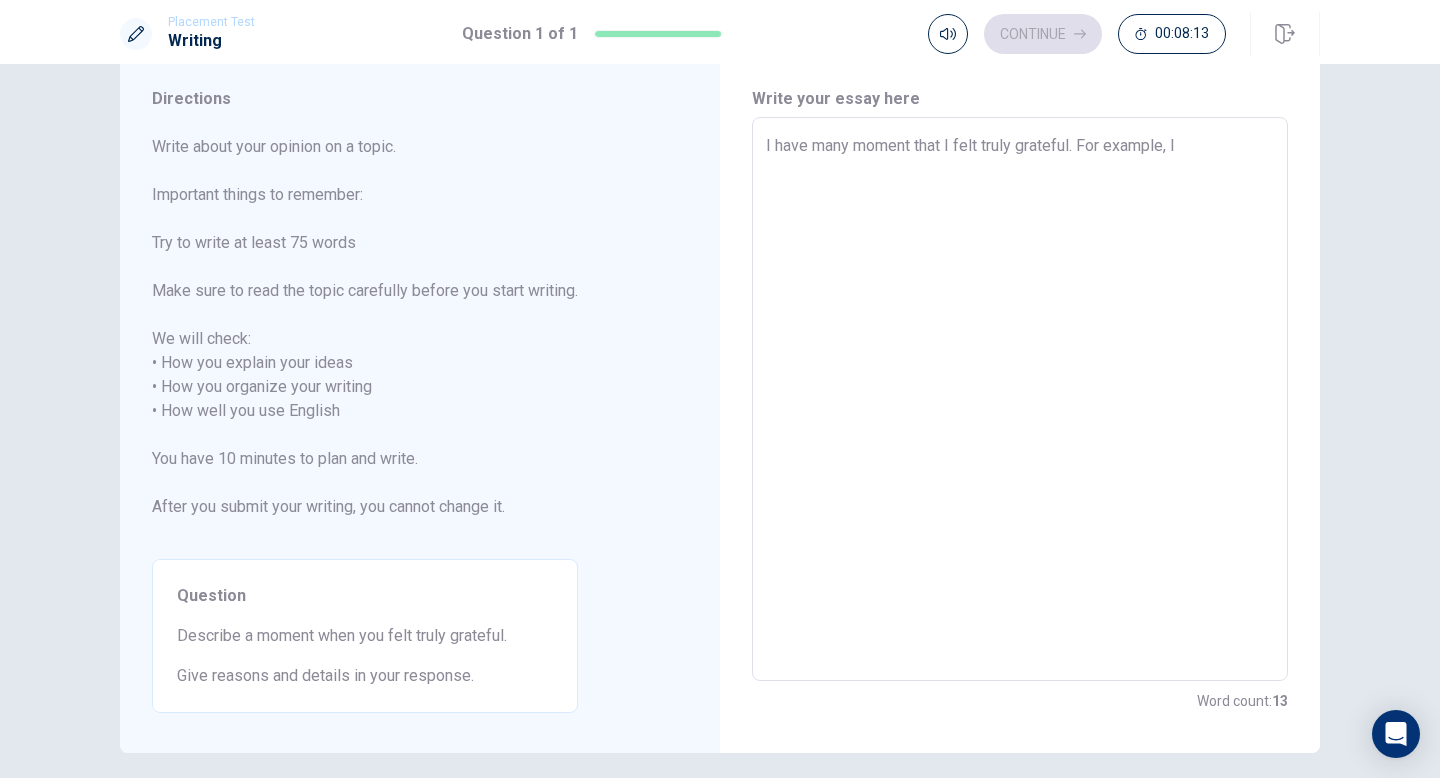 type on "x" 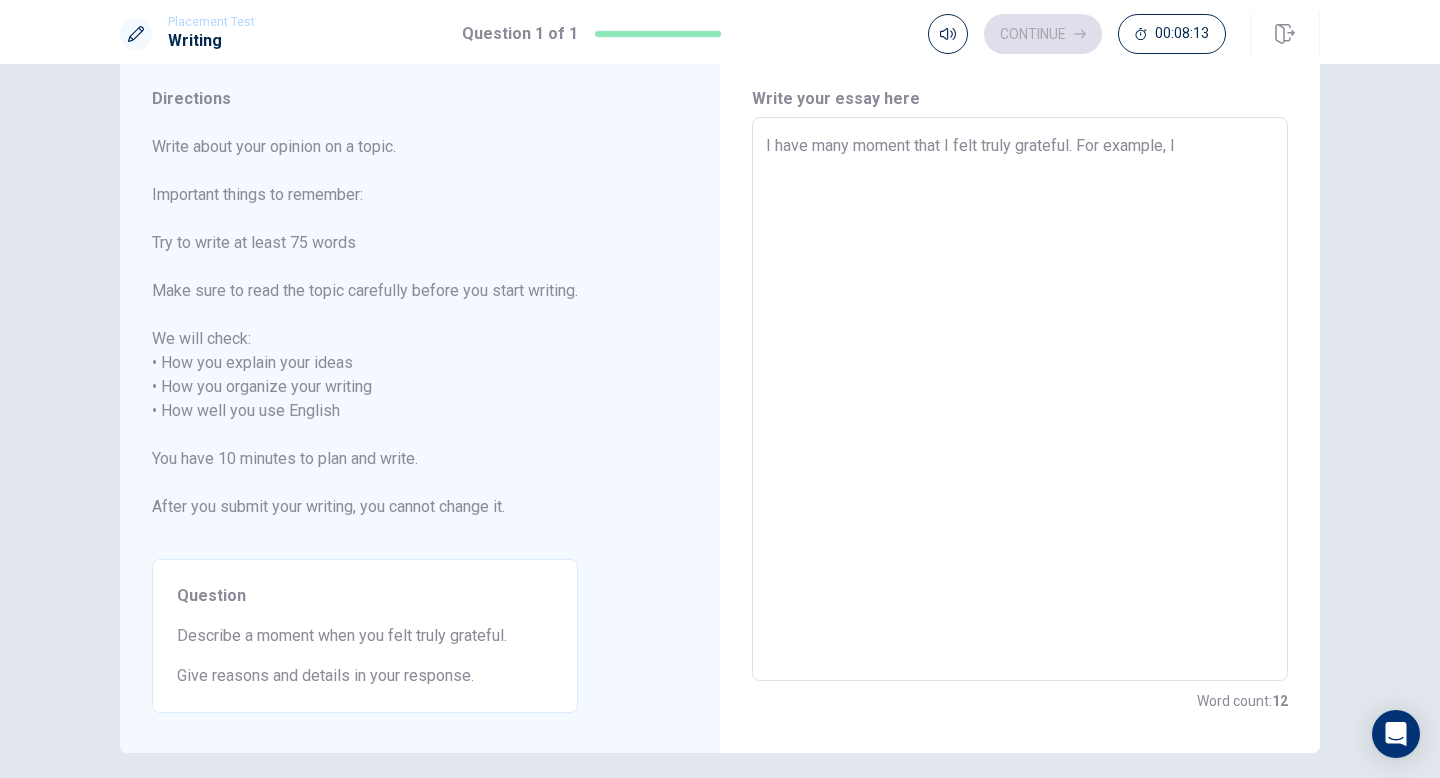 type on "I have many moment that I felt truly grateful. For example, I" 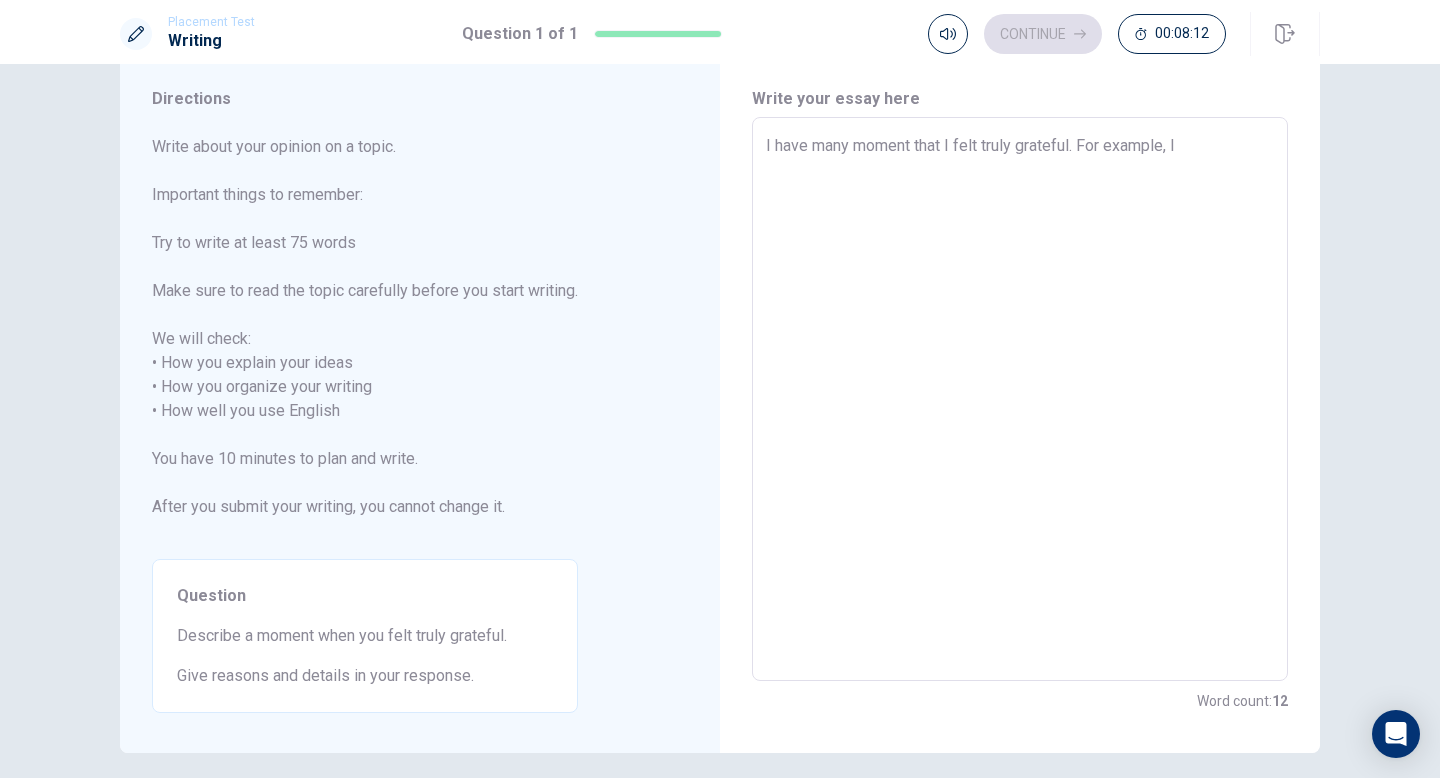 type on "x" 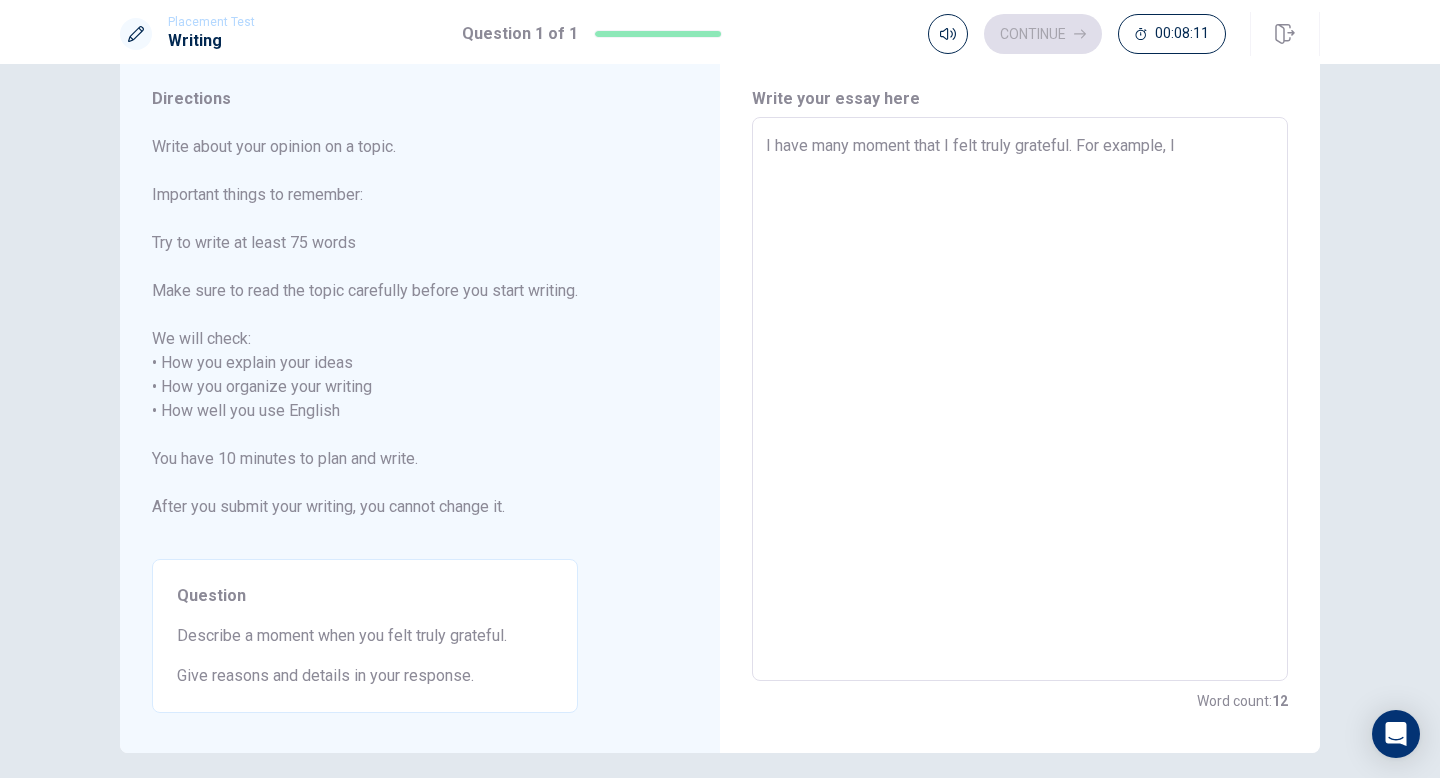 type on "I have many moment that I felt truly grateful. For example, I" 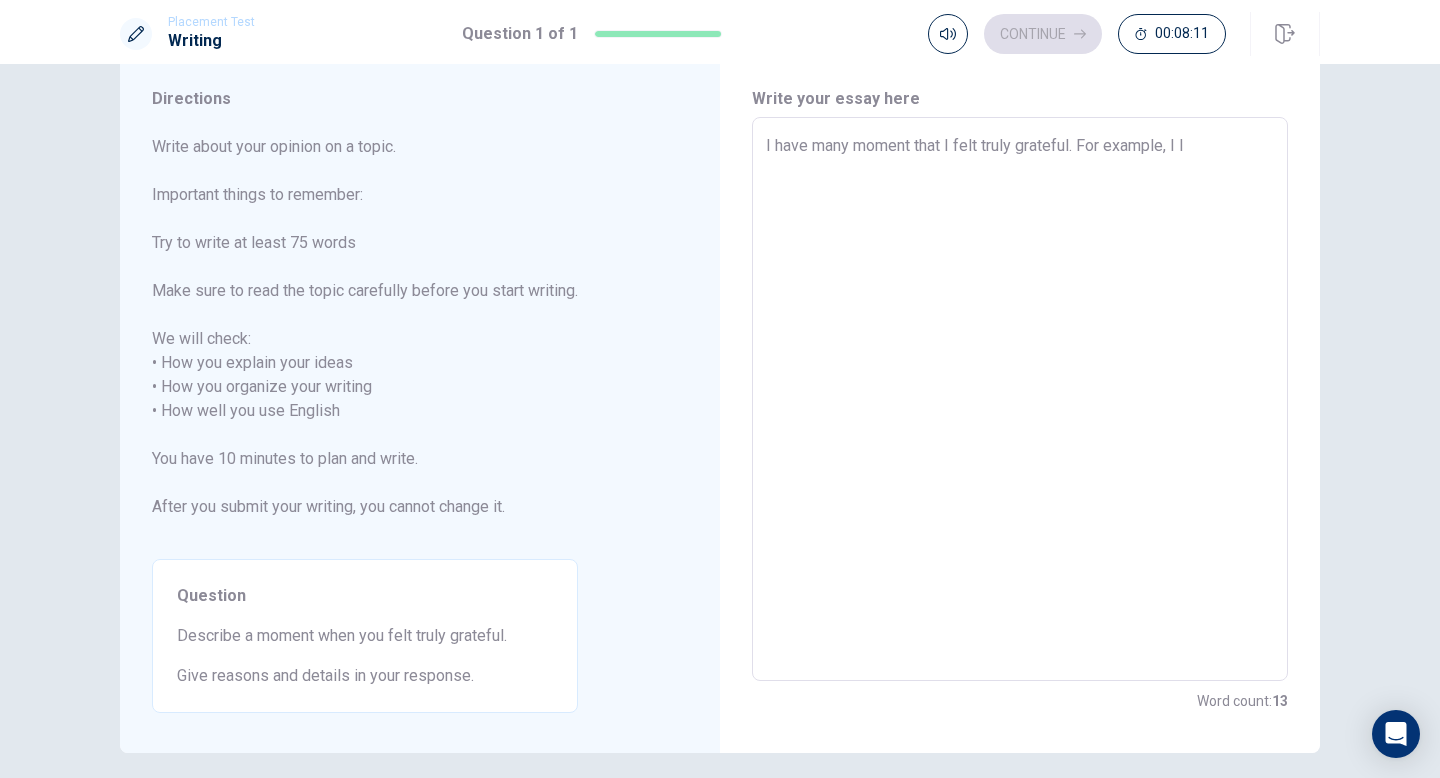 type on "x" 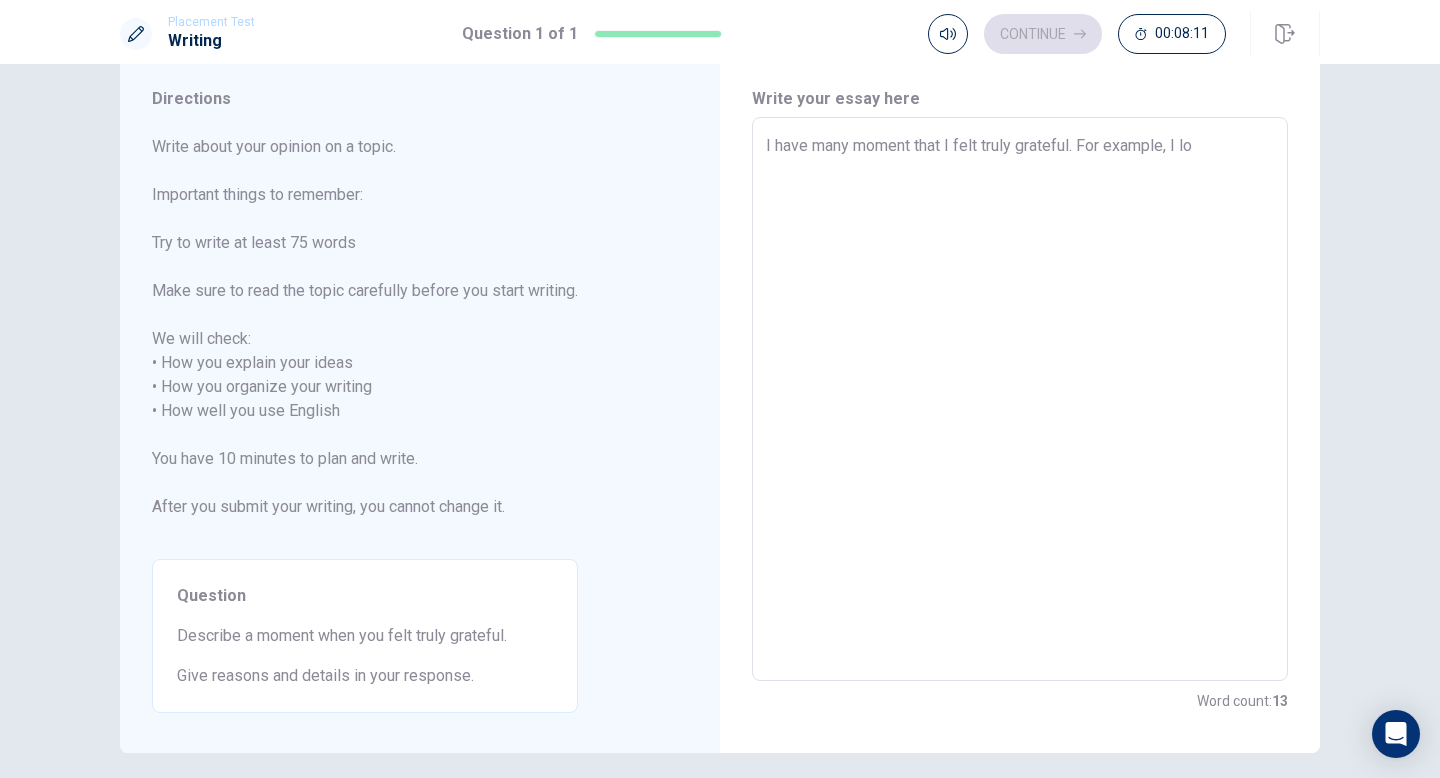 type 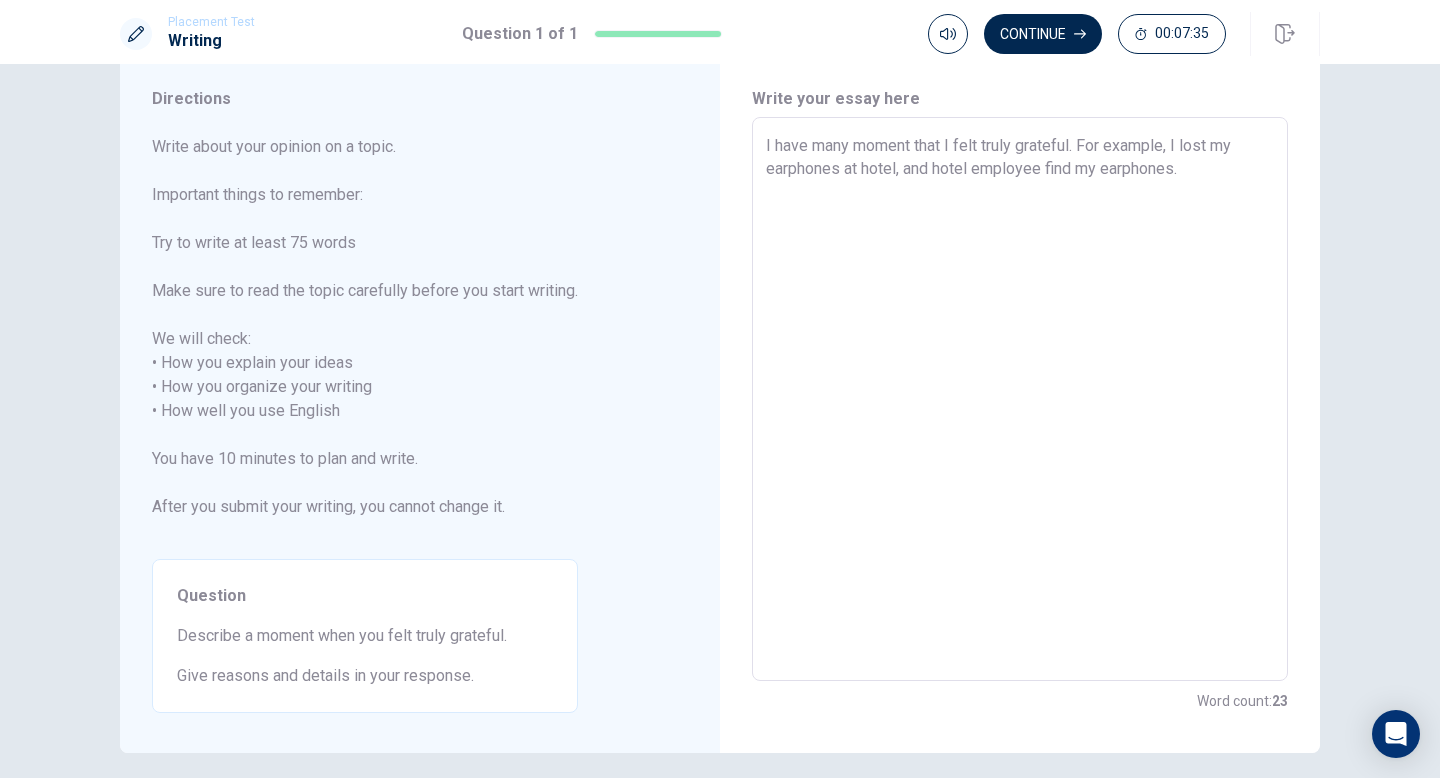 click on "I have many moment that I felt truly grateful. For example, I lost my earphones at hotel, and hotel employee find my earphones." at bounding box center (1020, 399) 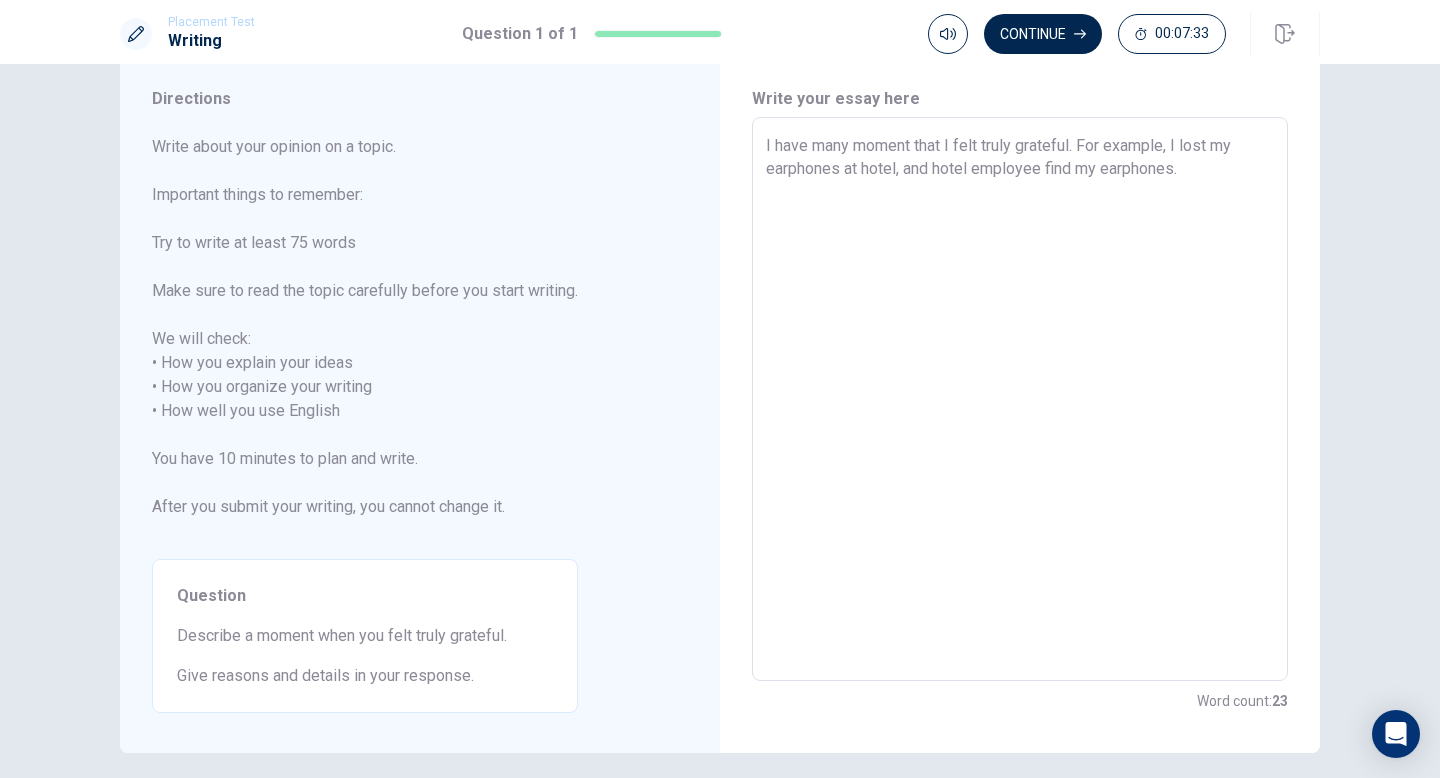 click on "I have many moment that I felt truly grateful. For example, I lost my earphones at hotel, and hotel employee find my earphones." at bounding box center (1020, 399) 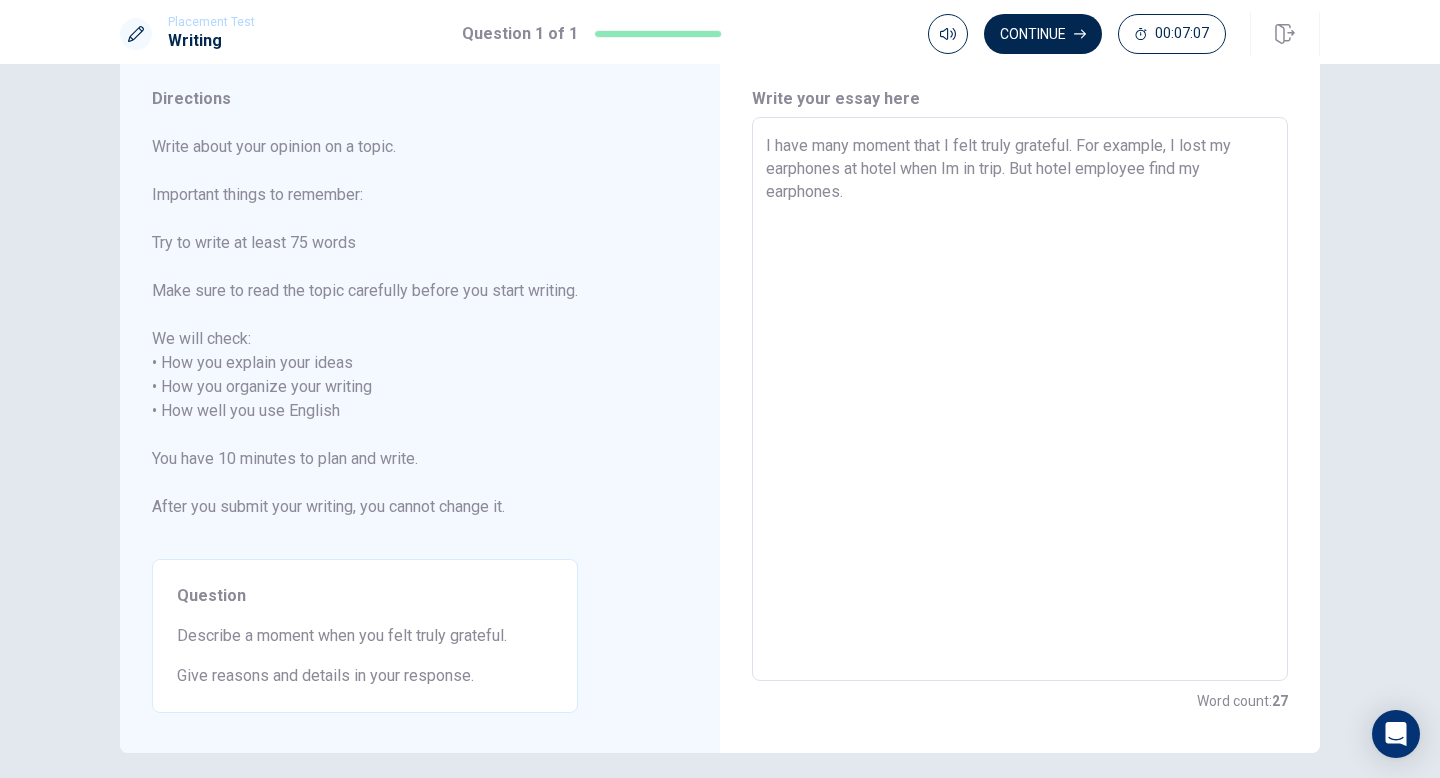click on "I have many moment that I felt truly grateful. For example, I lost my earphones at hotel when Im in trip. But hotel employee find my earphones." at bounding box center [1020, 399] 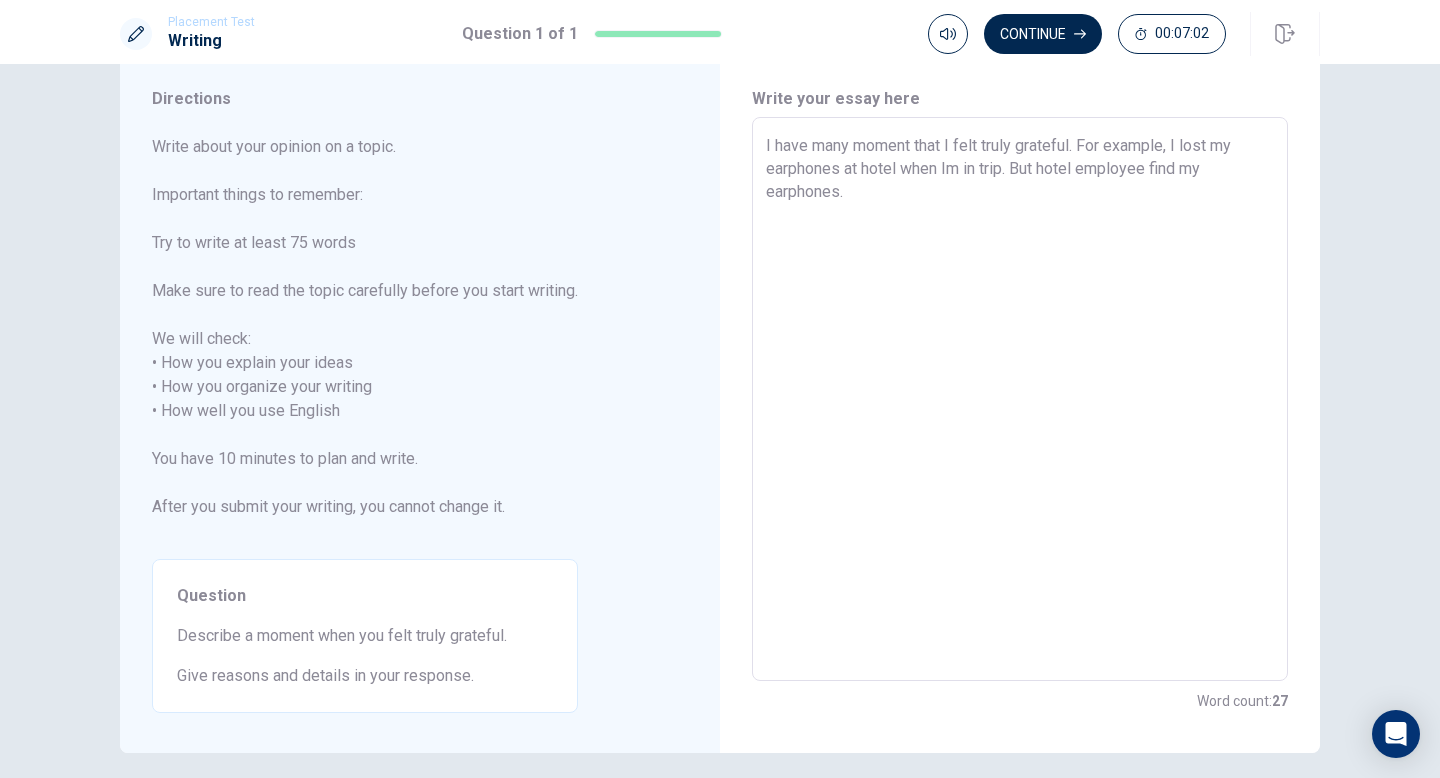 click on "I have many moment that I felt truly grateful. For example, I lost my earphones at hotel when Im in trip. But hotel employee find my earphones." at bounding box center (1020, 399) 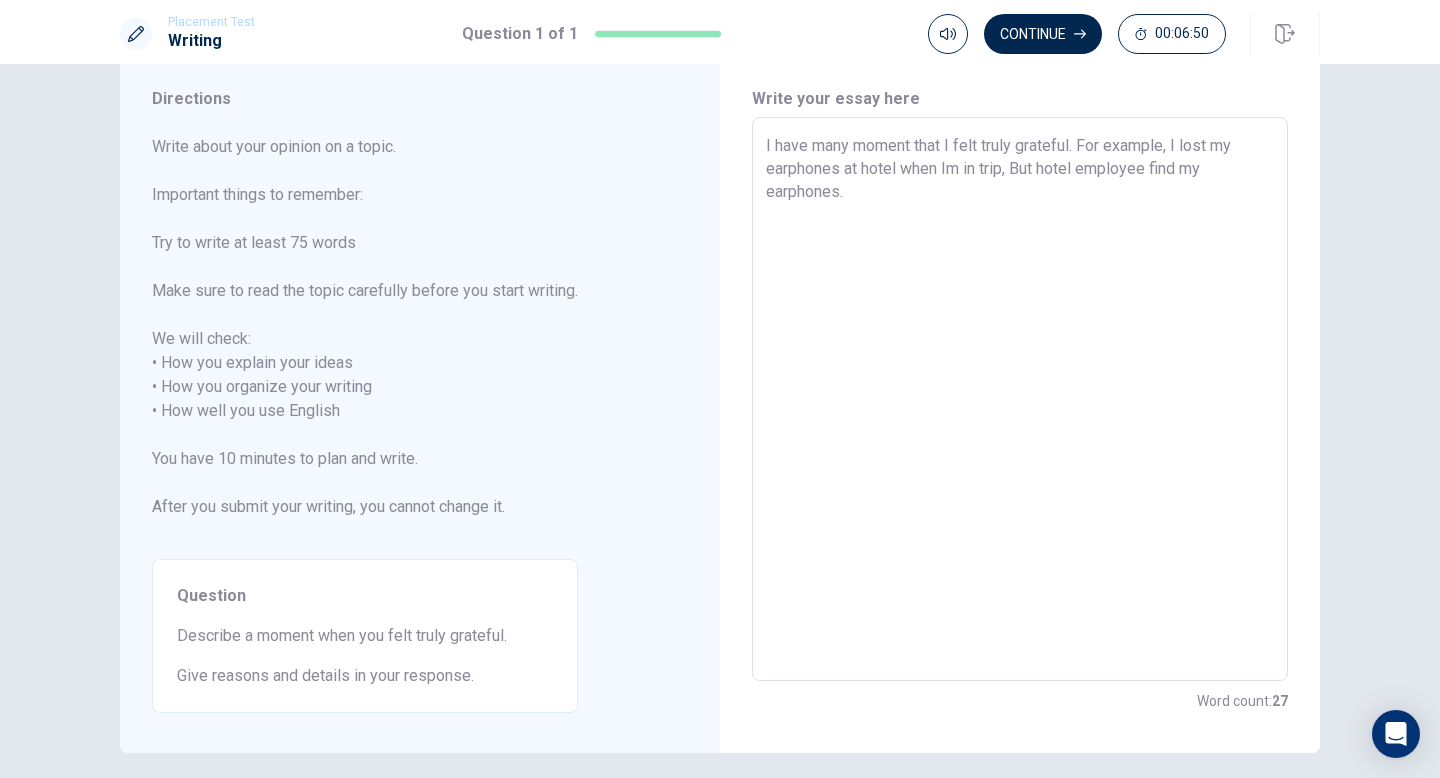 click on "I have many moment that I felt truly grateful. For example, I lost my earphones at hotel when Im in trip, But hotel employee find my earphones." at bounding box center (1020, 399) 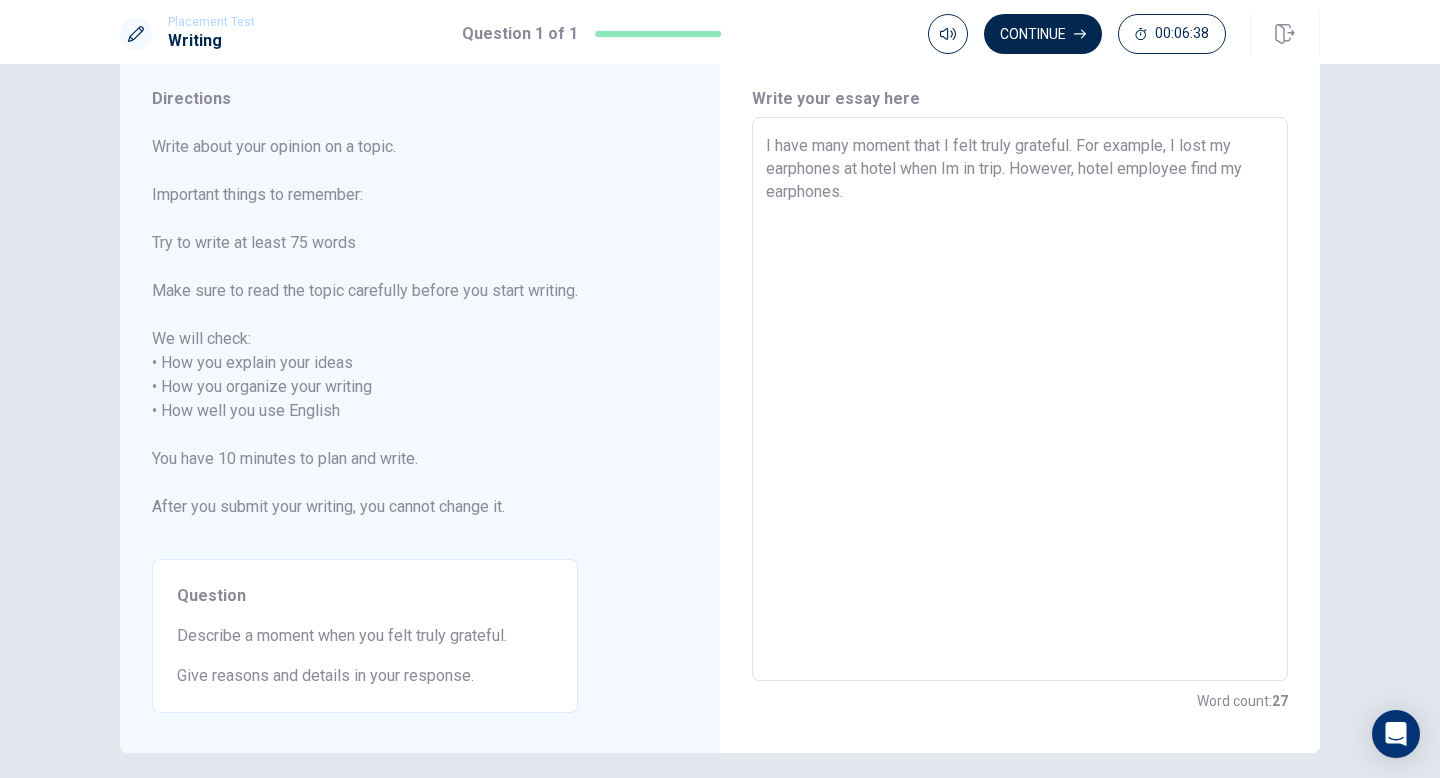 click on "I have many moment that I felt truly grateful. For example, I lost my earphones at hotel when Im in trip. However, hotel employee find my earphones." at bounding box center (1020, 399) 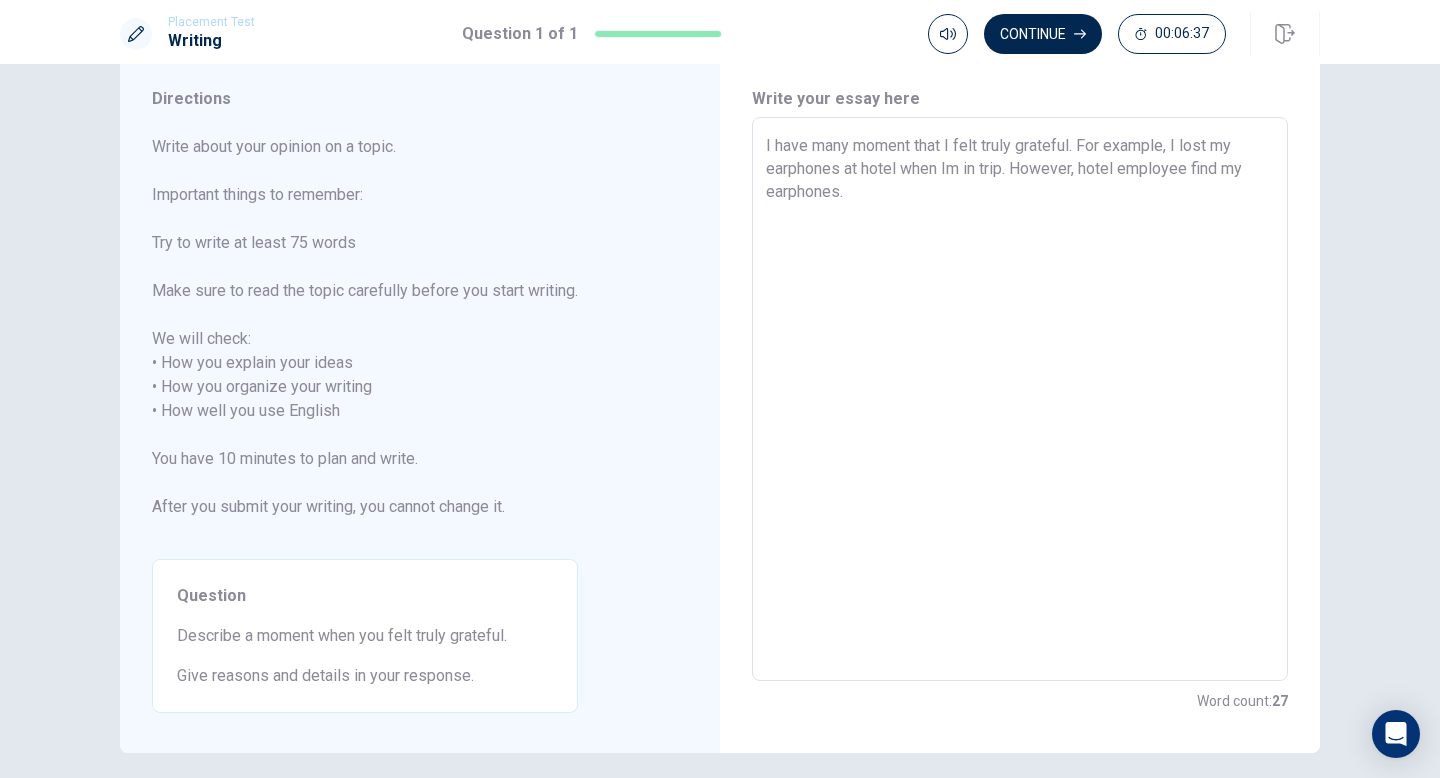 click on "I have many moment that I felt truly grateful. For example, I lost my earphones at hotel when Im in trip. However, hotel employee find my earphones." at bounding box center (1020, 399) 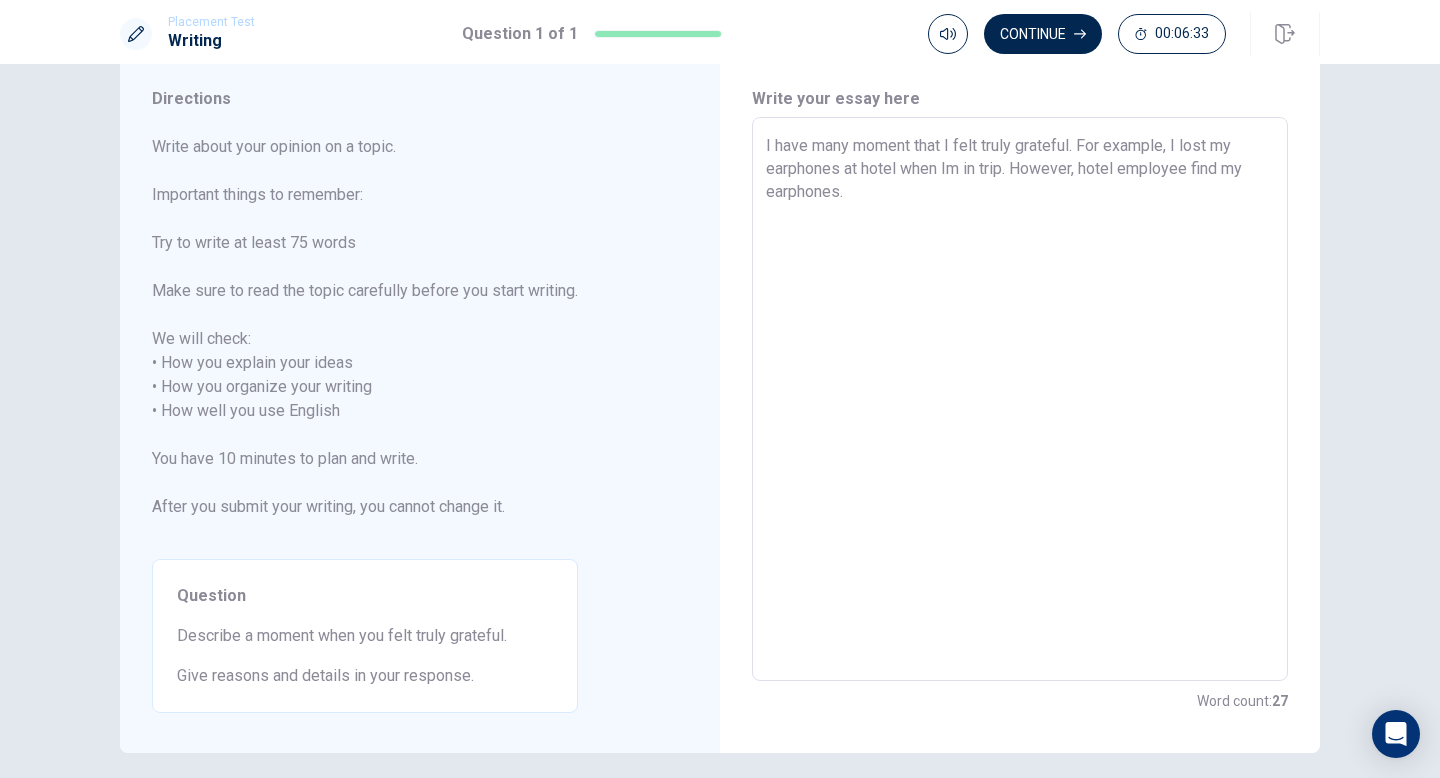 click on "I have many moment that I felt truly grateful. For example, I lost my earphones at hotel when Im in trip. However, hotel employee find my earphones." at bounding box center [1020, 399] 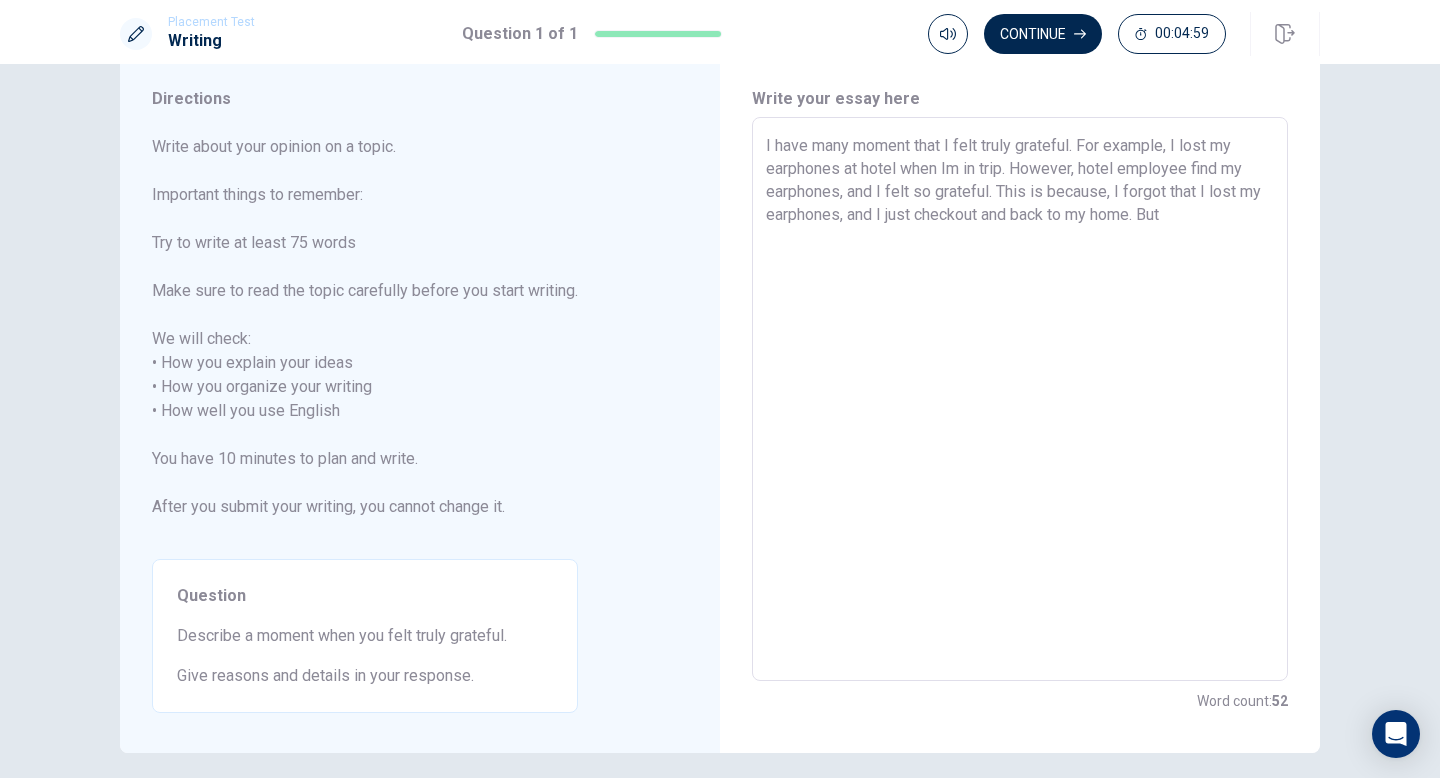 click on "I have many moment that I felt truly grateful. For example, I lost my earphones at hotel when Im in trip. However, hotel employee find my earphones, and I felt so grateful. This is because, I forgot that I lost my earphones, and I just checkout and back to my home. But" at bounding box center [1020, 399] 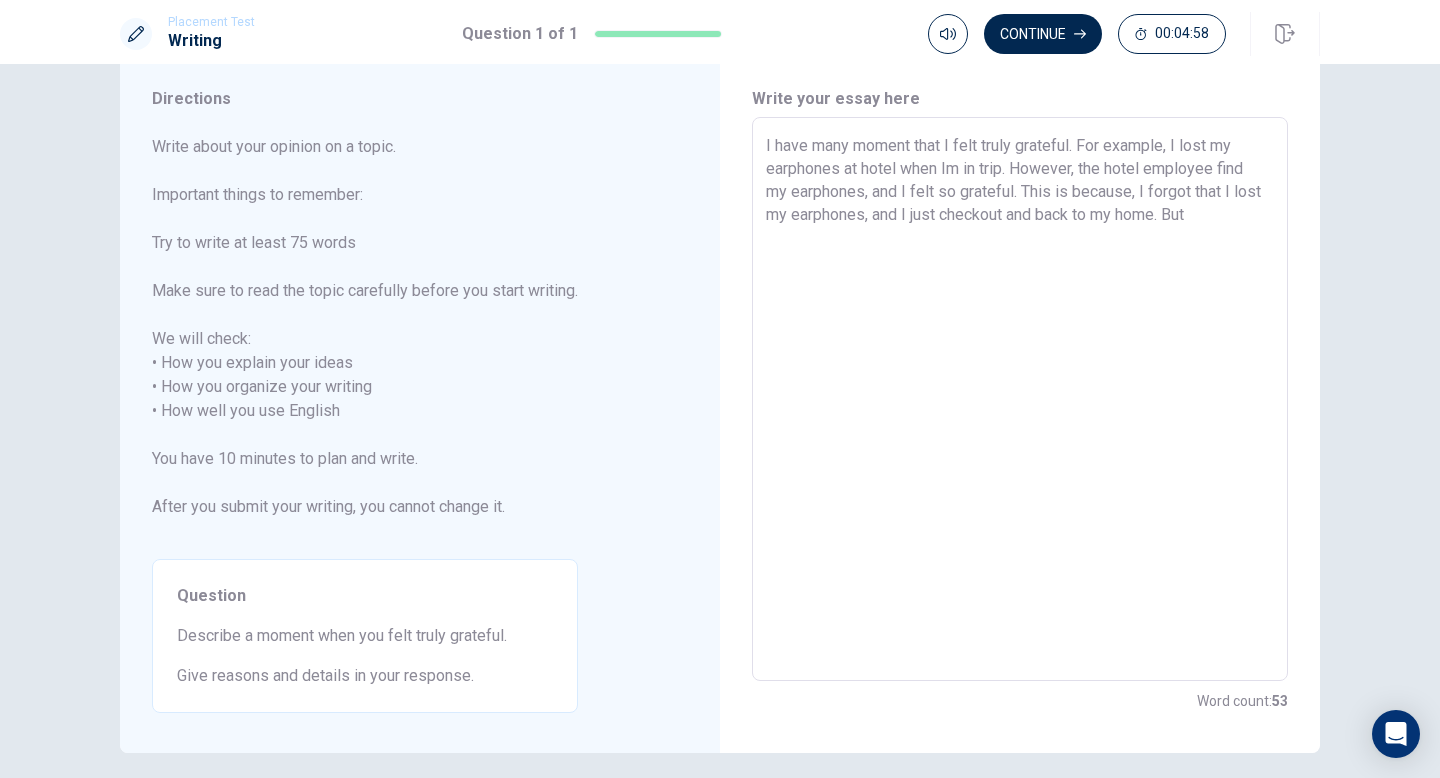 click on "I have many moment that I felt truly grateful. For example, I lost my earphones at hotel when Im in trip. However, the hotel employee find my earphones, and I felt so grateful. This is because, I forgot that I lost my earphones, and I just checkout and back to my home. But" at bounding box center (1020, 399) 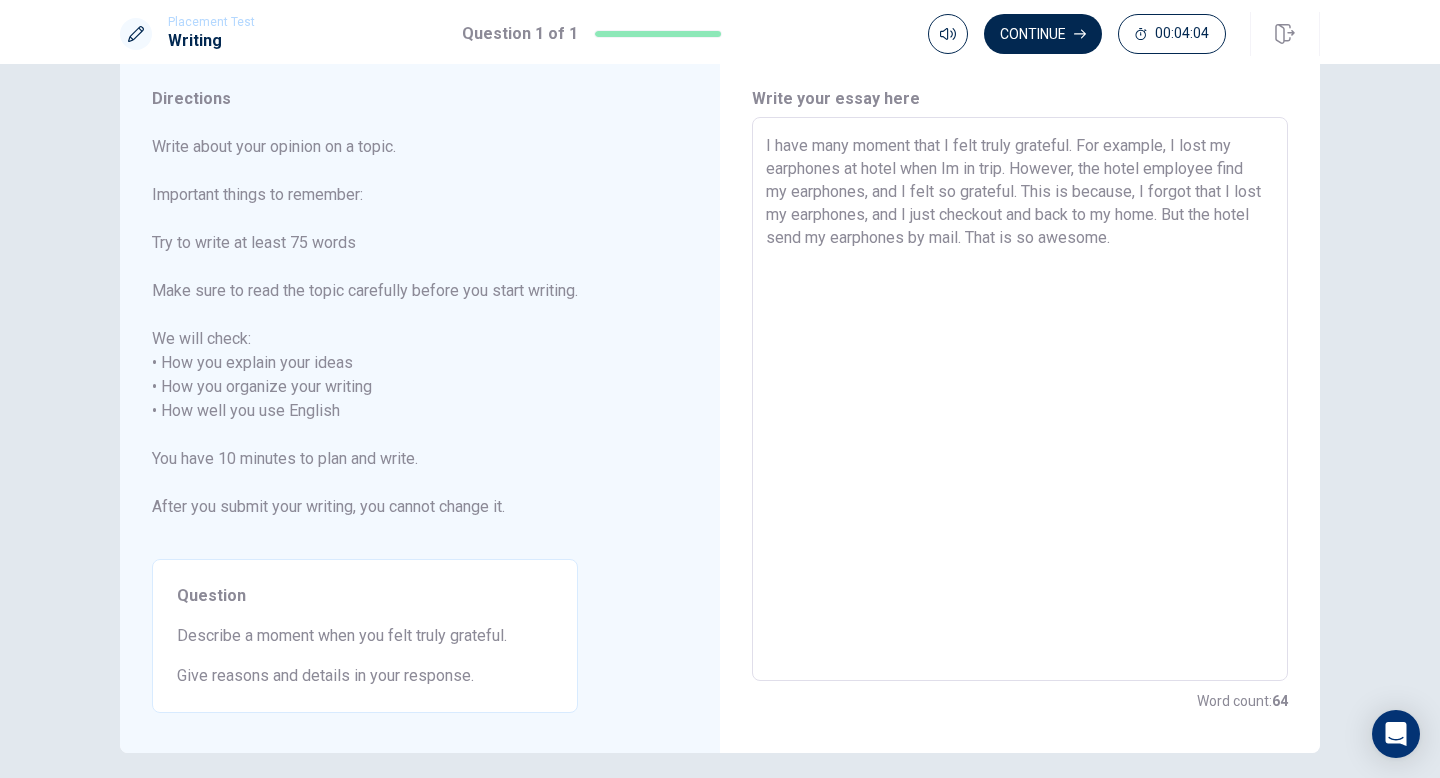 click on "I have many moment that I felt truly grateful. For example, I lost my earphones at hotel when Im in trip. However, the hotel employee find my earphones, and I felt so grateful. This is because, I forgot that I lost my earphones, and I just checkout and back to my home. But the hotel send my earphones by mail. That is so awesome." at bounding box center [1020, 399] 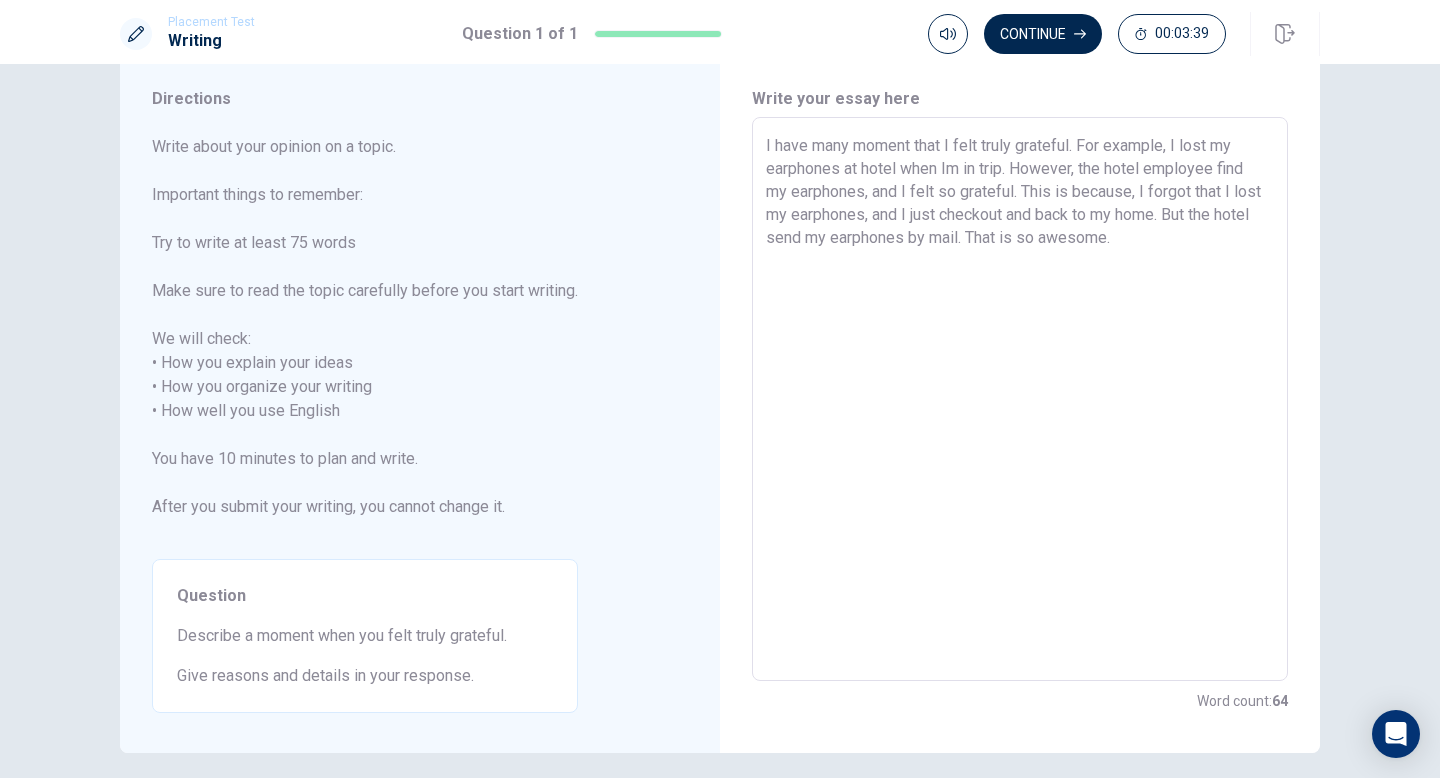 click on "I have many moment that I felt truly grateful. For example, I lost my earphones at hotel when Im in trip. However, the hotel employee find my earphones, and I felt so grateful. This is because, I forgot that I lost my earphones, and I just checkout and back to my home. But the hotel send my earphones by mail. That is so awesome." at bounding box center [1020, 399] 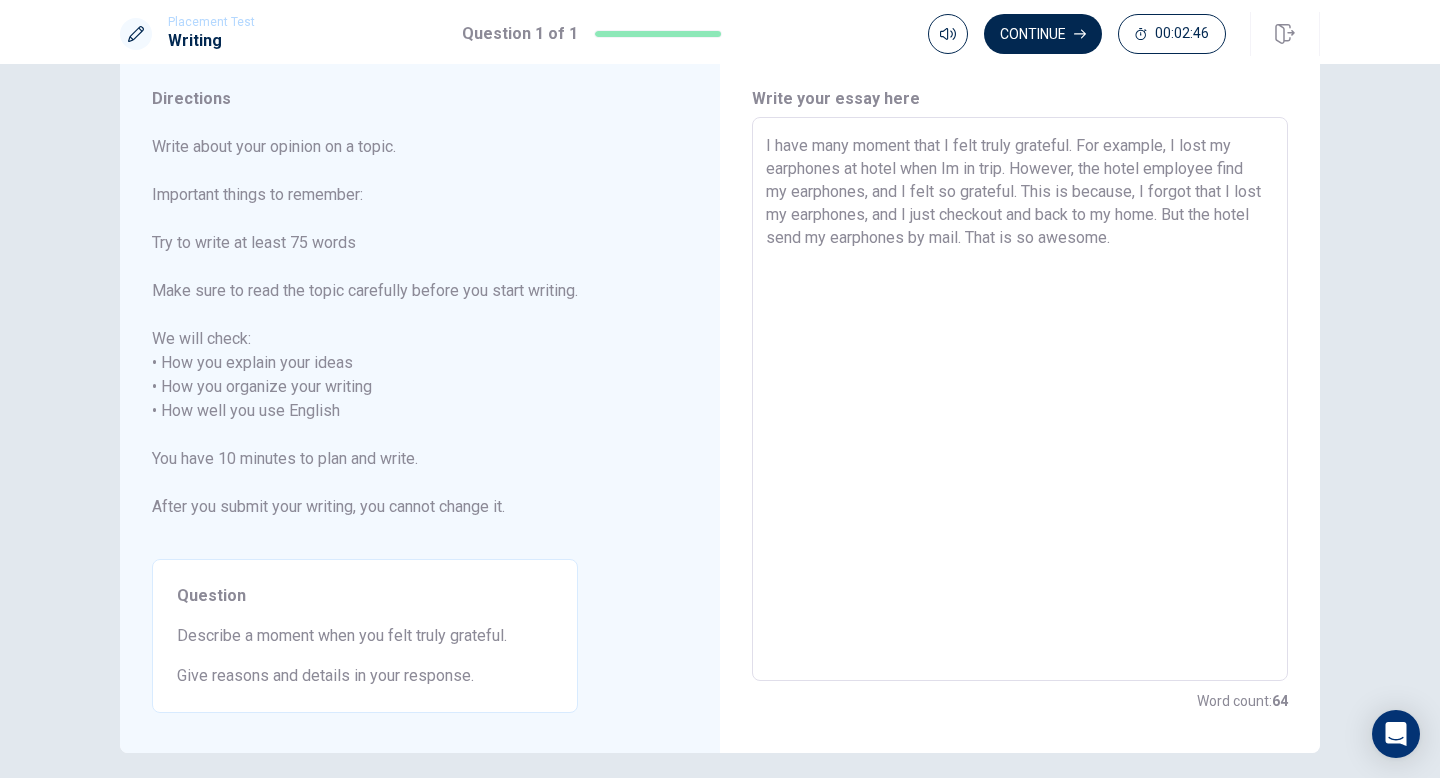 drag, startPoint x: 1134, startPoint y: 258, endPoint x: 973, endPoint y: 243, distance: 161.69725 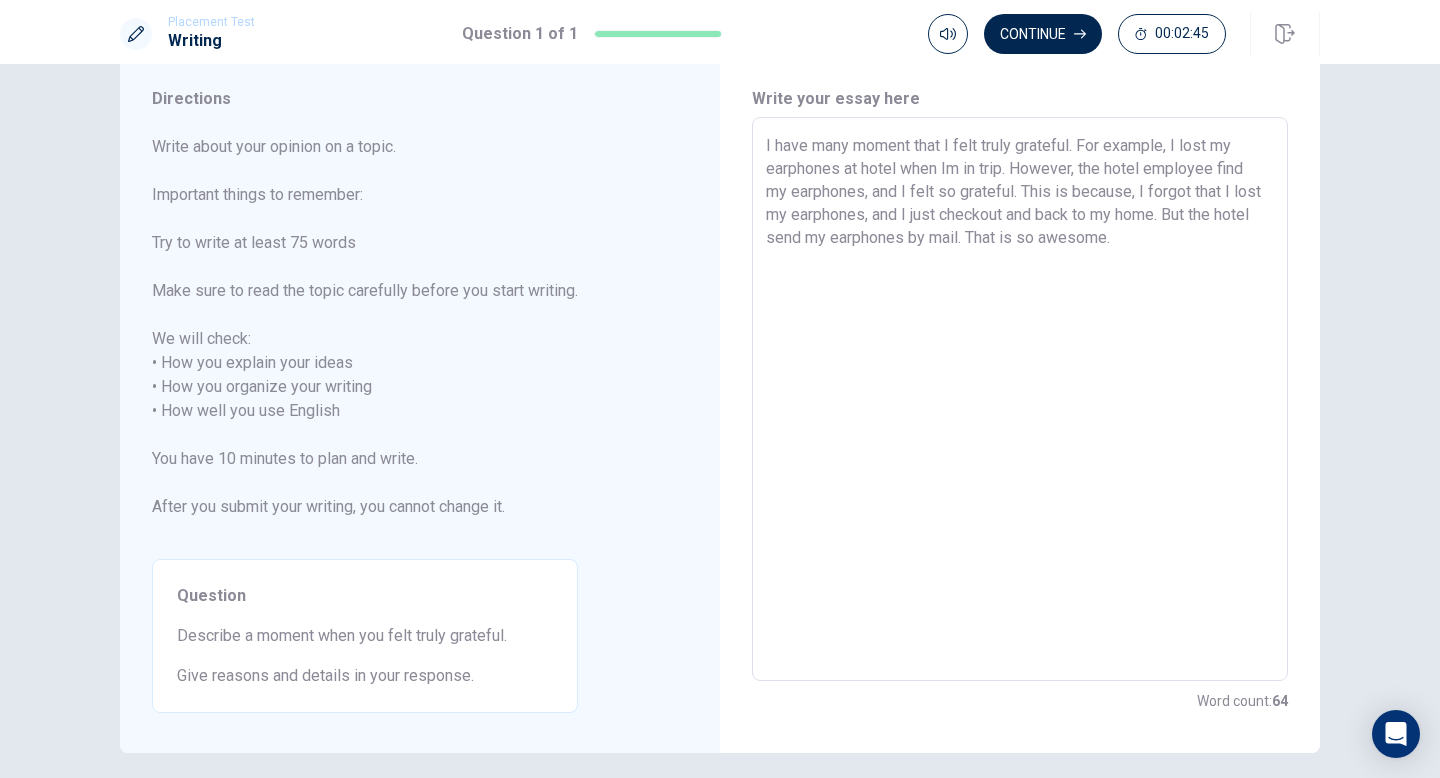 click on "I have many moment that I felt truly grateful. For example, I lost my earphones at hotel when Im in trip. However, the hotel employee find my earphones, and I felt so grateful. This is because, I forgot that I lost my earphones, and I just checkout and back to my home. But the hotel send my earphones by mail. That is so awesome." at bounding box center [1020, 399] 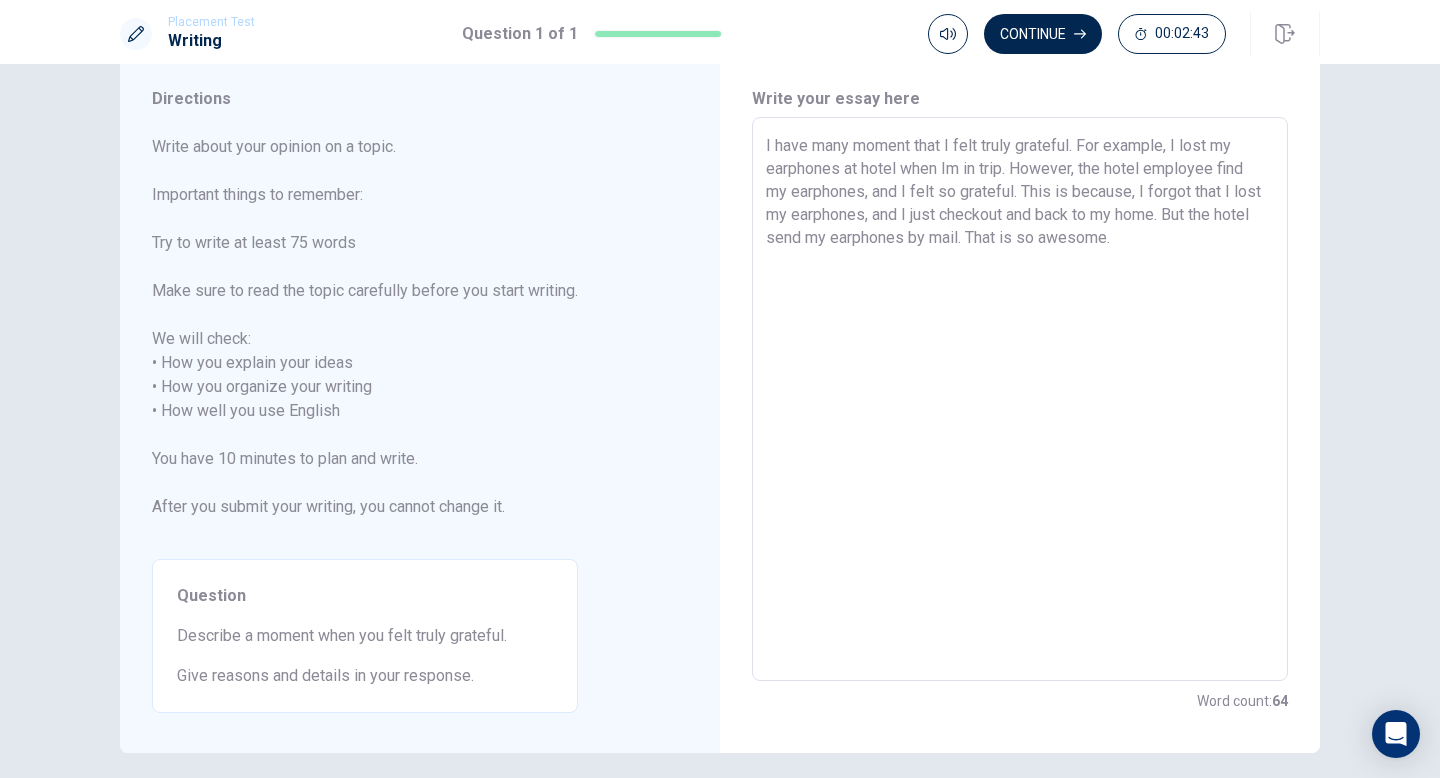 drag, startPoint x: 972, startPoint y: 242, endPoint x: 1118, endPoint y: 243, distance: 146.00342 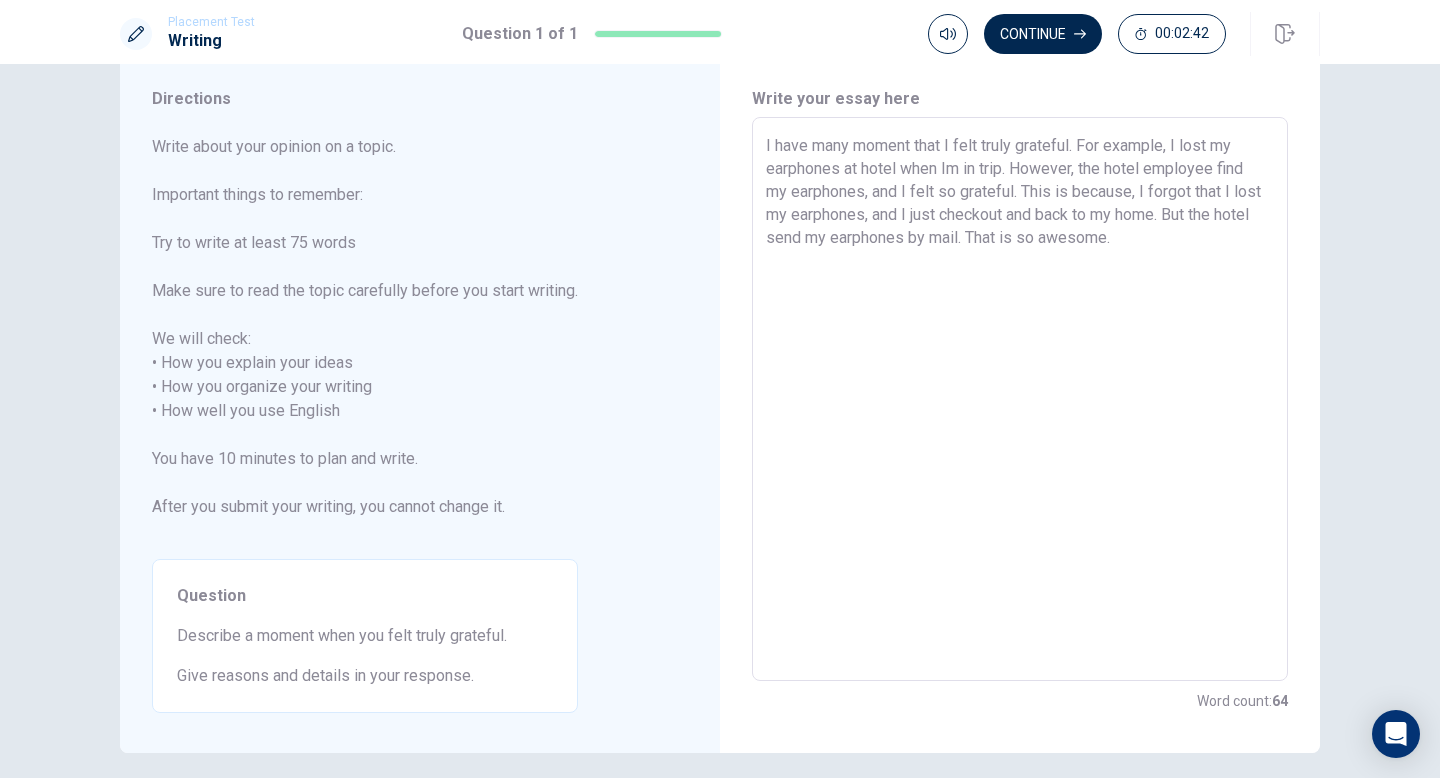 click on "I have many moment that I felt truly grateful. For example, I lost my earphones at hotel when Im in trip. However, the hotel employee find my earphones, and I felt so grateful. This is because, I forgot that I lost my earphones, and I just checkout and back to my home. But the hotel send my earphones by mail. That is so awesome." at bounding box center [1020, 399] 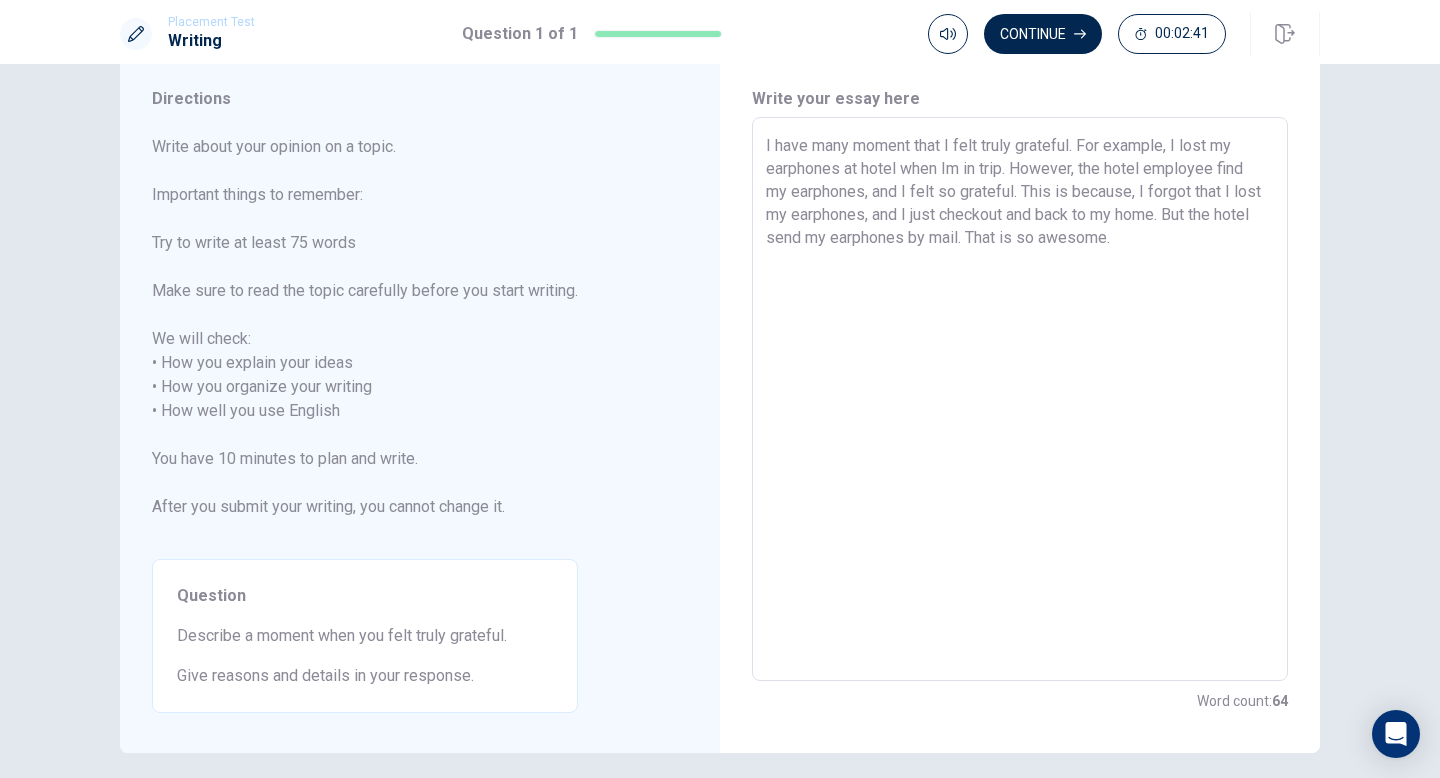 click on "I have many moment that I felt truly grateful. For example, I lost my earphones at hotel when Im in trip. However, the hotel employee find my earphones, and I felt so grateful. This is because, I forgot that I lost my earphones, and I just checkout and back to my home. But the hotel send my earphones by mail. That is so awesome." at bounding box center [1020, 399] 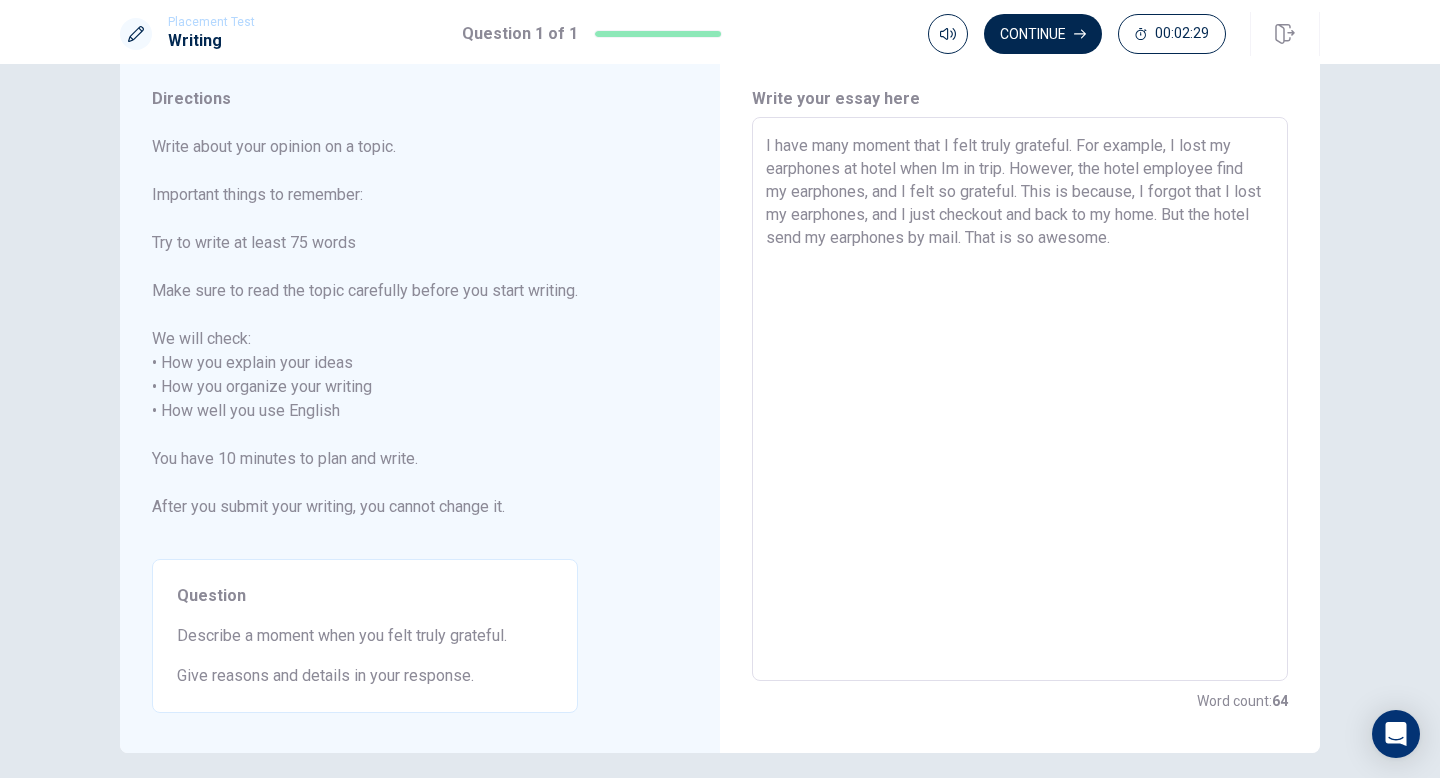 click on "I have many moment that I felt truly grateful. For example, I lost my earphones at hotel when Im in trip. However, the hotel employee find my earphones, and I felt so grateful. This is because, I forgot that I lost my earphones, and I just checkout and back to my home. But the hotel send my earphones by mail. That is so awesome." at bounding box center [1020, 399] 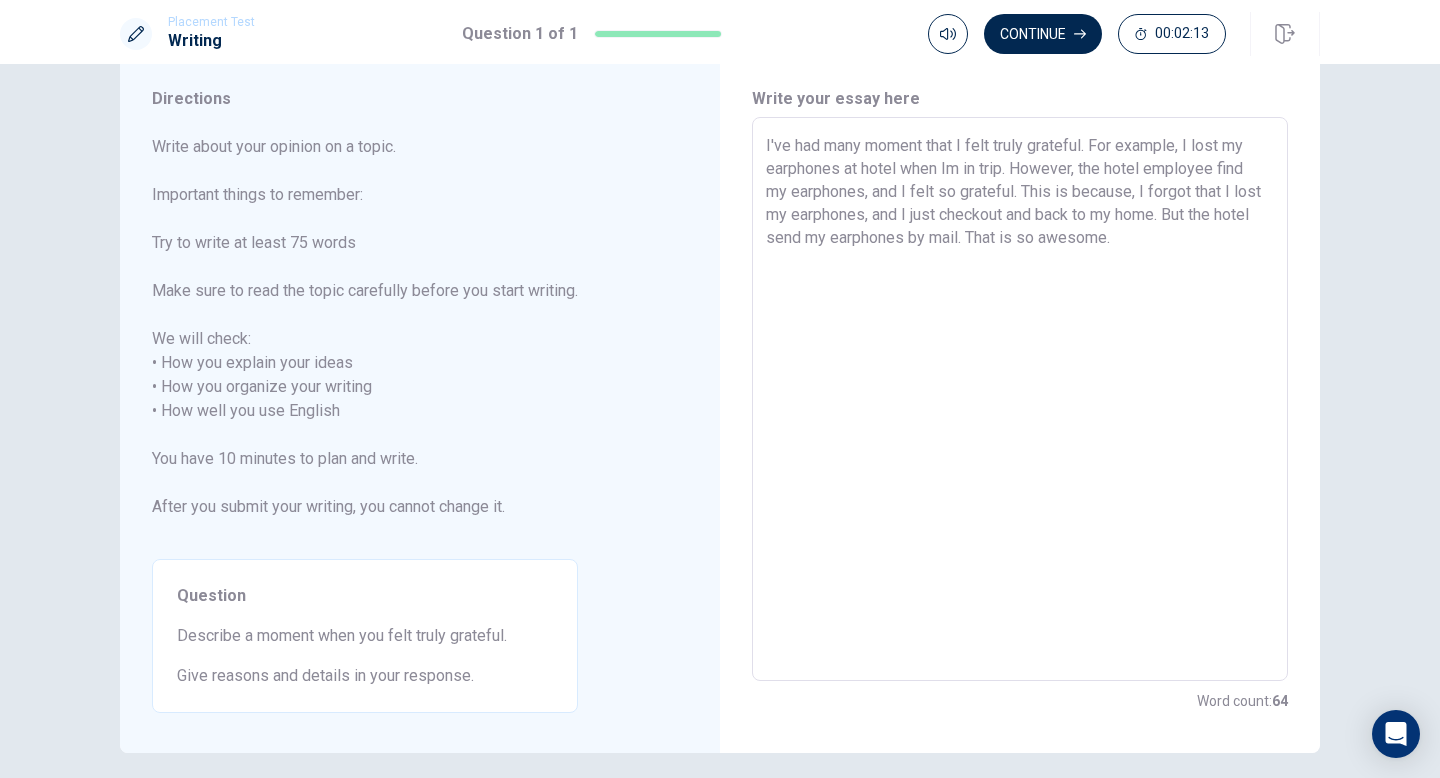 click on "I've had many moment that I felt truly grateful. For example, I lost my earphones at hotel when Im in trip. However, the hotel employee find my earphones, and I felt so grateful. This is because, I forgot that I lost my earphones, and I just checkout and back to my home. But the hotel send my earphones by mail. That is so awesome." at bounding box center (1020, 399) 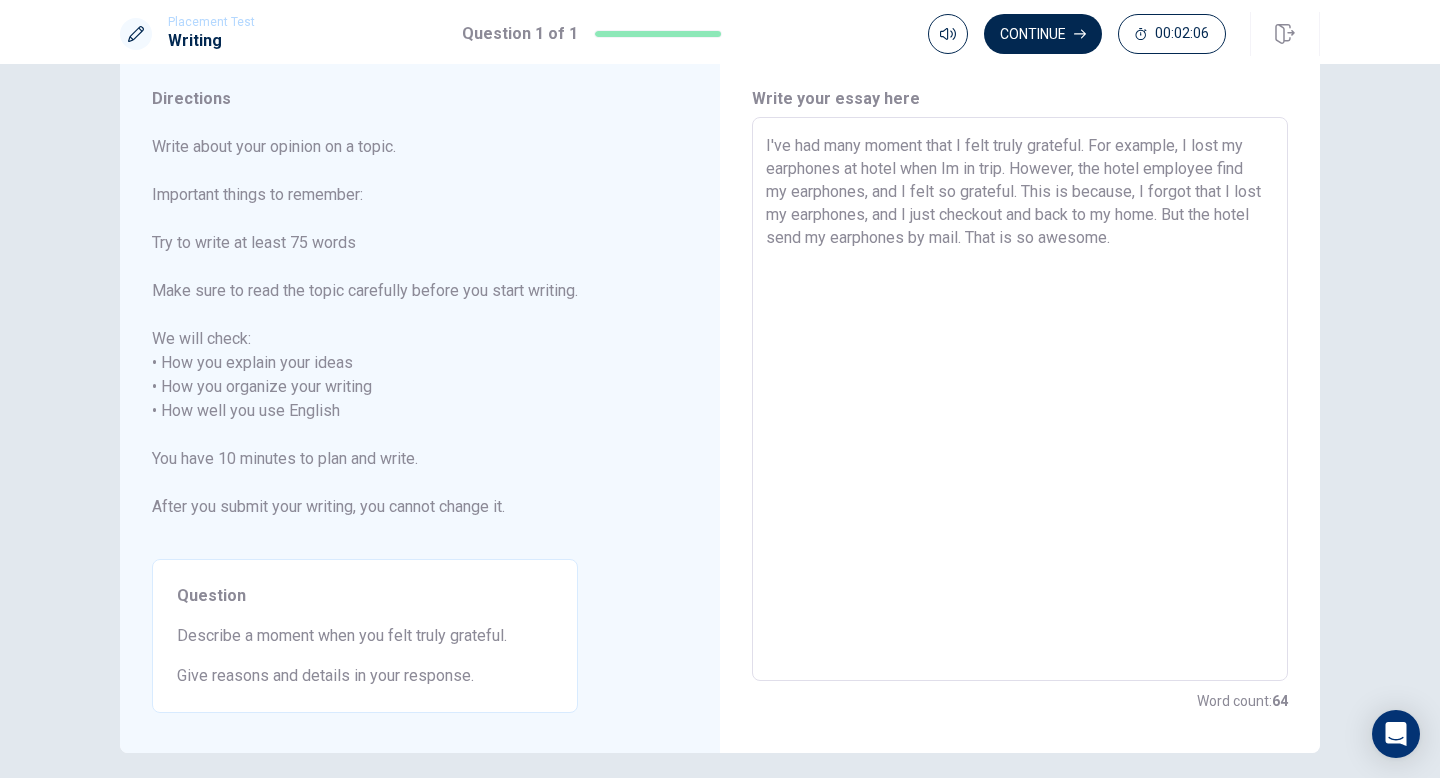 click on "I've had many moment that I felt truly grateful. For example, I lost my earphones at hotel when Im in trip. However, the hotel employee find my earphones, and I felt so grateful. This is because, I forgot that I lost my earphones, and I just checkout and back to my home. But the hotel send my earphones by mail. That is so awesome." at bounding box center (1020, 399) 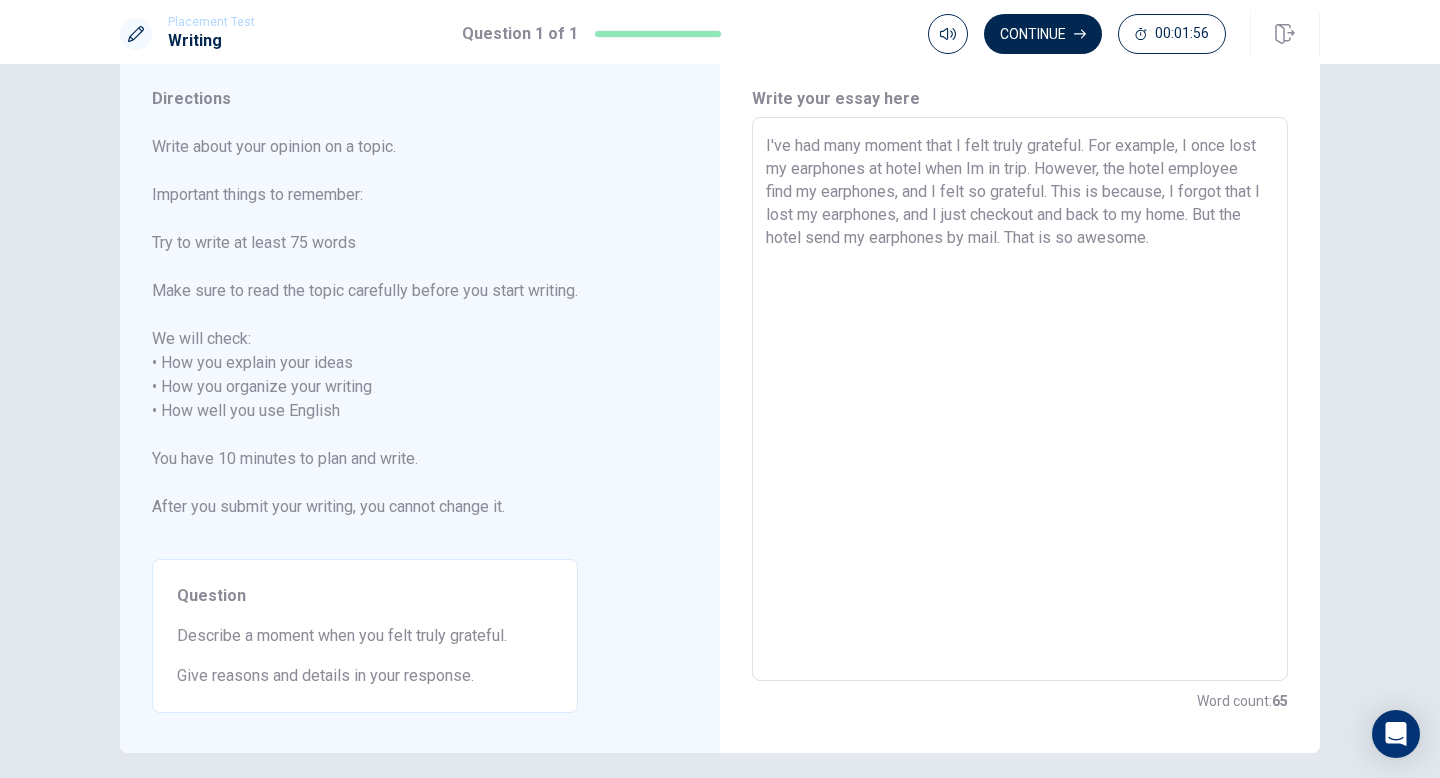 click on "I've had many moment that I felt truly grateful. For example, I once lost my earphones at hotel when Im in trip. However, the hotel employee find my earphones, and I felt so grateful. This is because, I forgot that I lost my earphones, and I just checkout and back to my home. But the hotel send my earphones by mail. That is so awesome." at bounding box center (1020, 399) 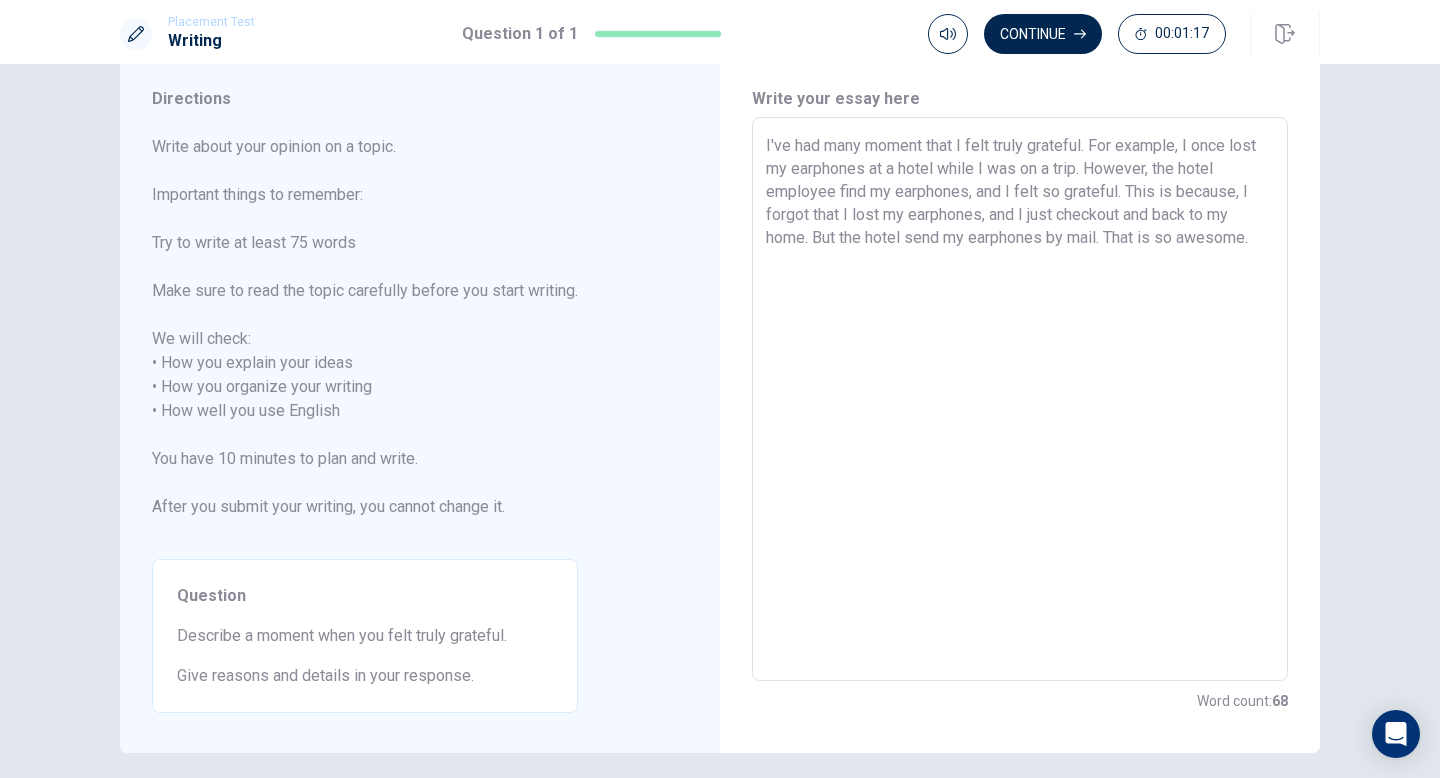 drag, startPoint x: 1153, startPoint y: 169, endPoint x: 1094, endPoint y: 171, distance: 59.03389 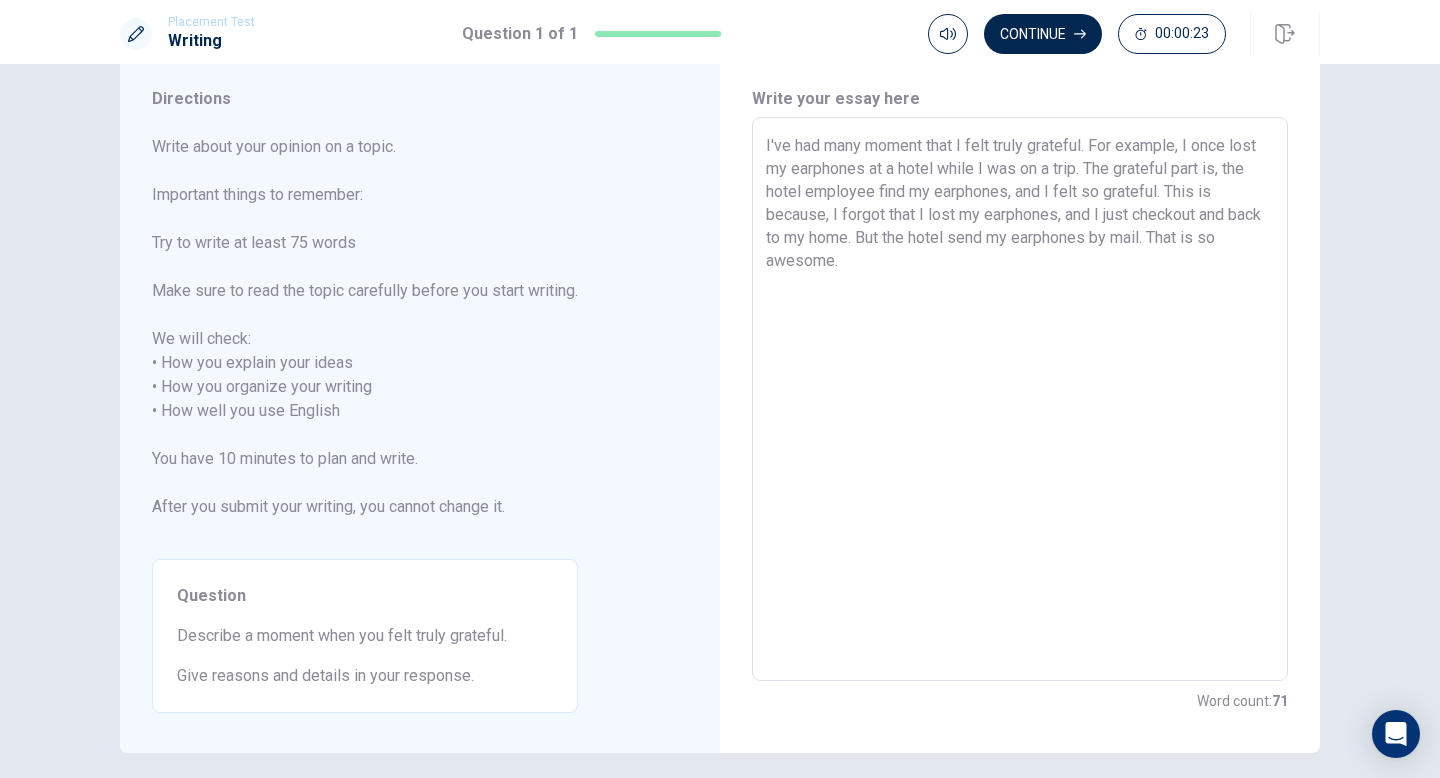 click on "I've had many moment that I felt truly grateful. For example, I once lost my earphones at a hotel while I was on a trip. The grateful part is, the hotel employee find my earphones, and I felt so grateful. This is because, I forgot that I lost my earphones, and I just checkout and back to my home. But the hotel send my earphones by mail. That is so awesome." at bounding box center (1020, 399) 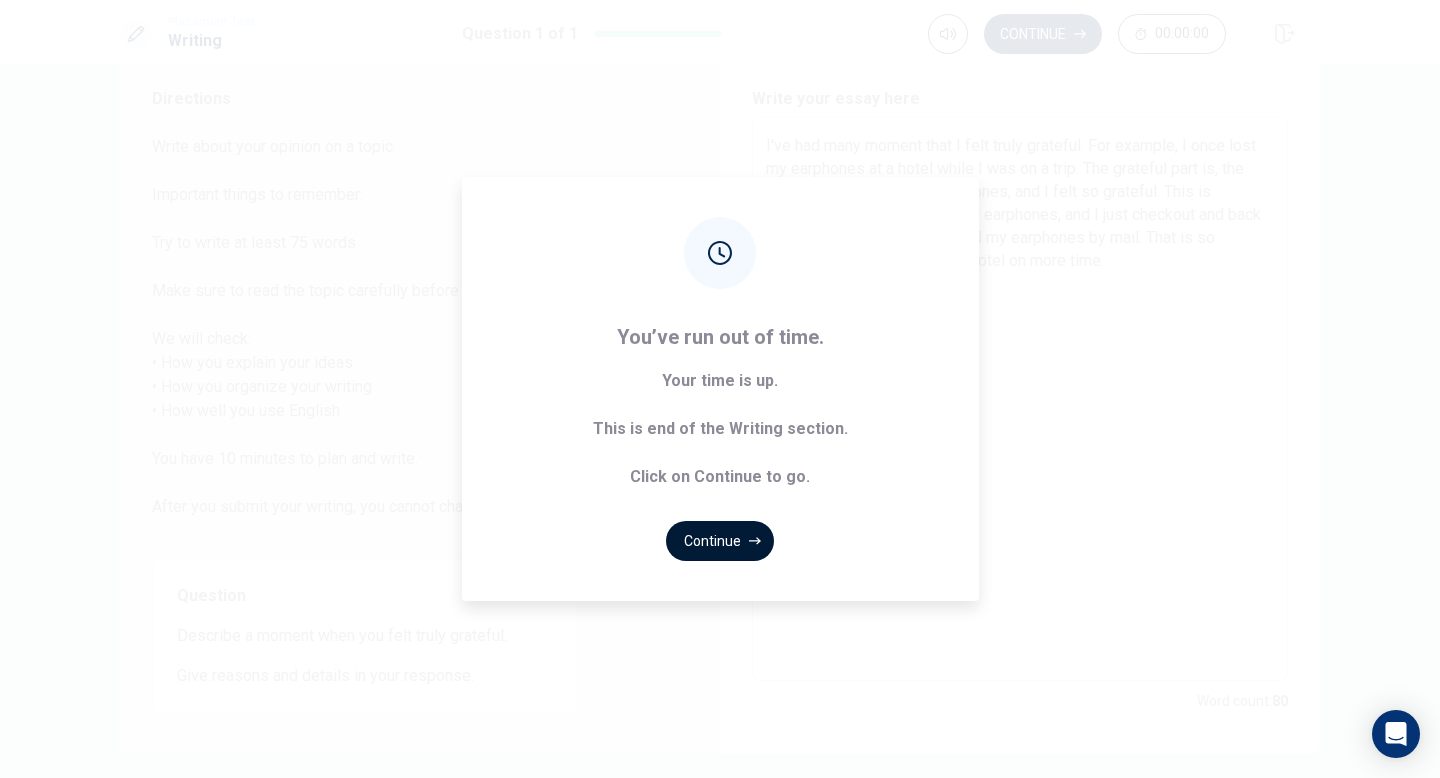 click 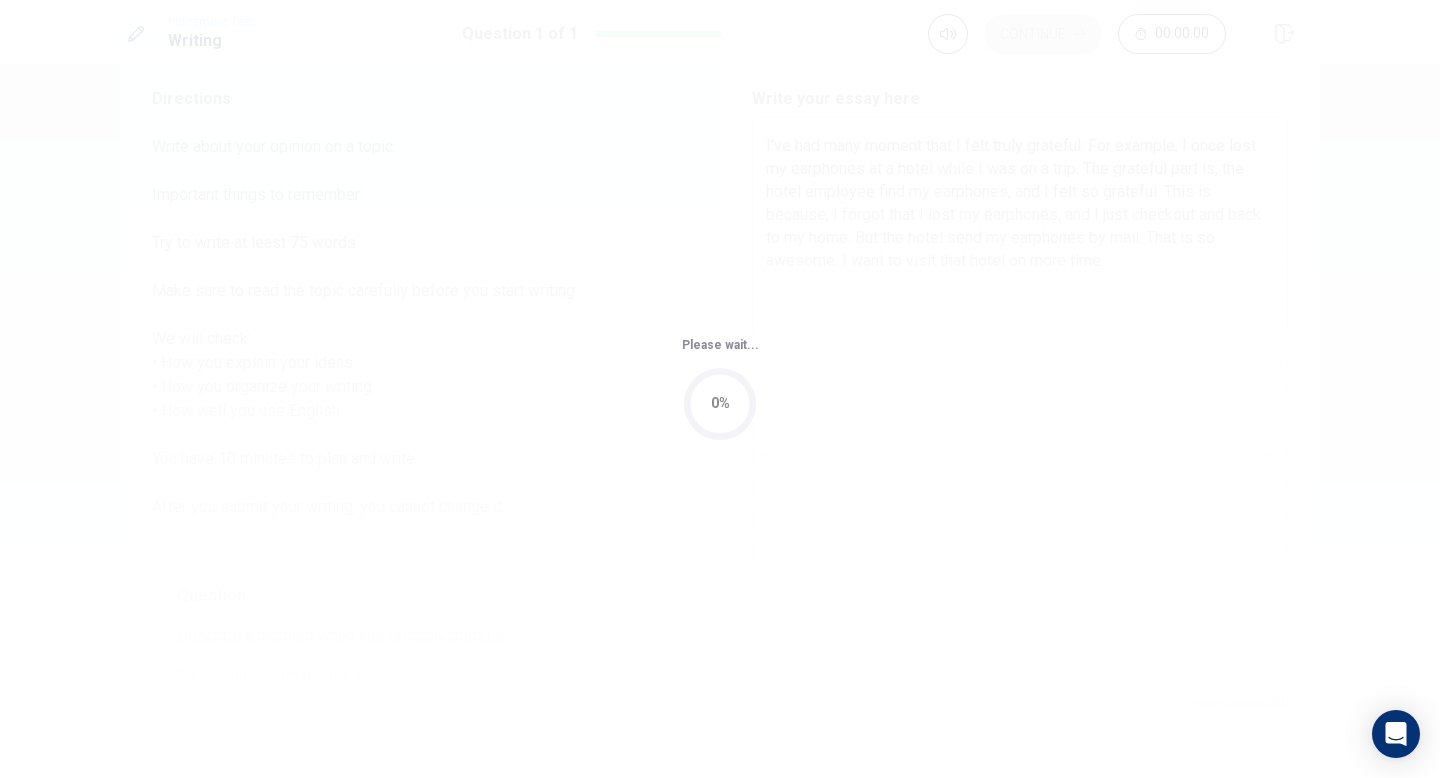 scroll, scrollTop: 0, scrollLeft: 0, axis: both 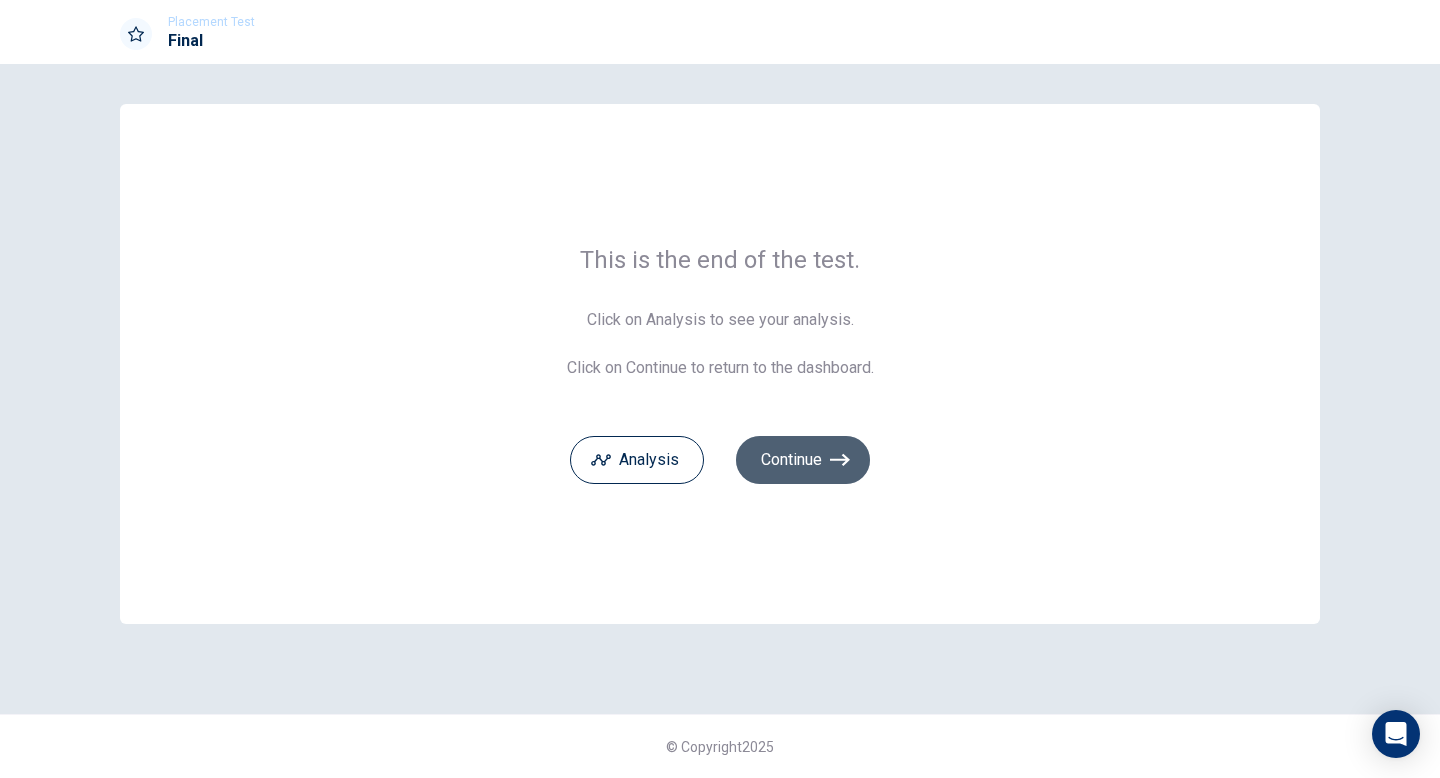 click on "Continue" at bounding box center [803, 460] 